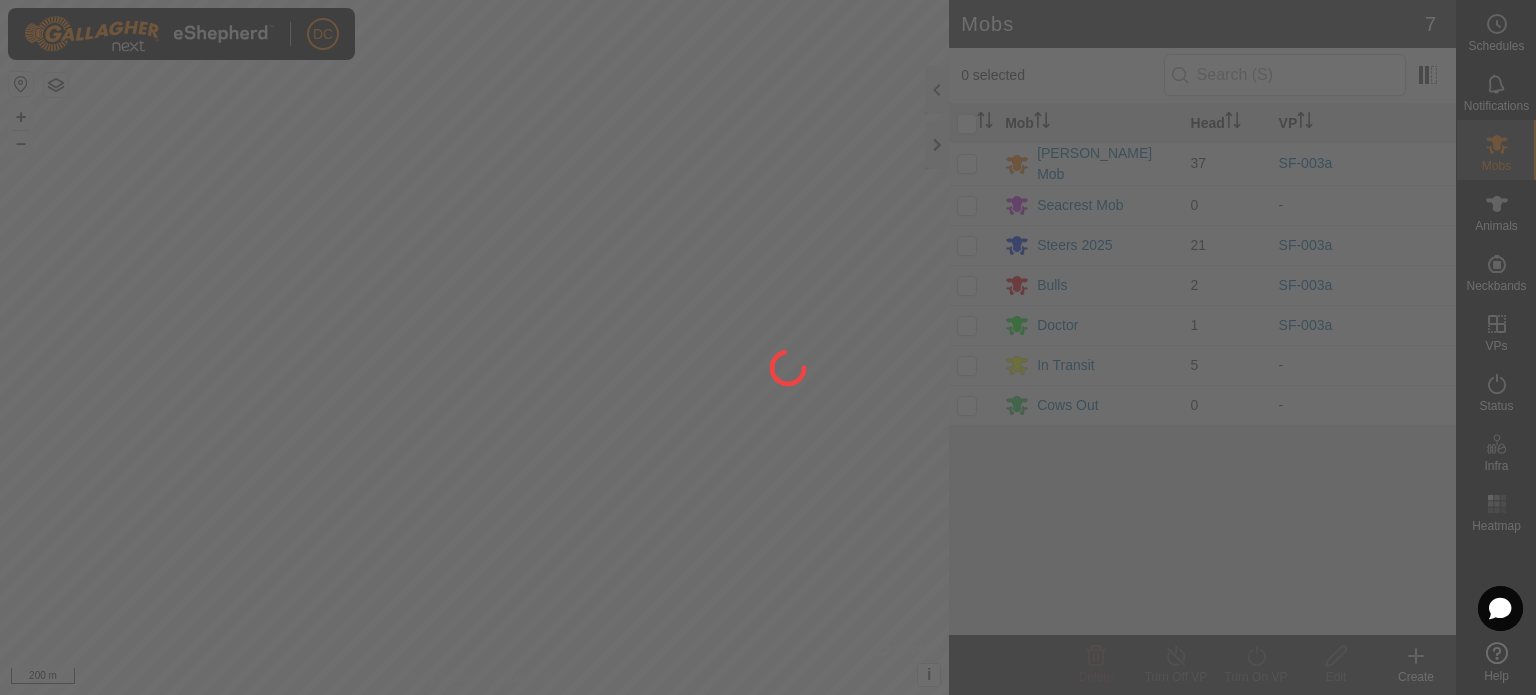 scroll, scrollTop: 0, scrollLeft: 0, axis: both 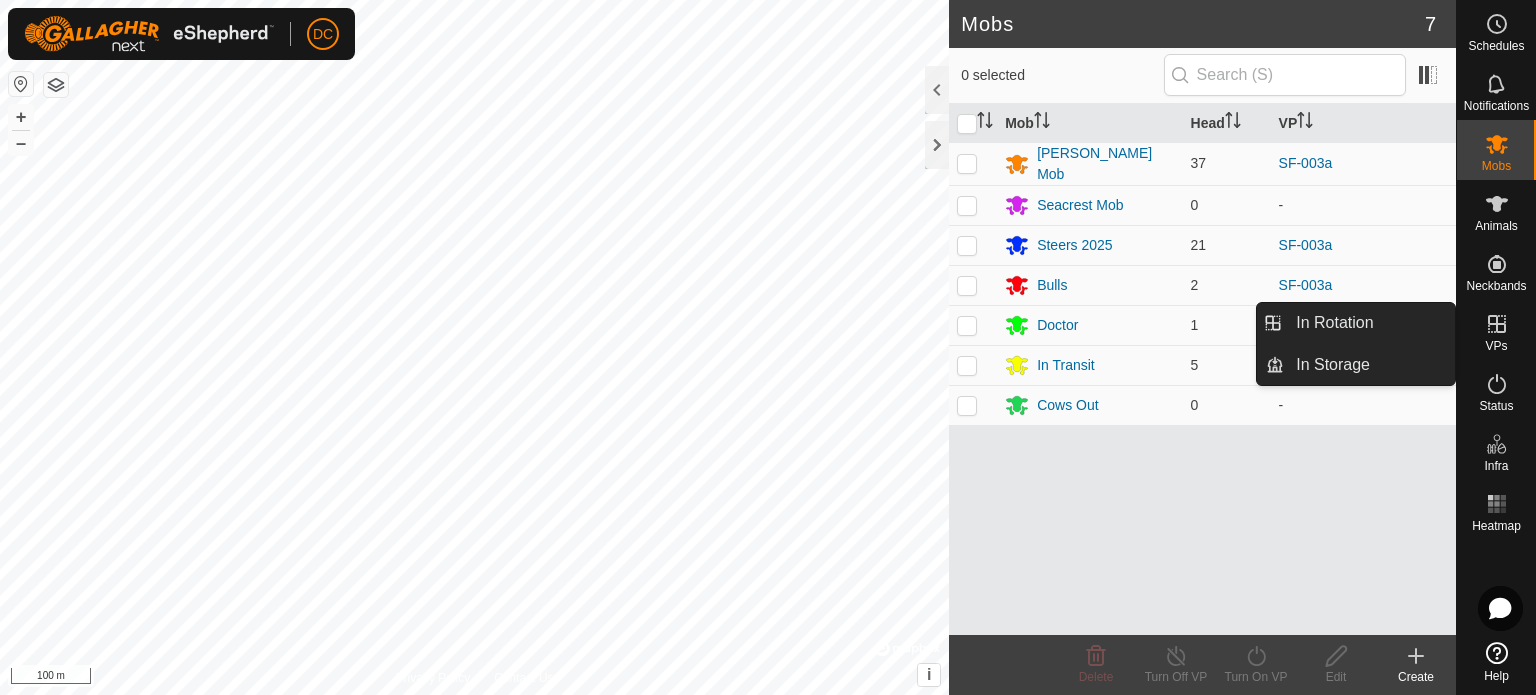 click 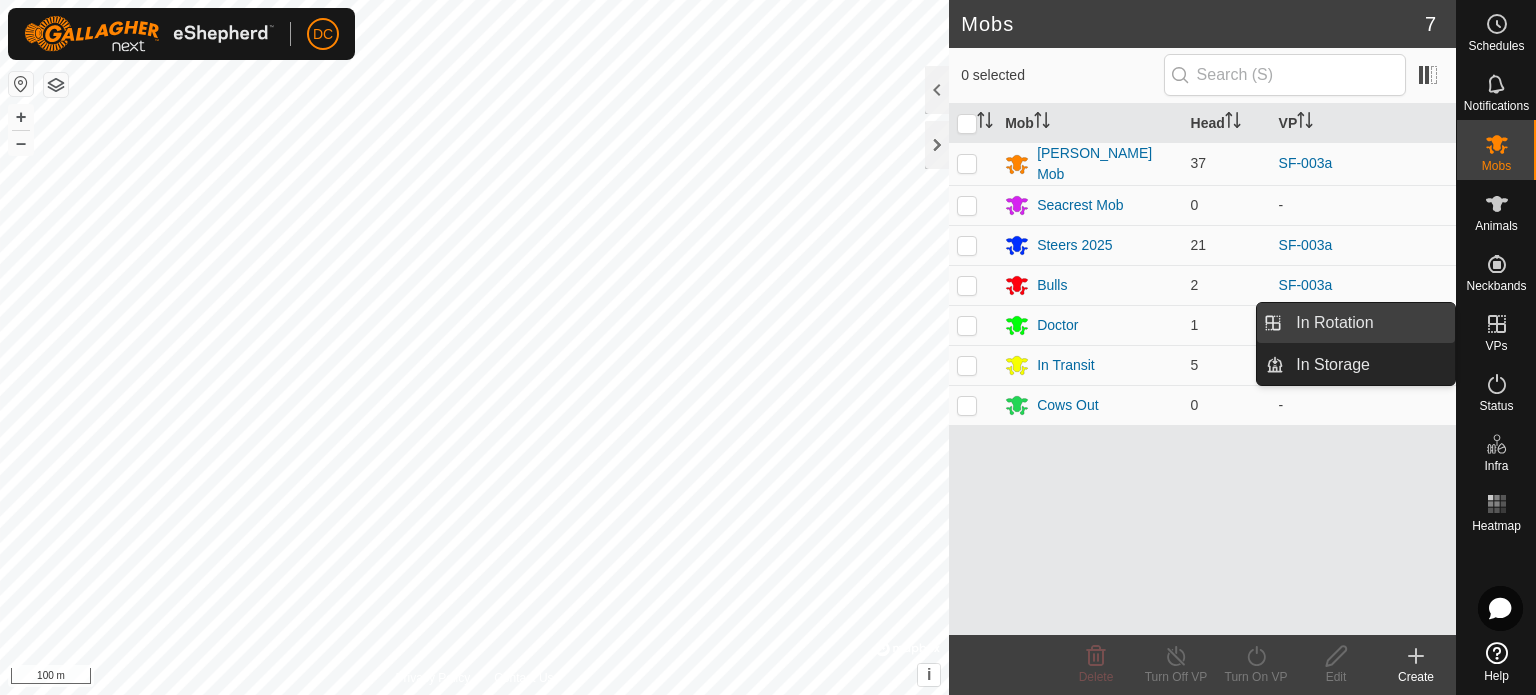 click on "In Rotation" at bounding box center (1369, 323) 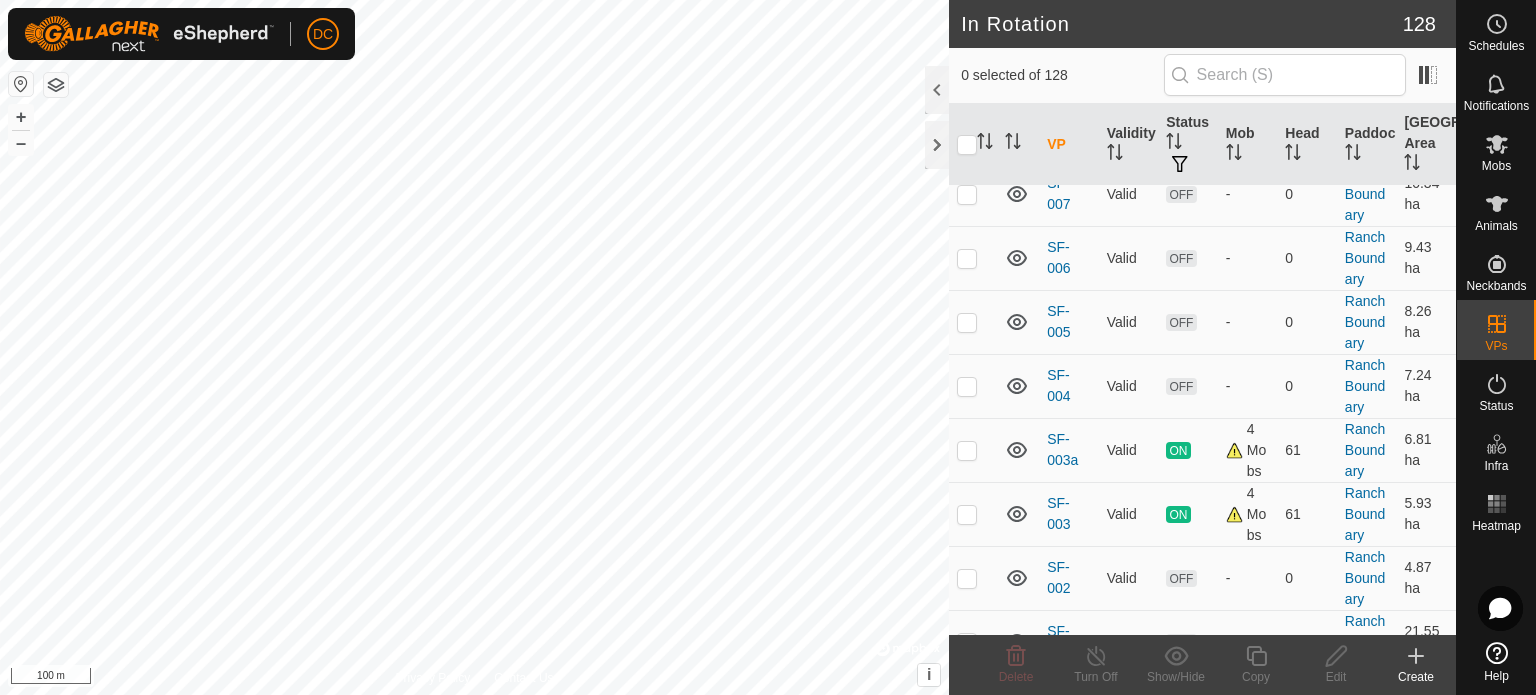 scroll, scrollTop: 1400, scrollLeft: 0, axis: vertical 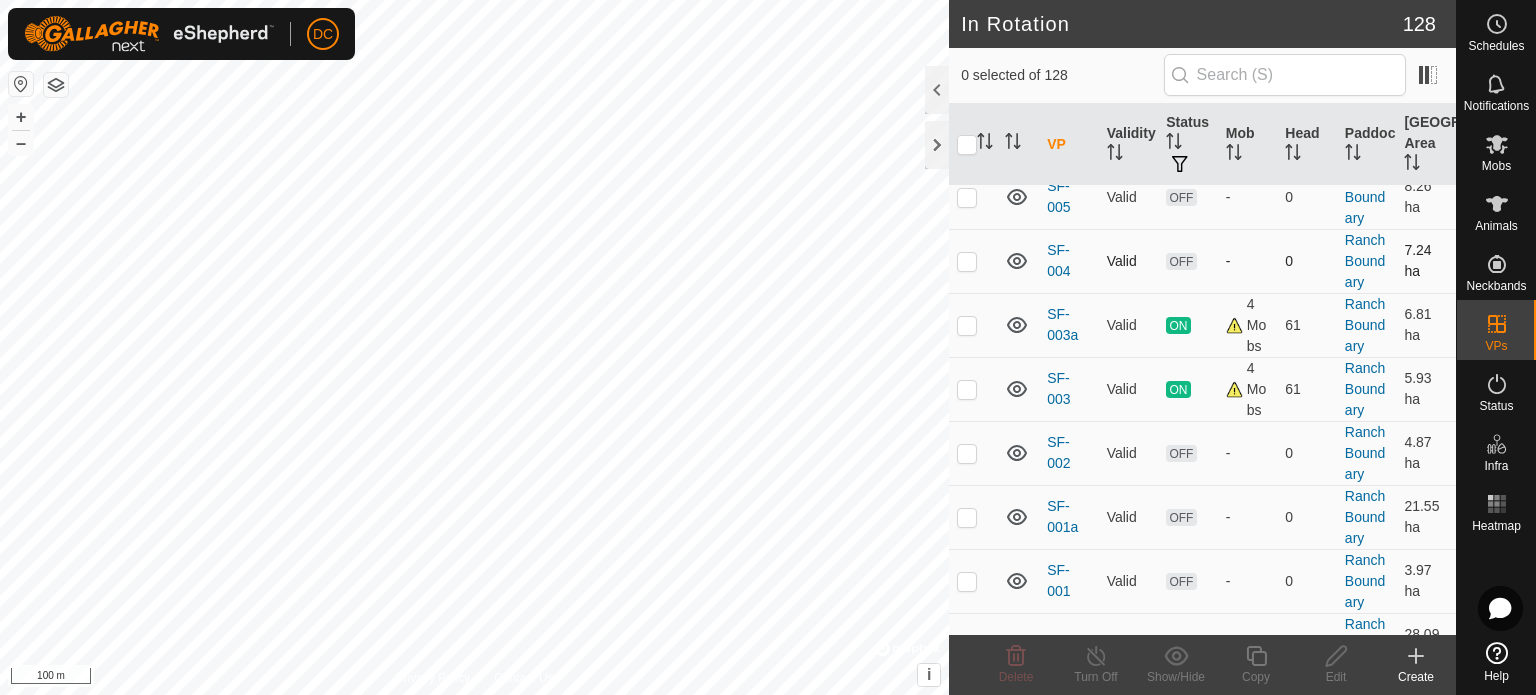 click at bounding box center [967, 261] 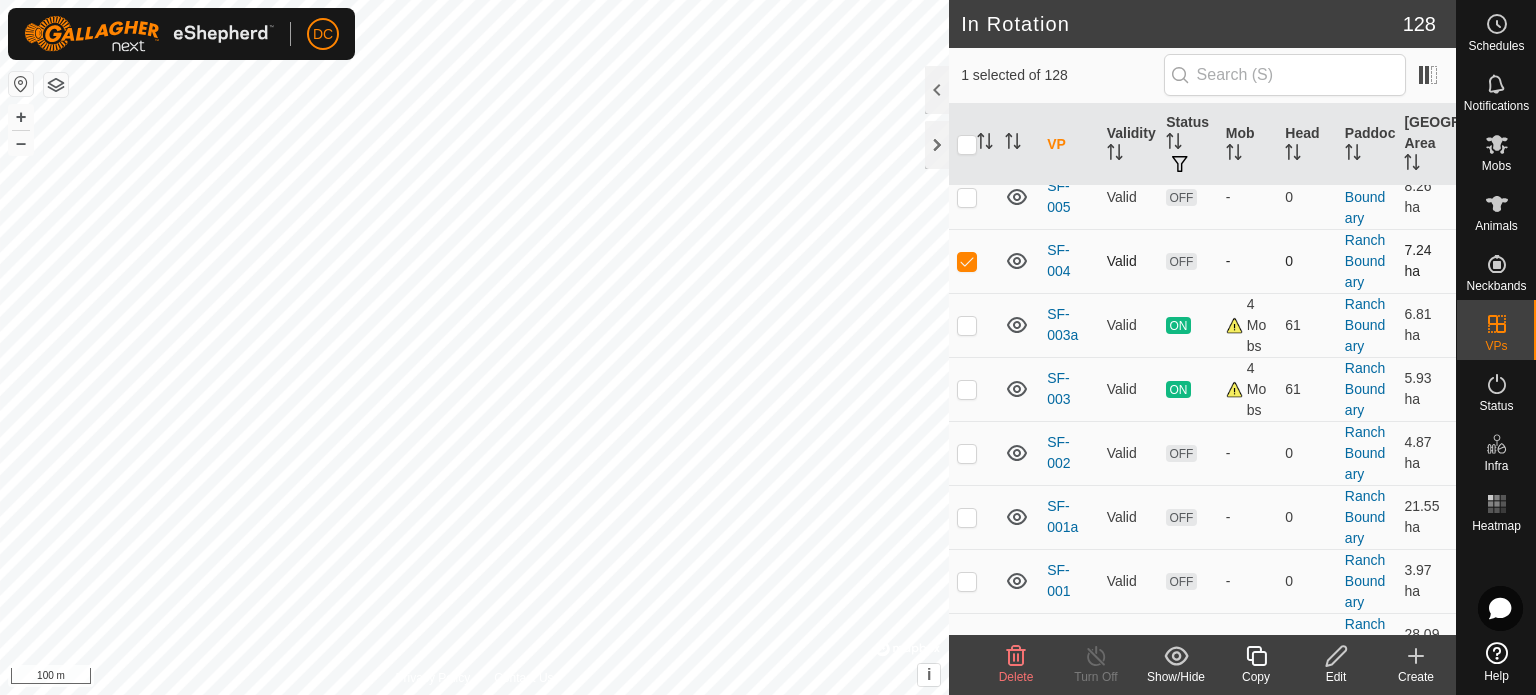 click at bounding box center (967, 261) 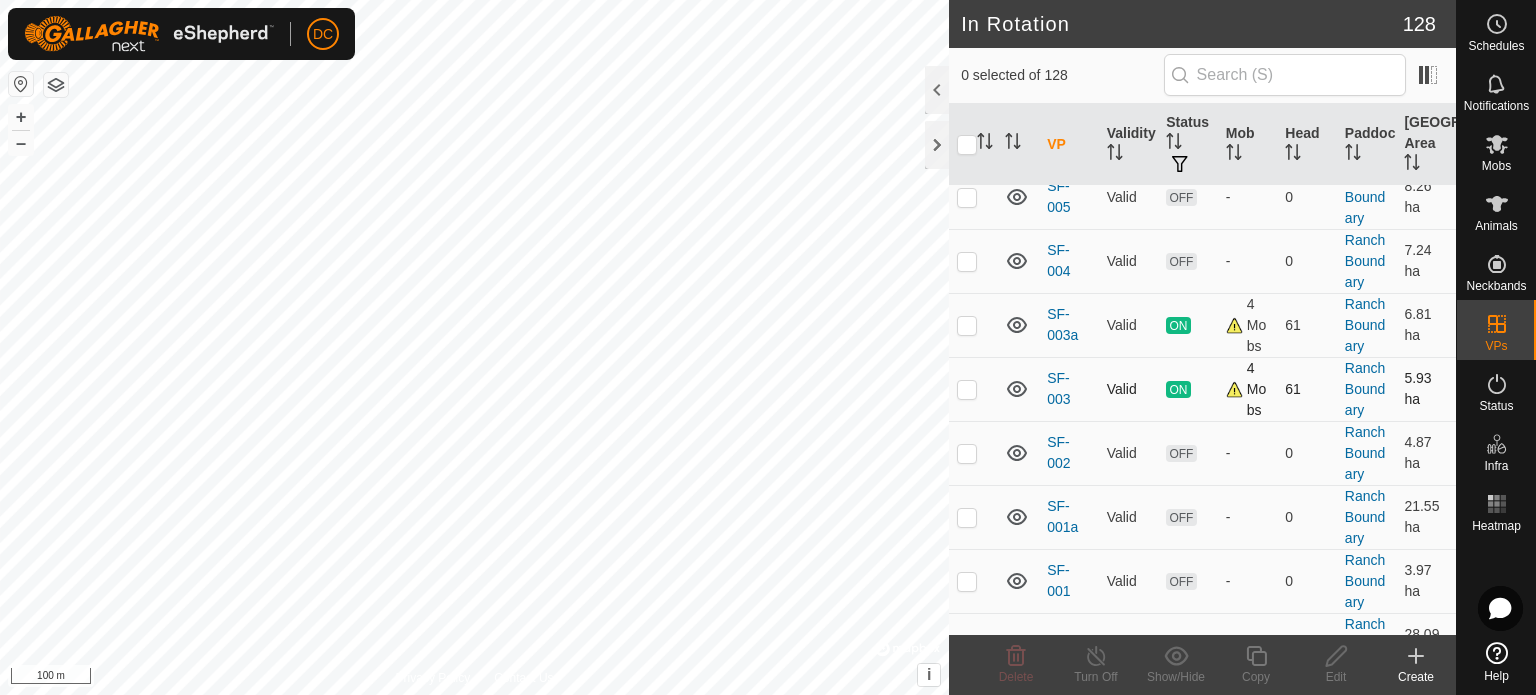 click at bounding box center [967, 389] 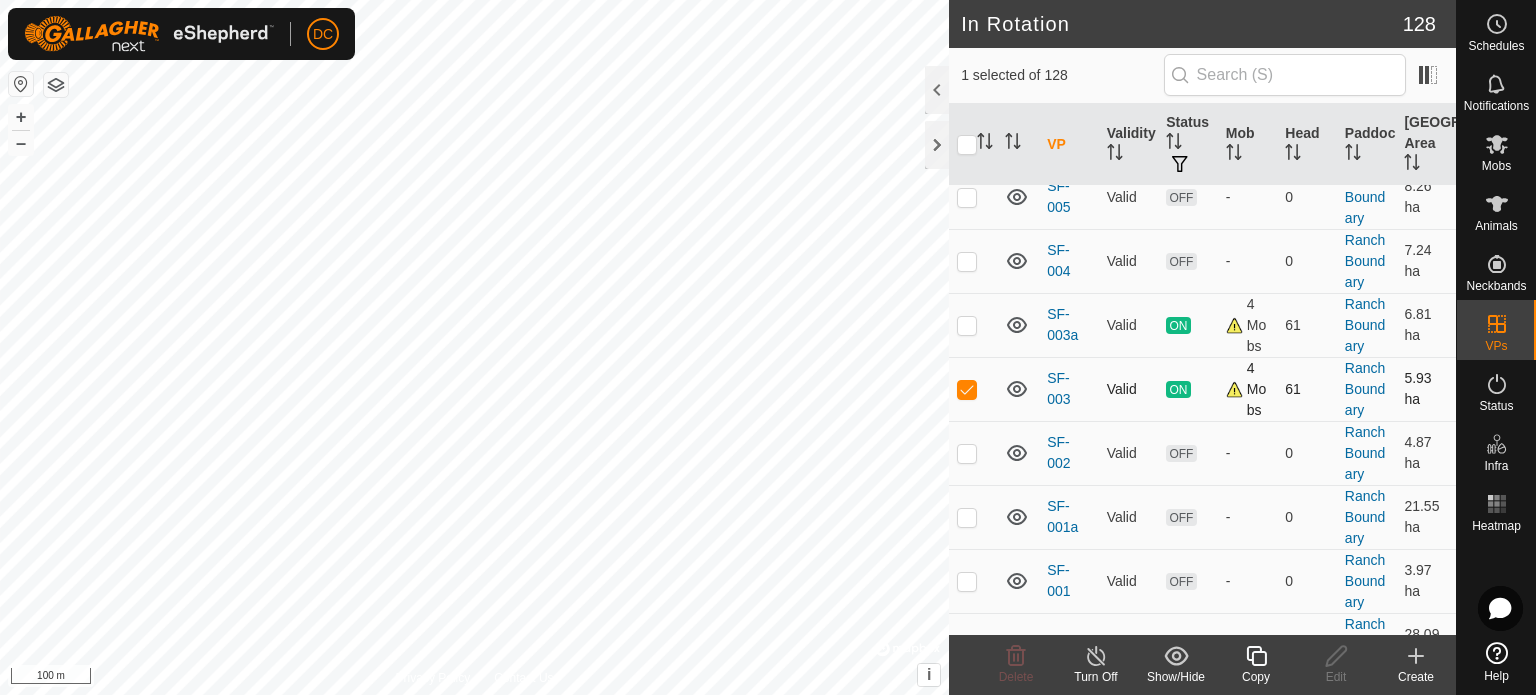click at bounding box center (967, 389) 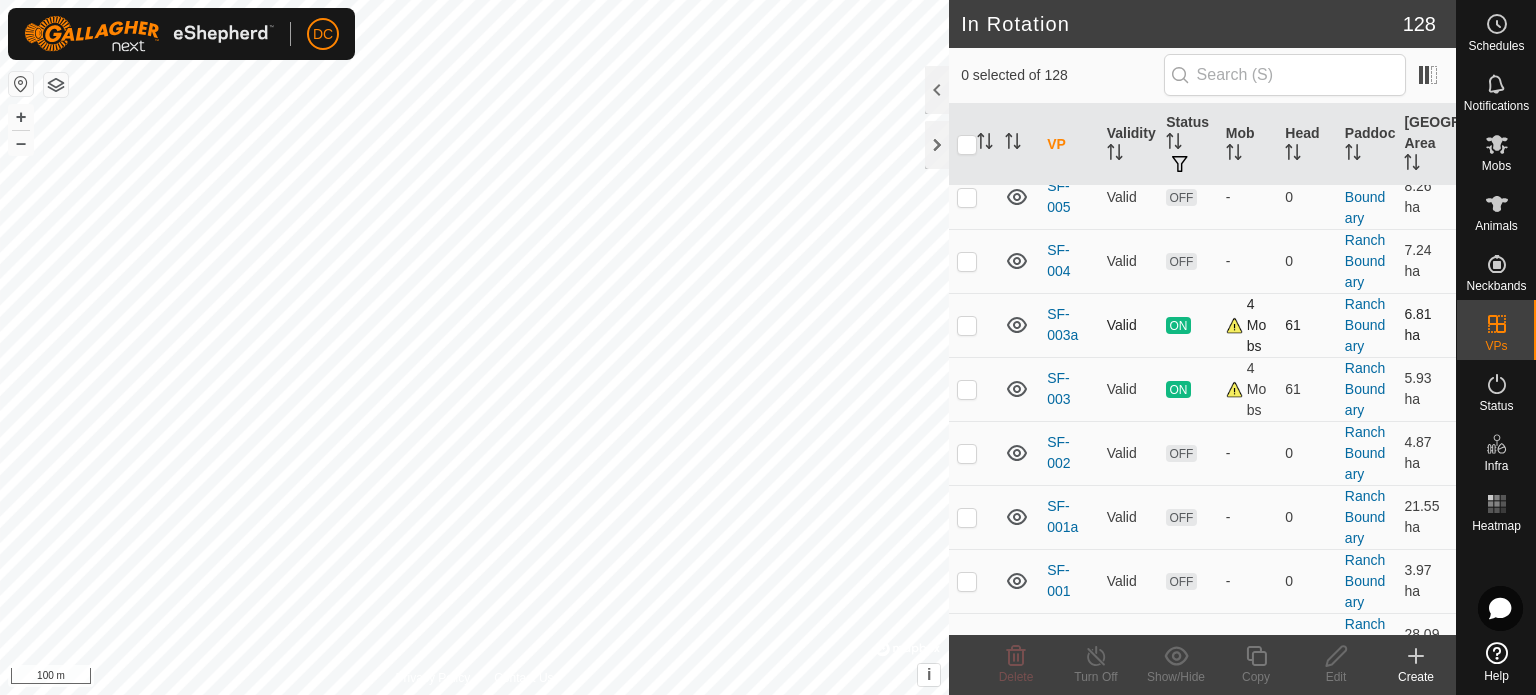 click at bounding box center [967, 325] 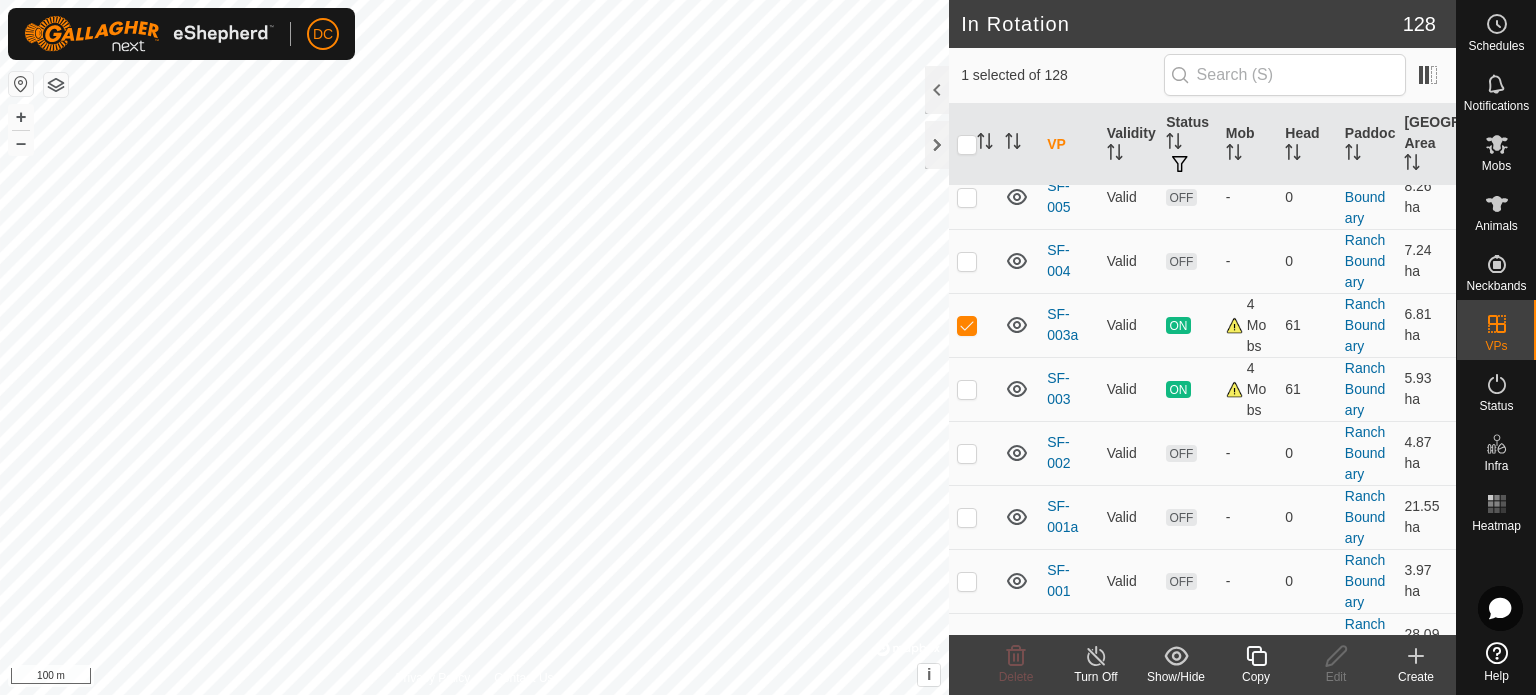 click 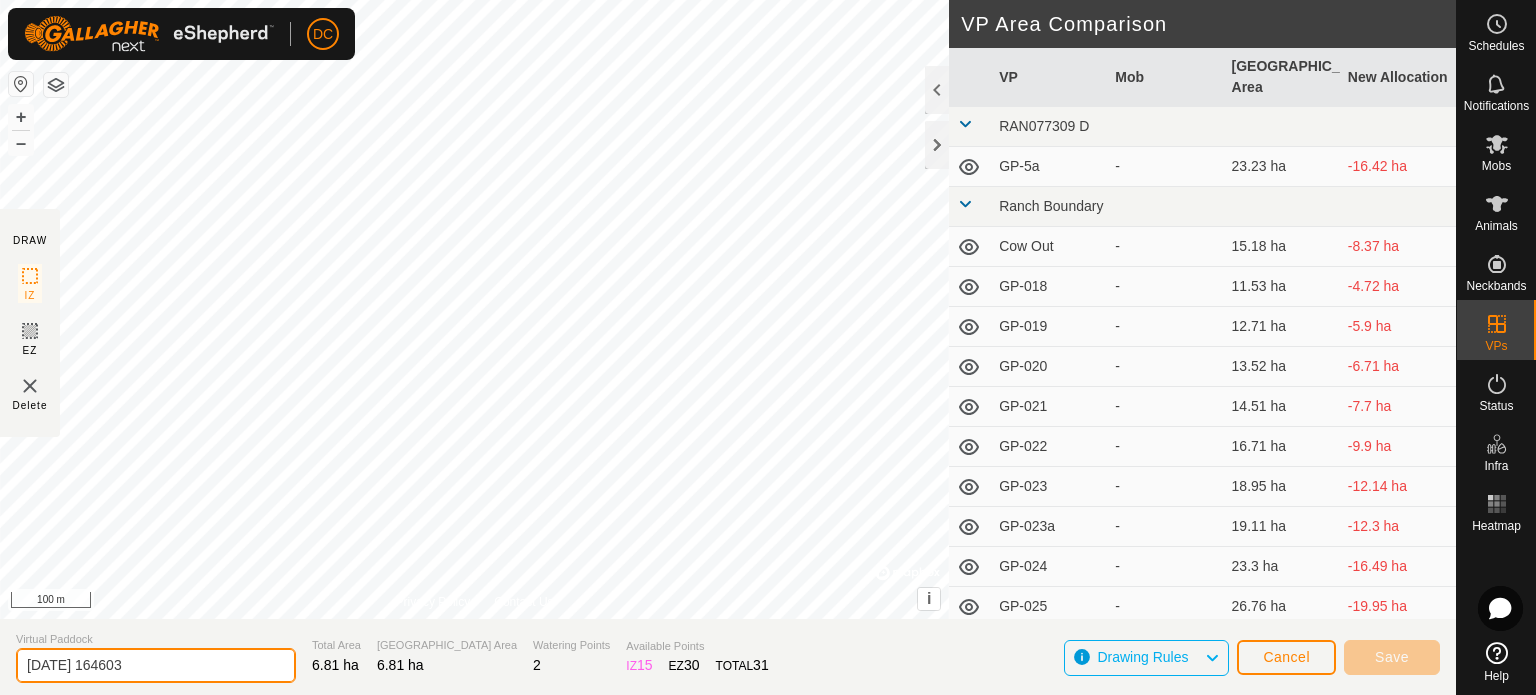 click on "2025-07-26 164603" 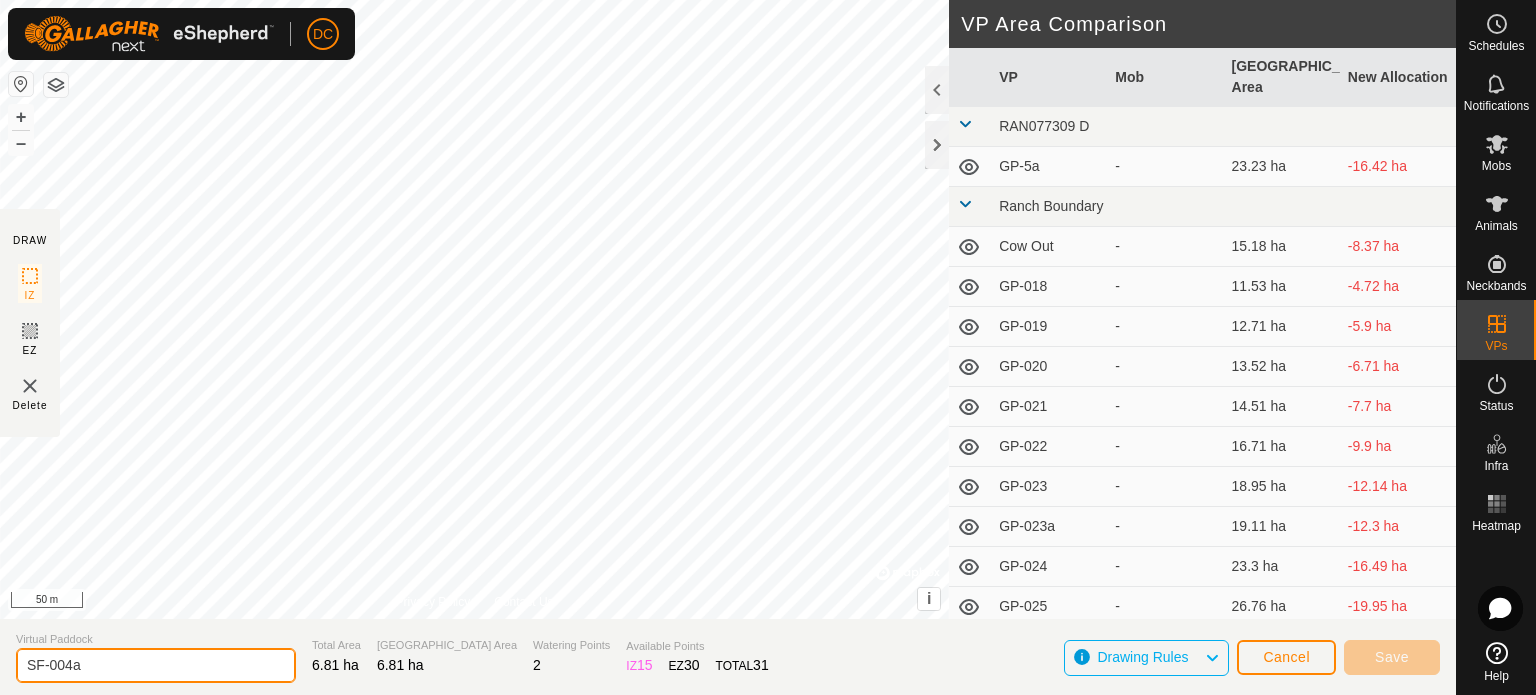 type on "SF-004a" 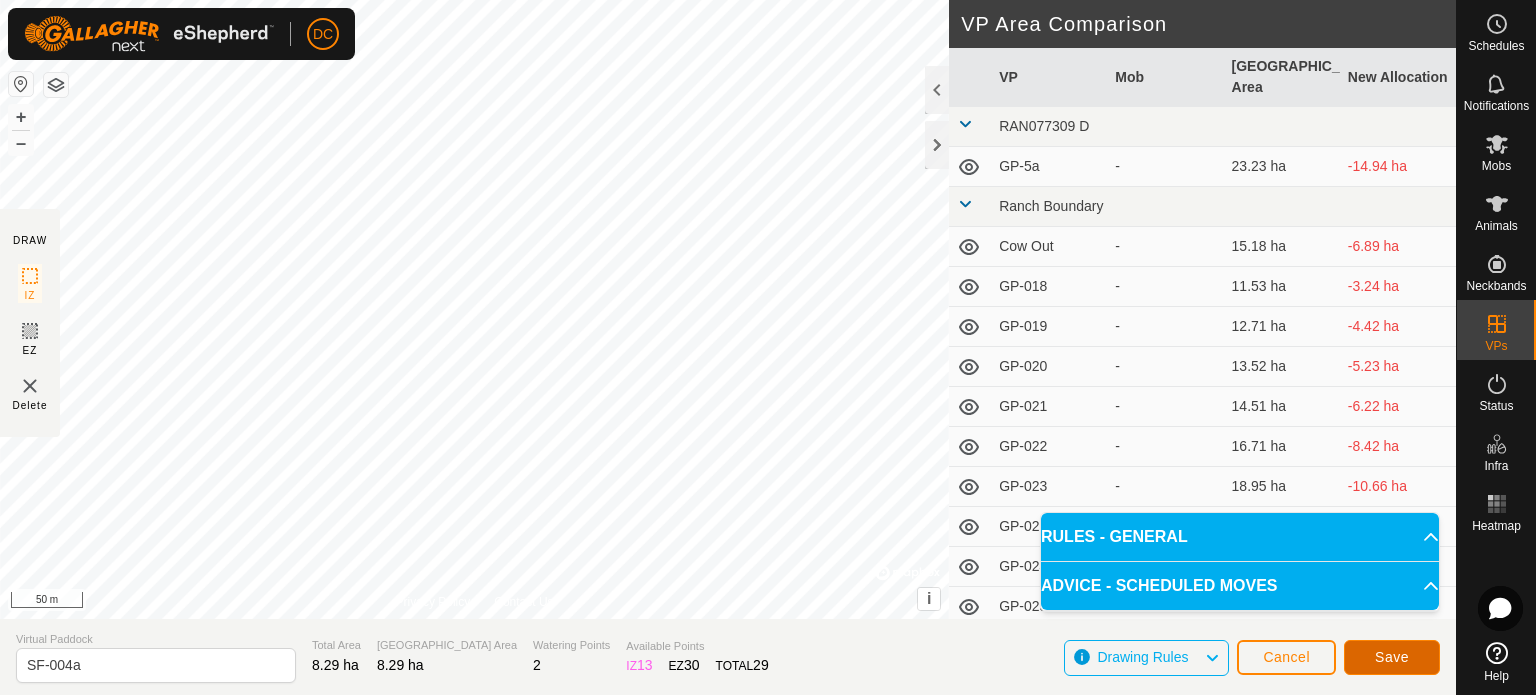 click on "Save" 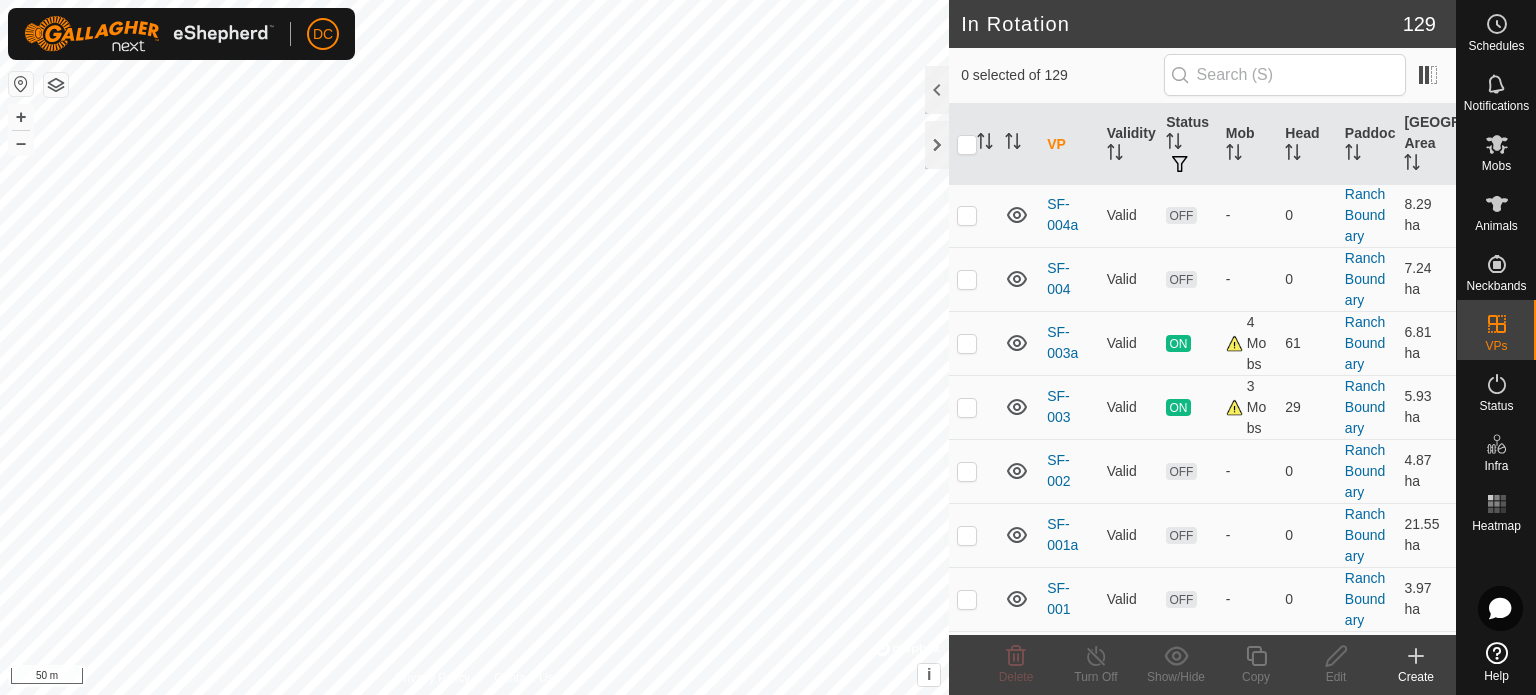 scroll, scrollTop: 1400, scrollLeft: 0, axis: vertical 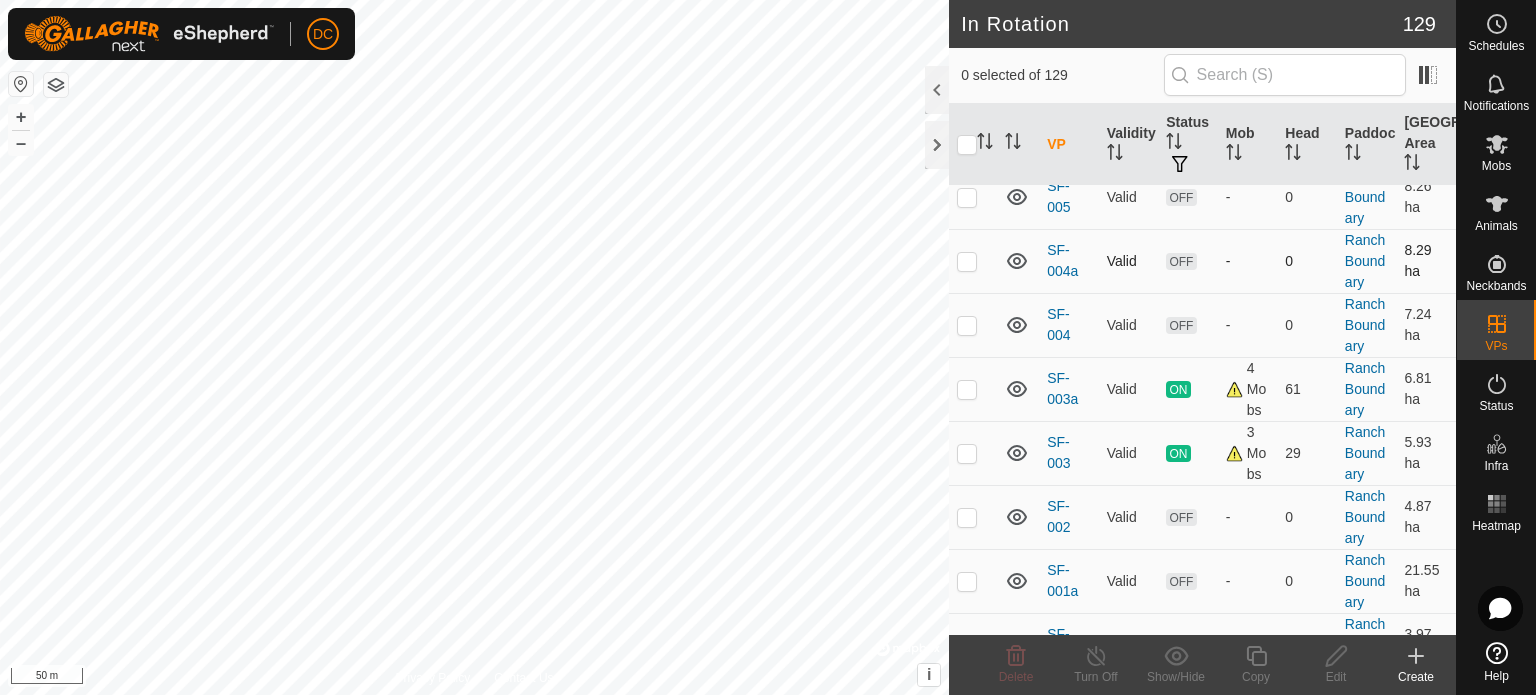 click at bounding box center [967, 261] 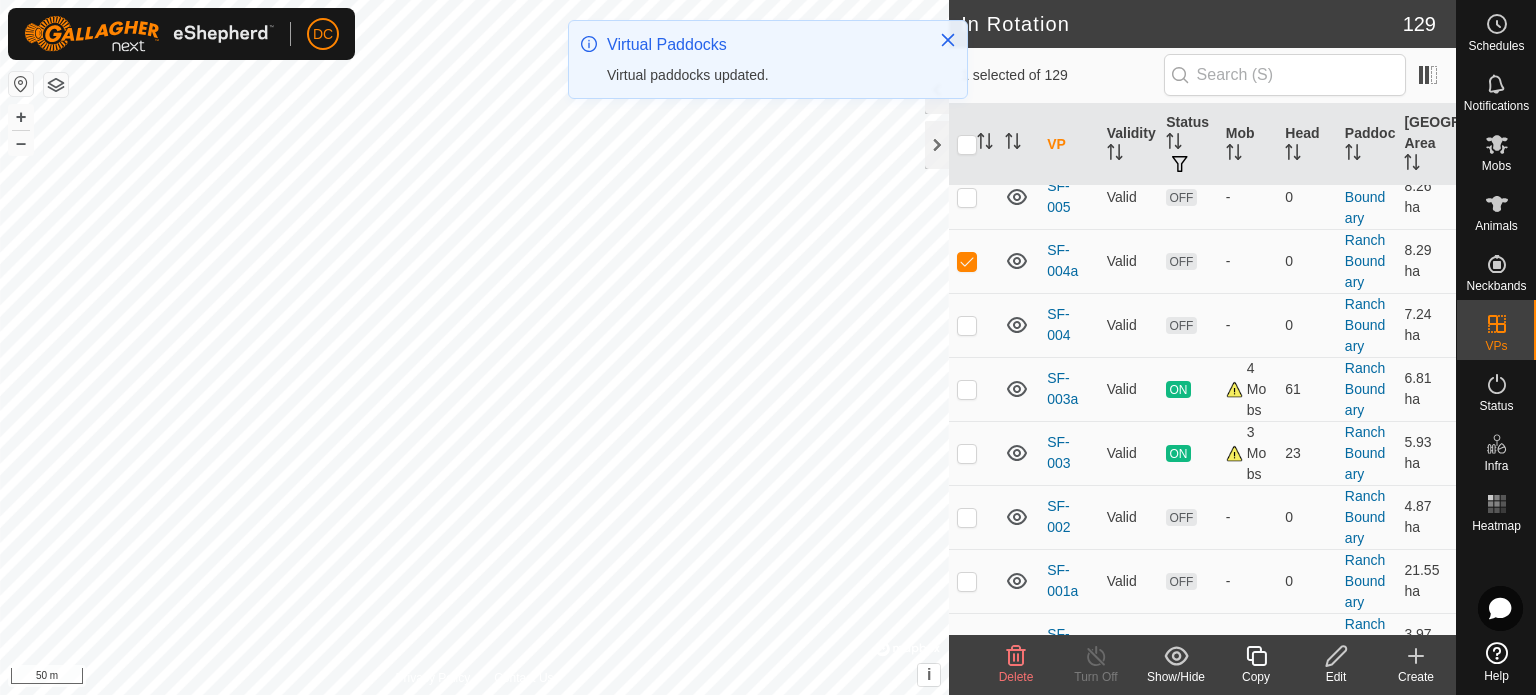 click 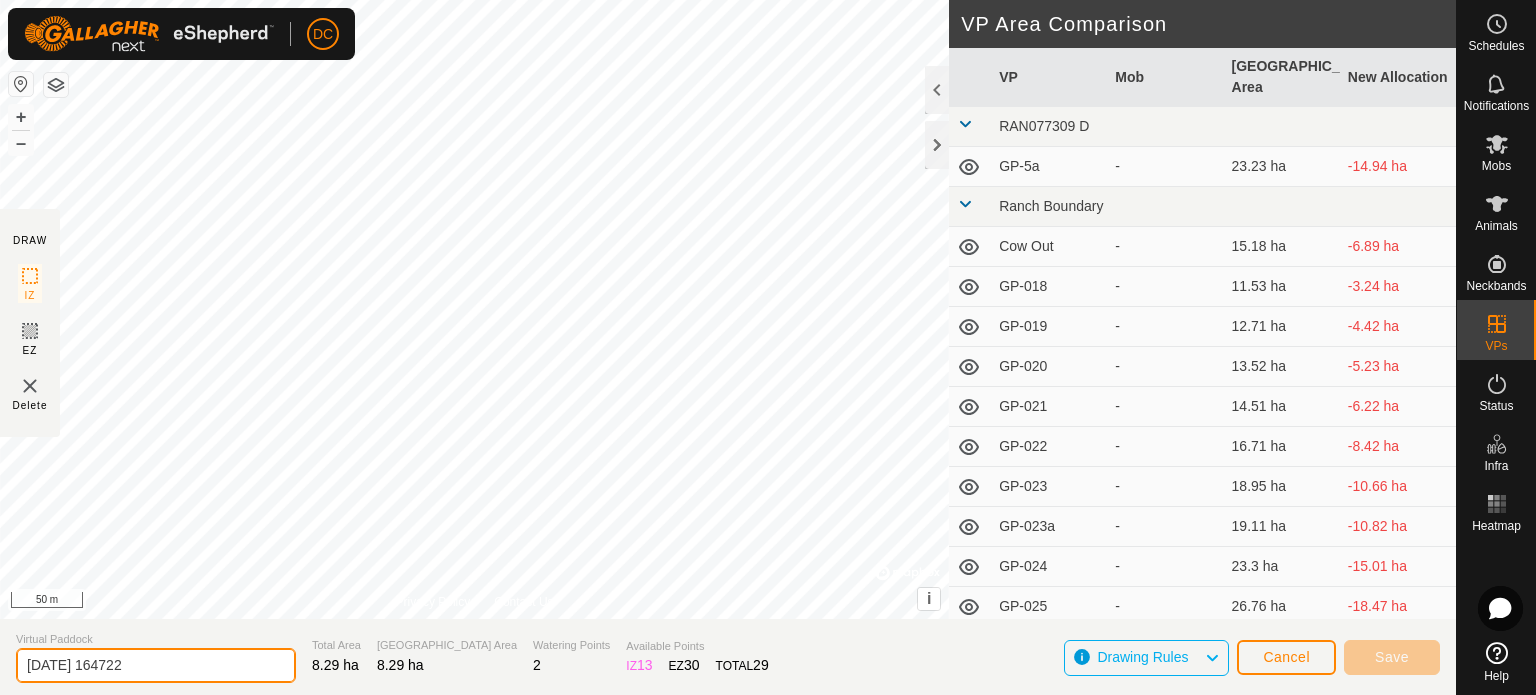 drag, startPoint x: 180, startPoint y: 662, endPoint x: 28, endPoint y: 642, distance: 153.31015 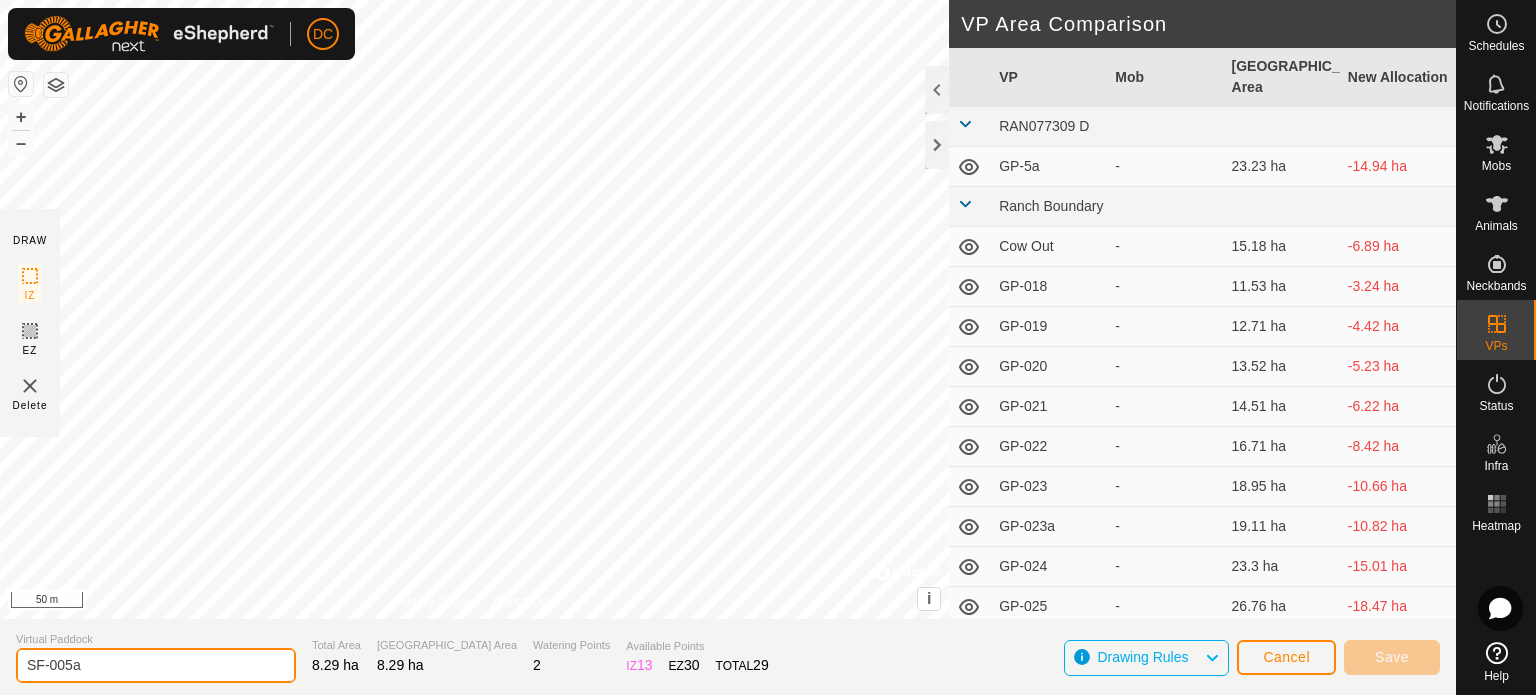 type on "SF-005a" 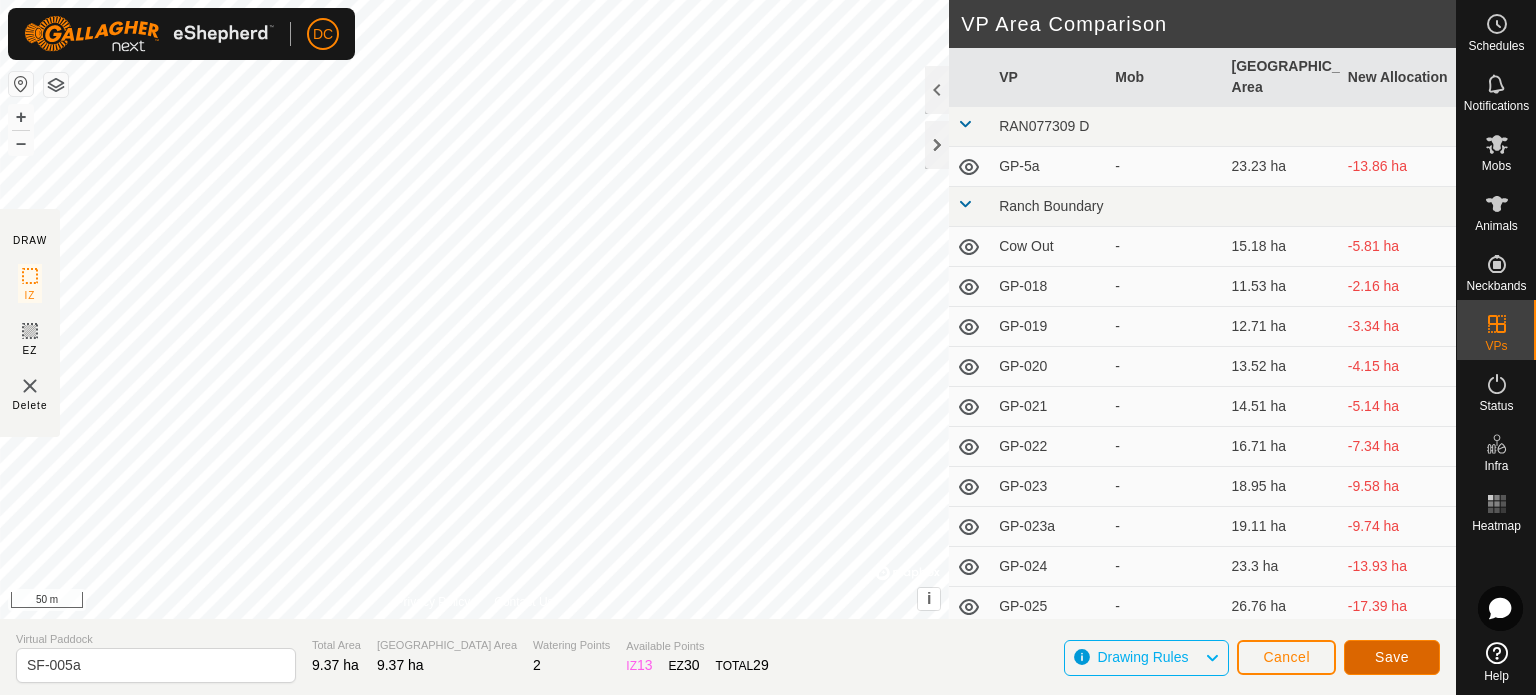 click on "Save" 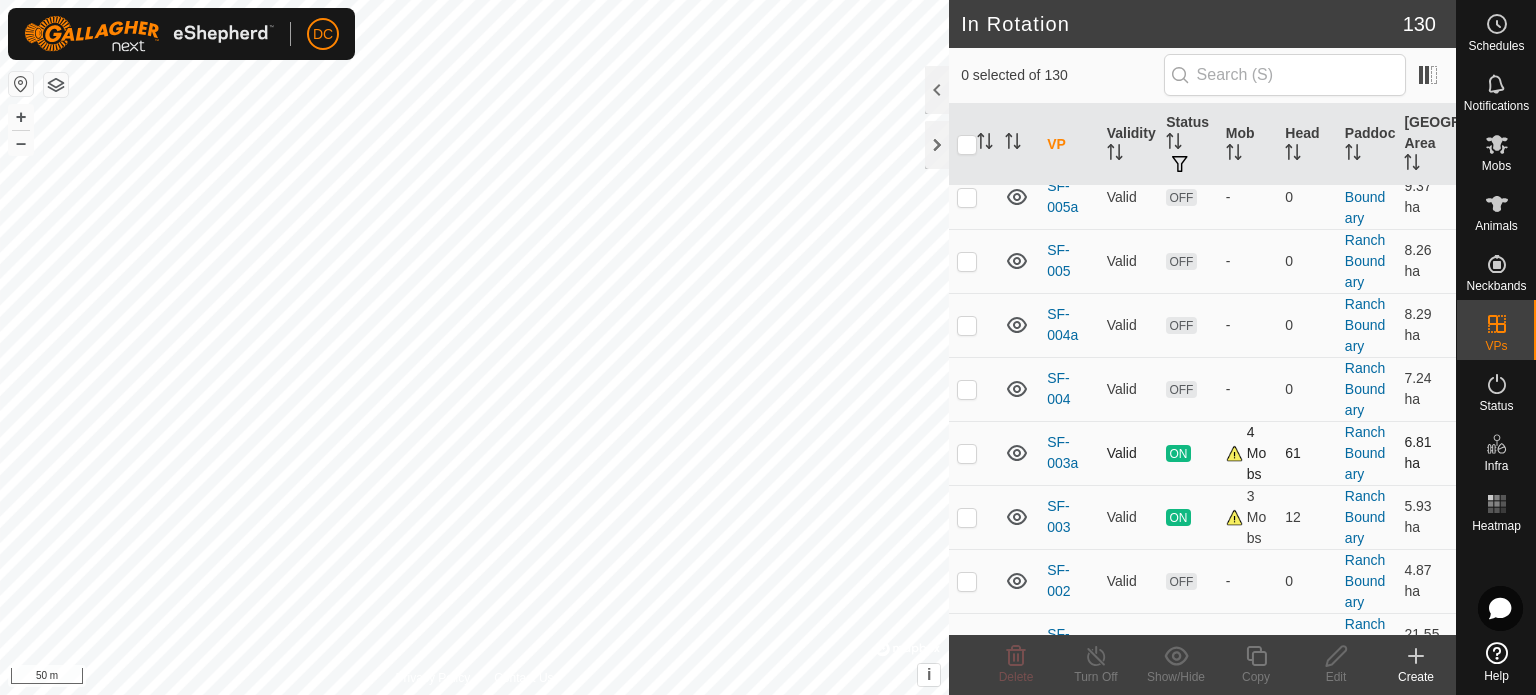 scroll, scrollTop: 1300, scrollLeft: 0, axis: vertical 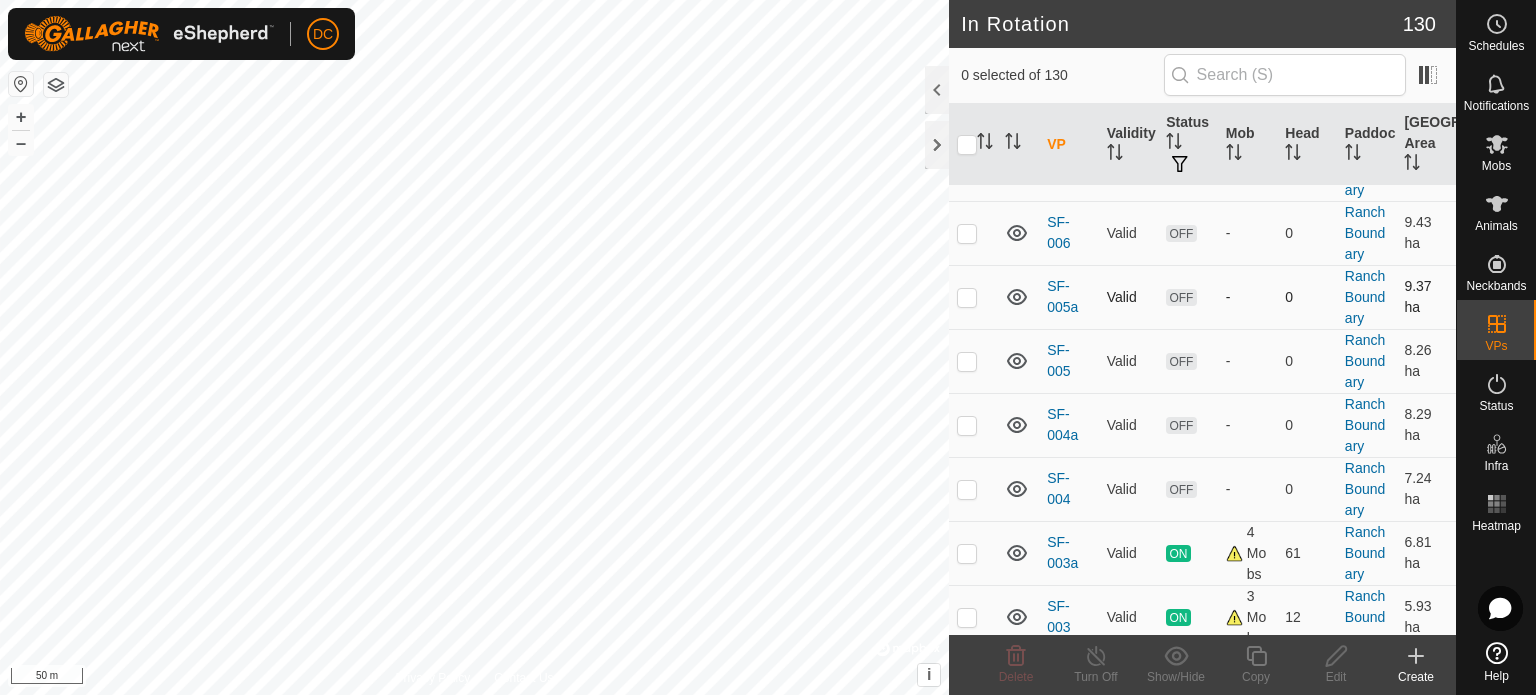 click at bounding box center [967, 297] 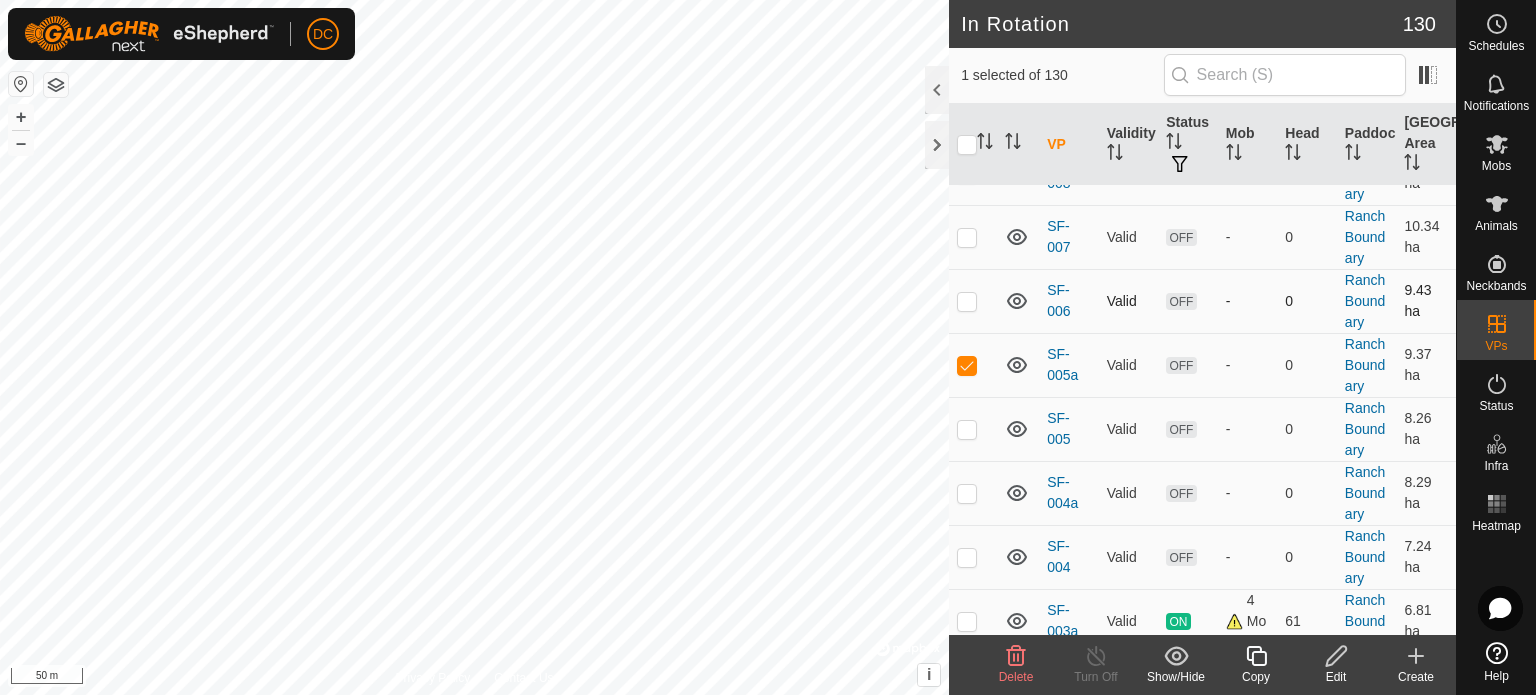 scroll, scrollTop: 1100, scrollLeft: 0, axis: vertical 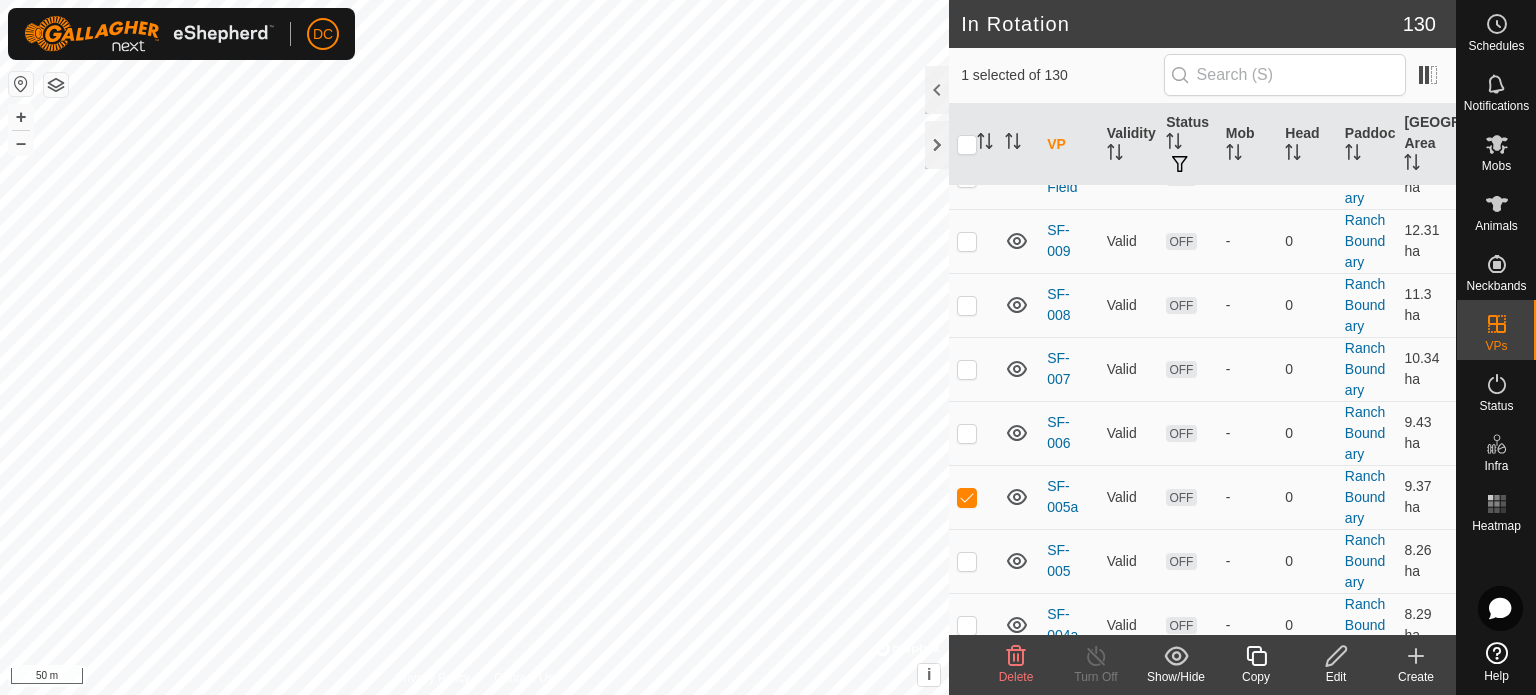click 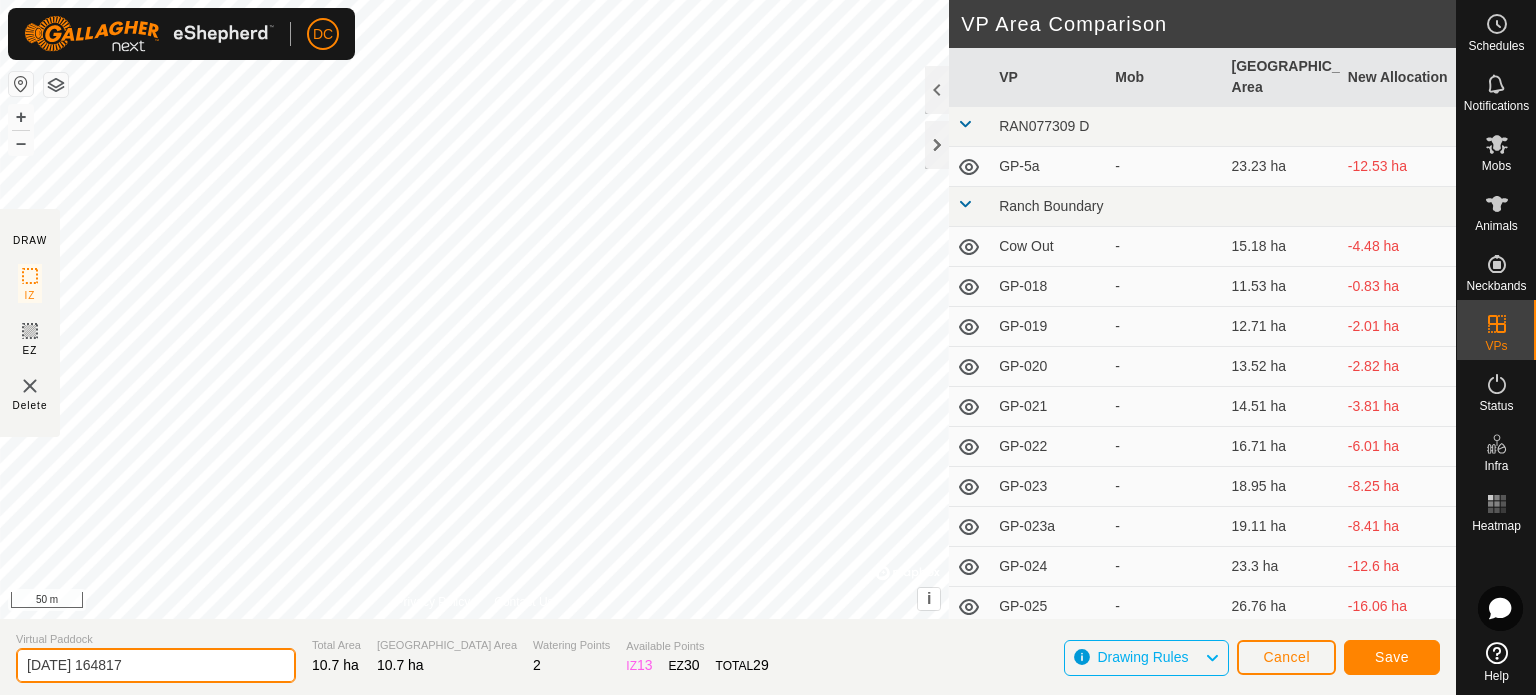 drag, startPoint x: 184, startPoint y: 663, endPoint x: 29, endPoint y: 675, distance: 155.46382 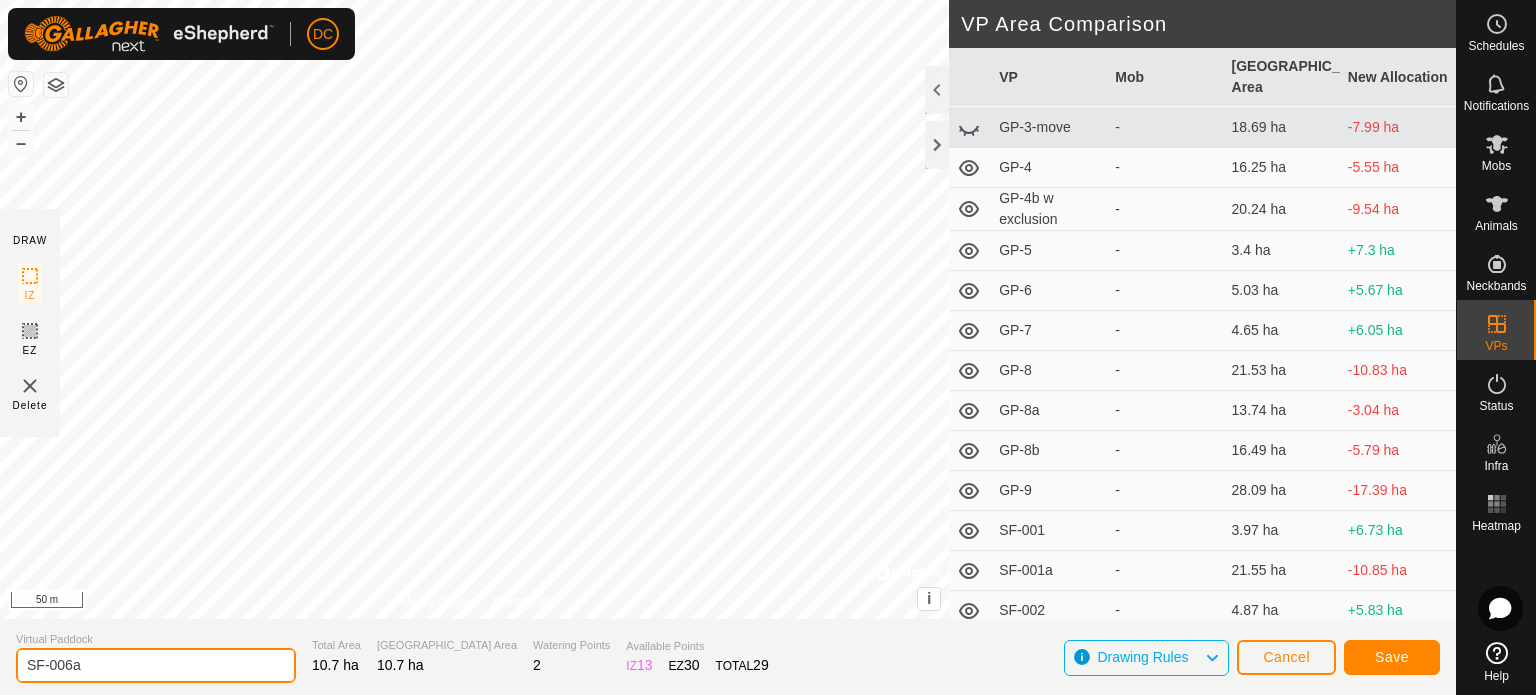 scroll, scrollTop: 1200, scrollLeft: 0, axis: vertical 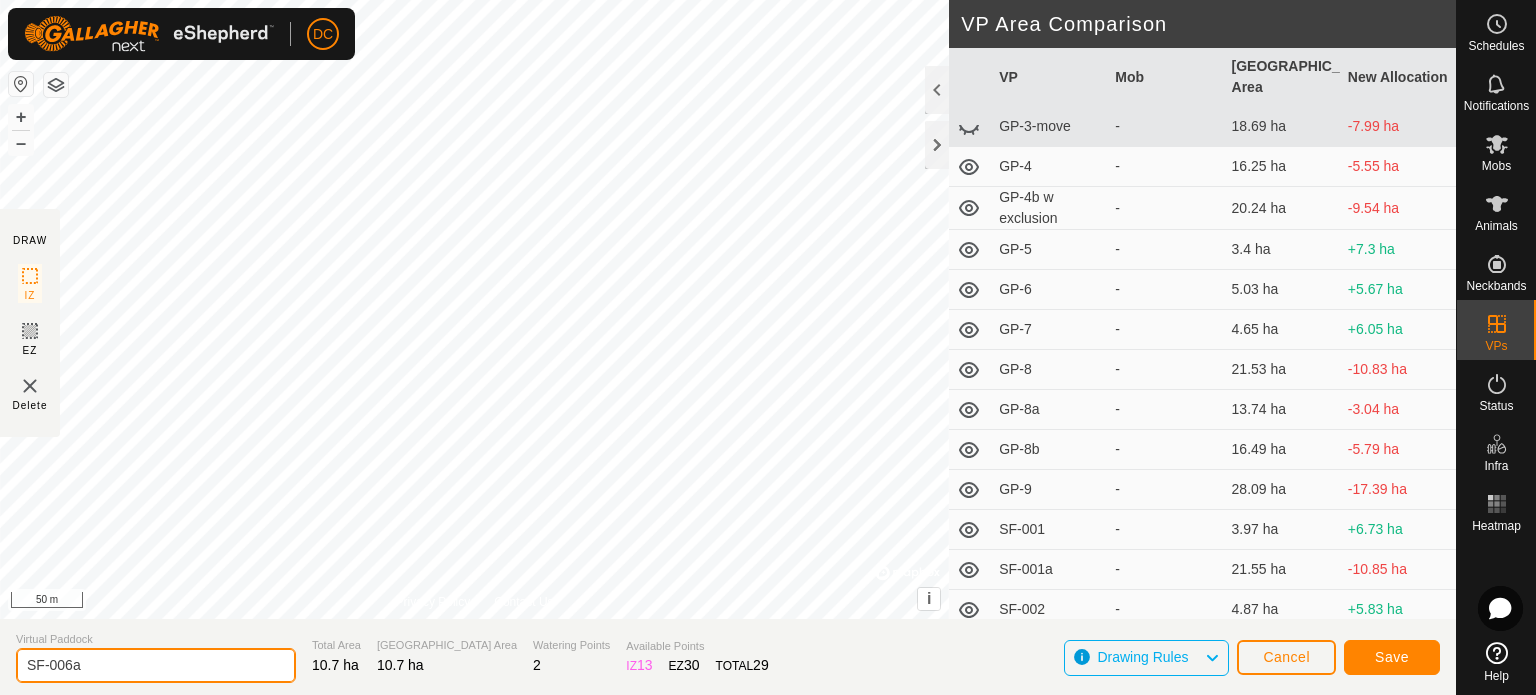 type on "SF-006a" 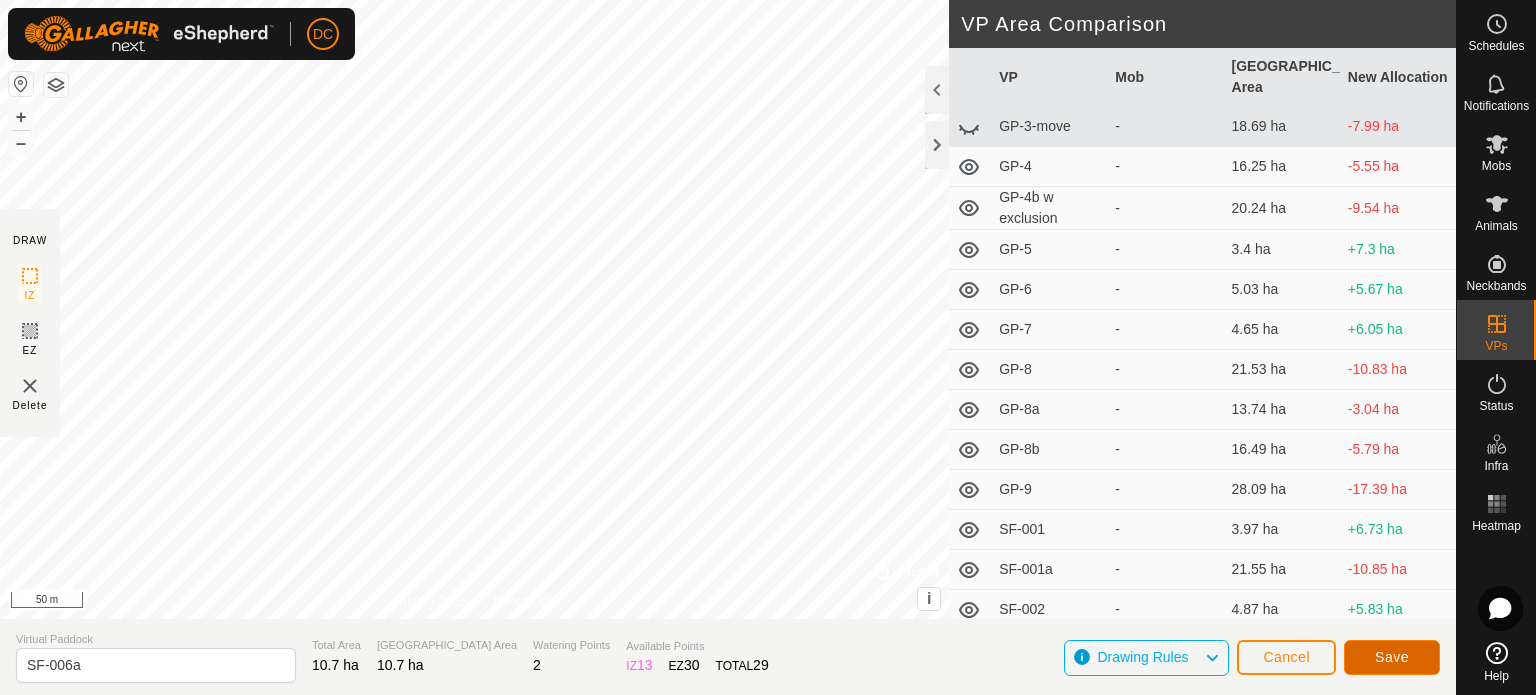 click on "Save" 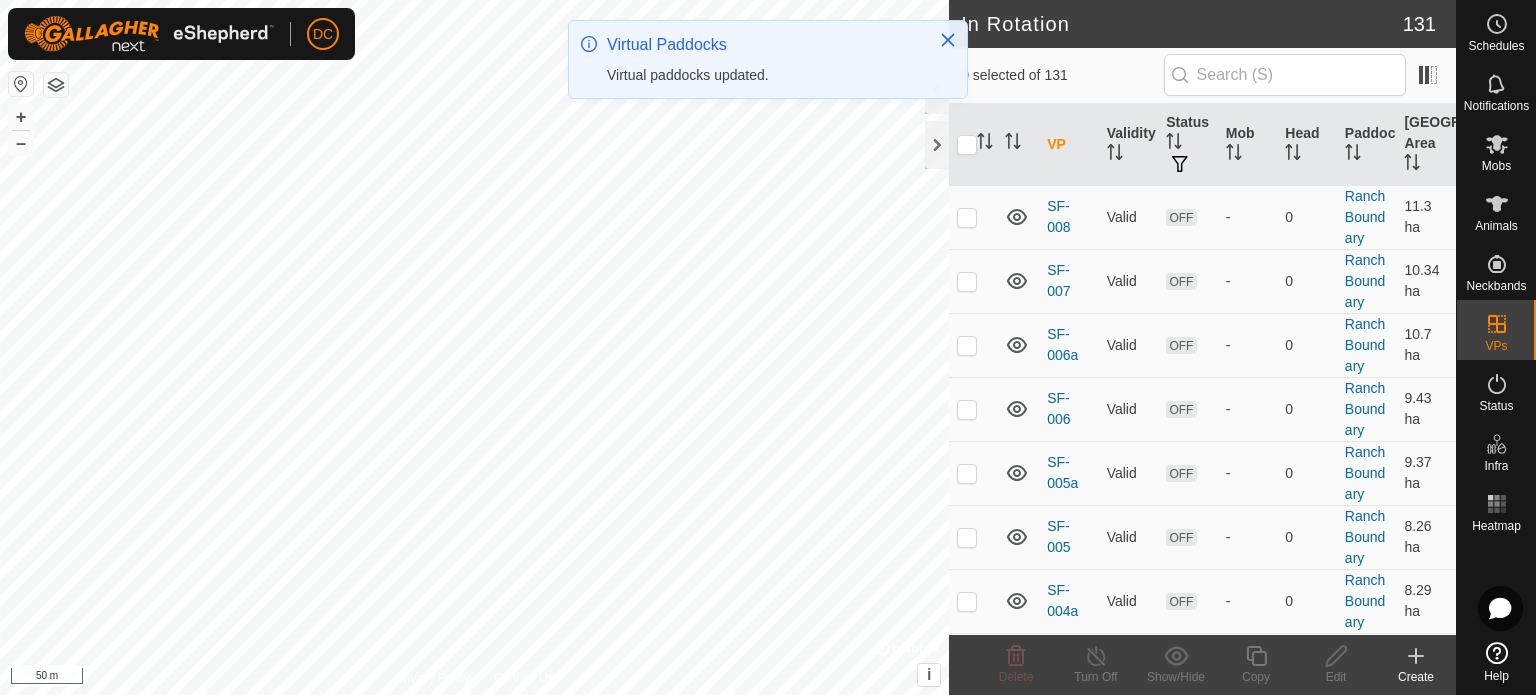 scroll, scrollTop: 1200, scrollLeft: 0, axis: vertical 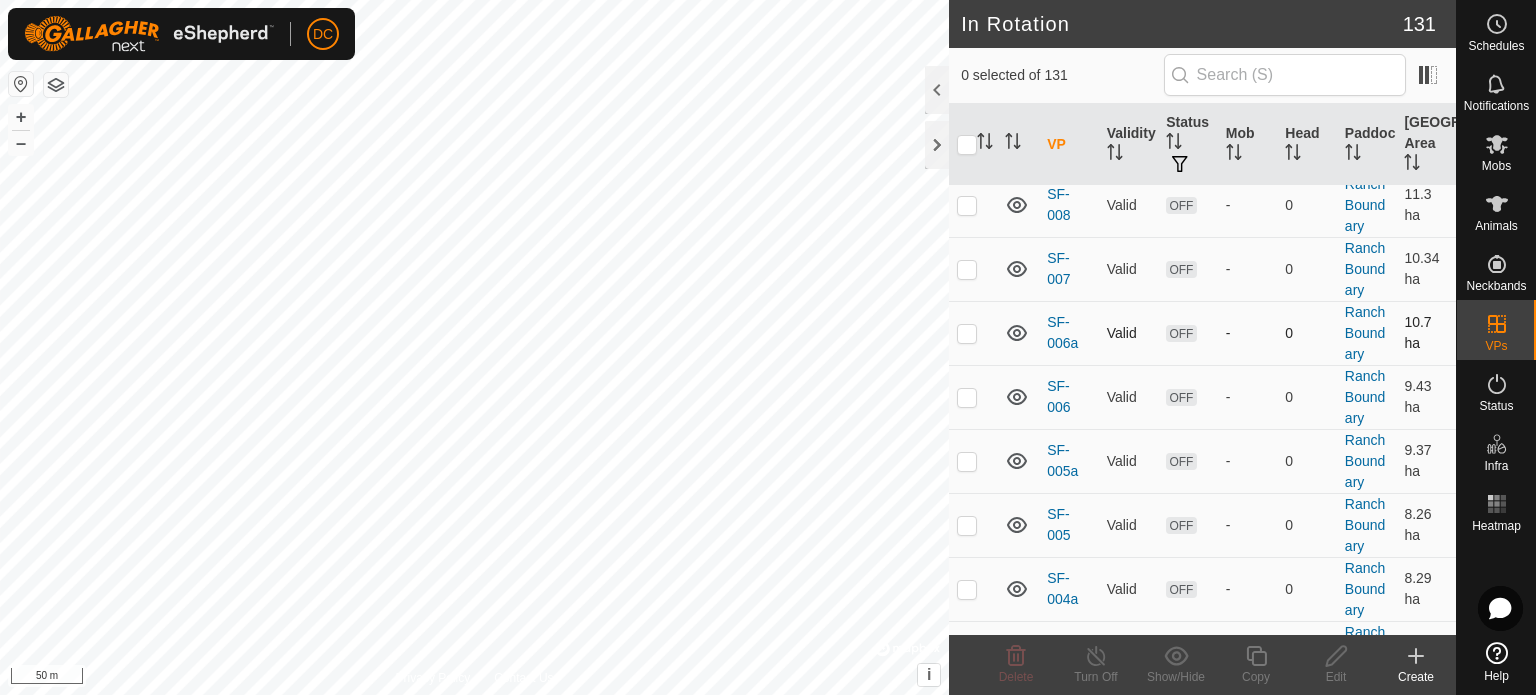 click at bounding box center [967, 333] 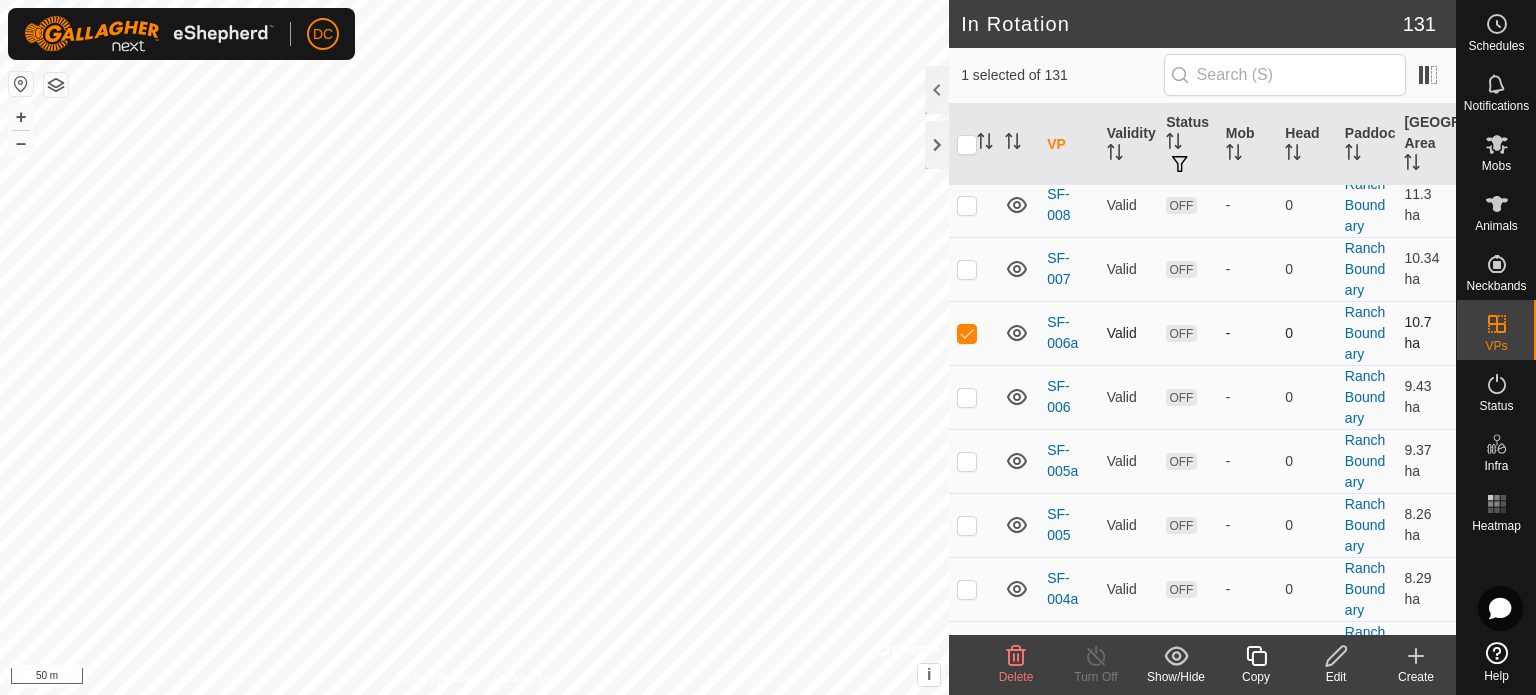 click at bounding box center [967, 333] 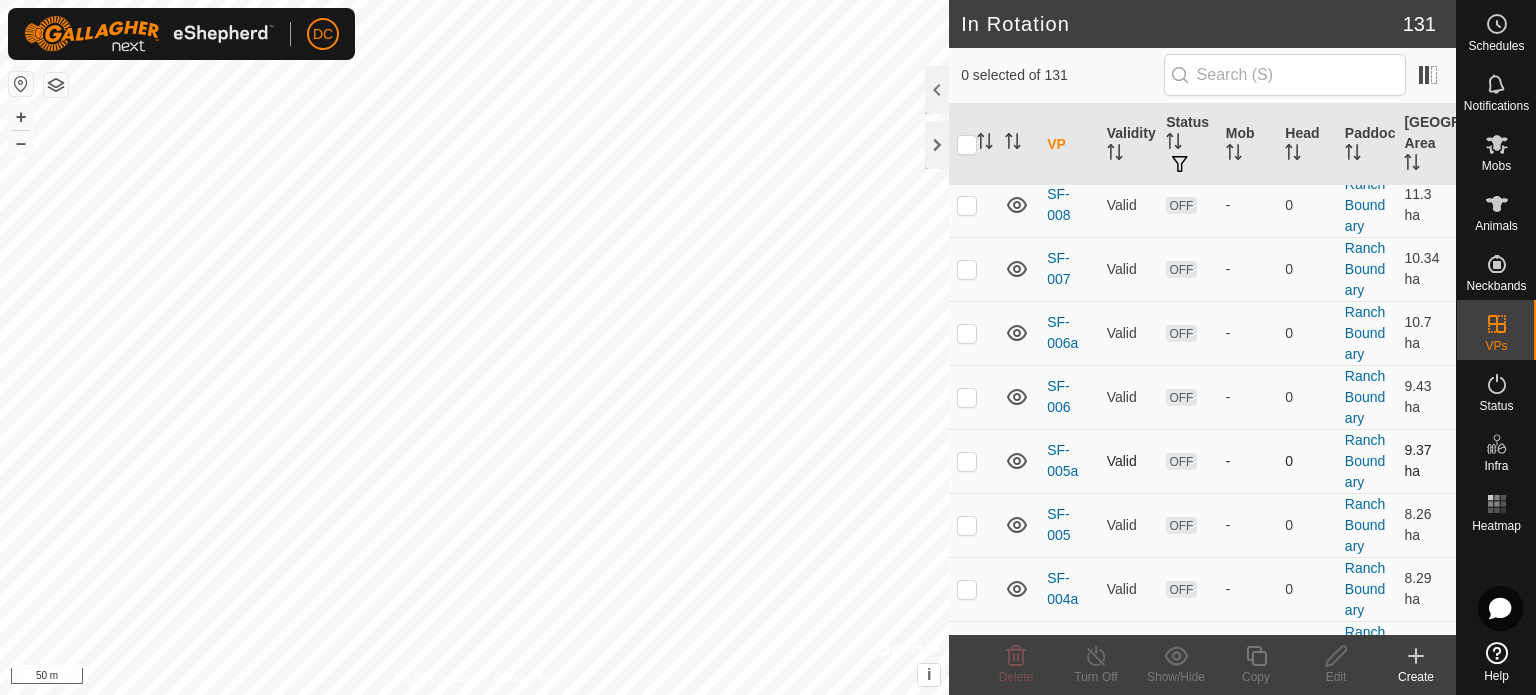 click at bounding box center (967, 461) 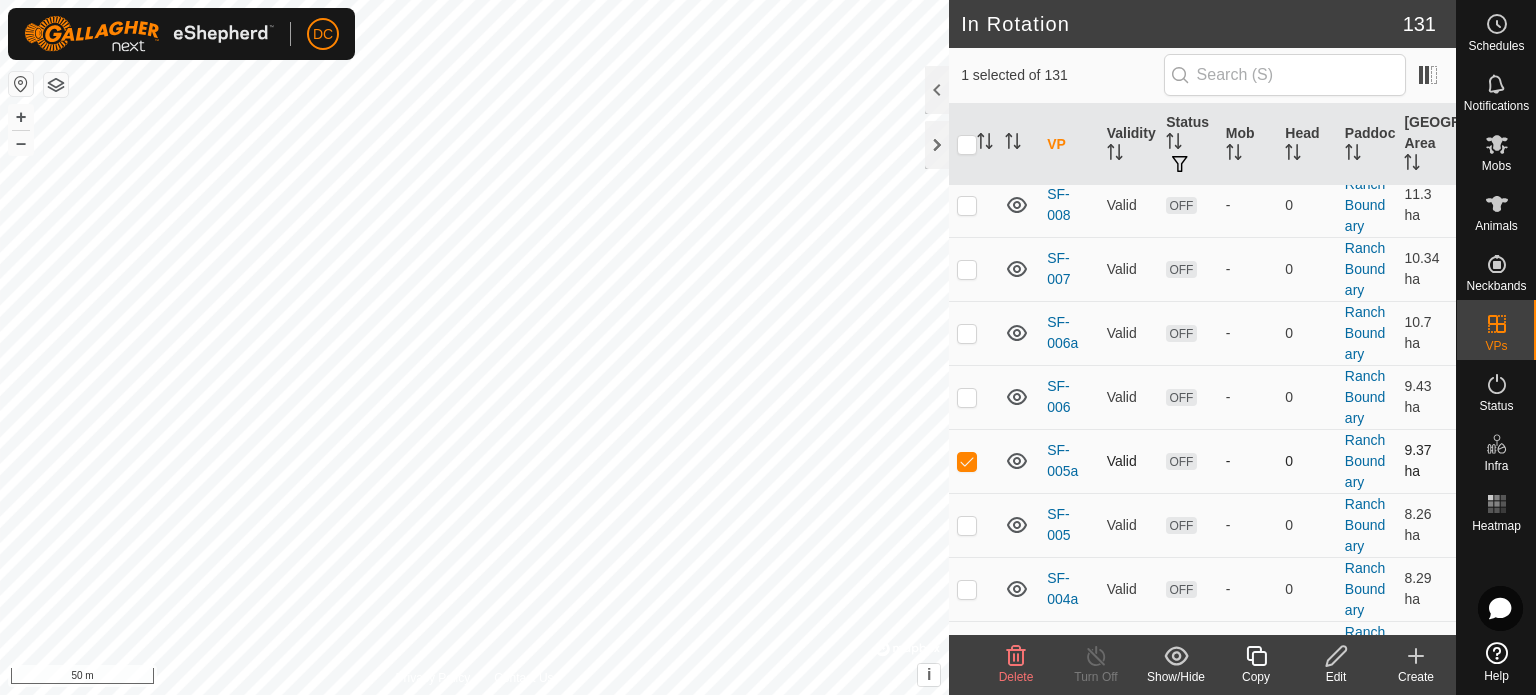 click at bounding box center [967, 461] 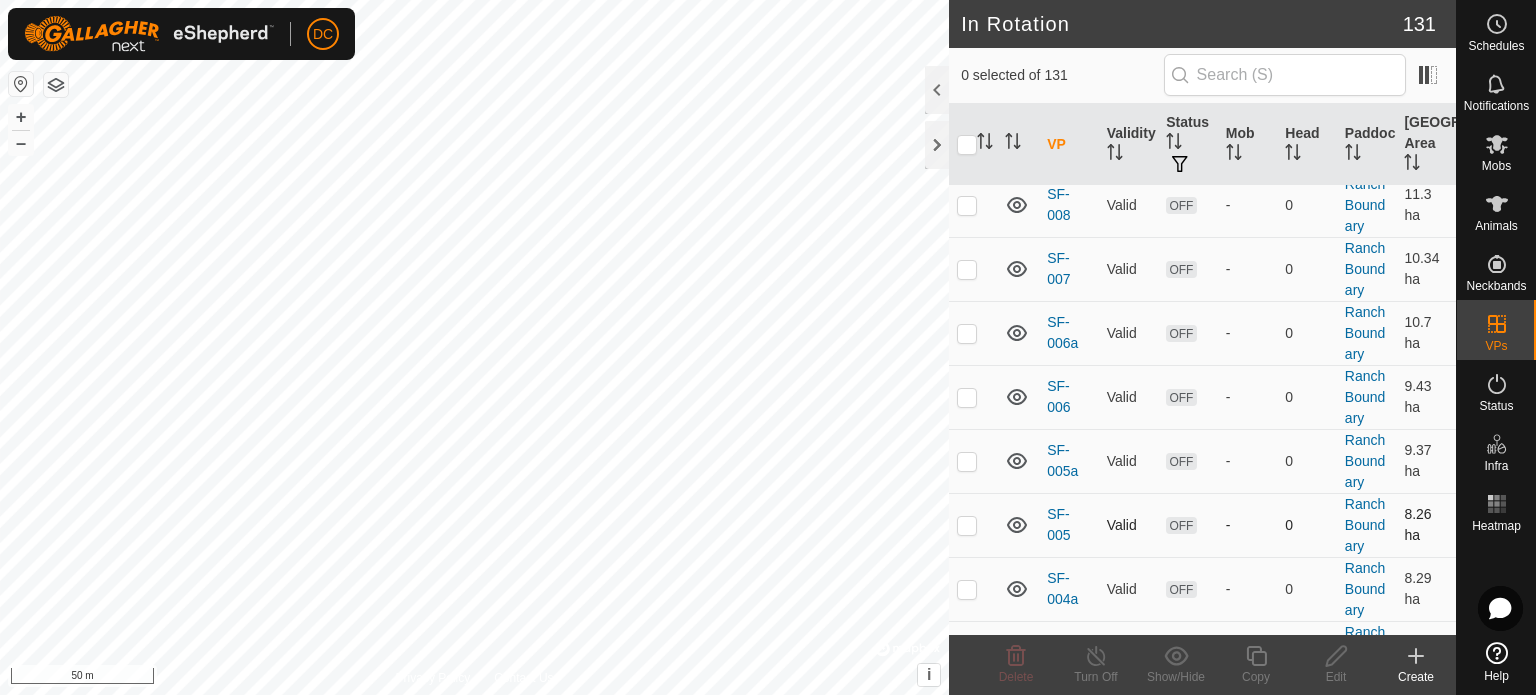 click at bounding box center [967, 525] 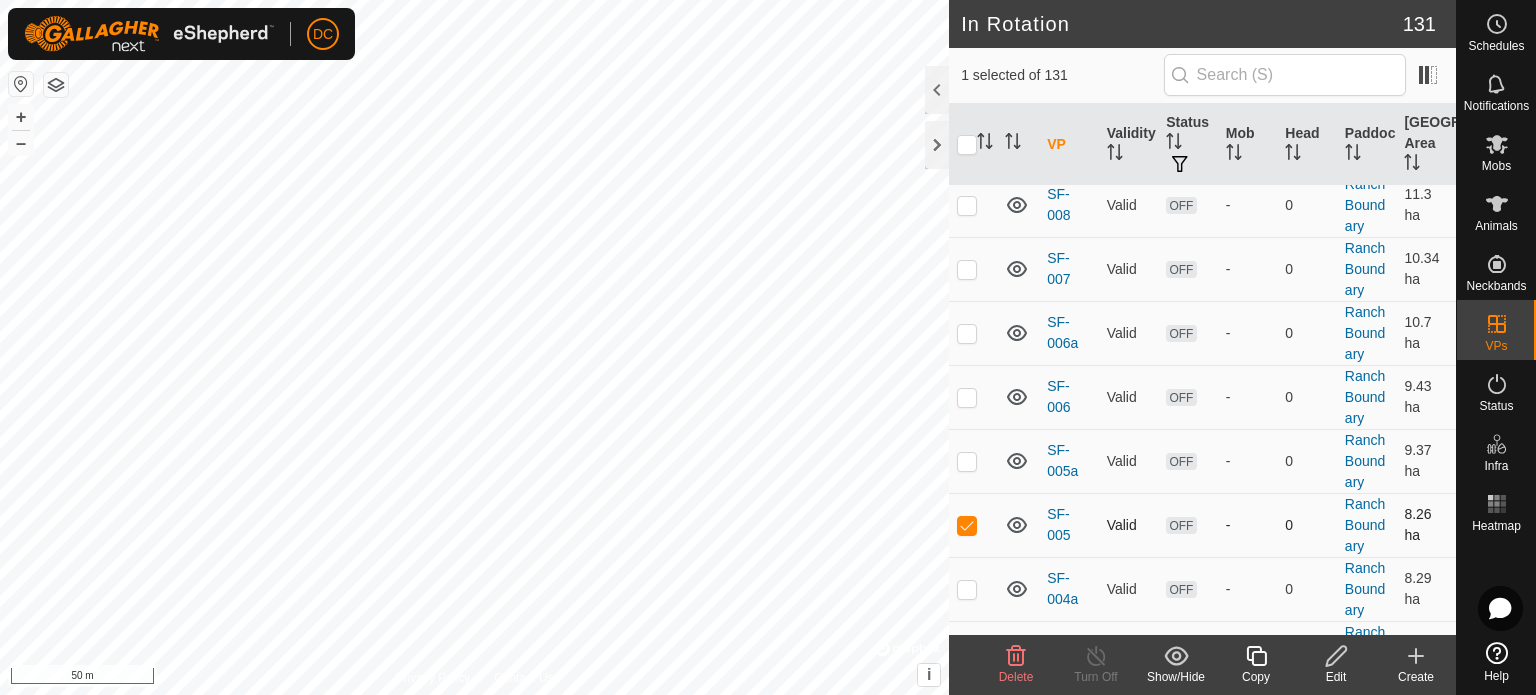click at bounding box center [967, 525] 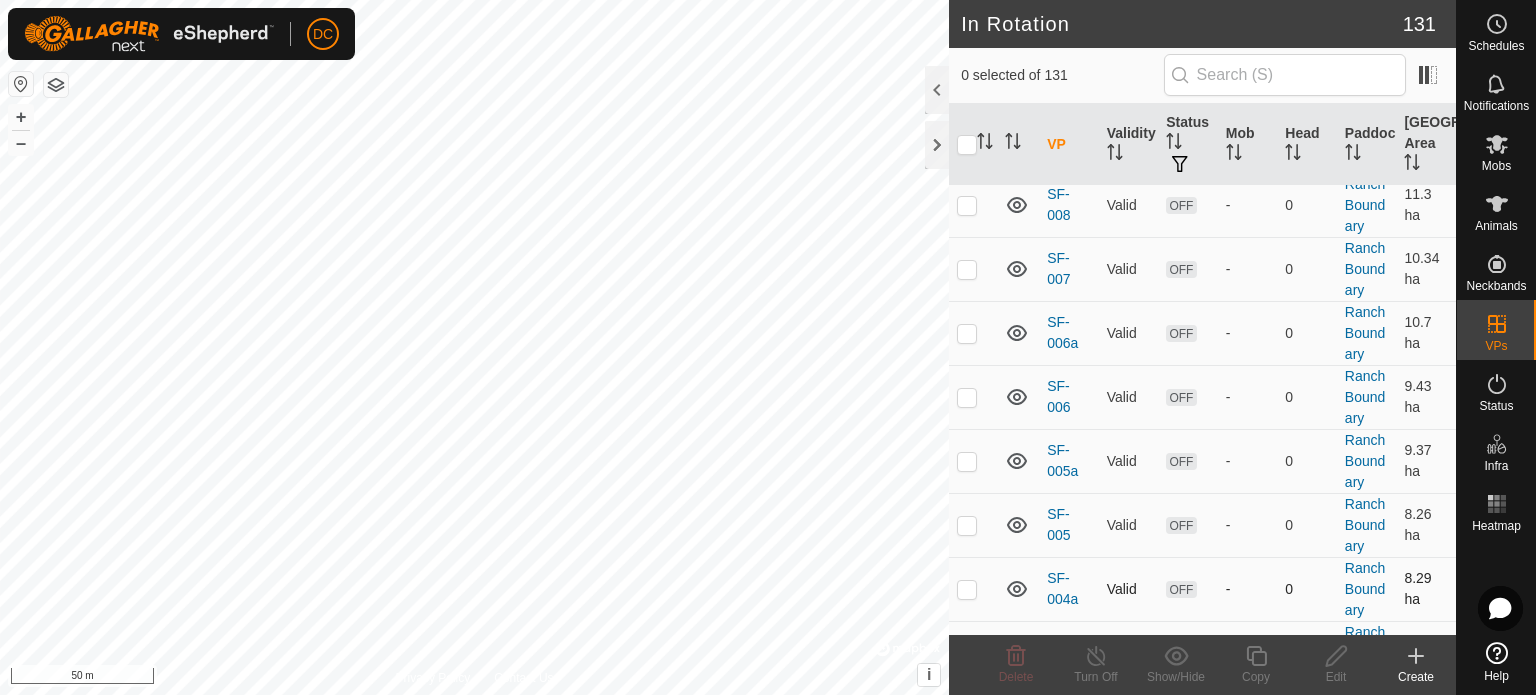 click at bounding box center [967, 589] 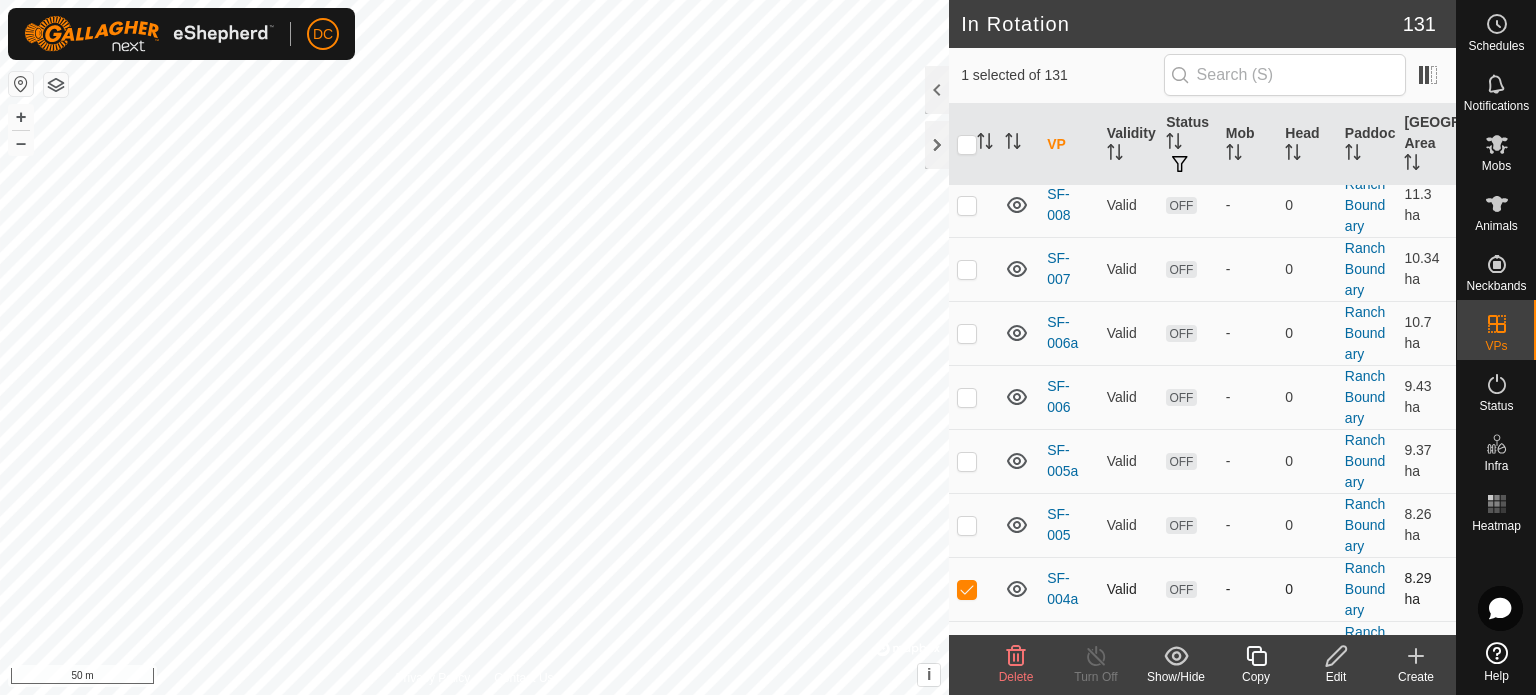 click at bounding box center [967, 589] 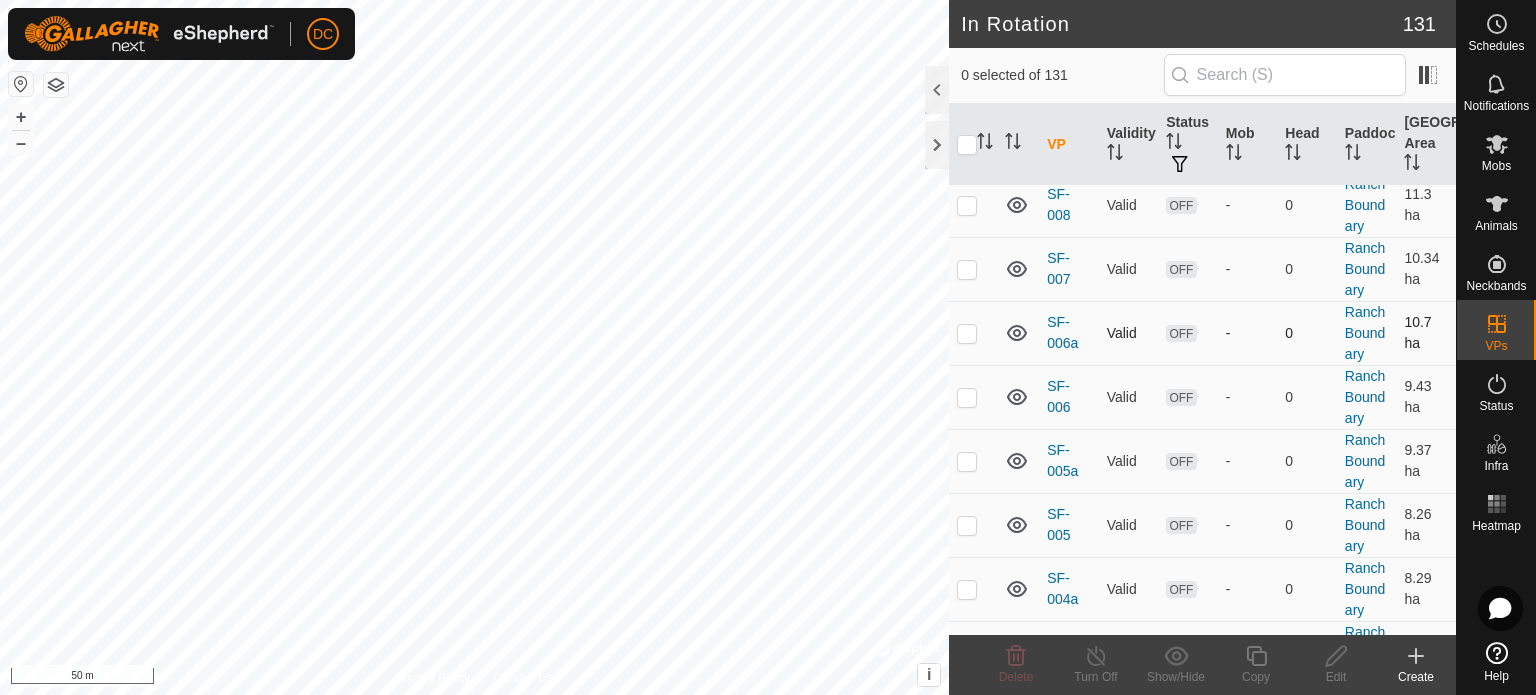 click at bounding box center (967, 333) 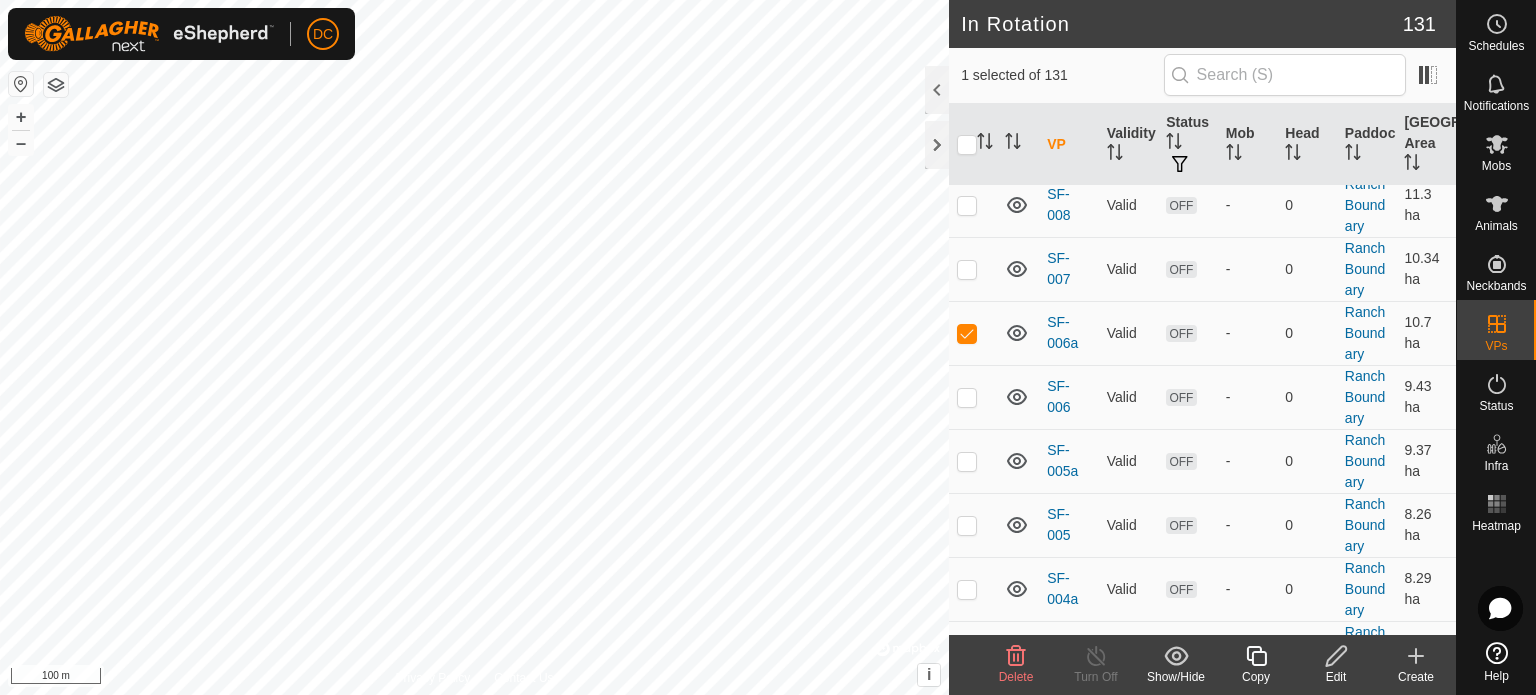 click 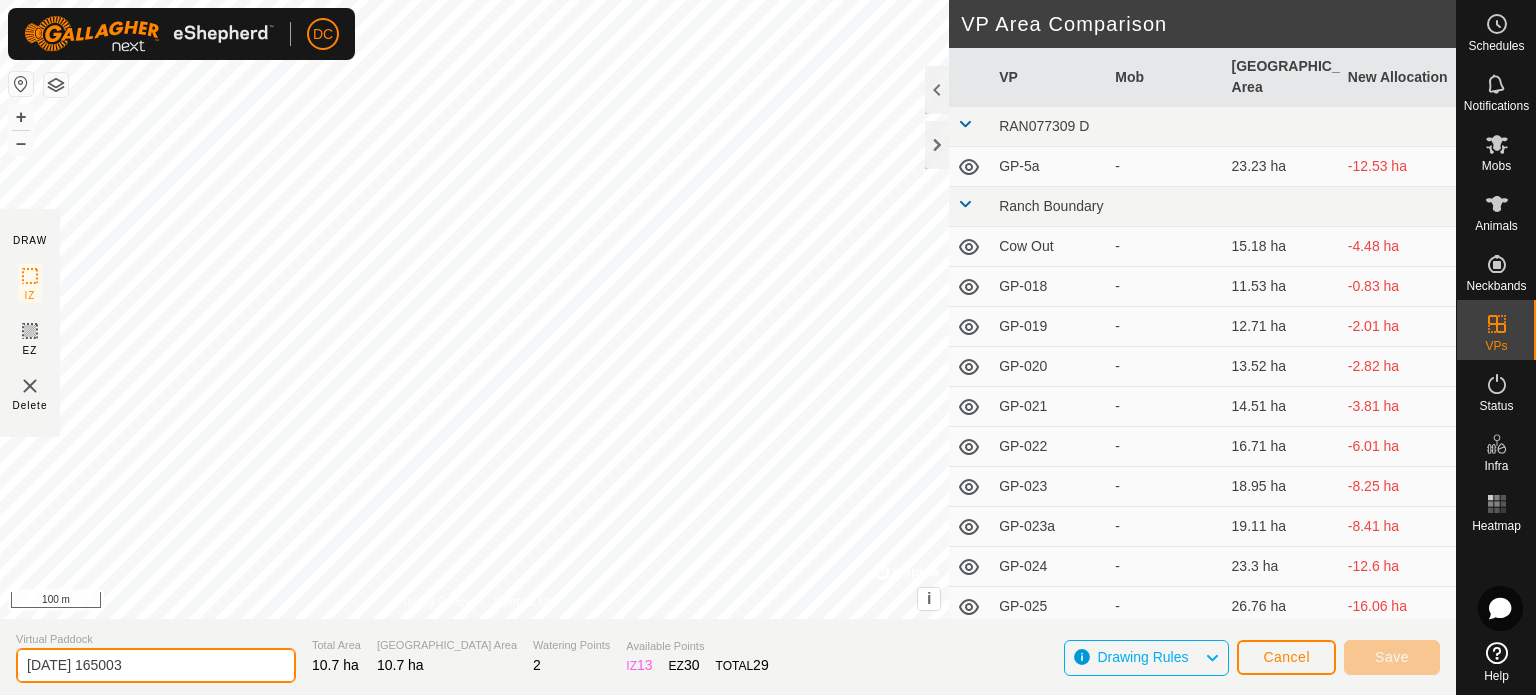 drag, startPoint x: 156, startPoint y: 663, endPoint x: 28, endPoint y: 670, distance: 128.19127 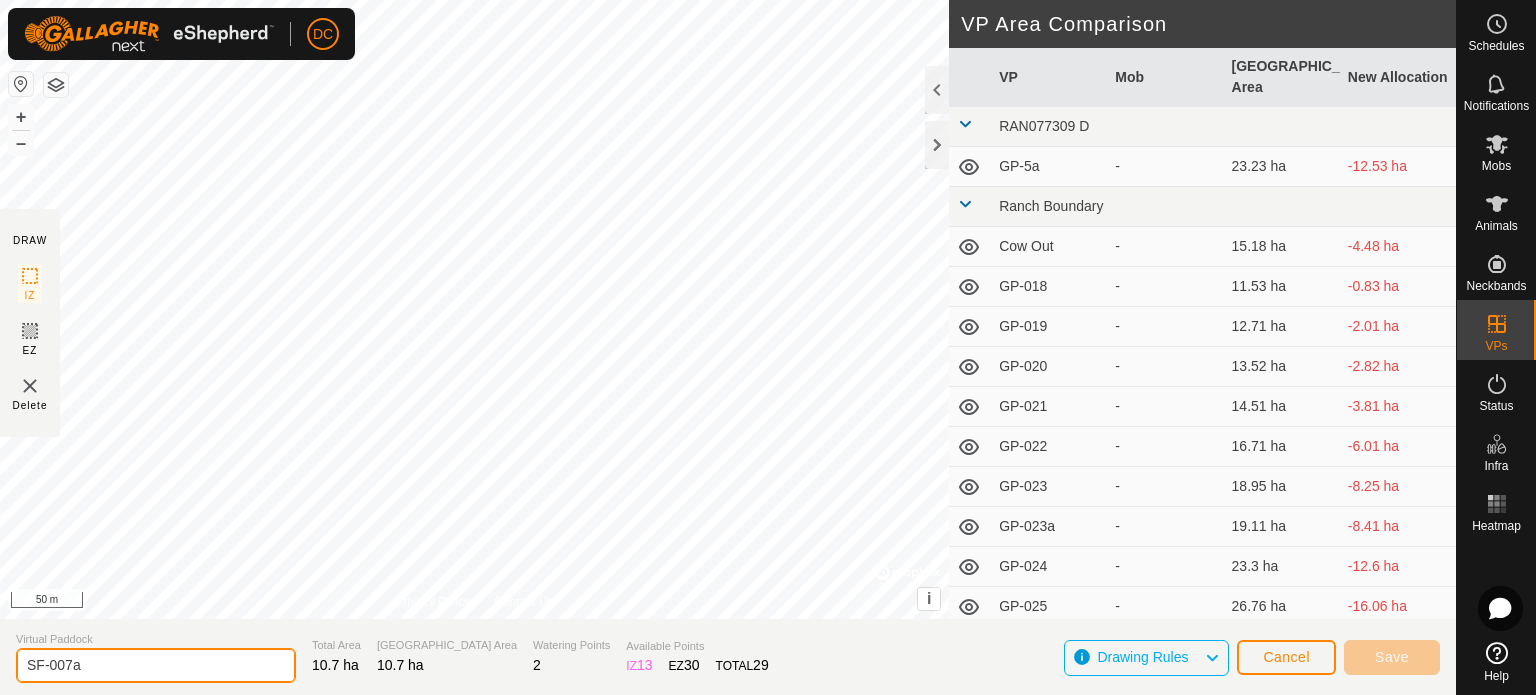 type on "SF-007a" 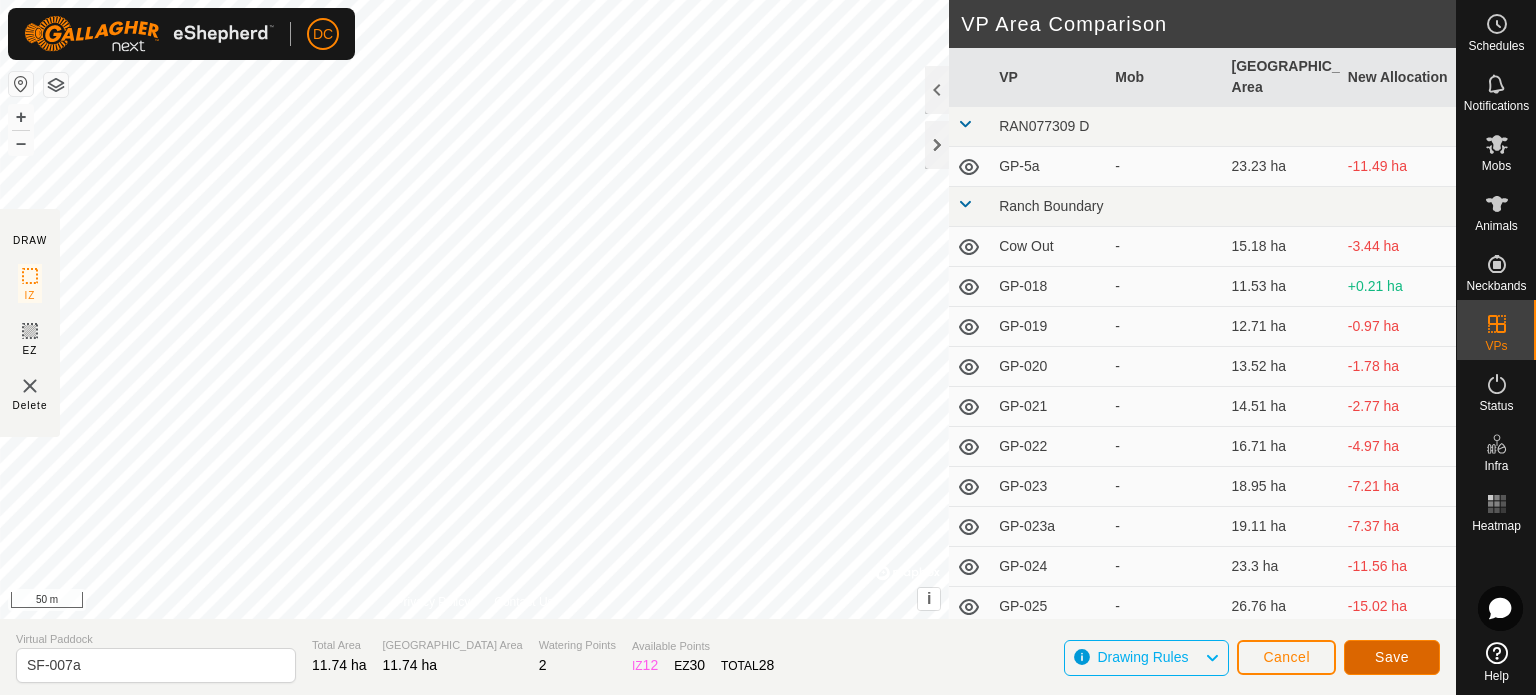click on "Save" 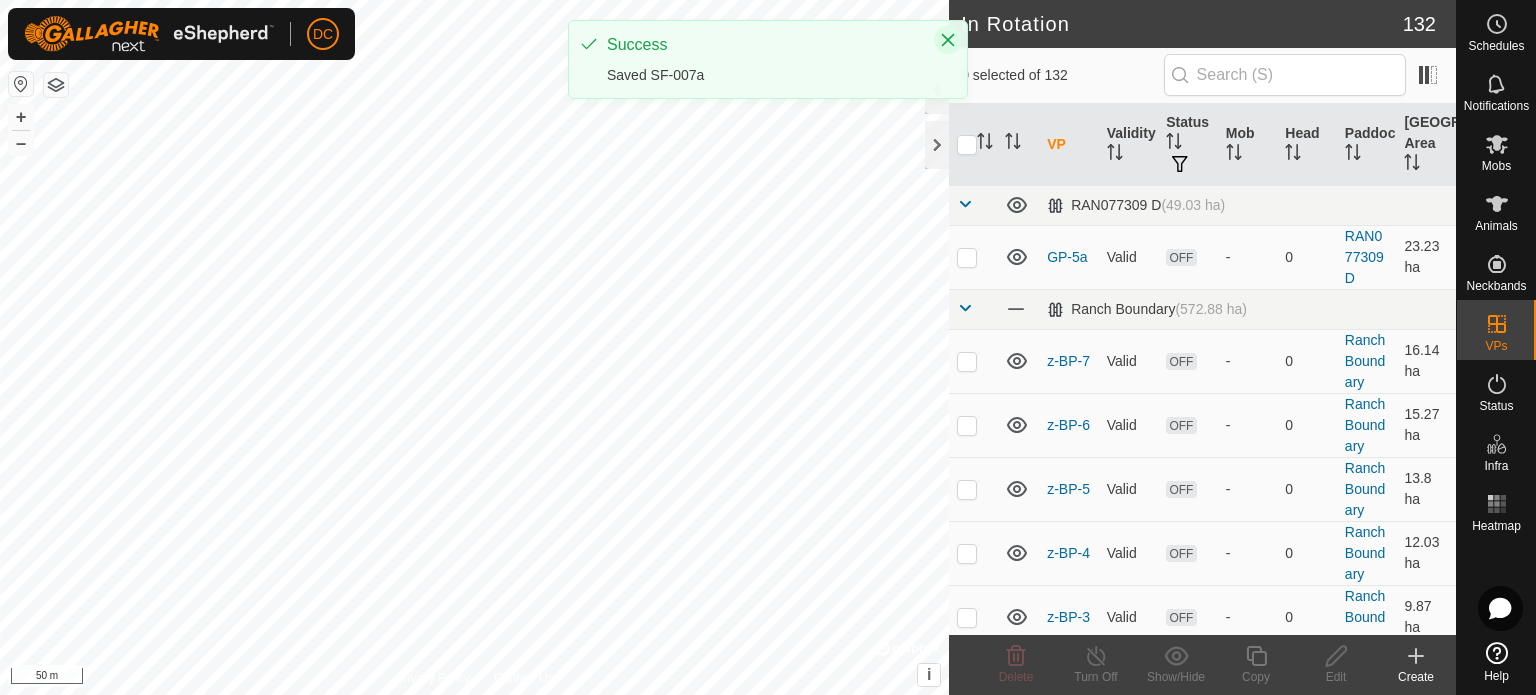 click 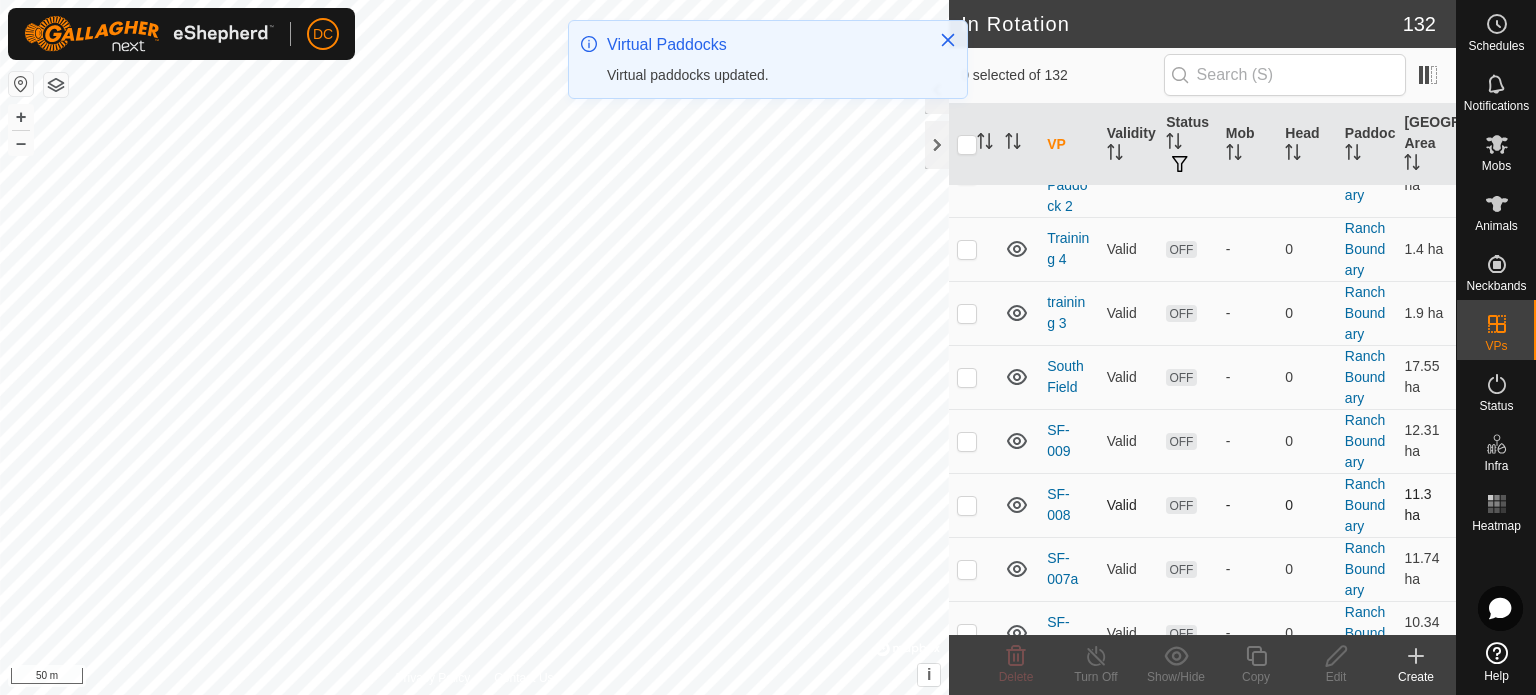 scroll, scrollTop: 1000, scrollLeft: 0, axis: vertical 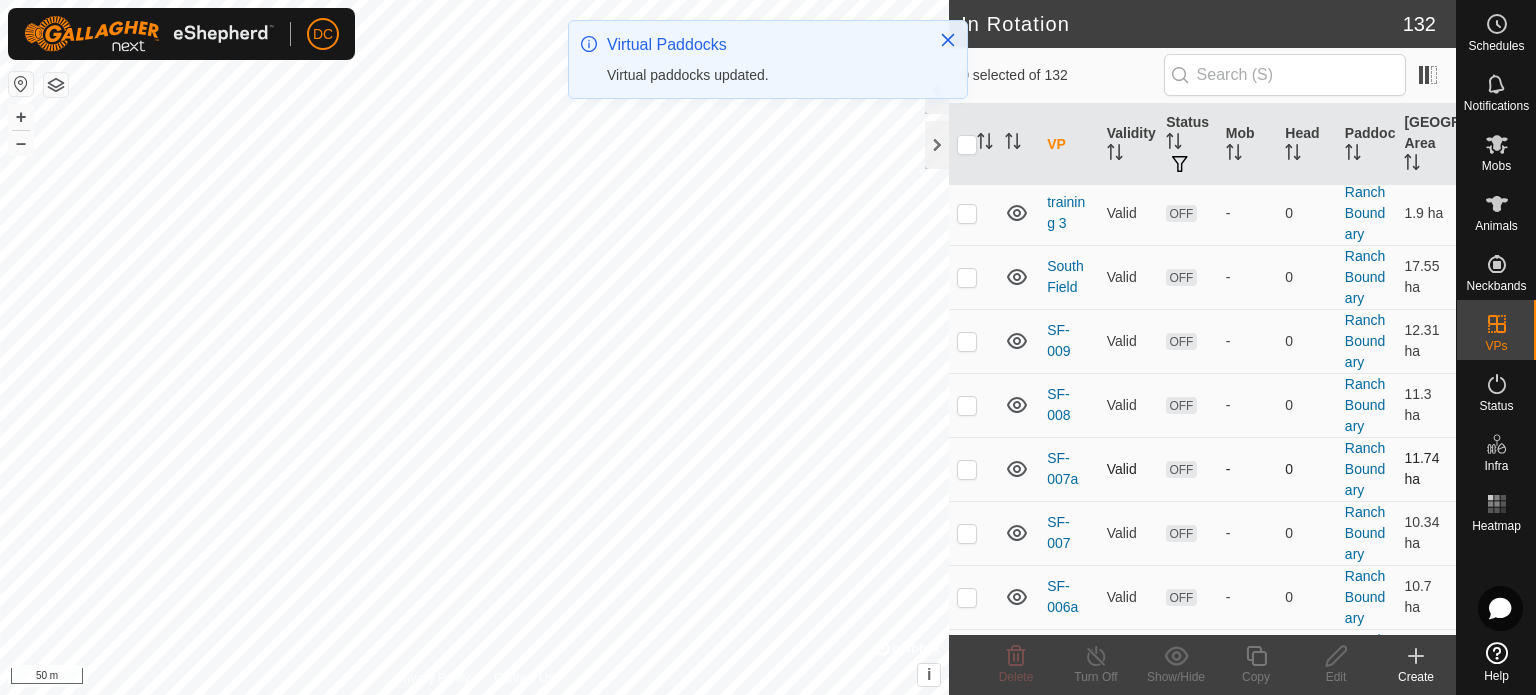 click at bounding box center [967, 469] 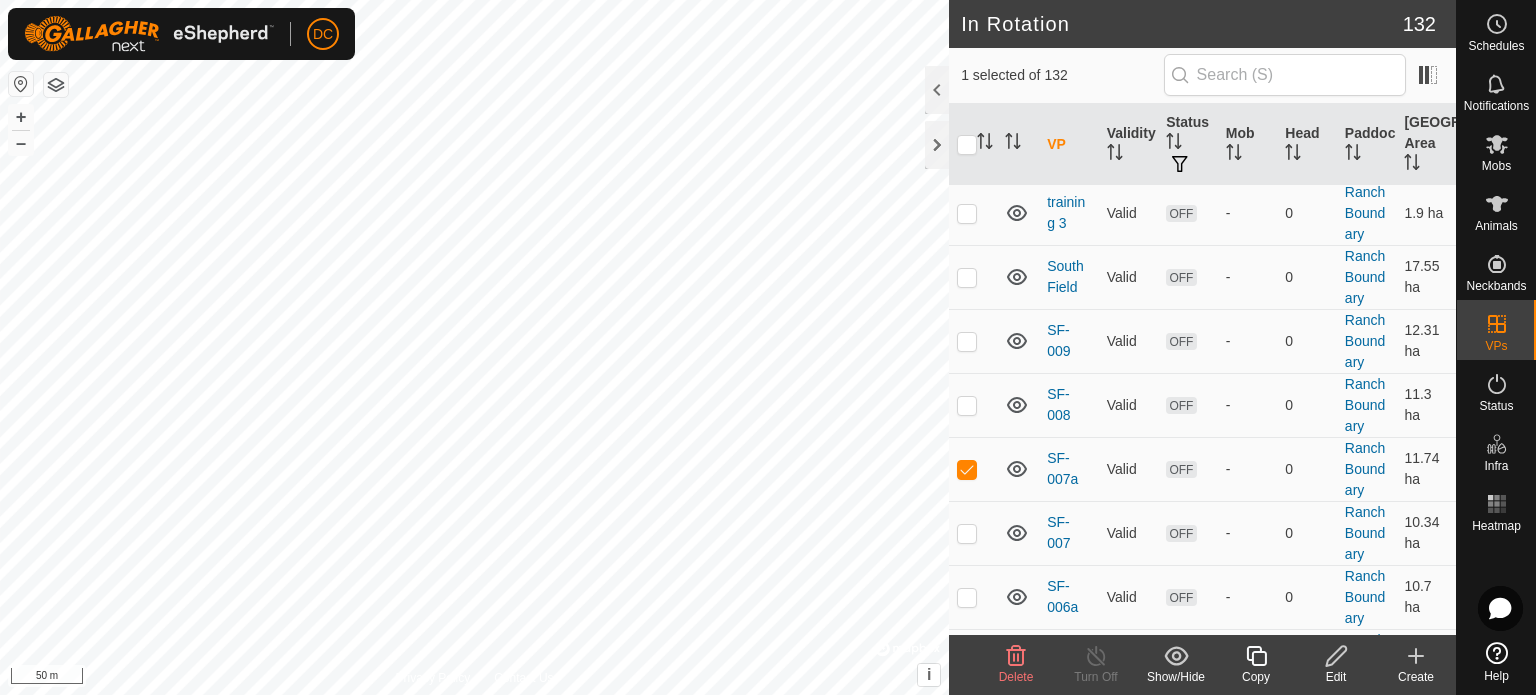click 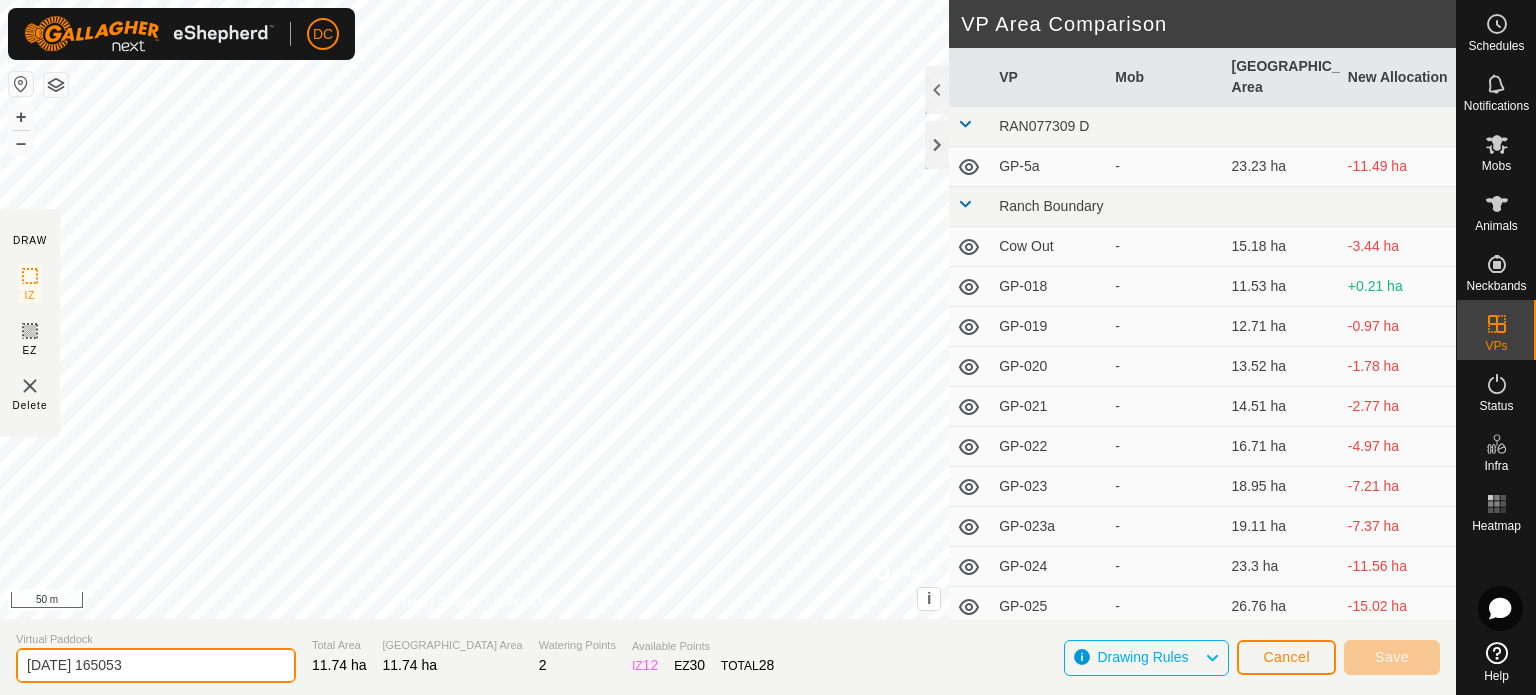 drag, startPoint x: 158, startPoint y: 662, endPoint x: 0, endPoint y: 671, distance: 158.25612 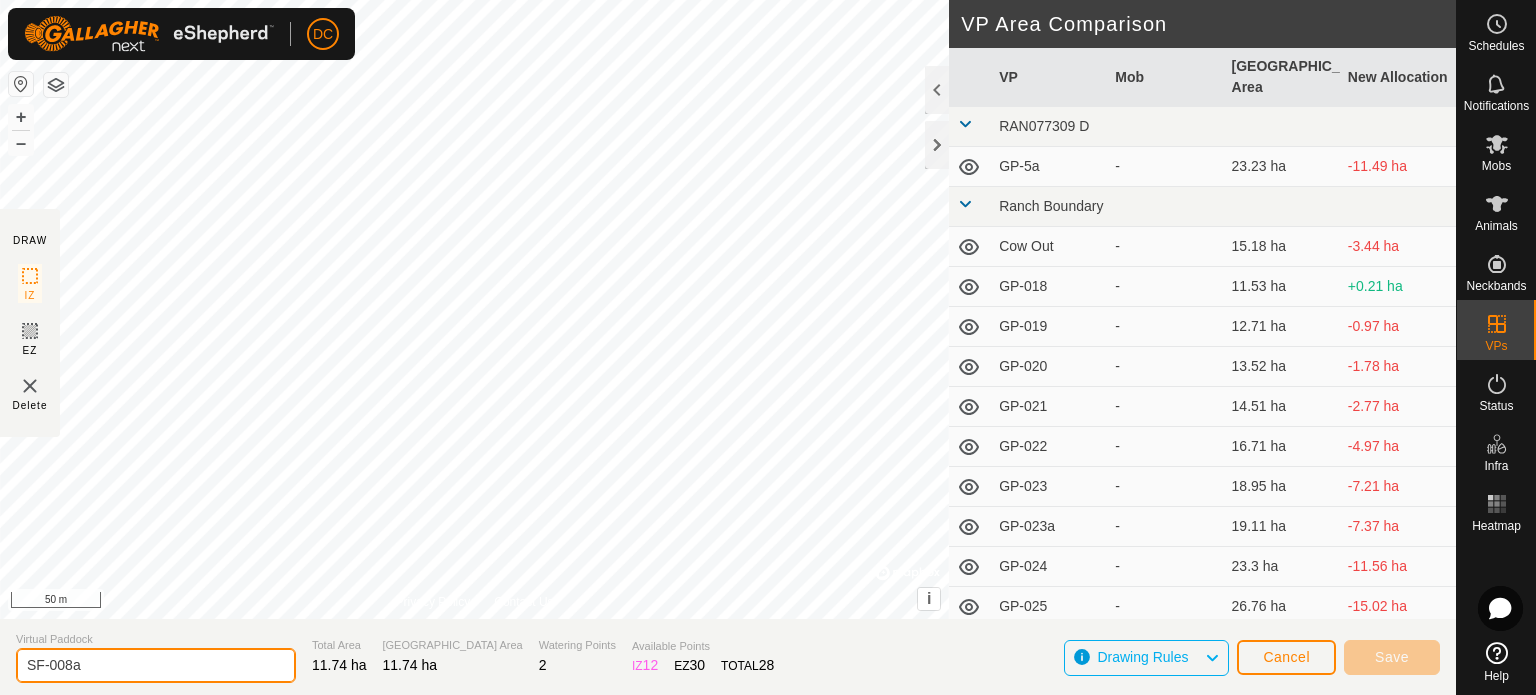 type on "SF-008a" 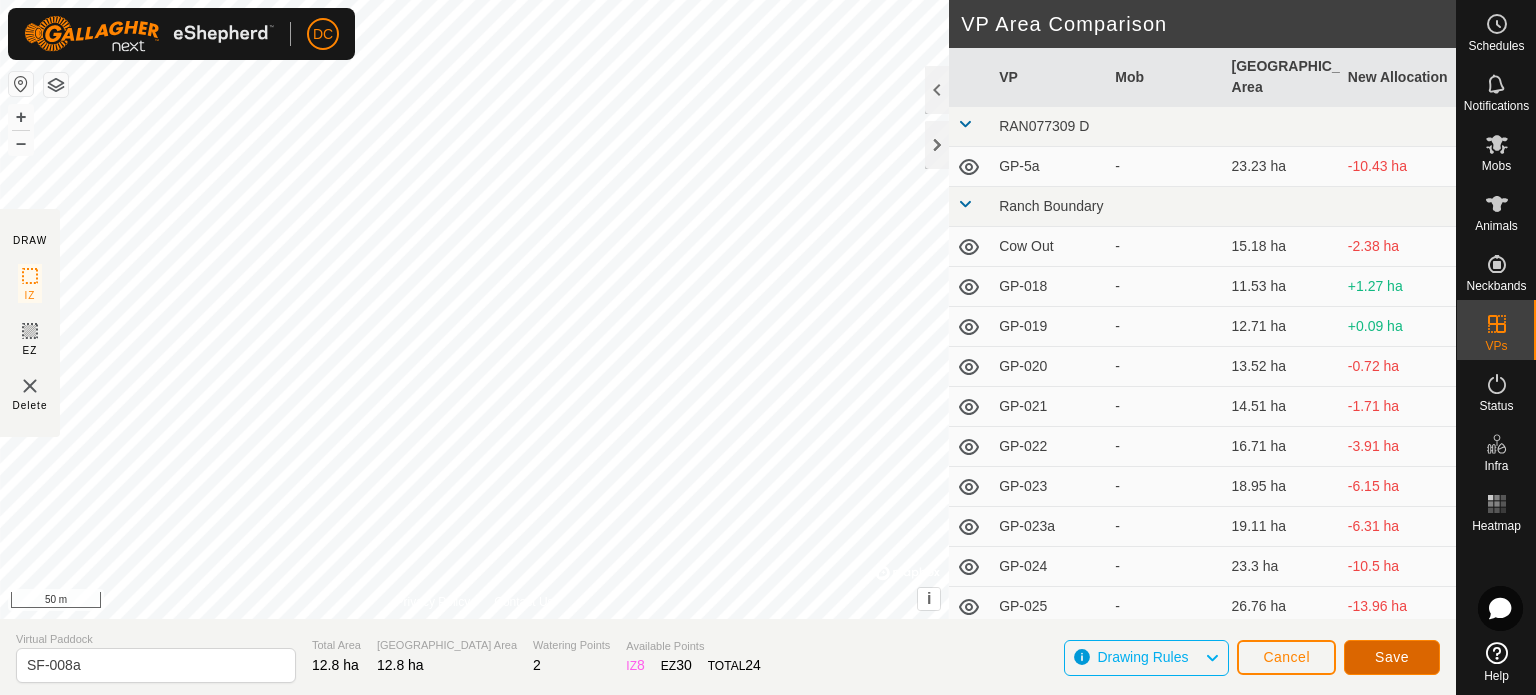 click on "Save" 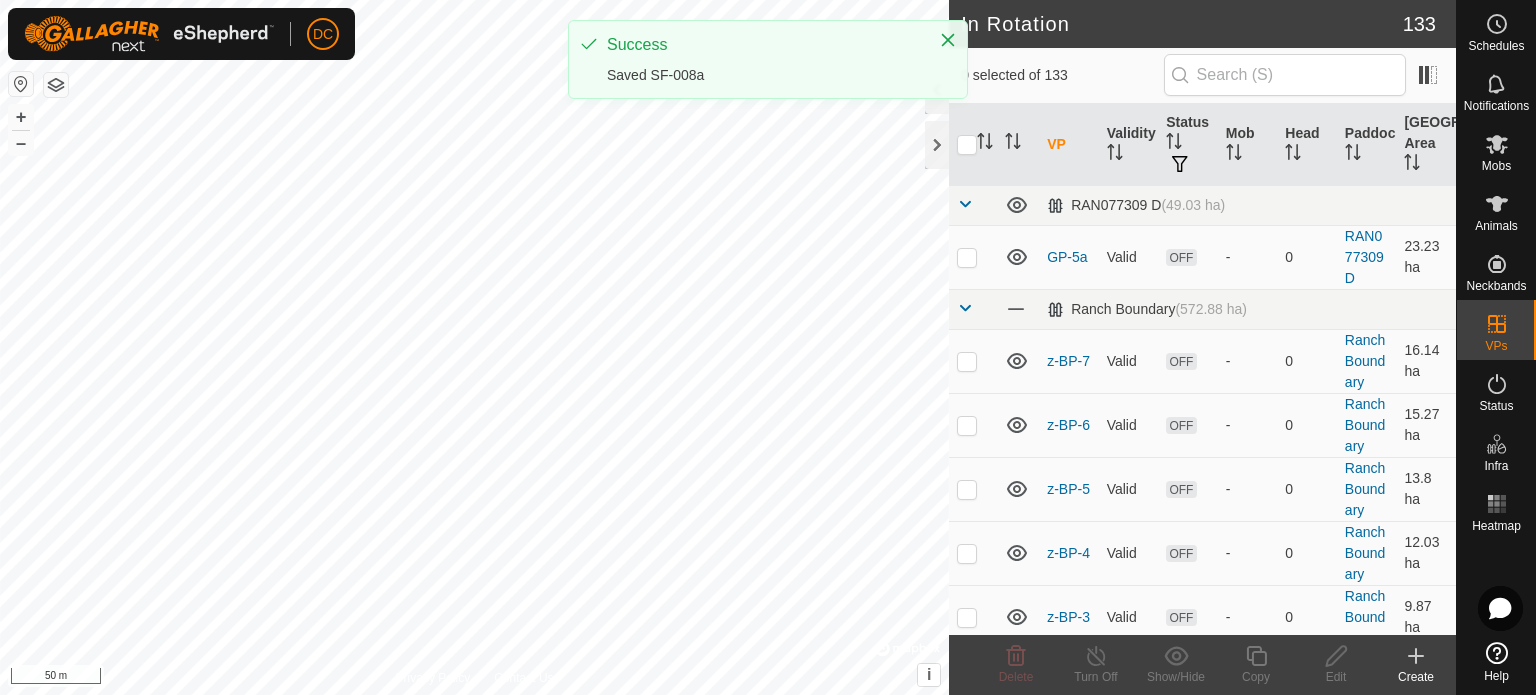 click 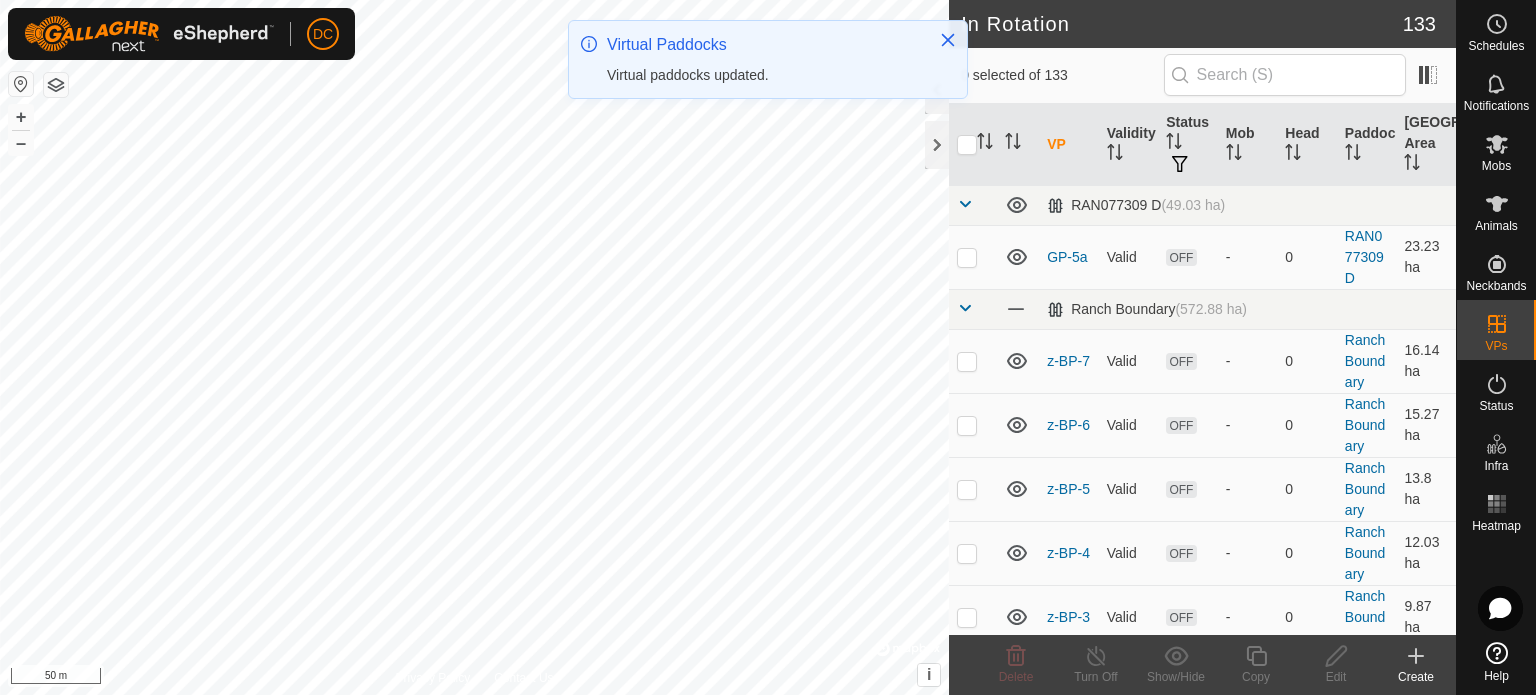 scroll, scrollTop: 900, scrollLeft: 0, axis: vertical 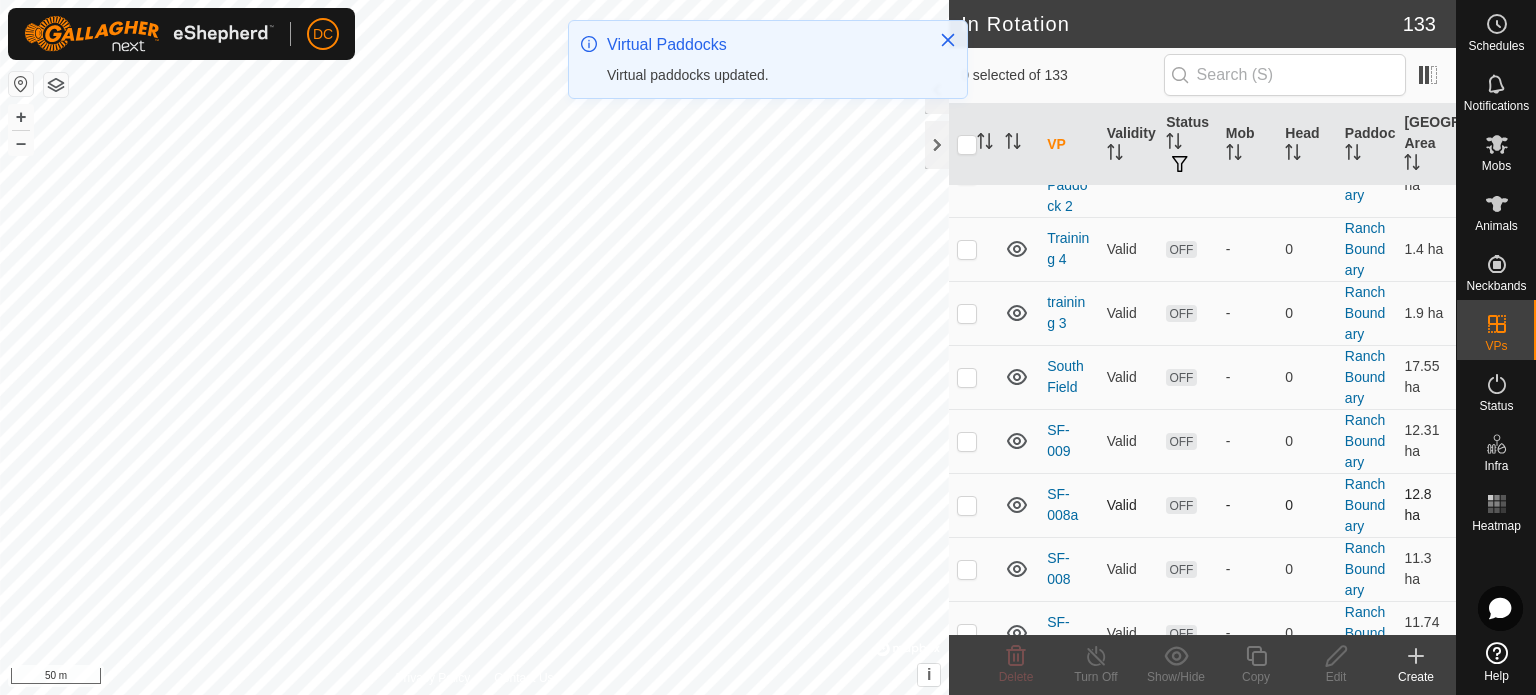 click at bounding box center (967, 505) 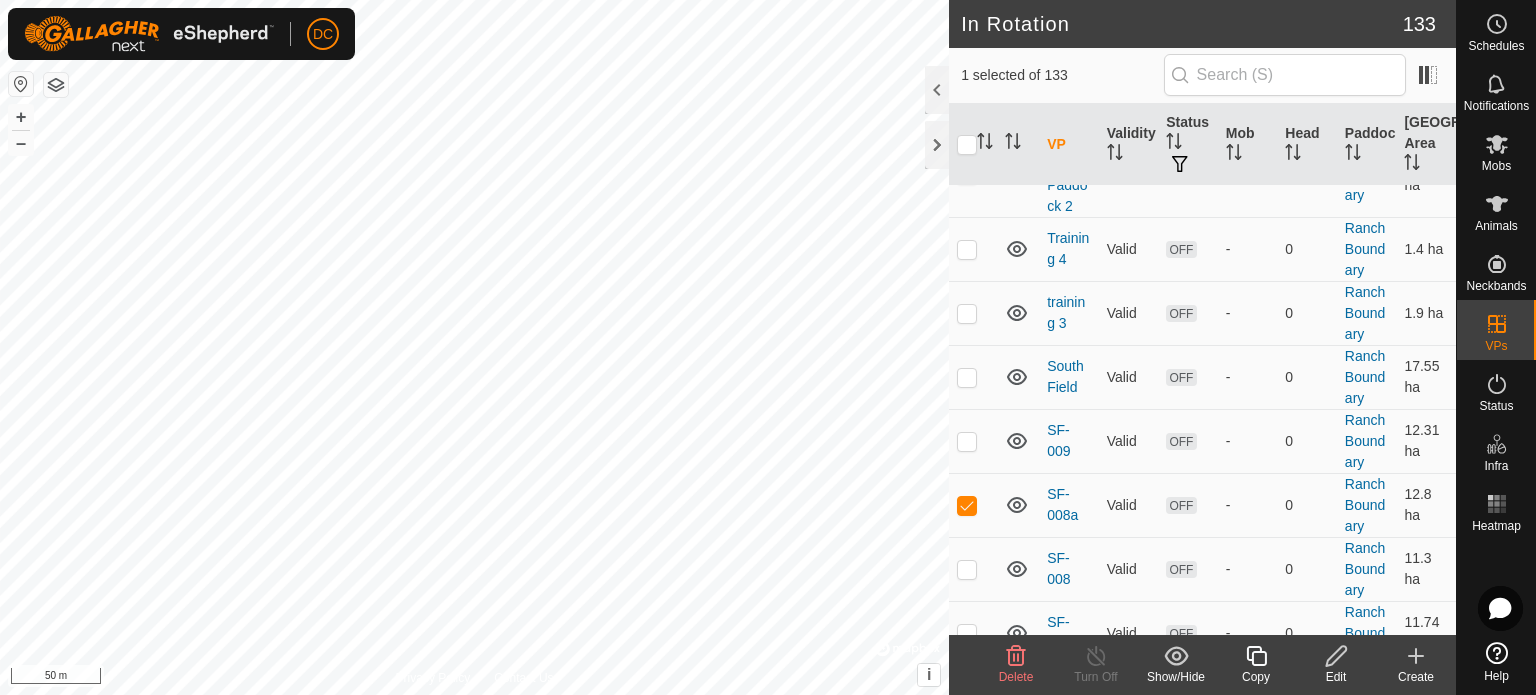 click 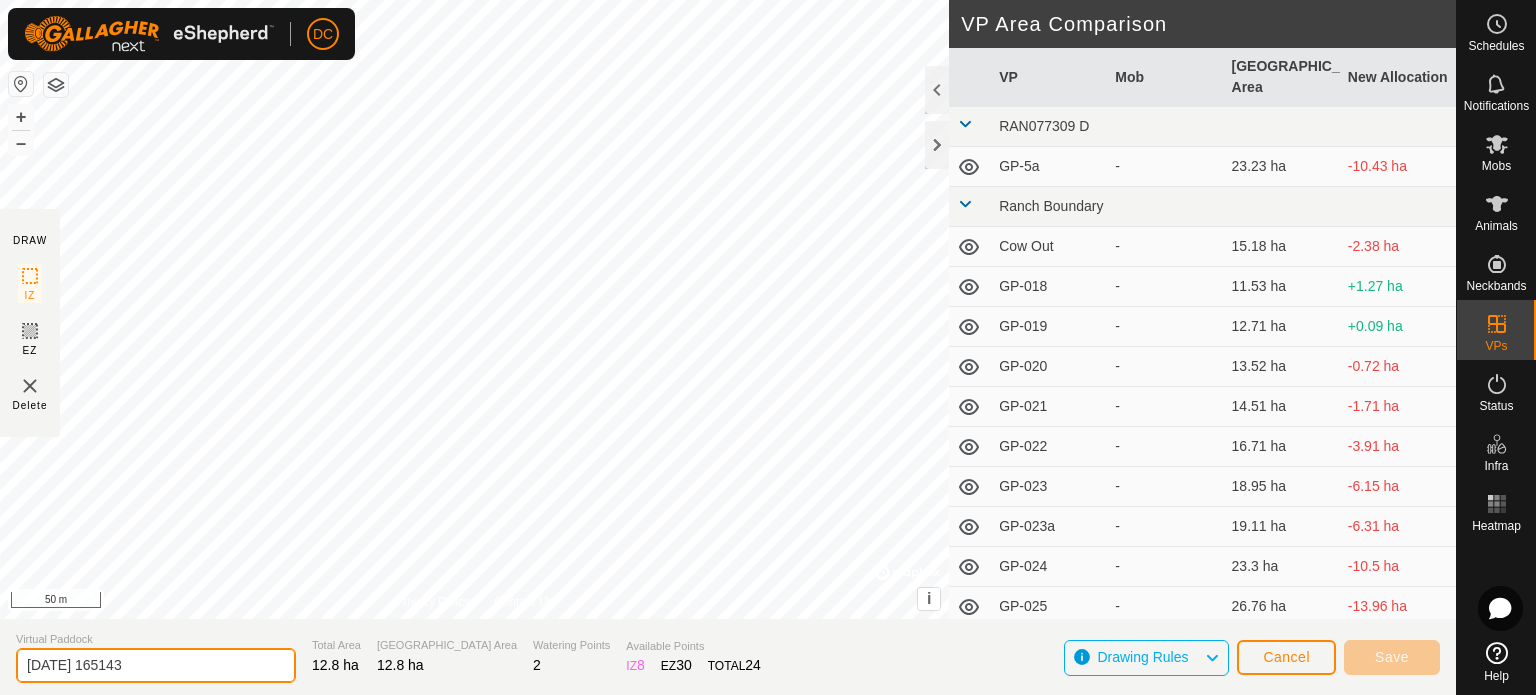 drag, startPoint x: 161, startPoint y: 667, endPoint x: 25, endPoint y: 655, distance: 136.52838 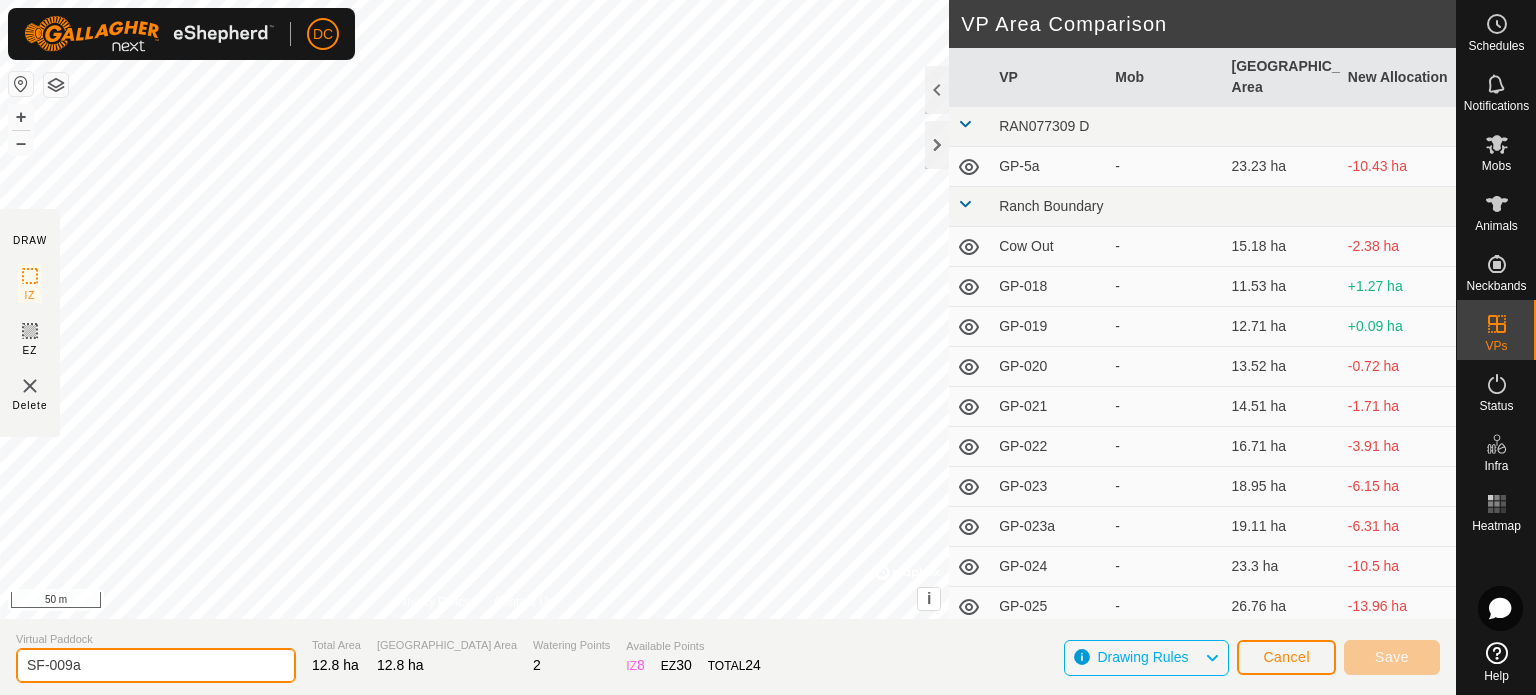 type on "SF-009a" 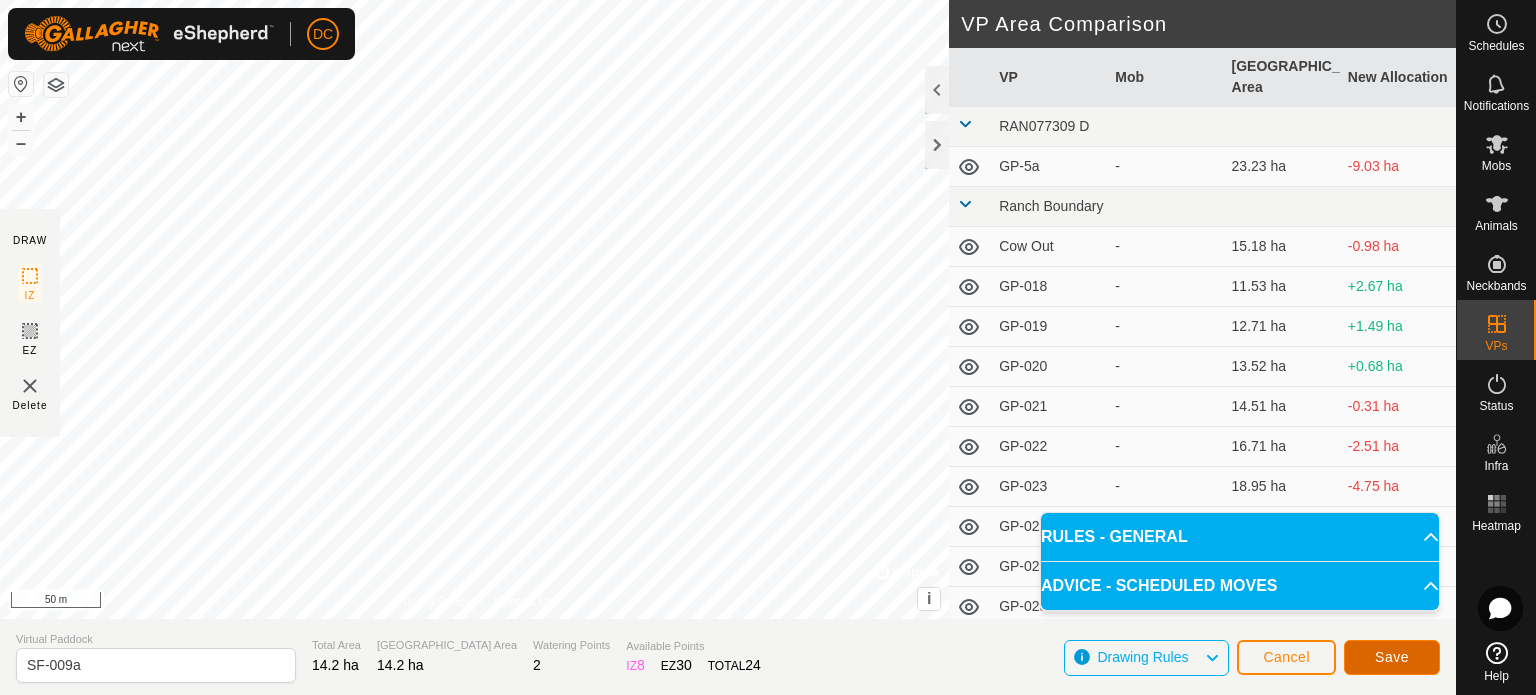 click on "Save" 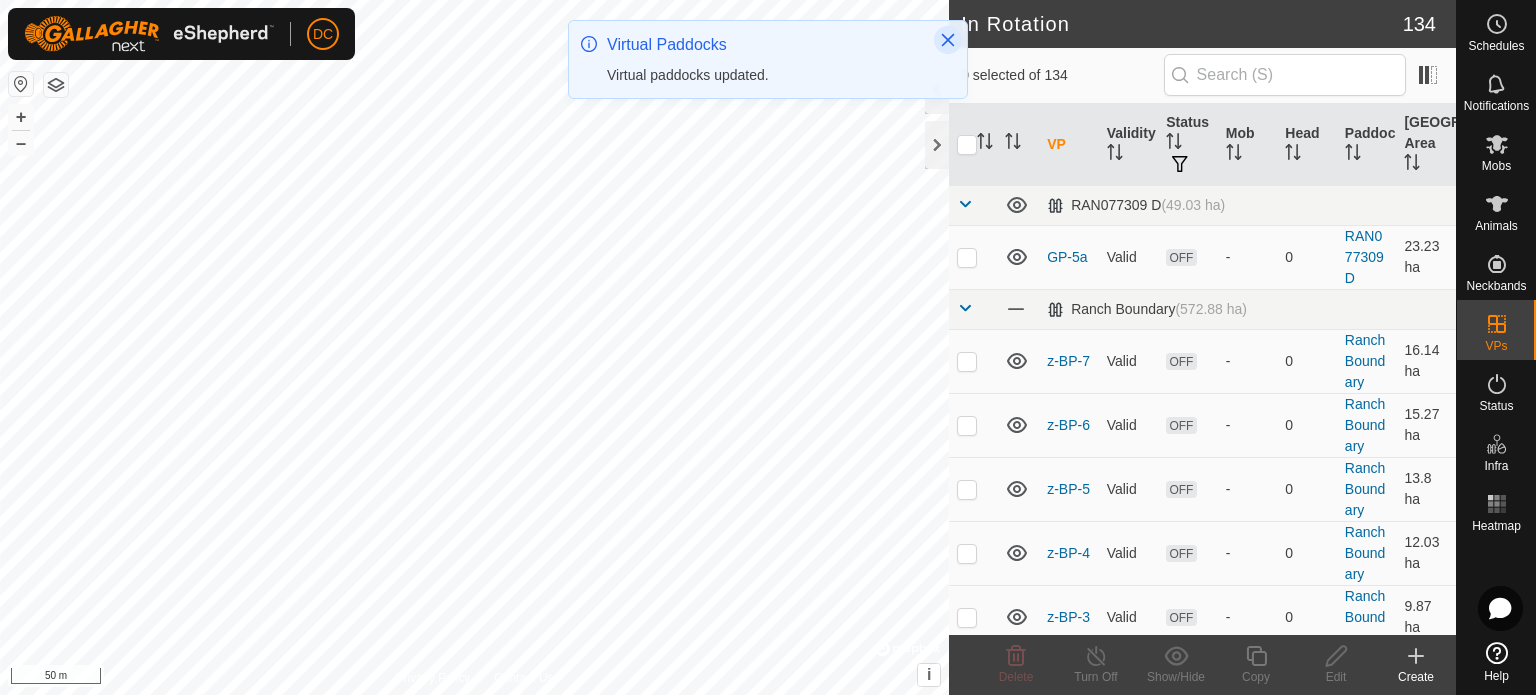 click 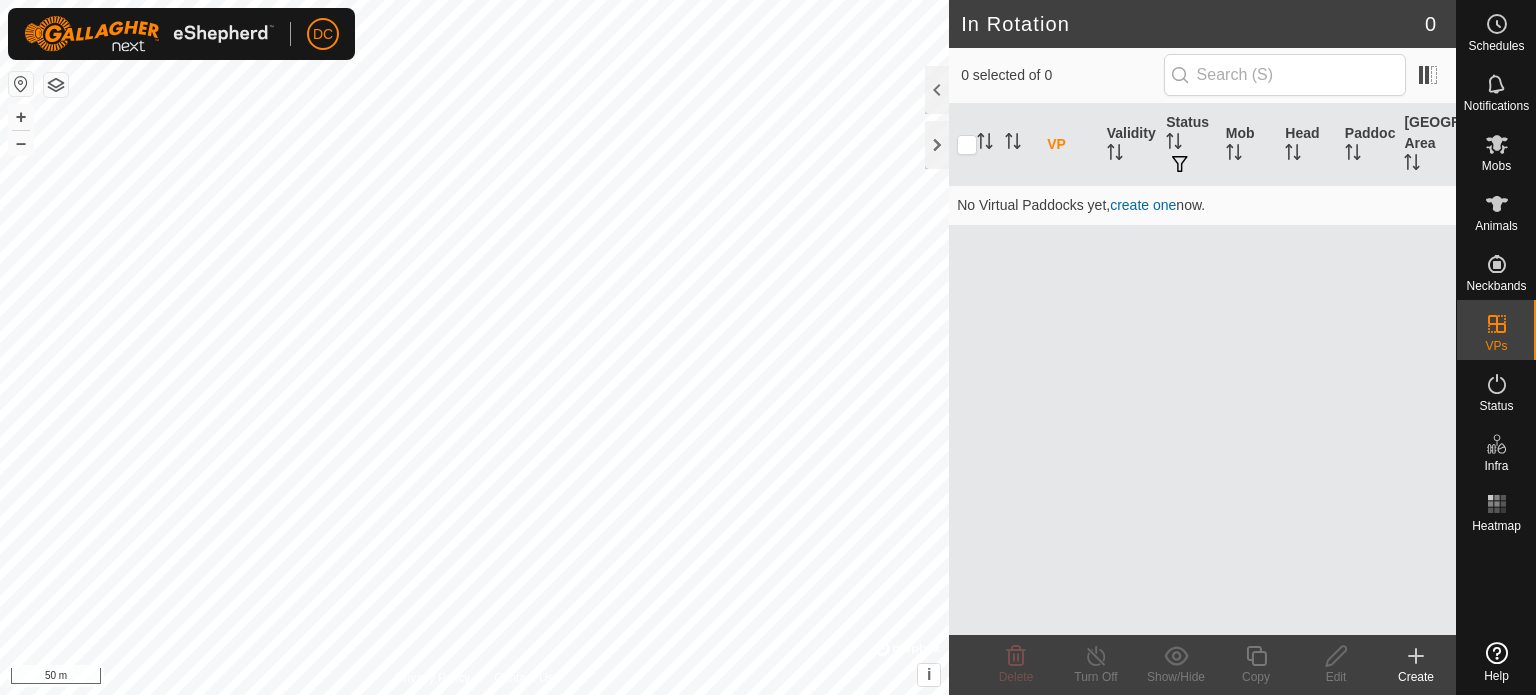 scroll, scrollTop: 0, scrollLeft: 0, axis: both 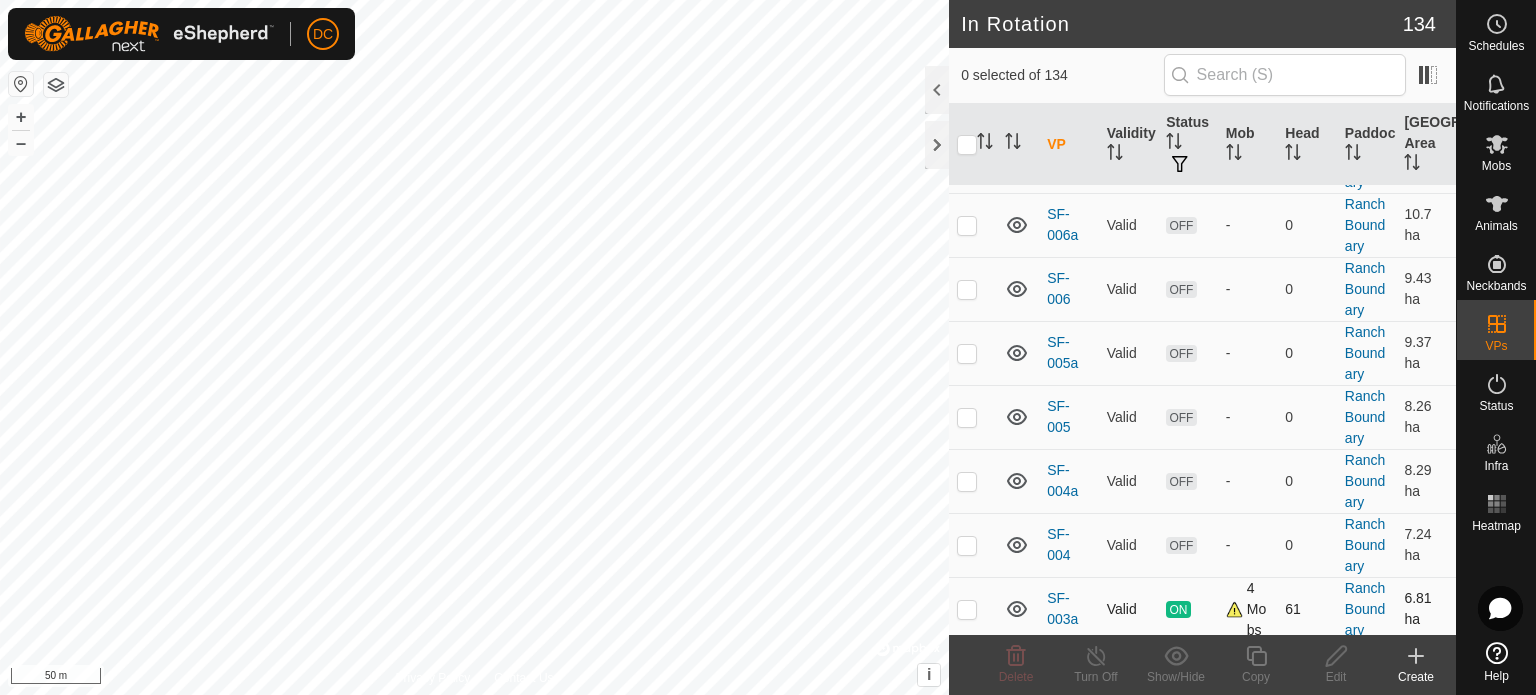 click at bounding box center (967, 609) 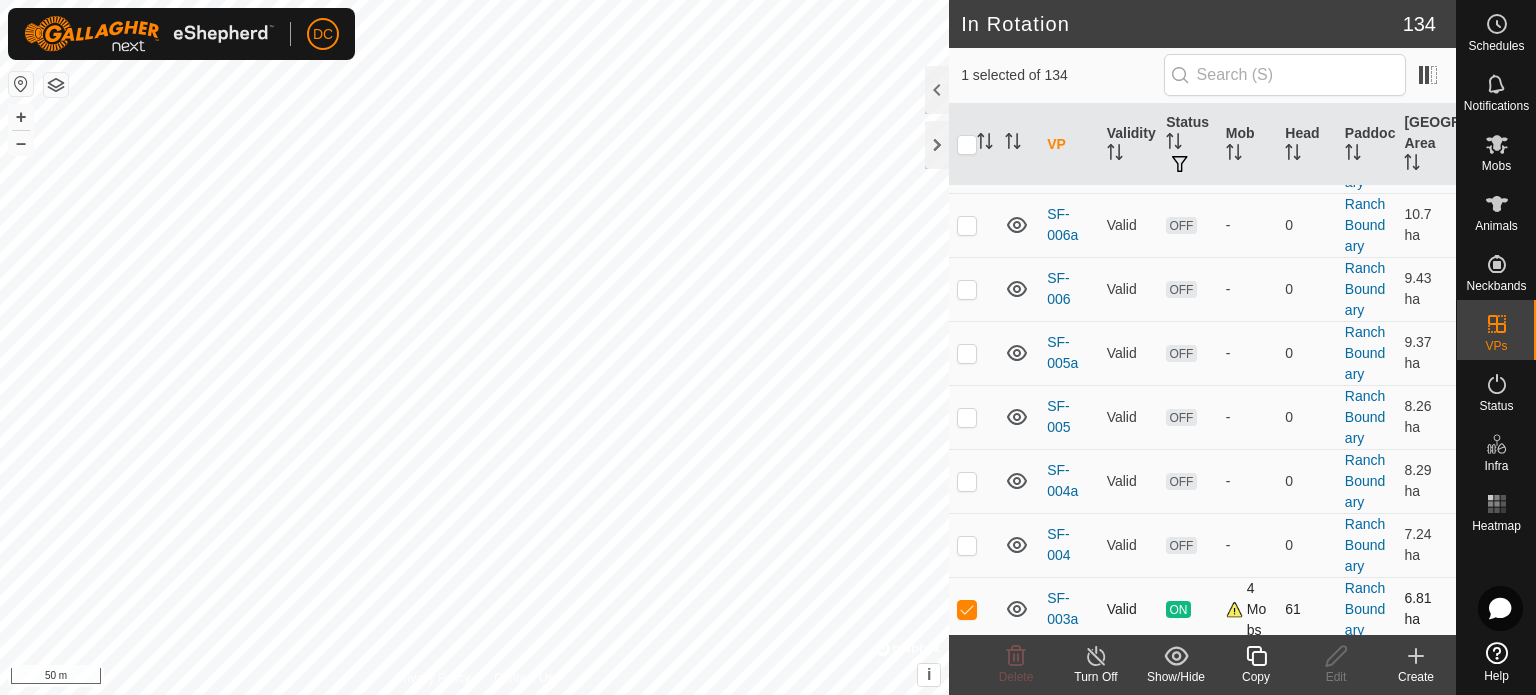 click at bounding box center (967, 609) 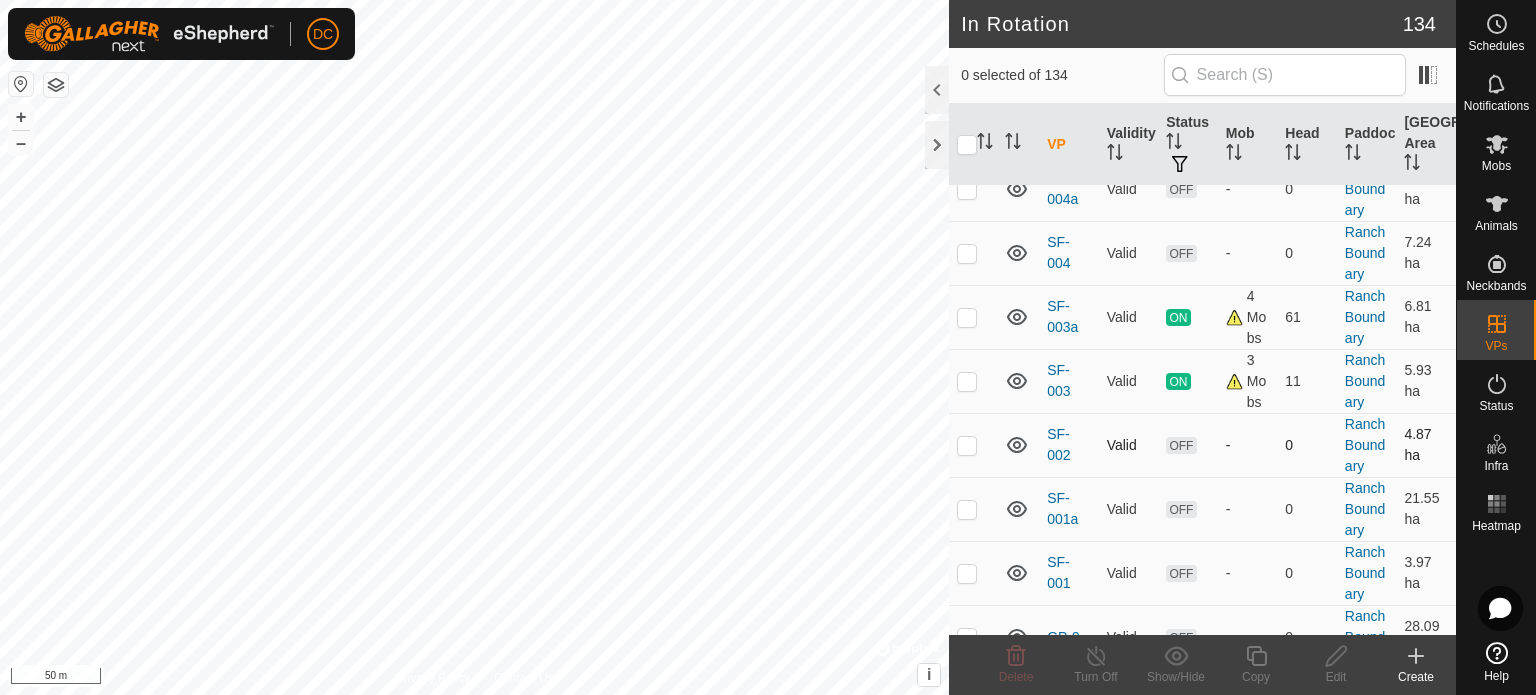scroll, scrollTop: 1800, scrollLeft: 0, axis: vertical 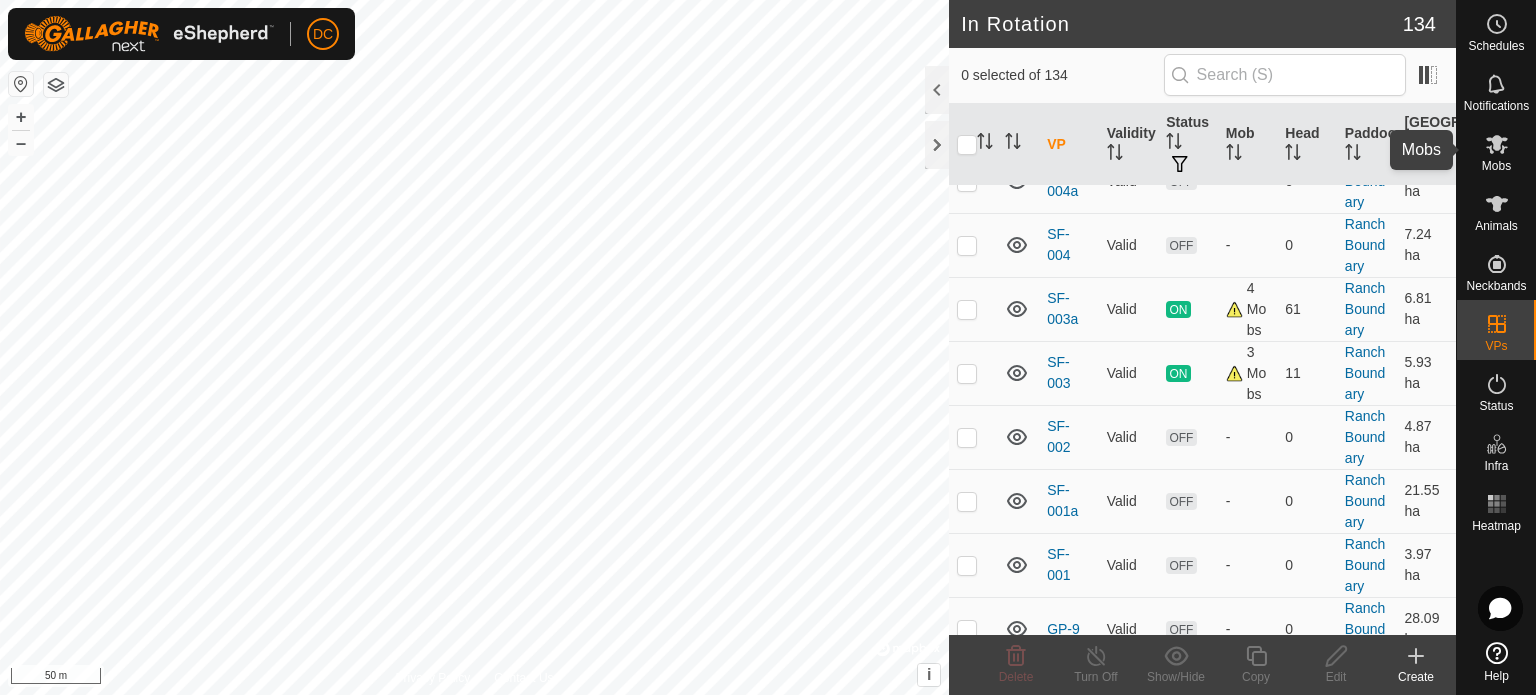 click 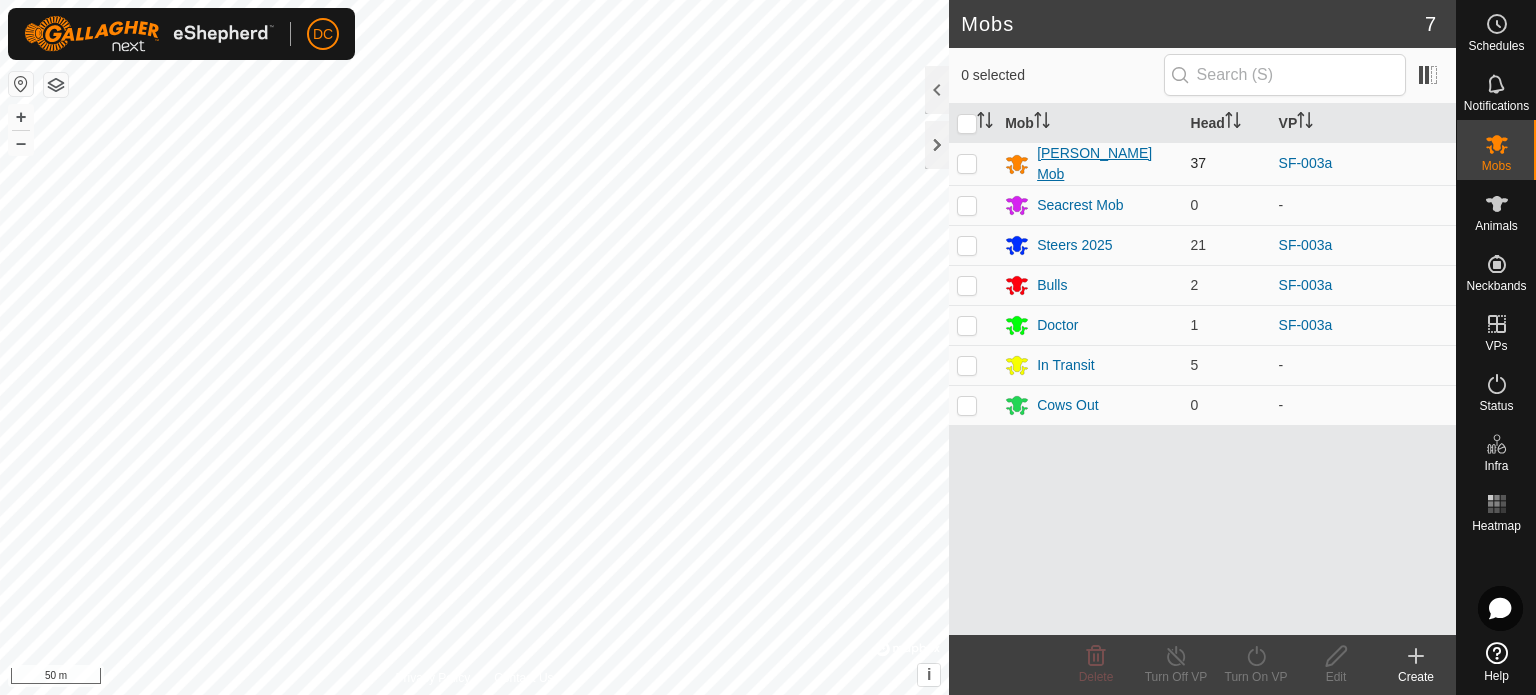 click on "McIntyre Mob" at bounding box center [1105, 164] 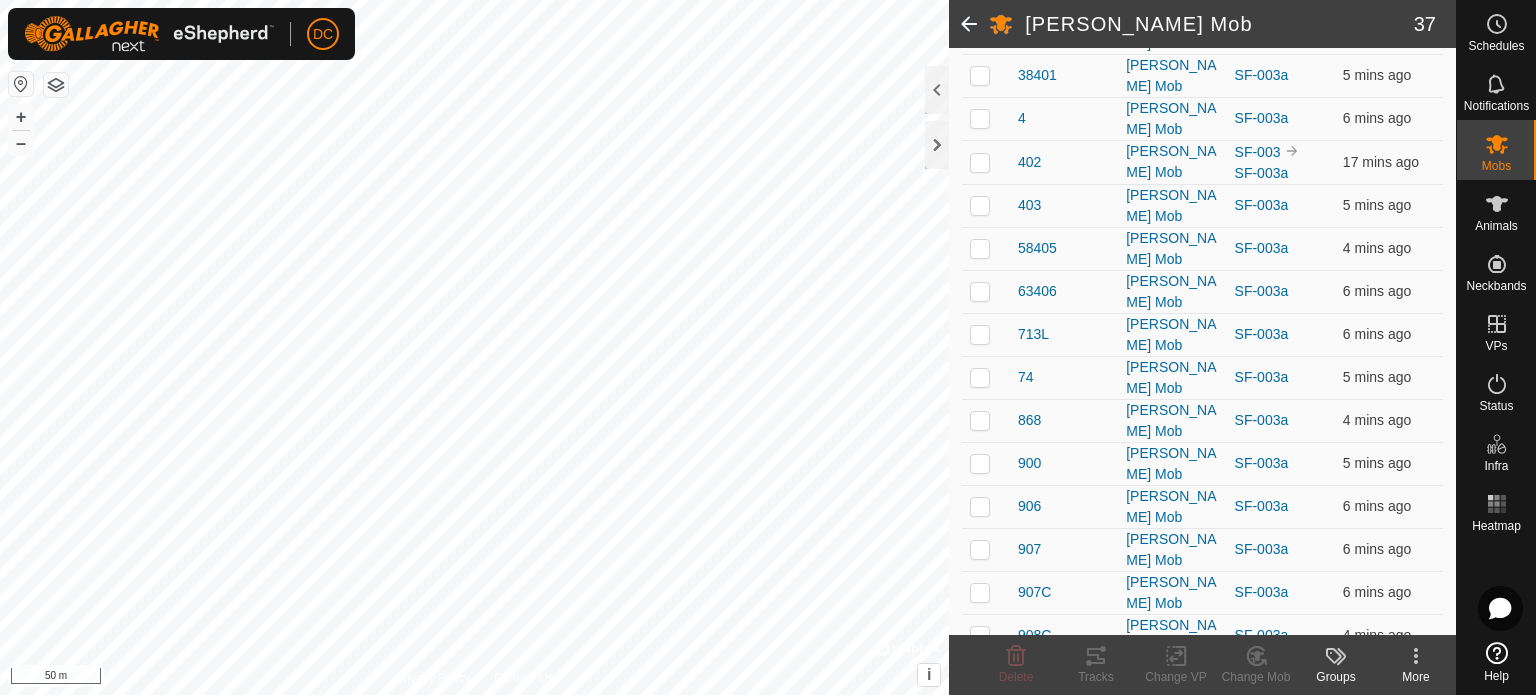 scroll, scrollTop: 0, scrollLeft: 0, axis: both 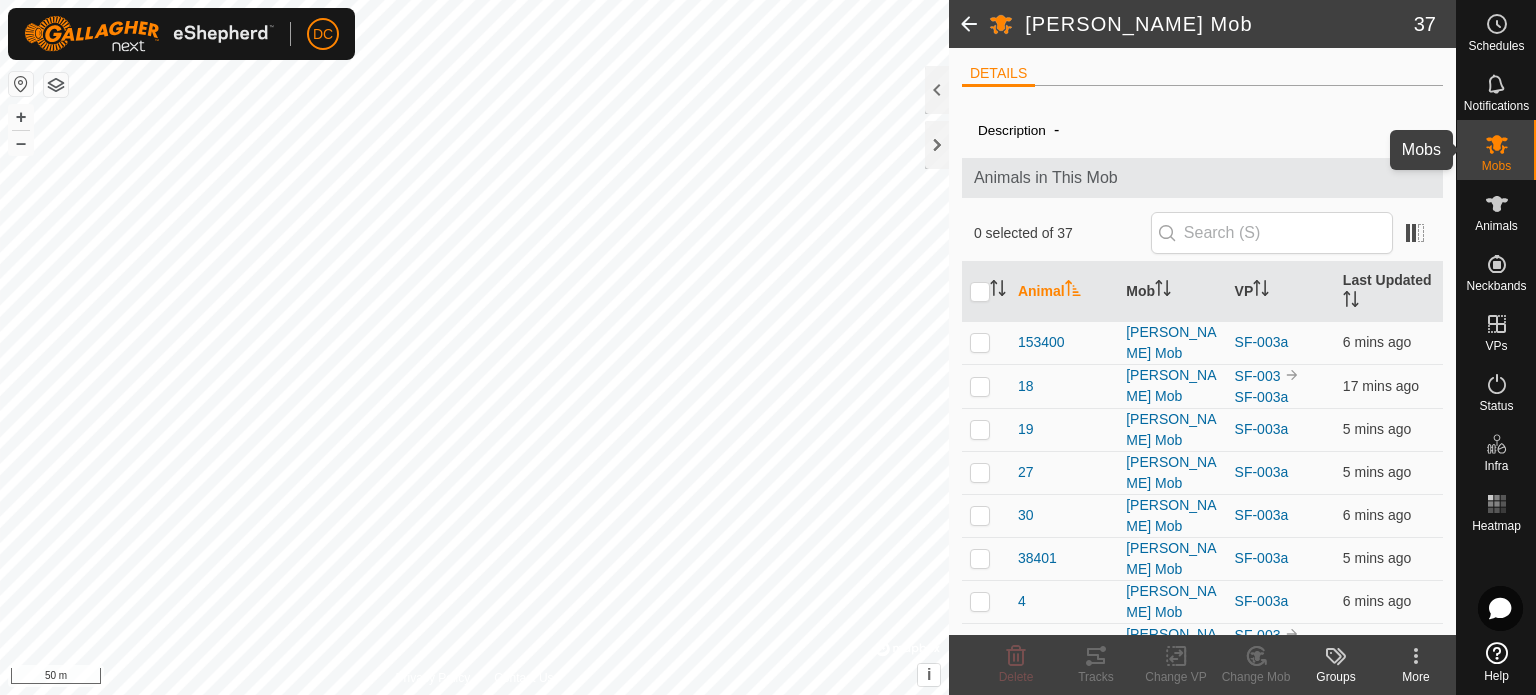 click 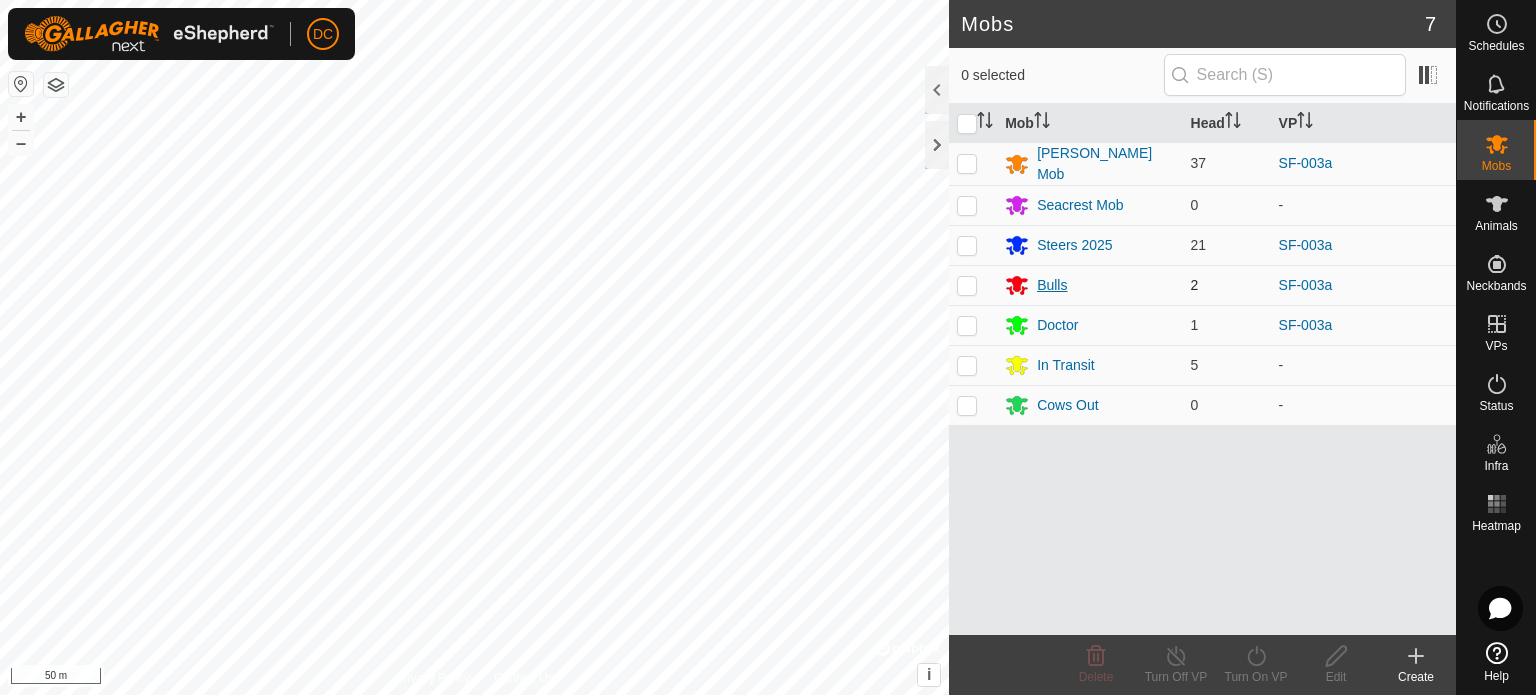 click on "Bulls" at bounding box center [1052, 285] 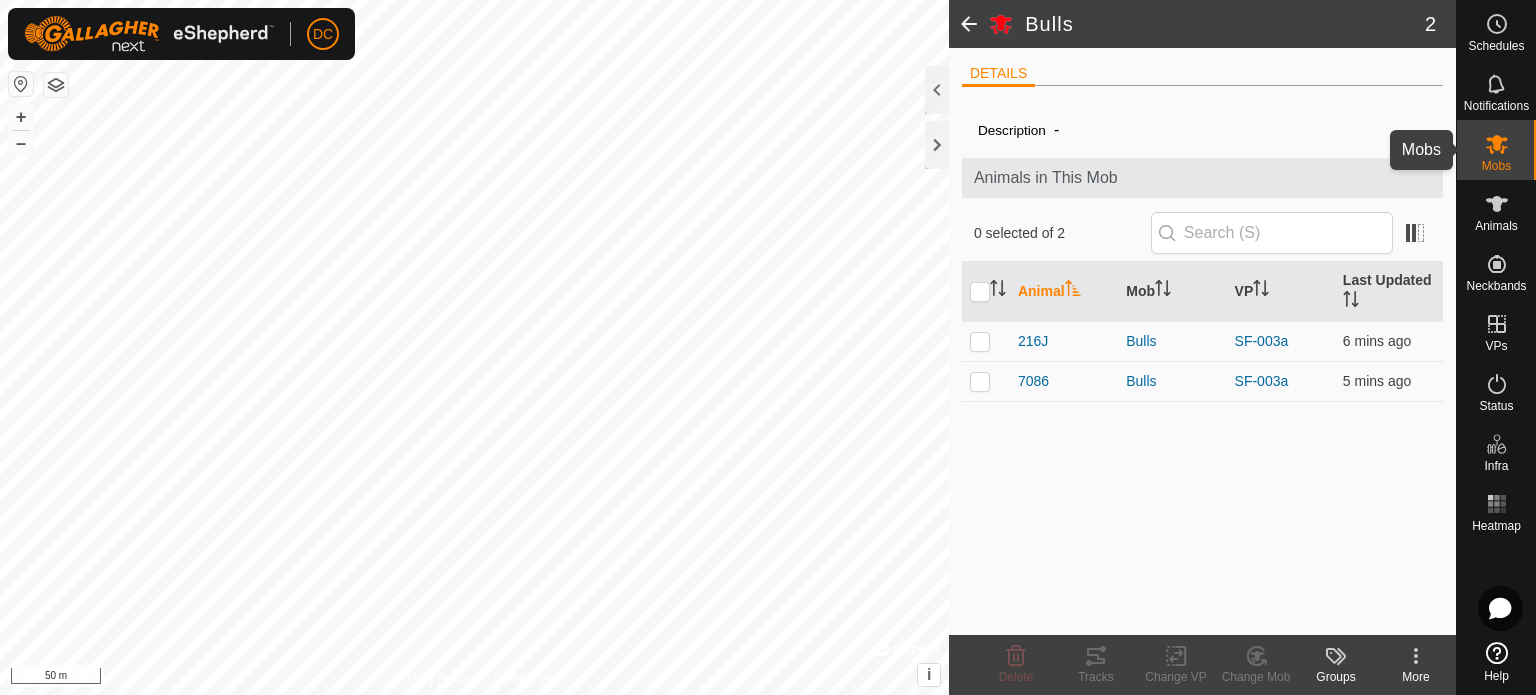 click 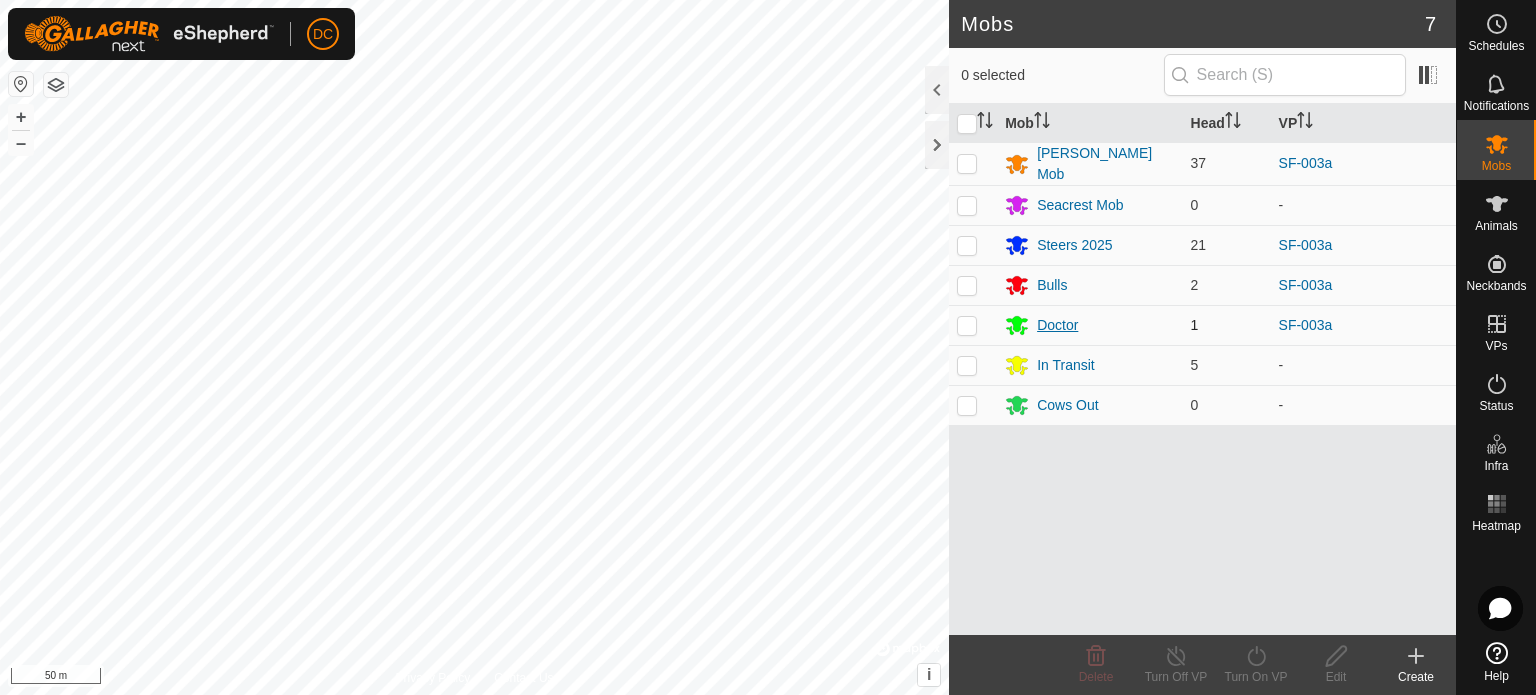 click on "Doctor" at bounding box center (1057, 325) 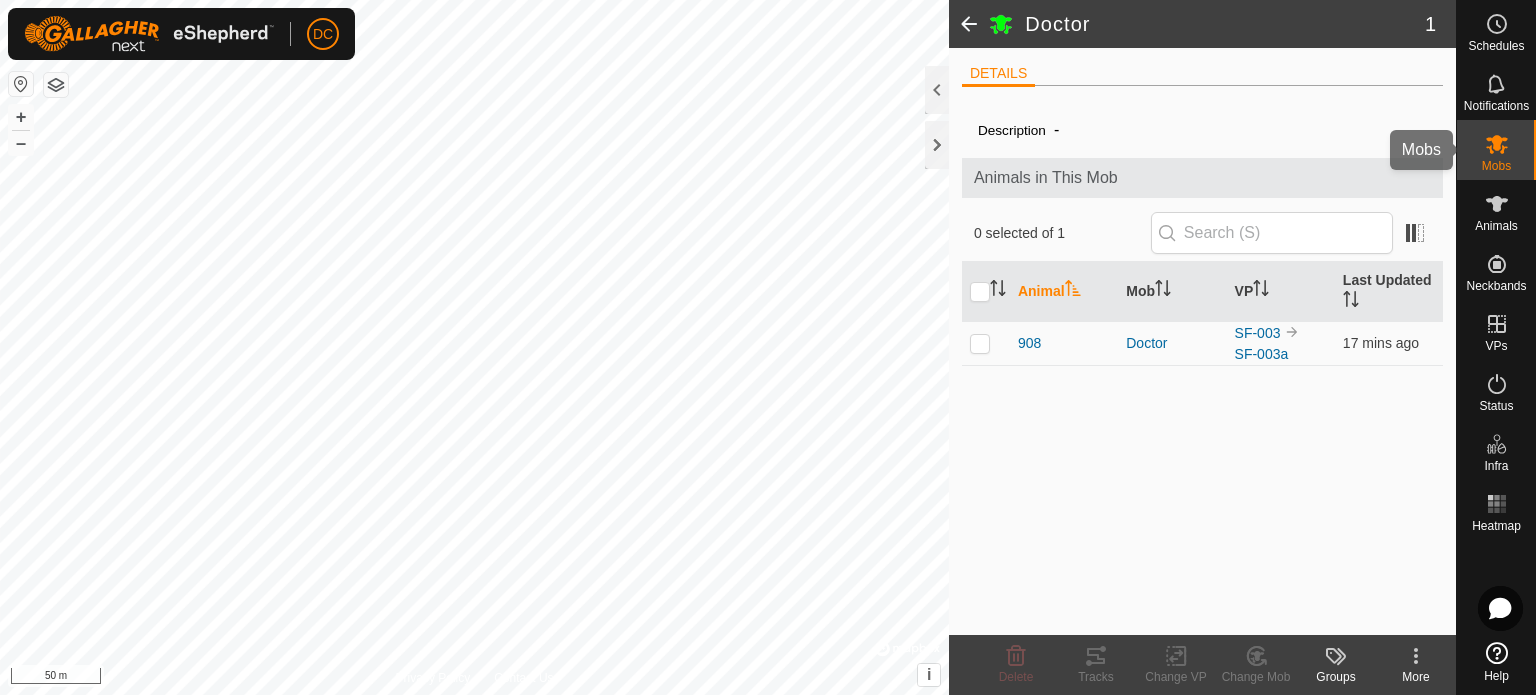 click on "Mobs" at bounding box center [1496, 150] 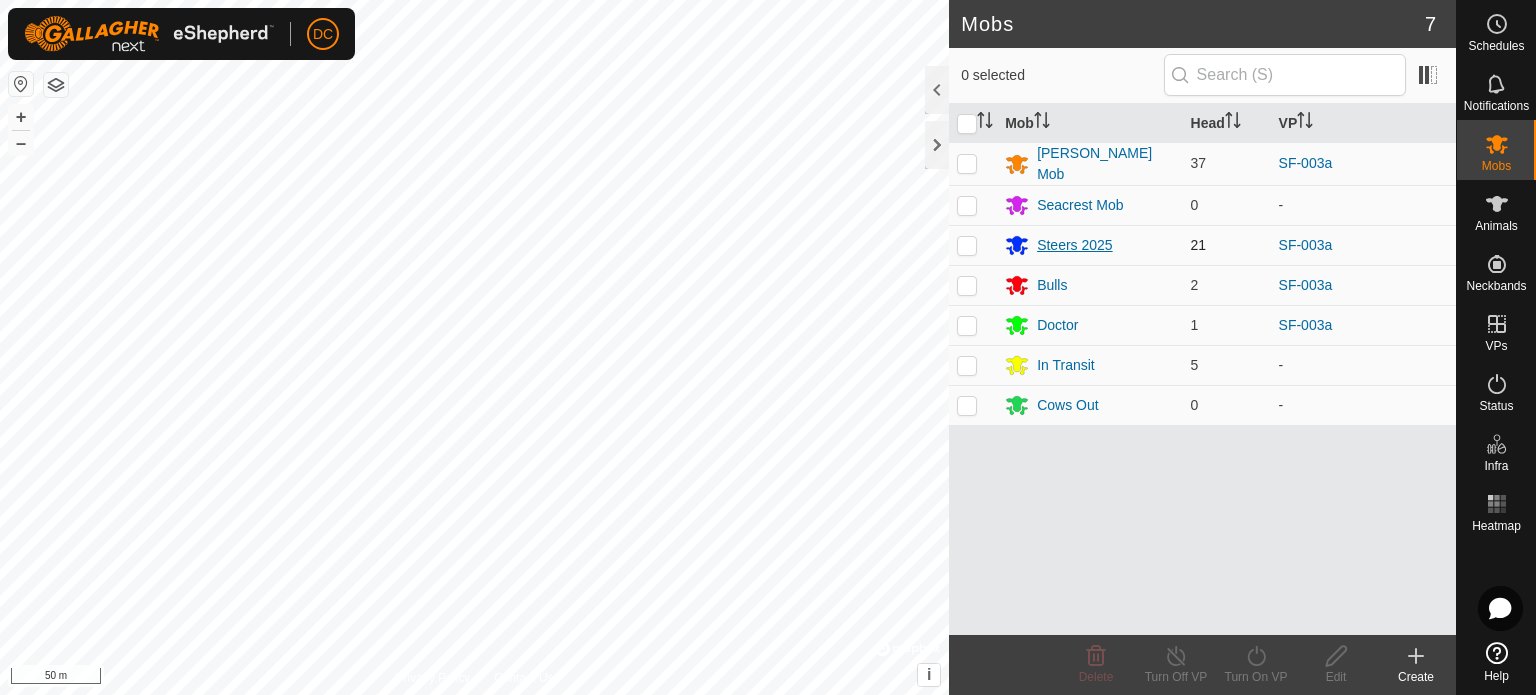 click on "Steers 2025" at bounding box center [1075, 245] 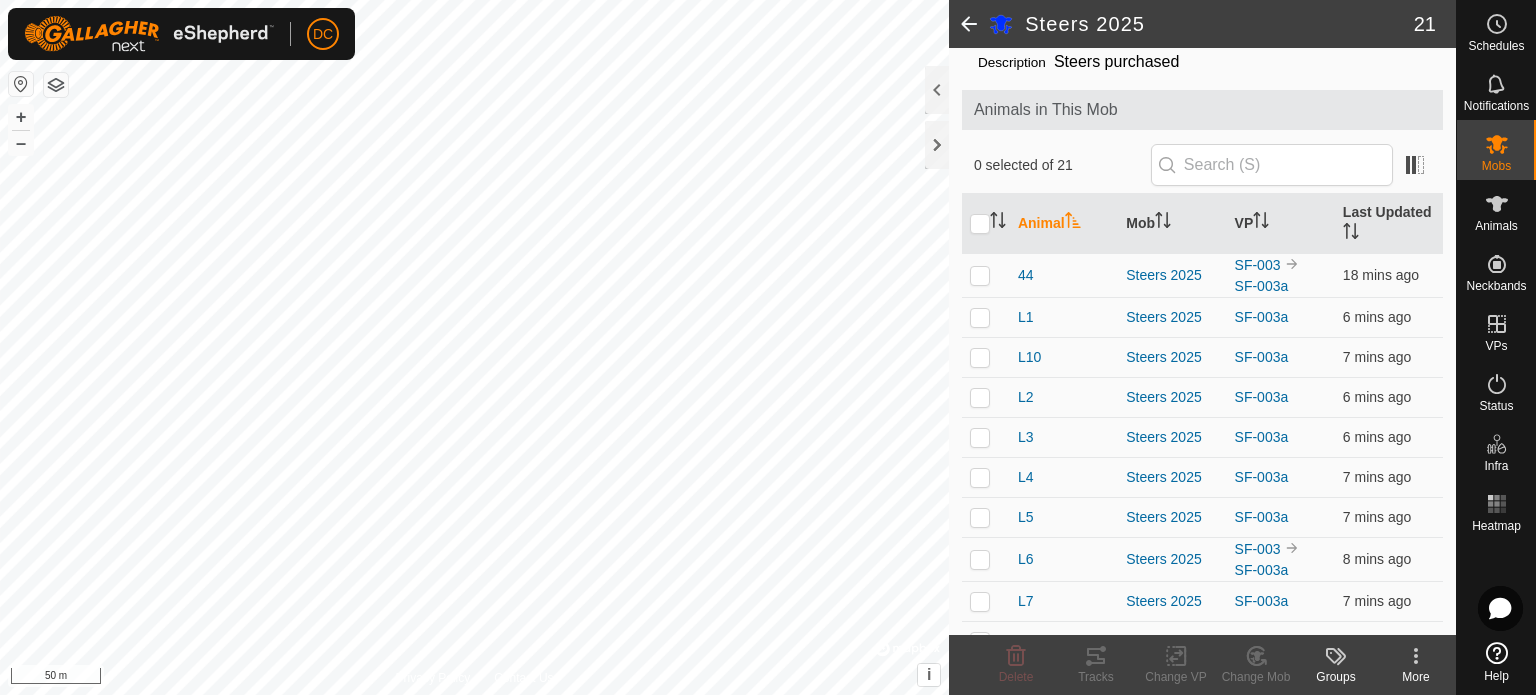 scroll, scrollTop: 0, scrollLeft: 0, axis: both 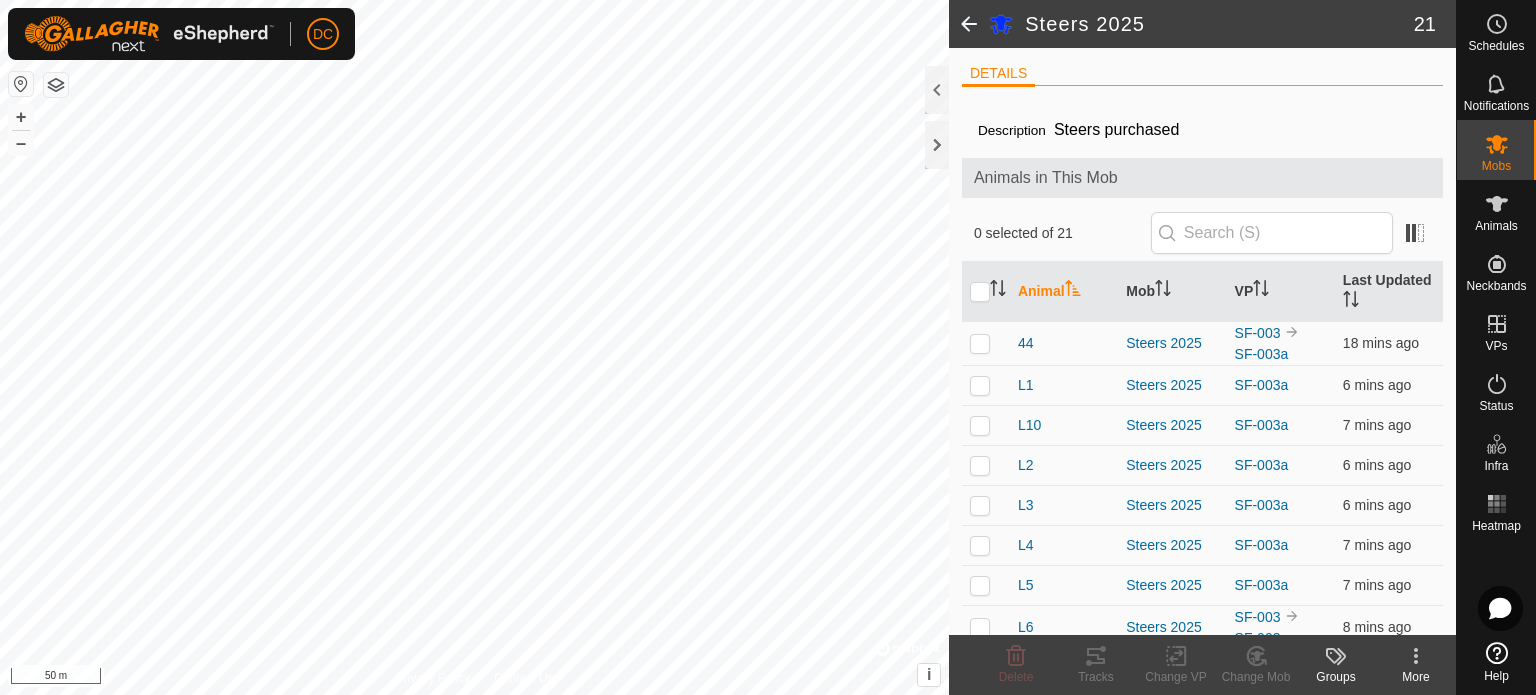 click 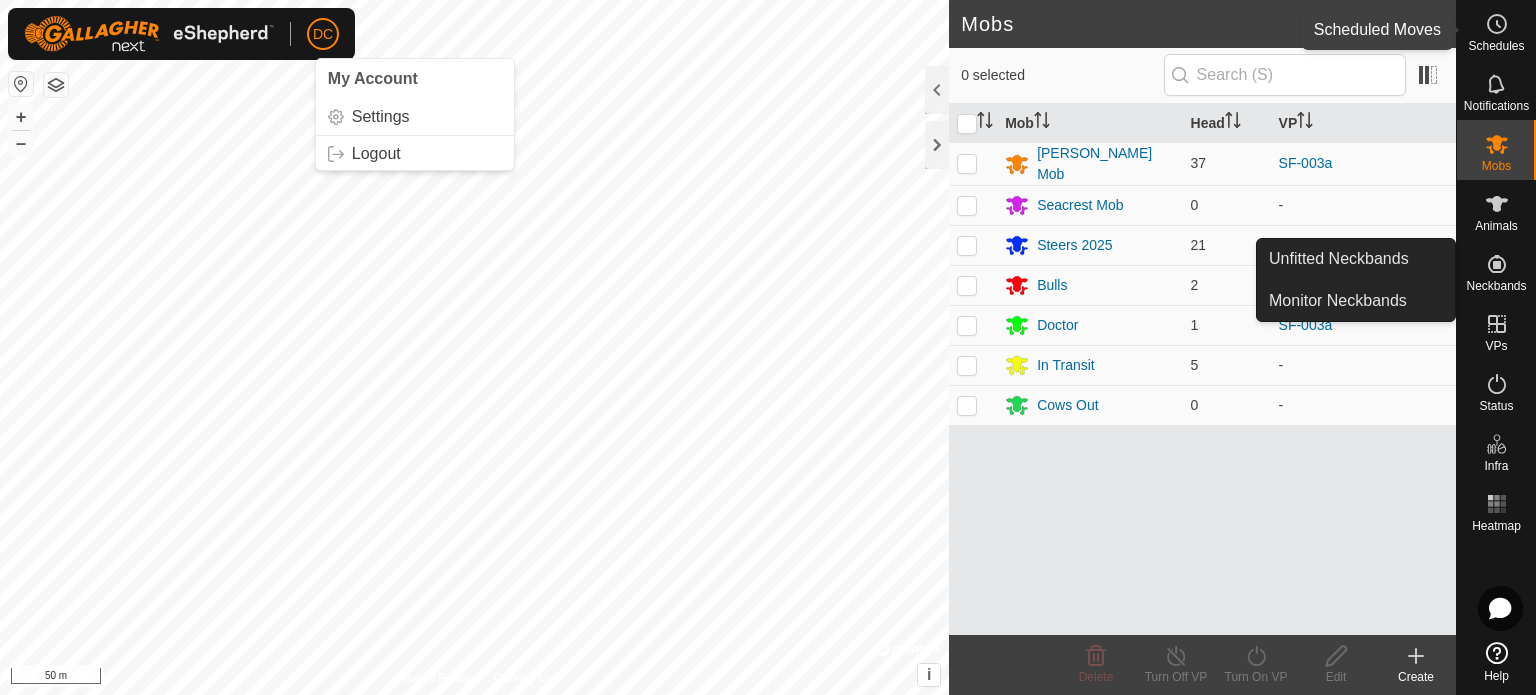 click 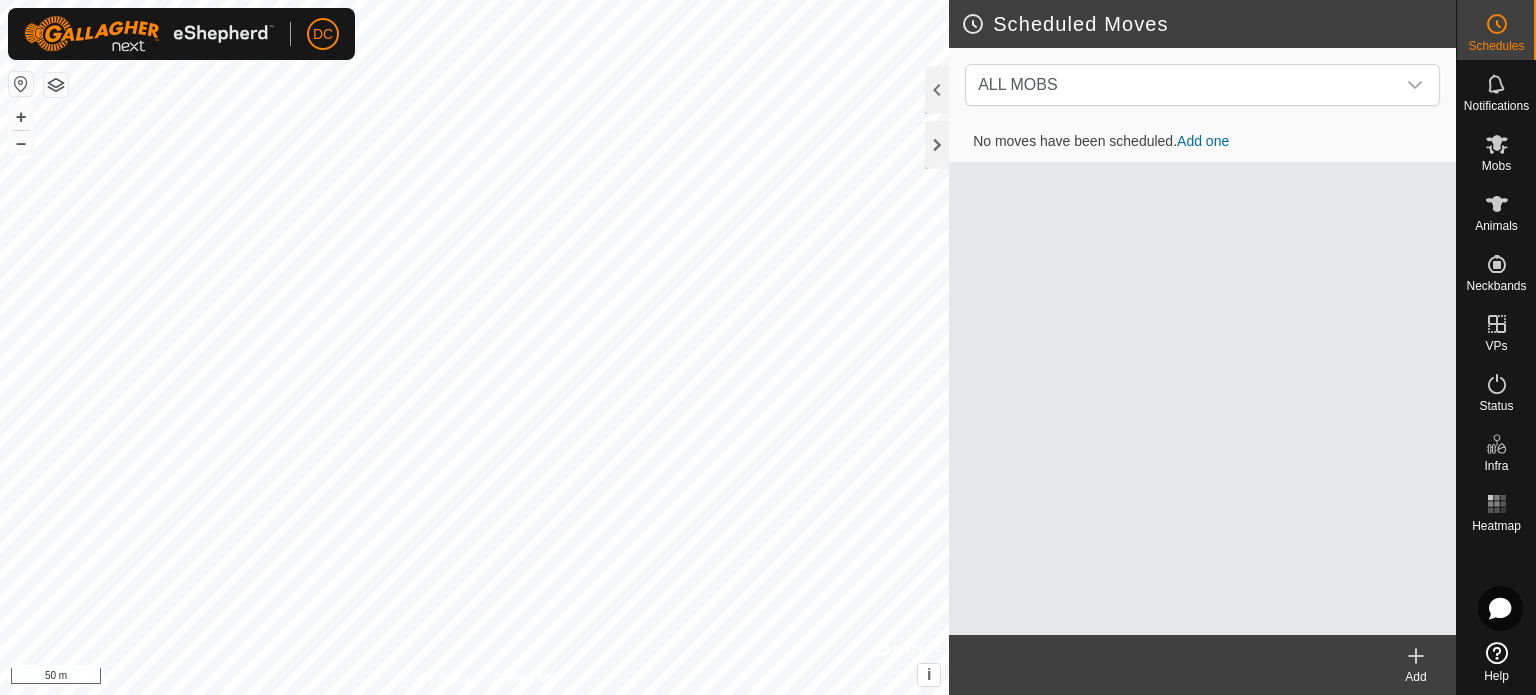 click on "Add one" at bounding box center (1203, 141) 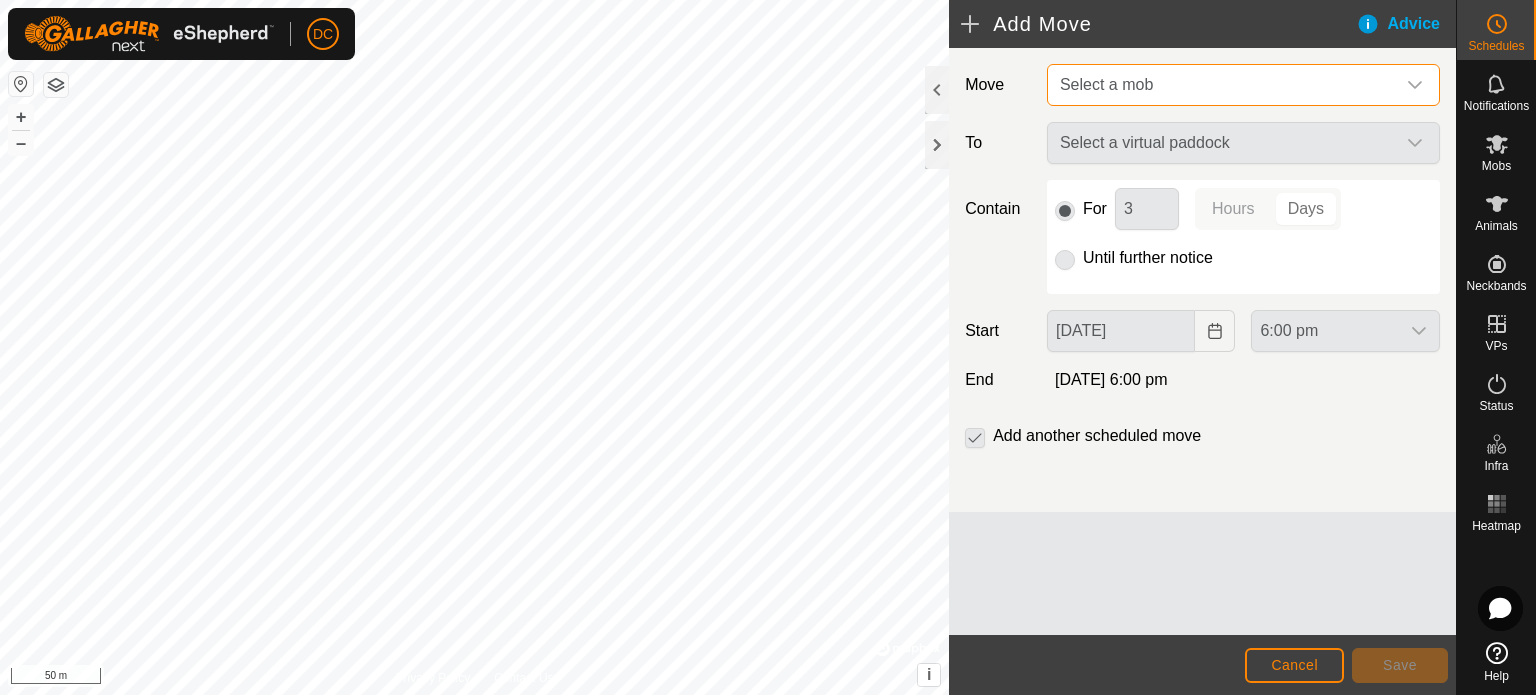 click on "Select a mob" at bounding box center [1223, 85] 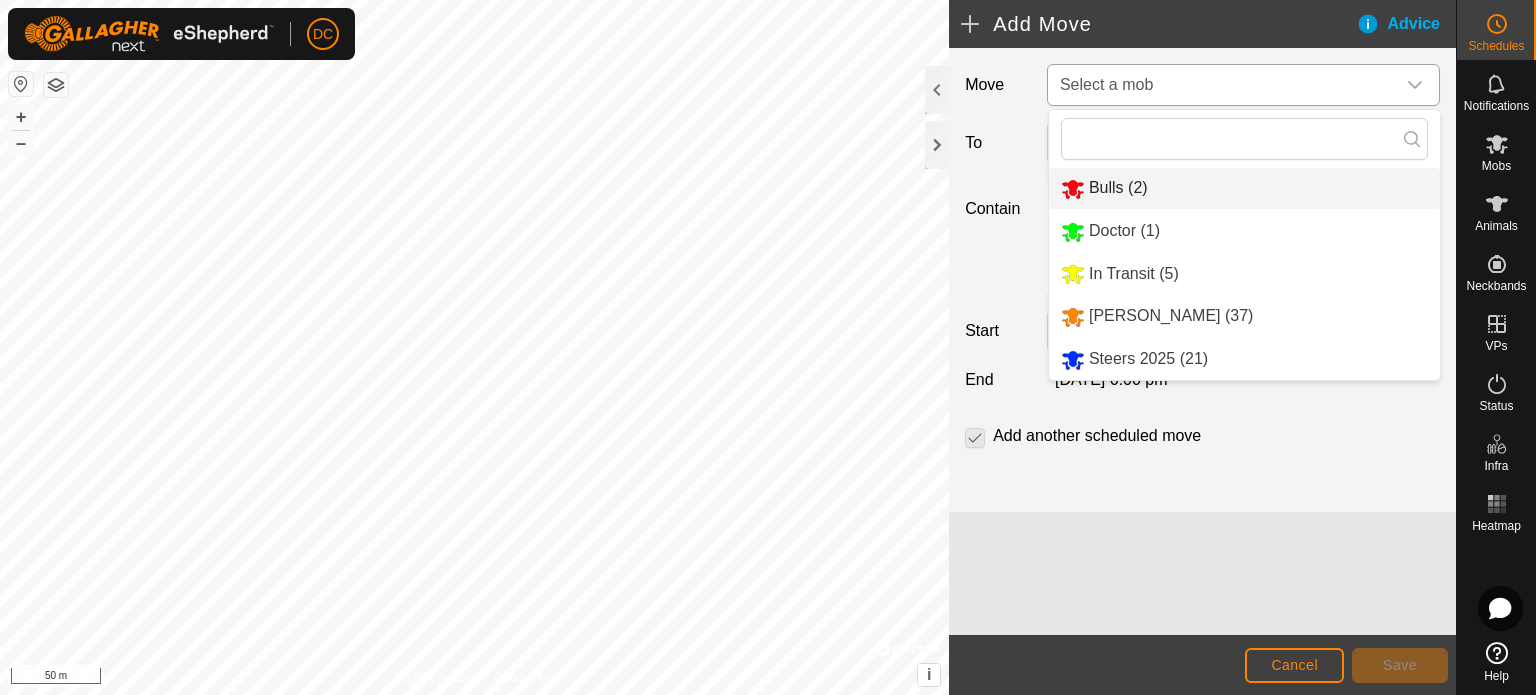 click on "Bulls (2)" at bounding box center [1244, 188] 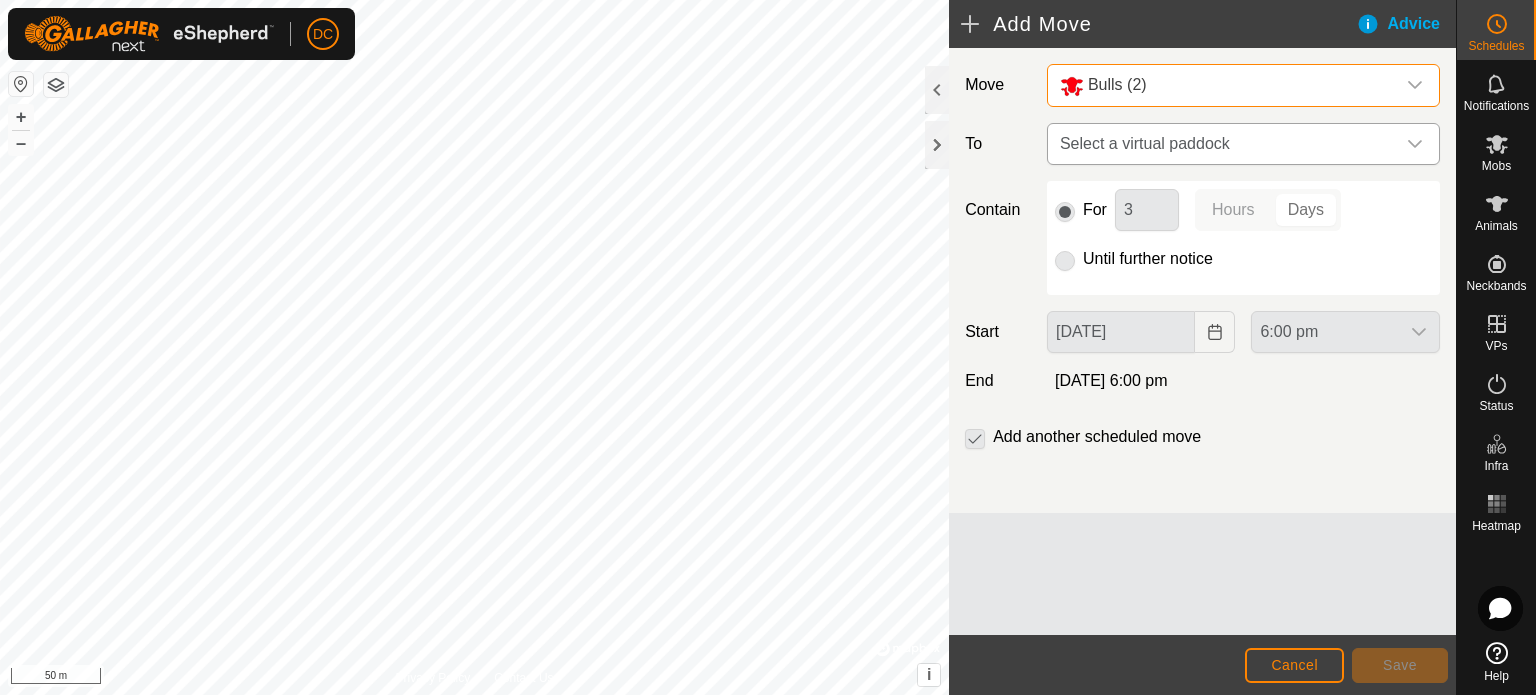 click on "Select a virtual paddock" at bounding box center (1223, 144) 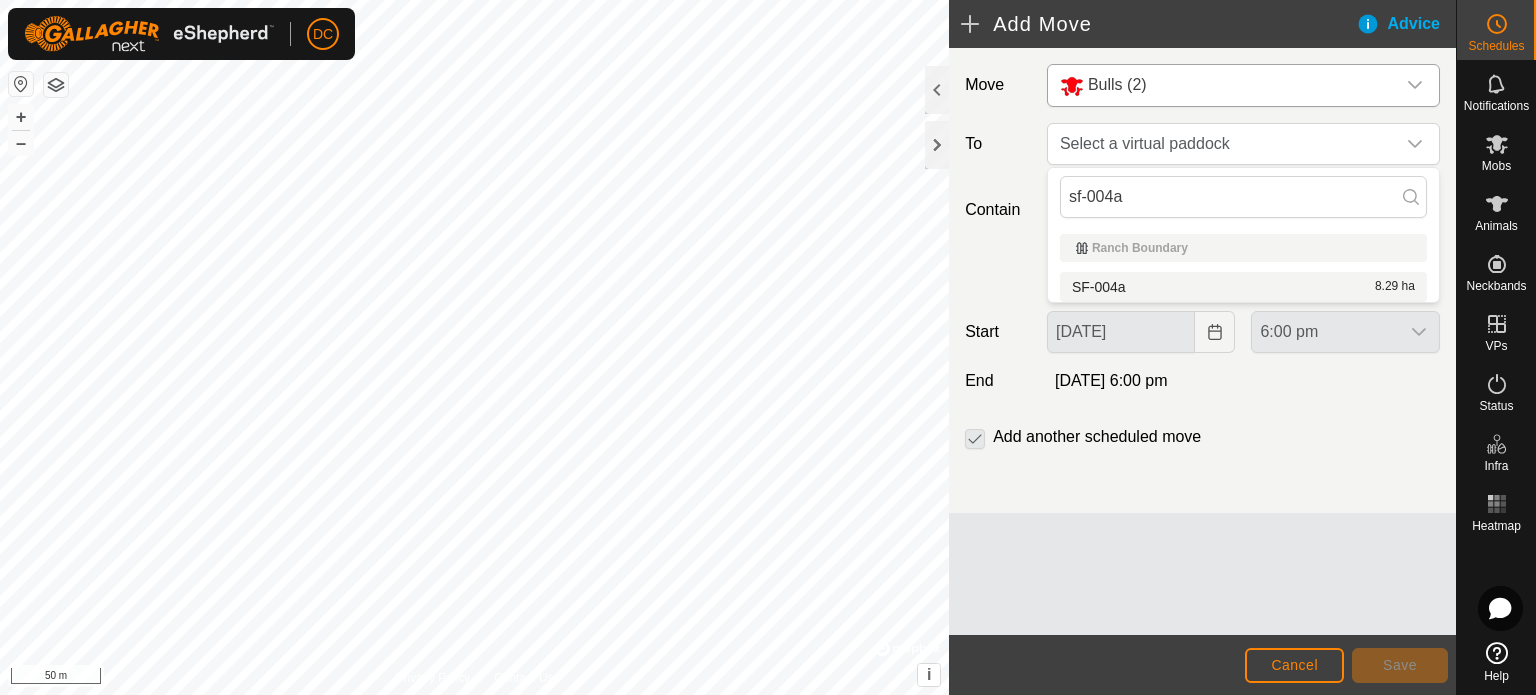 type on "sf-004a" 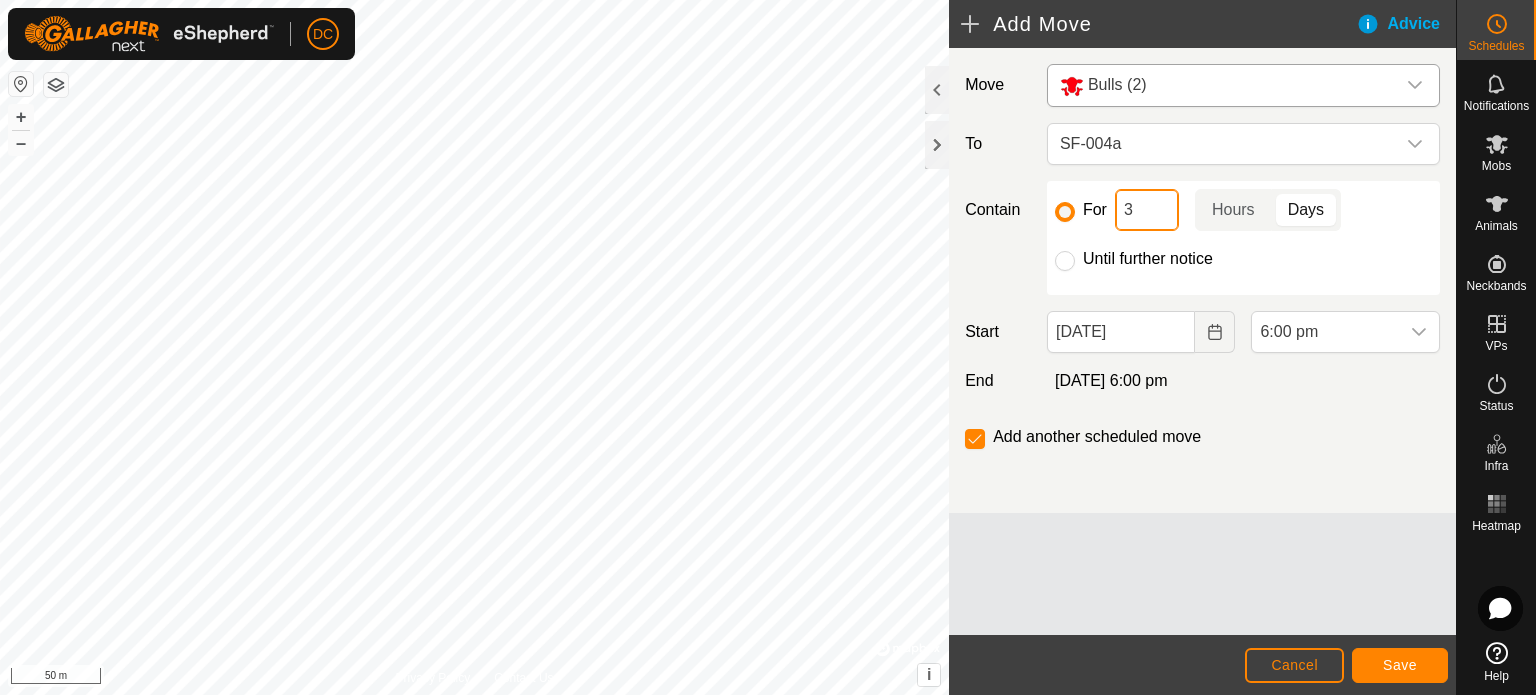 drag, startPoint x: 1135, startPoint y: 214, endPoint x: 1120, endPoint y: 219, distance: 15.811388 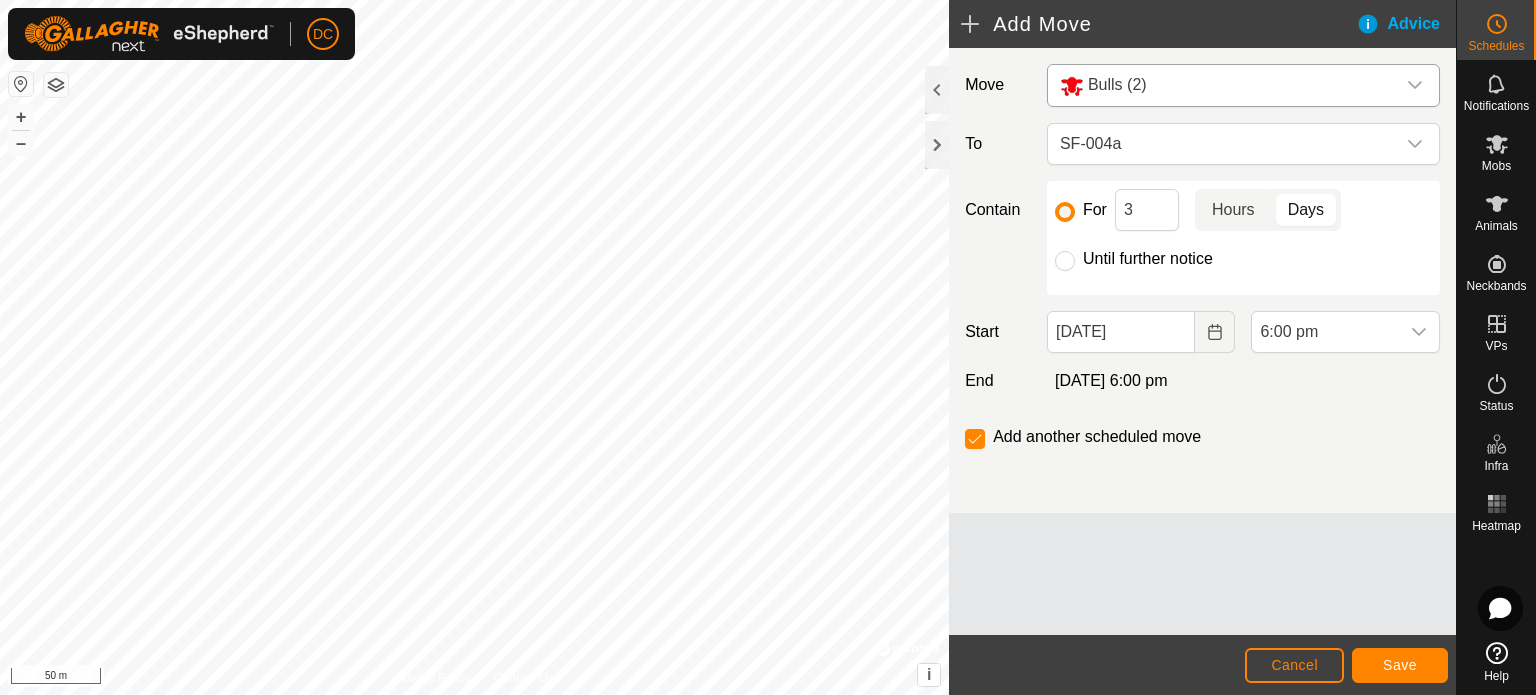 click on "Hours" 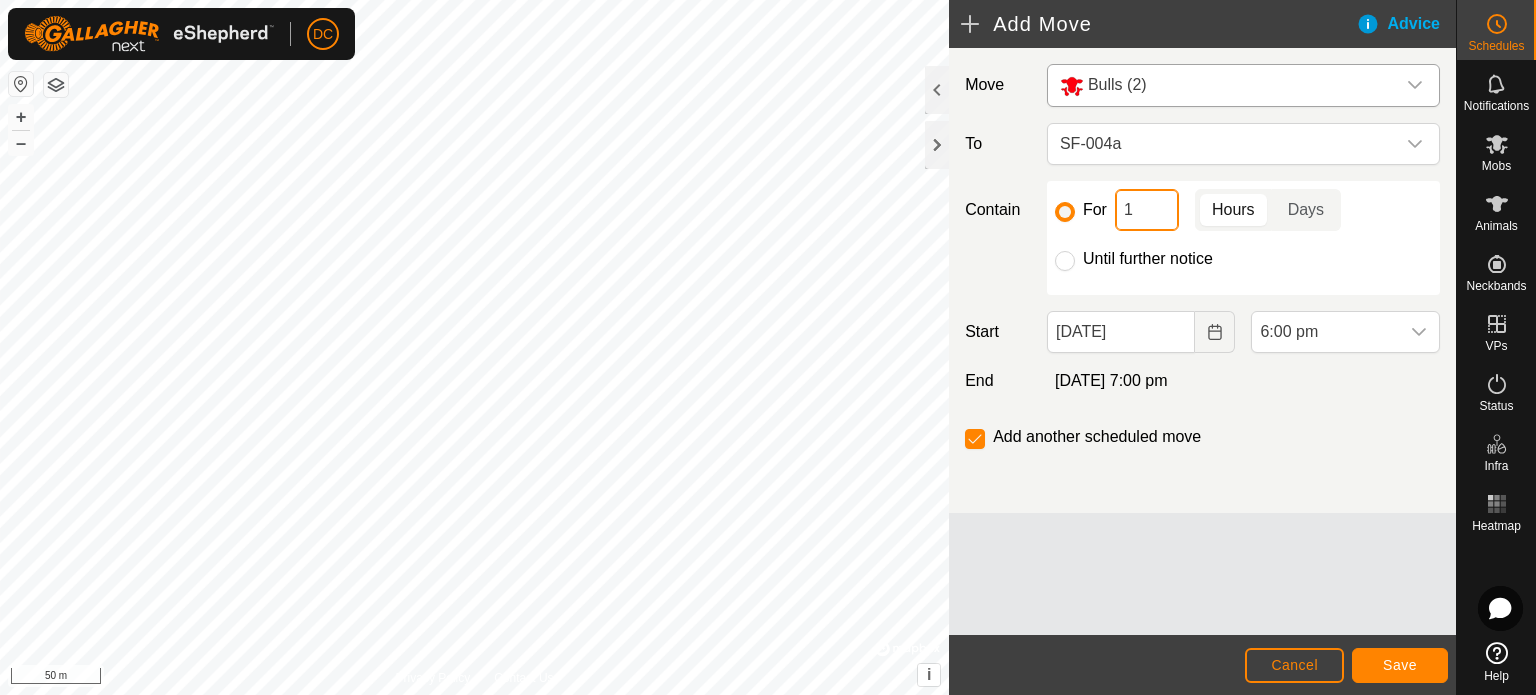 type on "12" 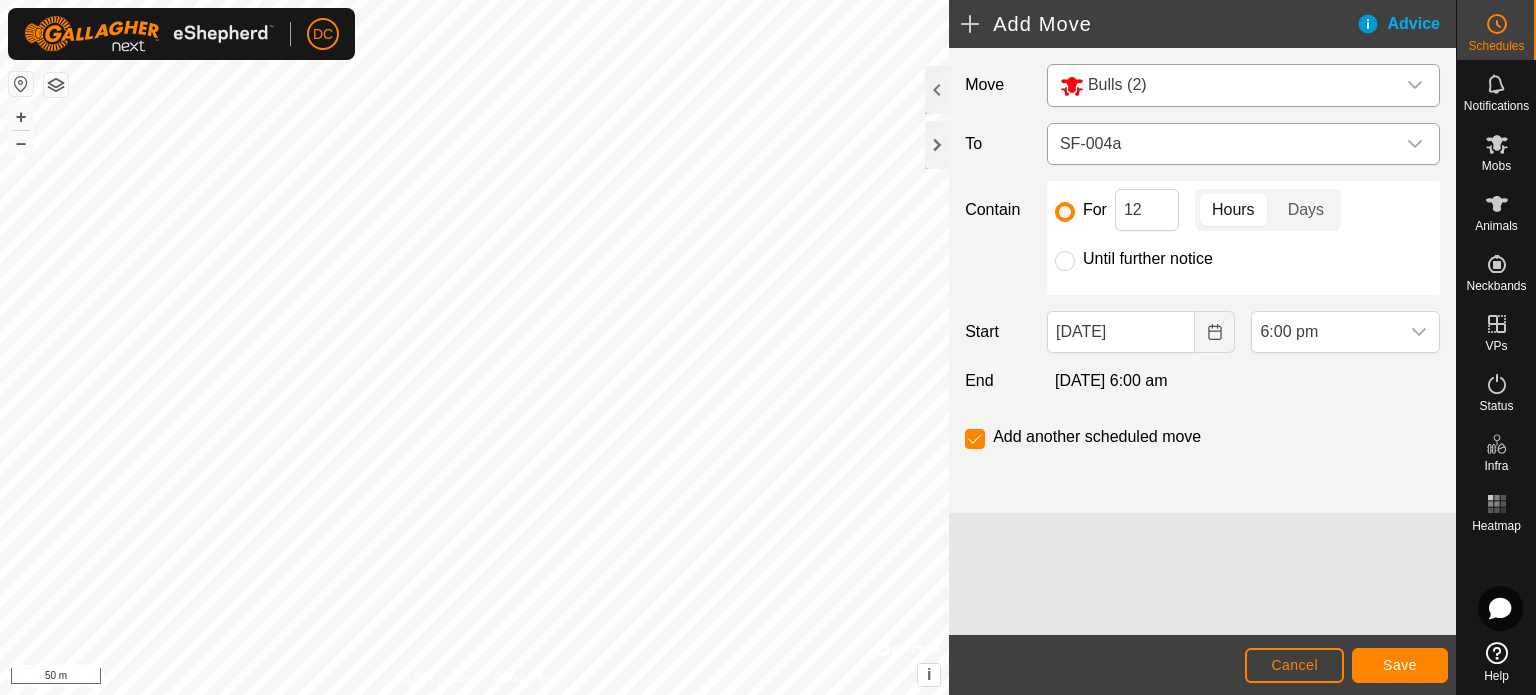 click at bounding box center (1415, 144) 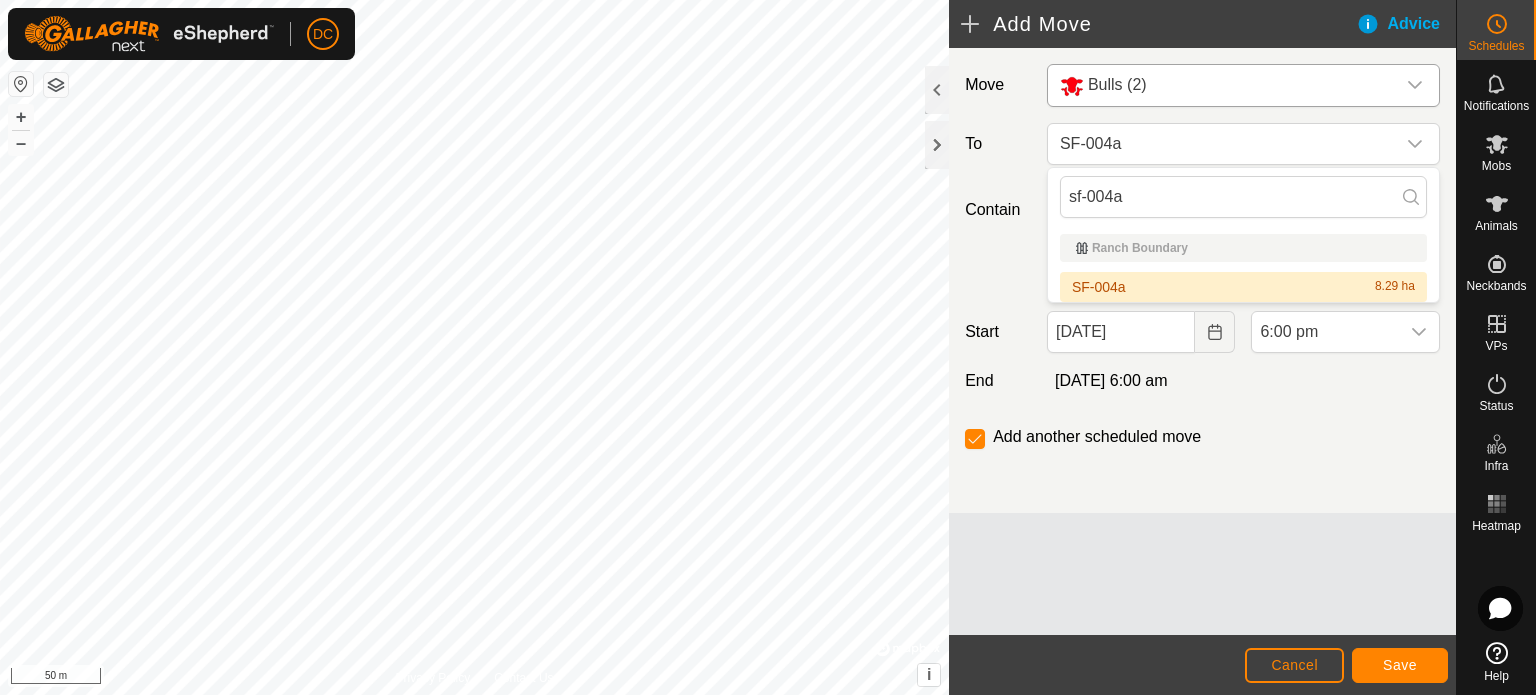click on "Move Bulls (2) To SF-004a Contain For 12 Hours Days Until further notice Start 26 Jul, 2025 6:00 pm End  27 July 2025, 6:00 am  Add another scheduled move" 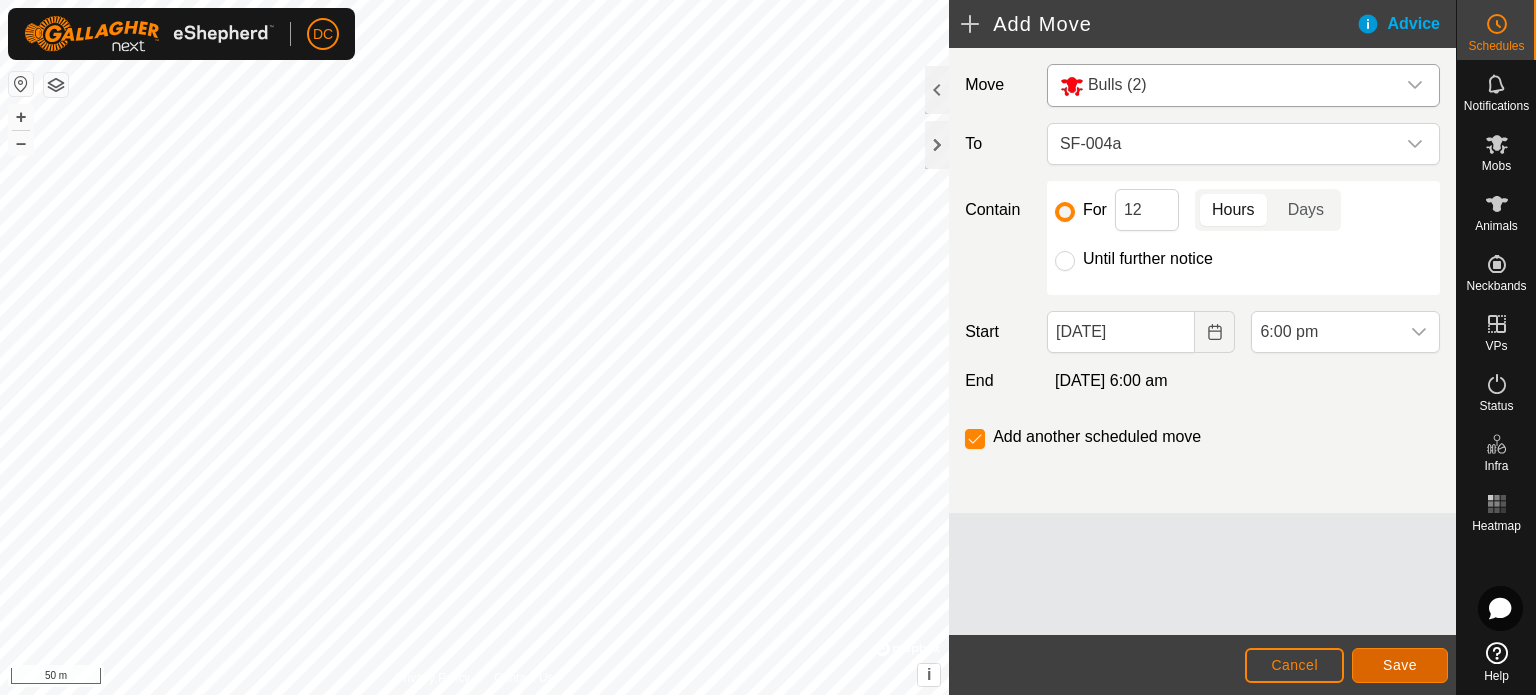 click on "Save" 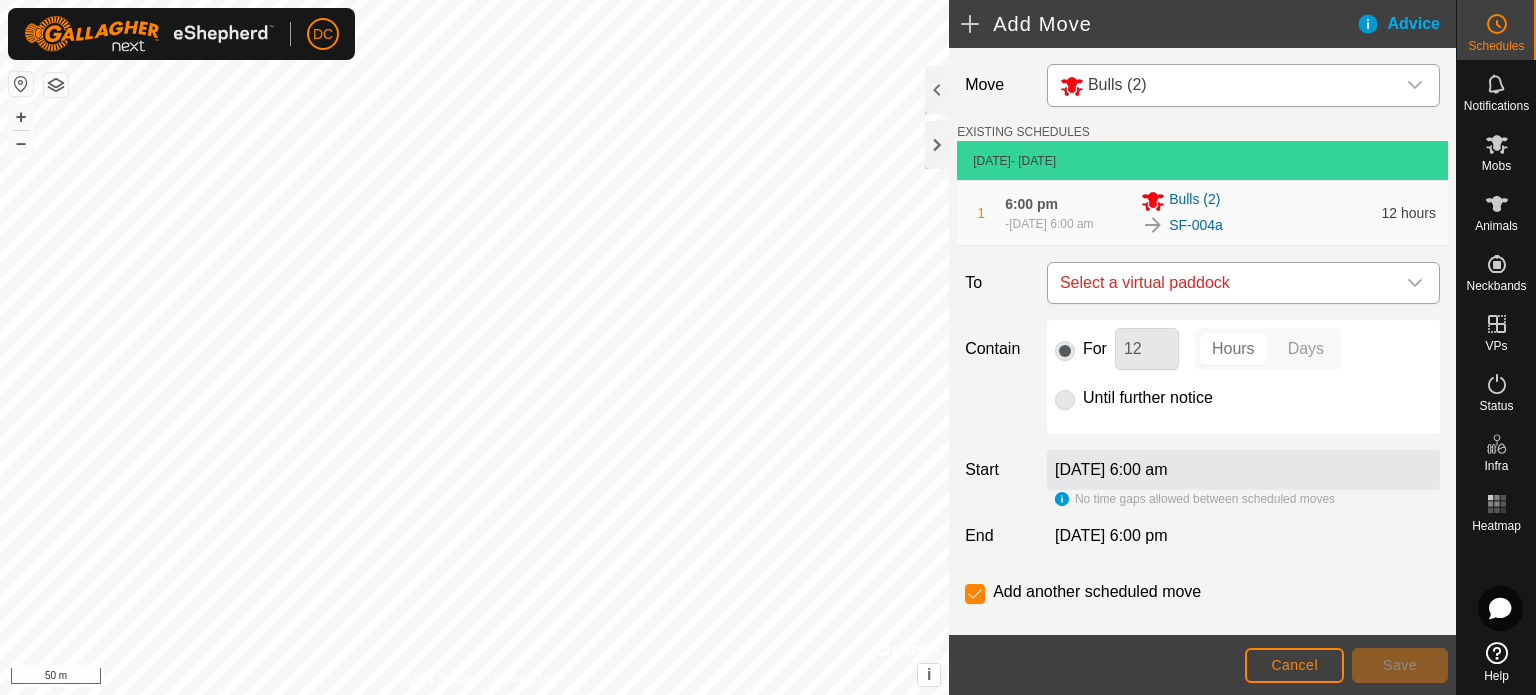click on "Select a virtual paddock" at bounding box center [1223, 283] 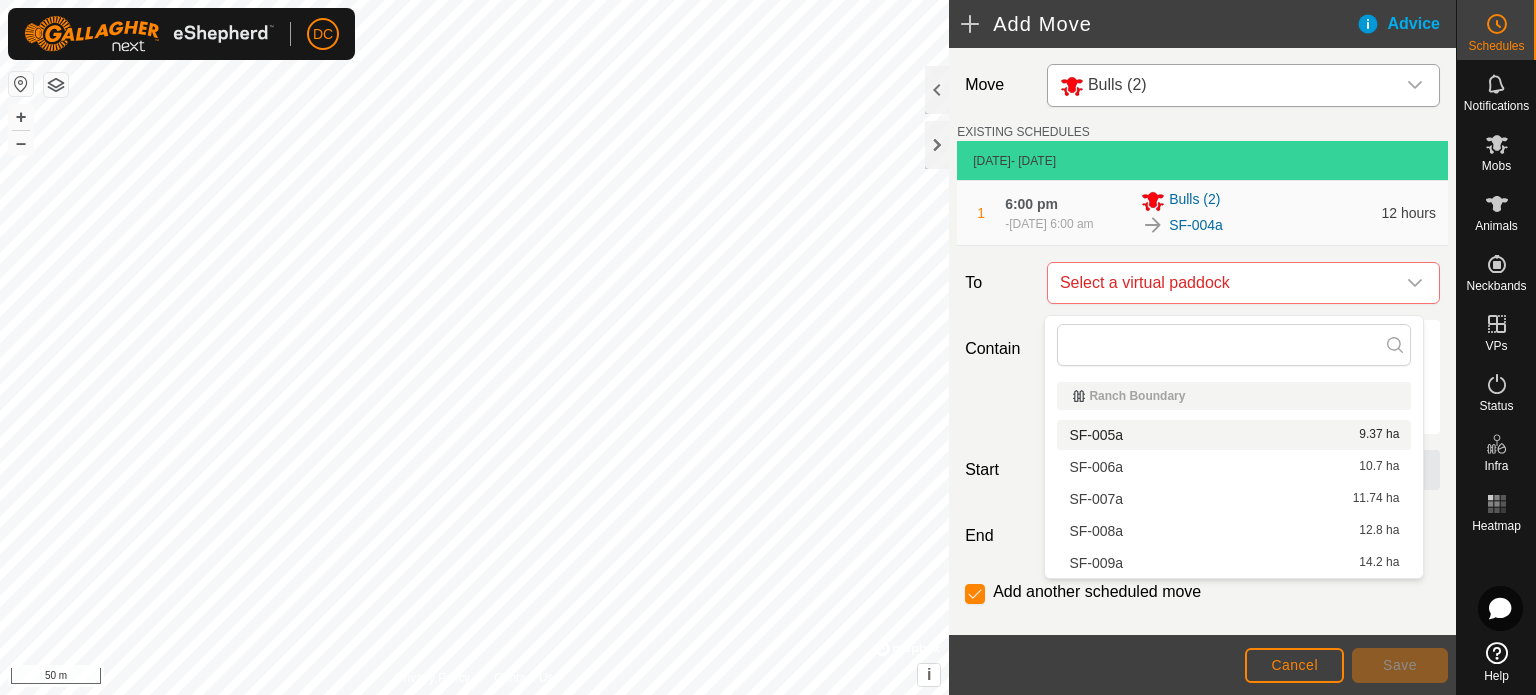 click on "SF-005a  9.37 ha" at bounding box center (1234, 435) 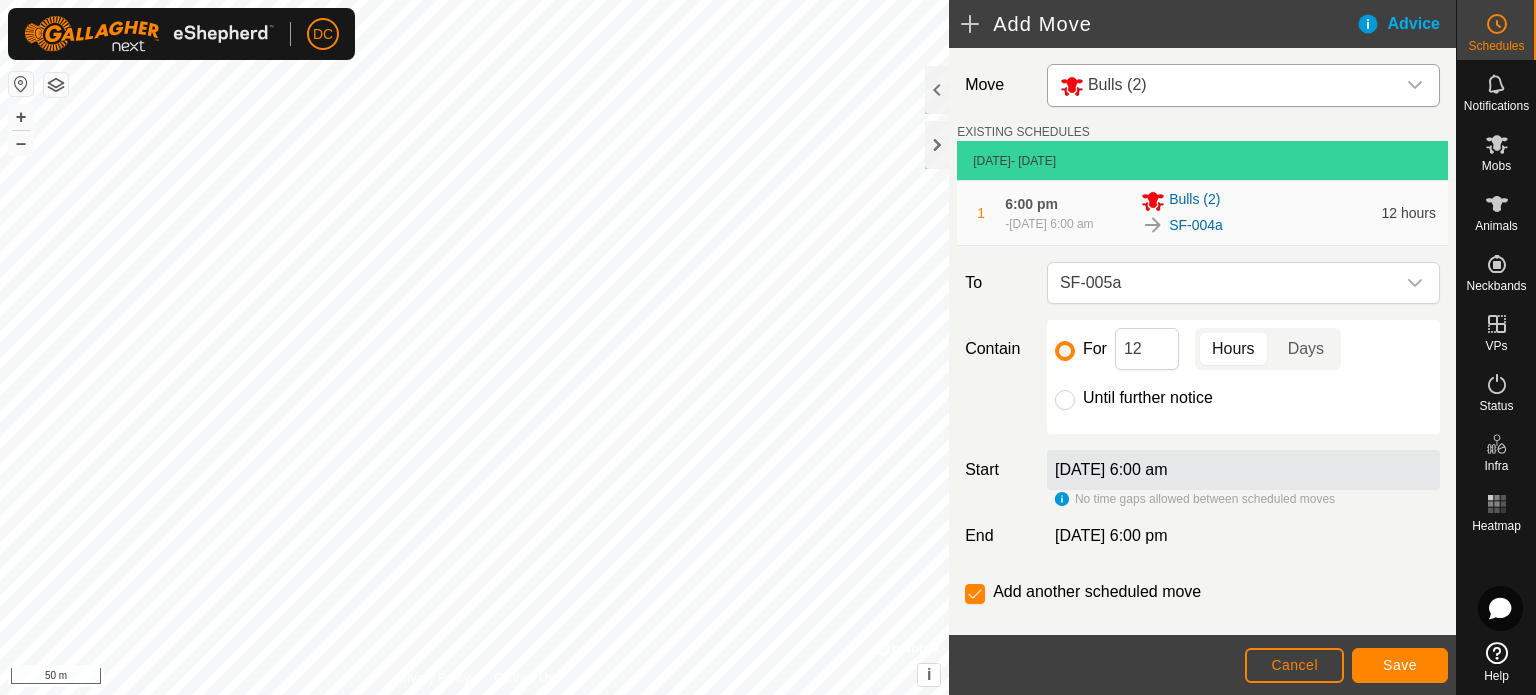 click on "Hours" 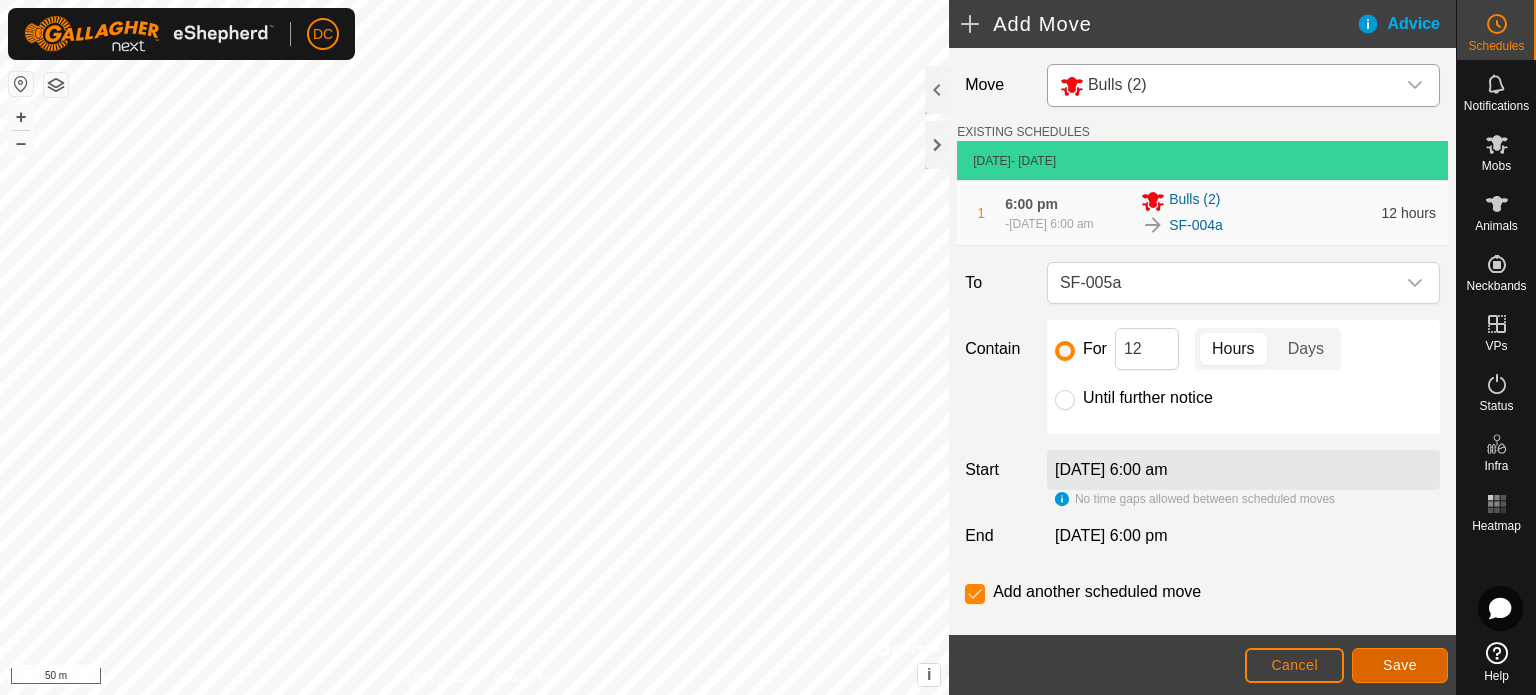 click on "Save" 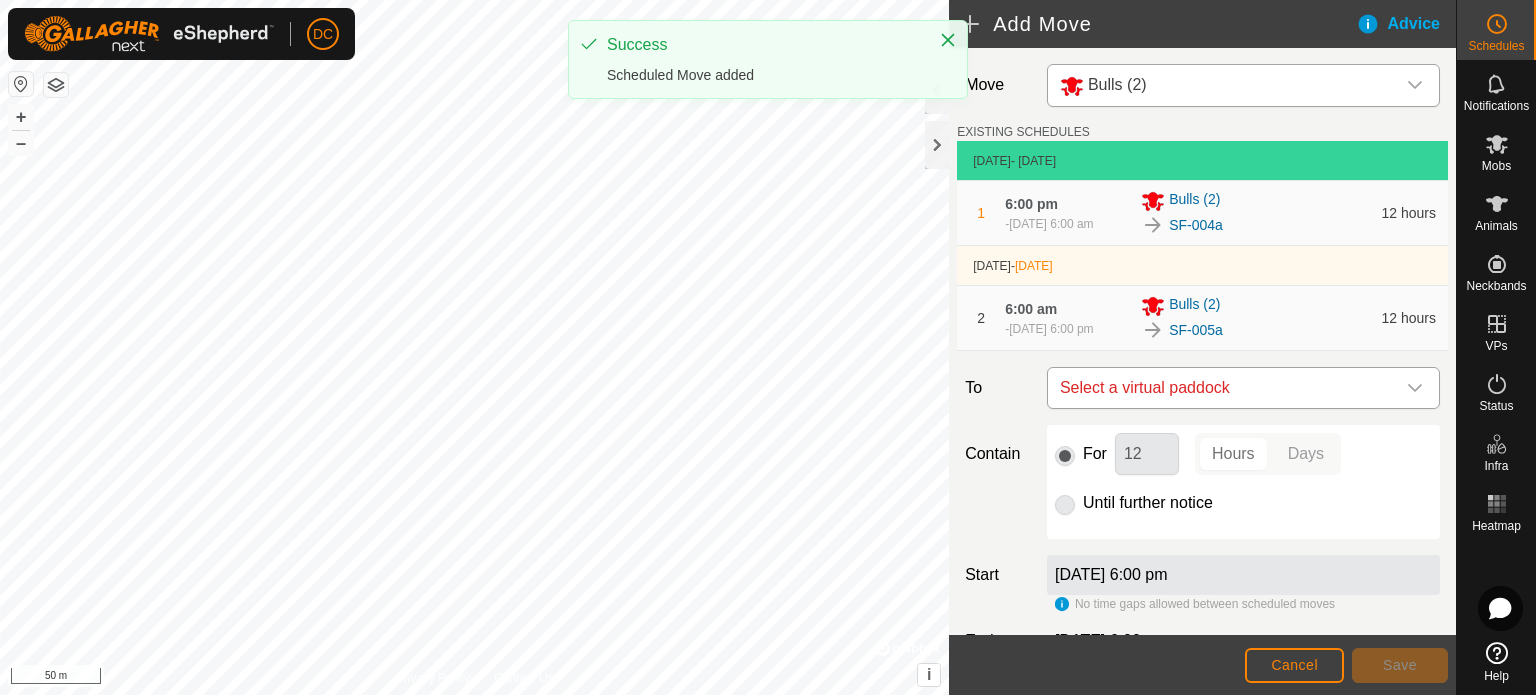 click on "Select a virtual paddock" at bounding box center [1223, 388] 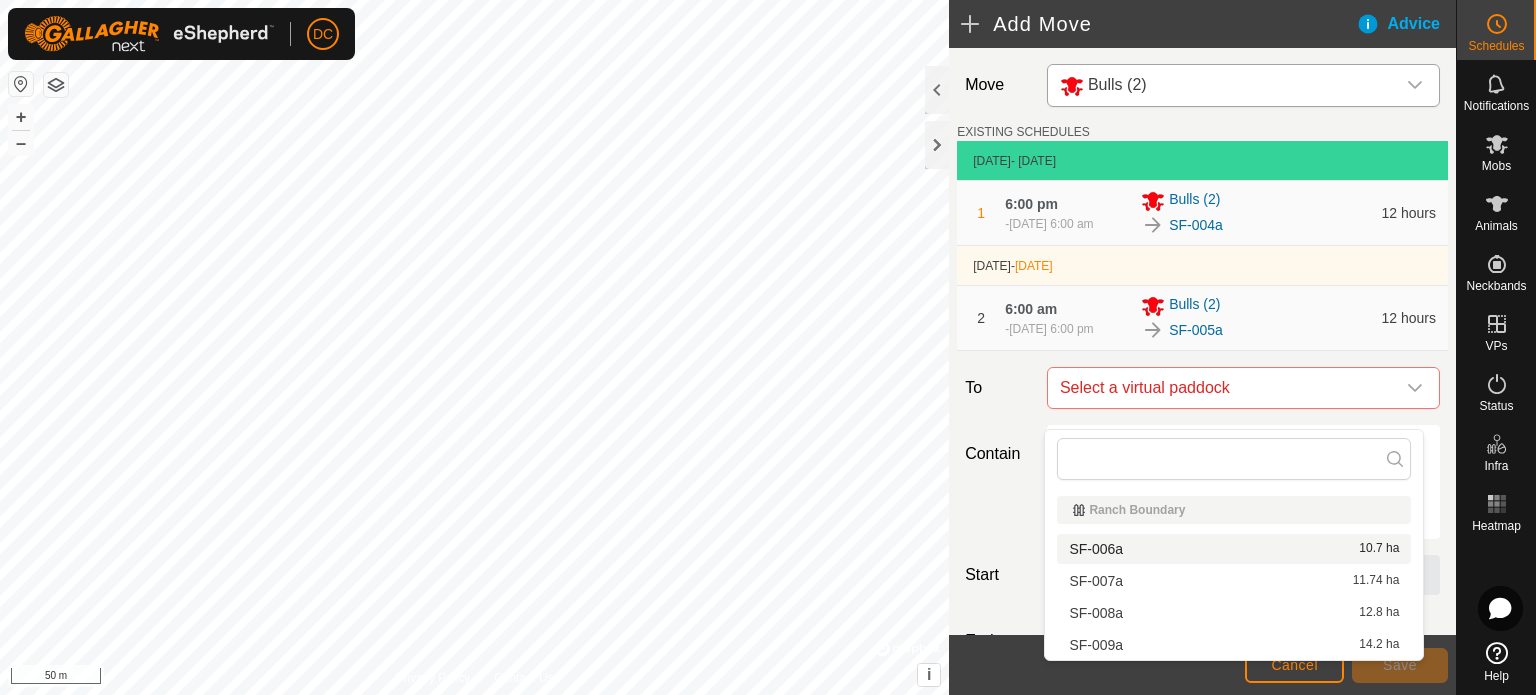 click on "SF-006a  10.7 ha" at bounding box center (1234, 549) 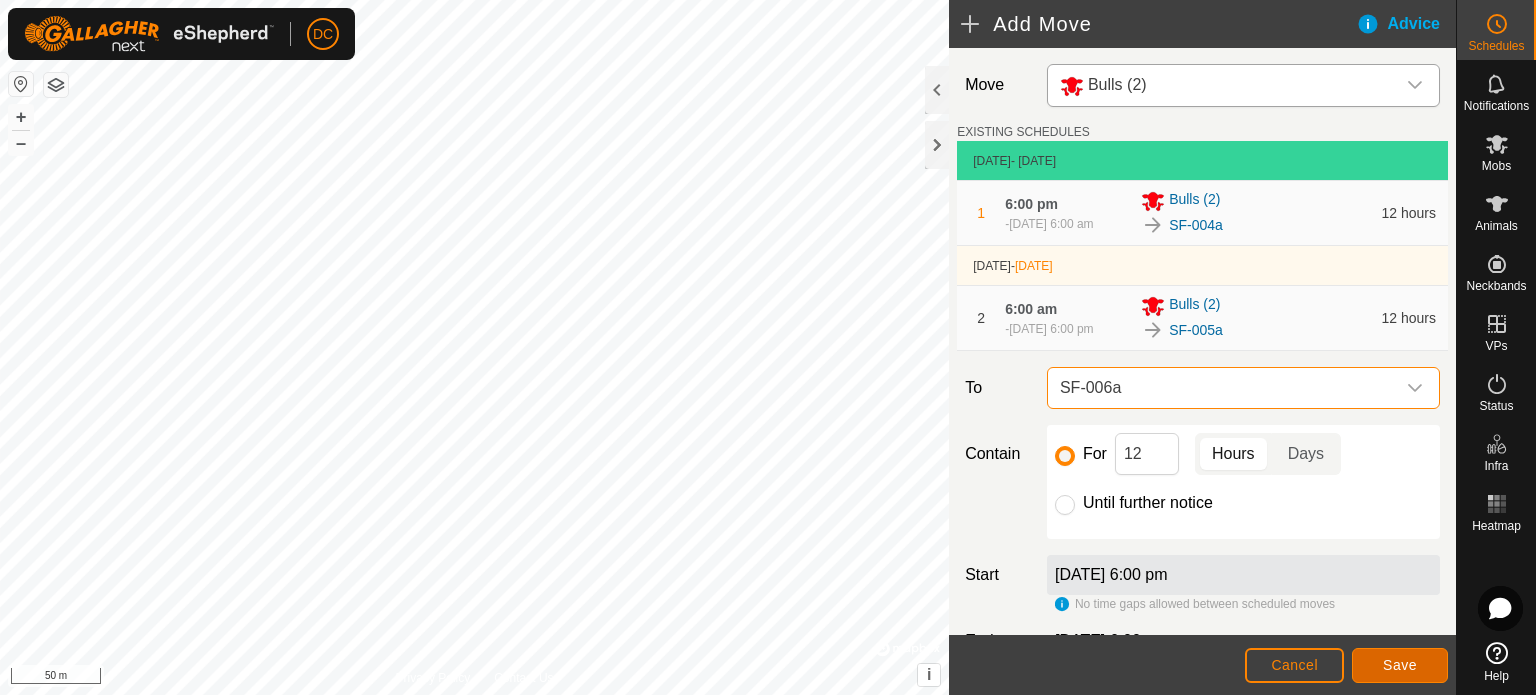 click on "Save" 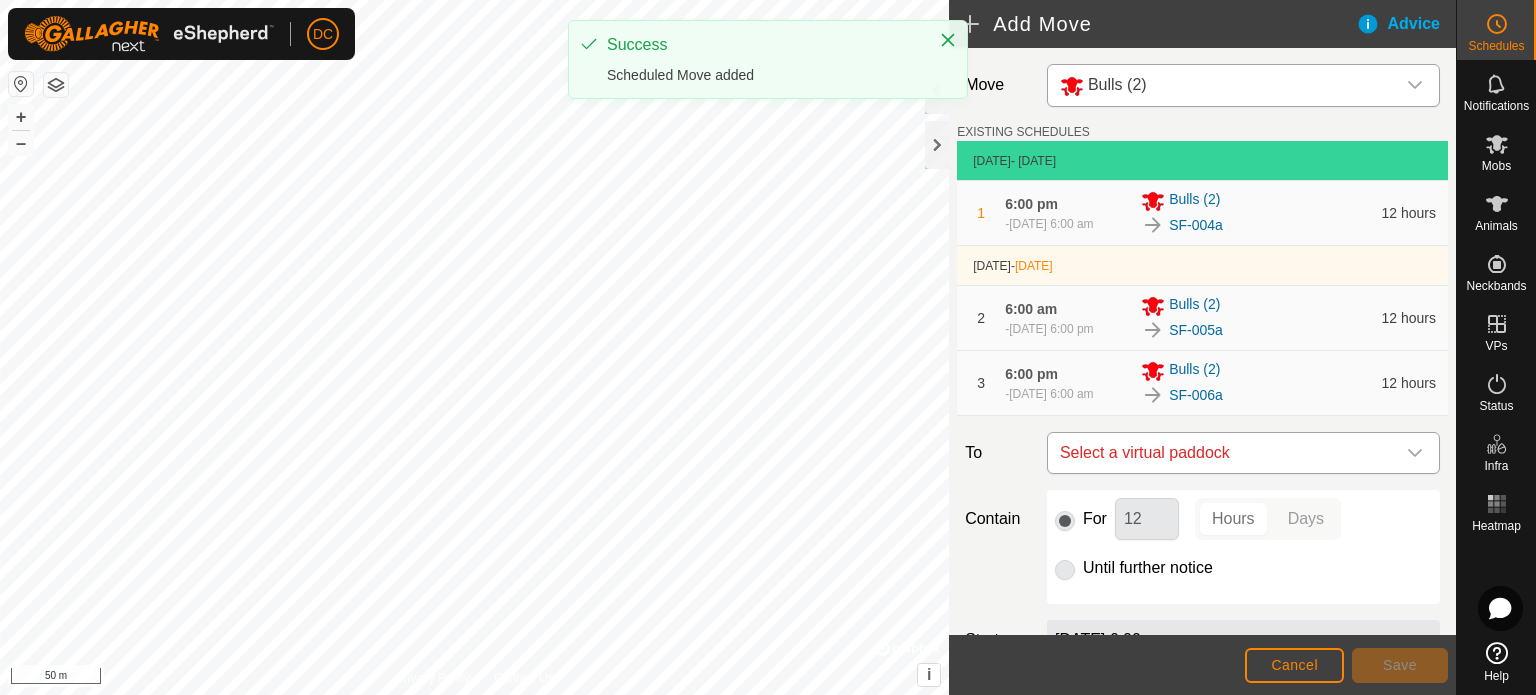 click on "Select a virtual paddock" at bounding box center [1223, 453] 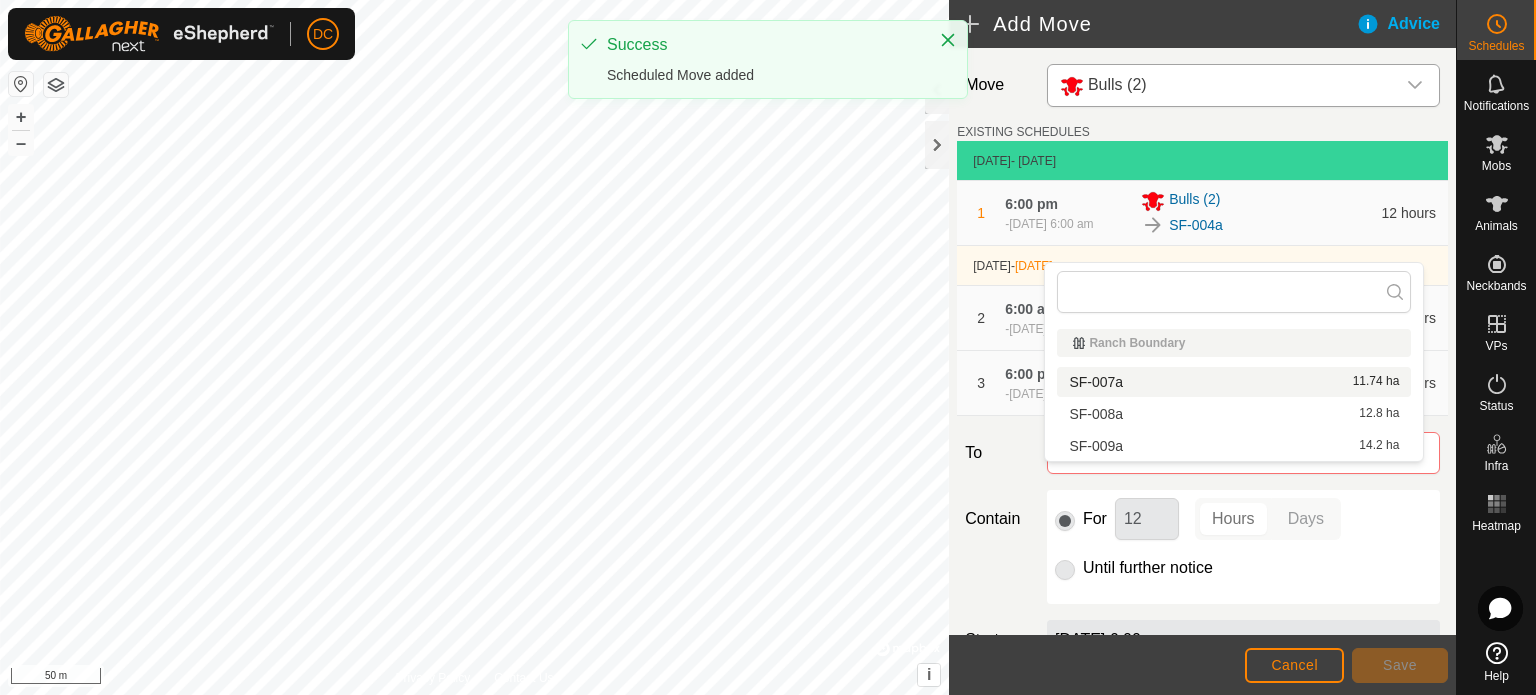 click on "SF-007a  11.74 ha" at bounding box center [1234, 382] 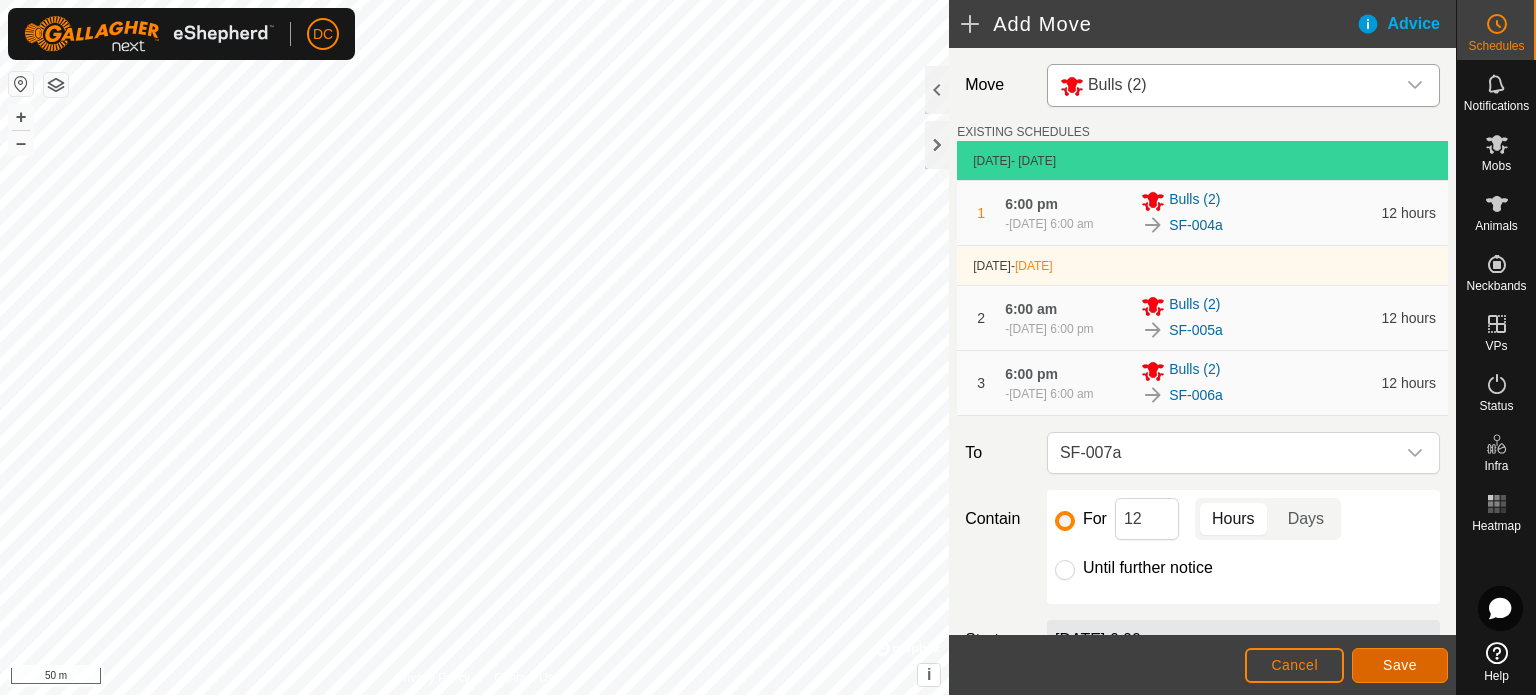 click on "Save" 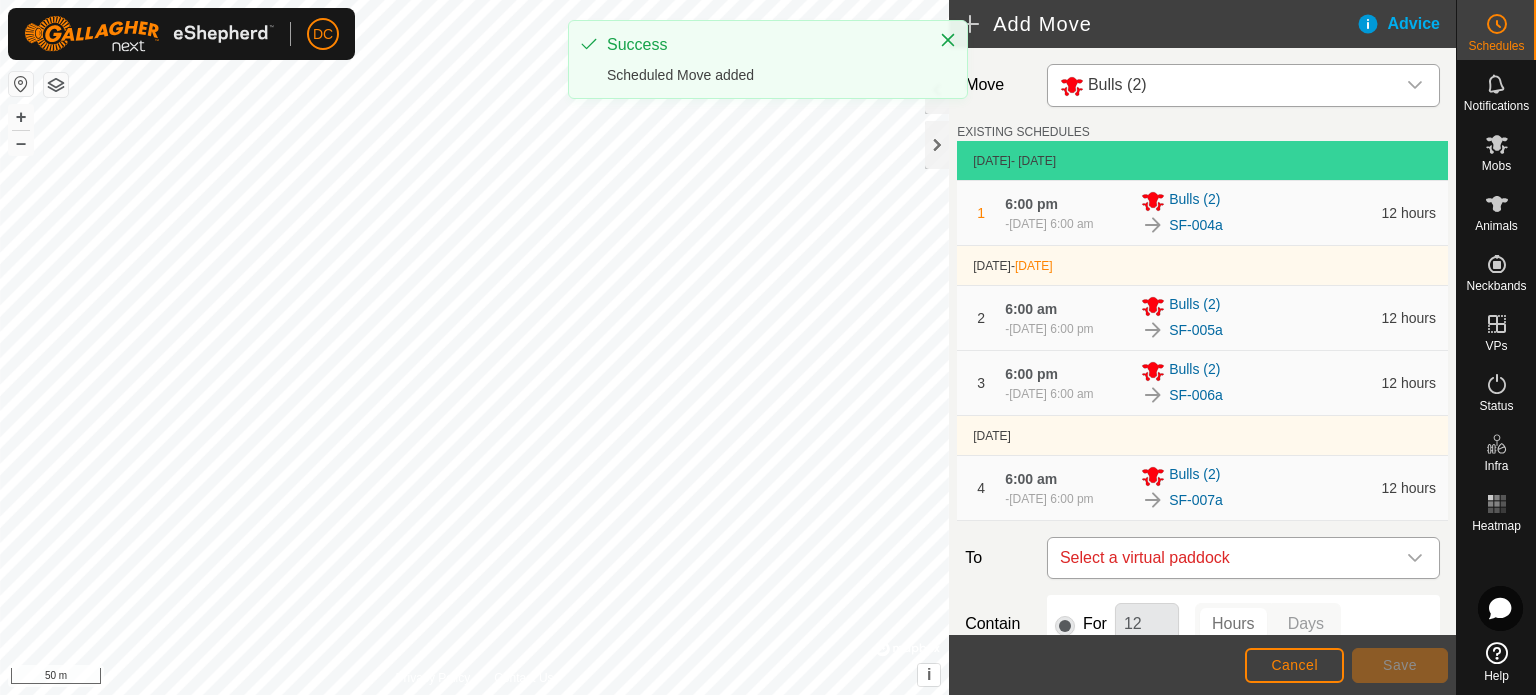 click on "Select a virtual paddock" at bounding box center [1223, 558] 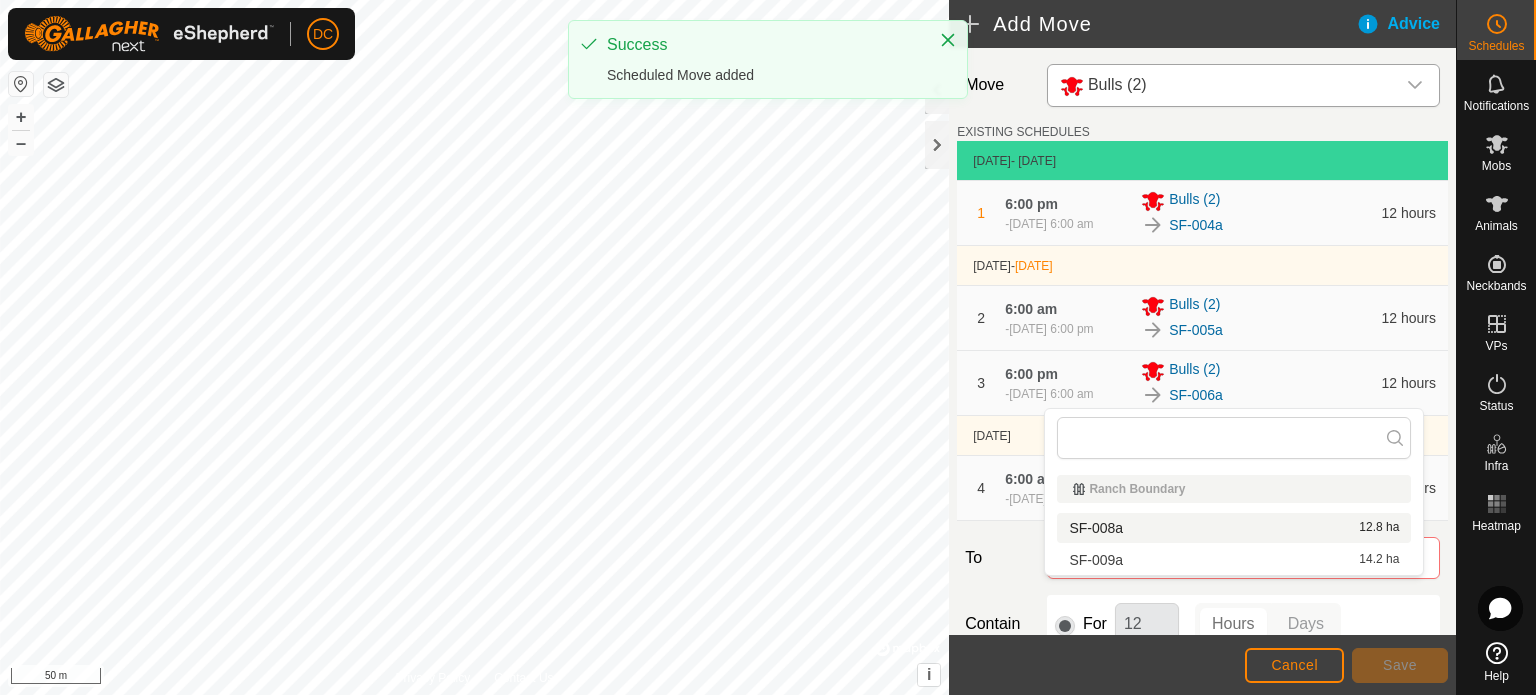 click on "SF-008a  12.8 ha" at bounding box center (1234, 528) 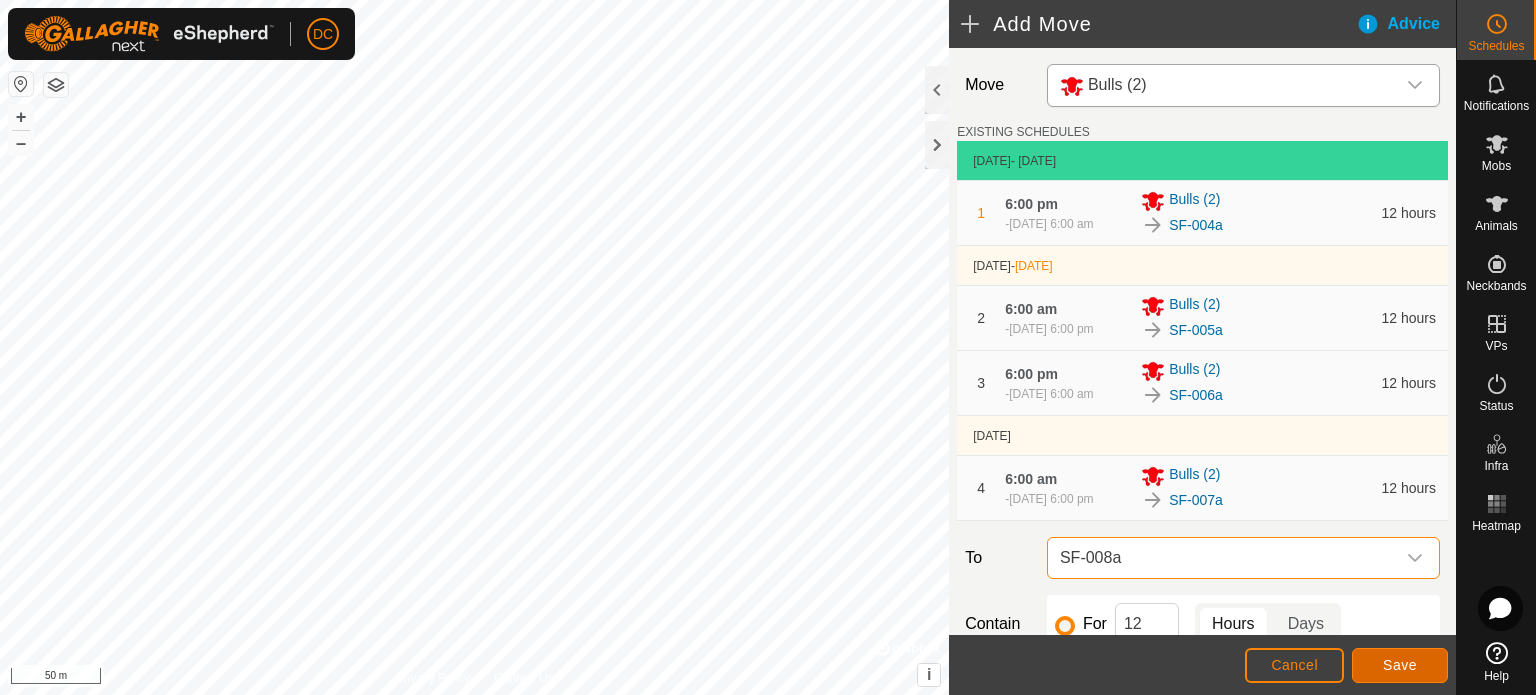 click on "Save" 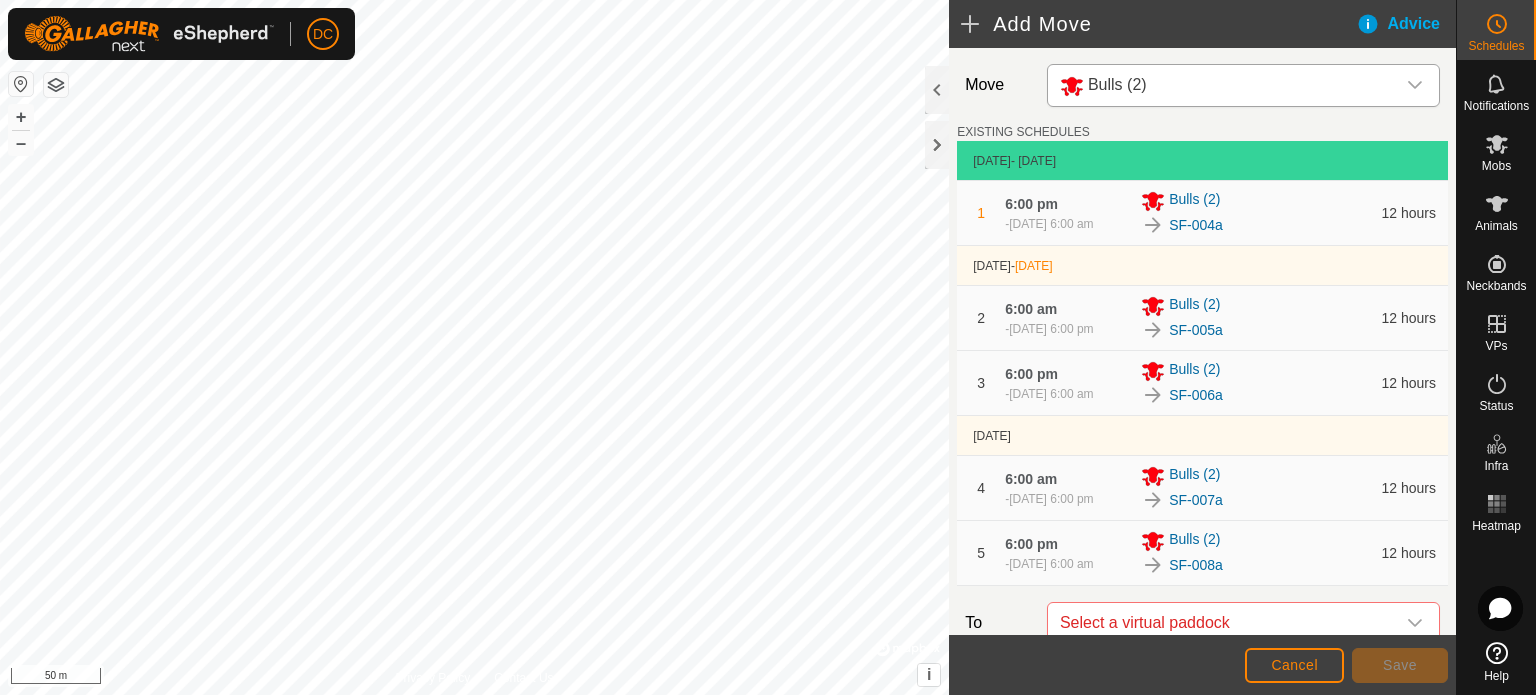 scroll, scrollTop: 400, scrollLeft: 0, axis: vertical 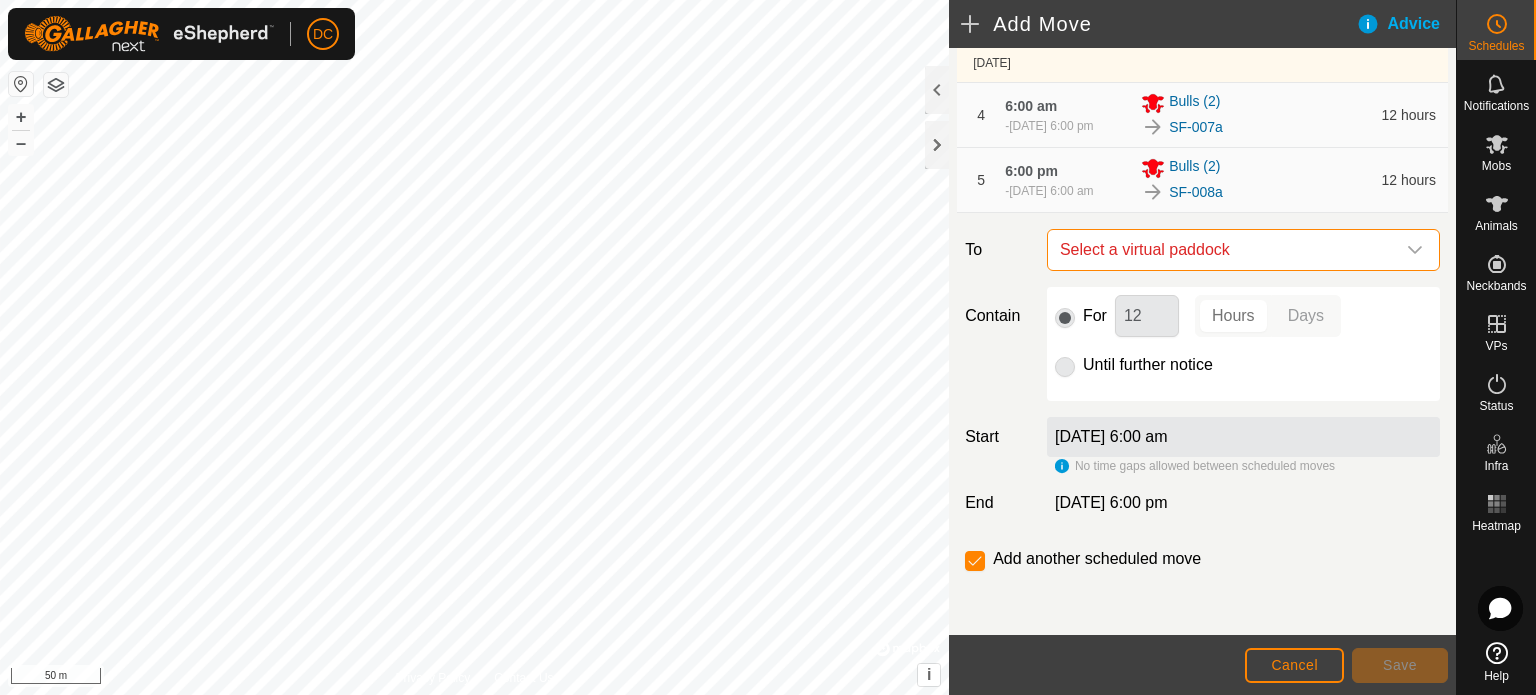 click on "Select a virtual paddock" at bounding box center [1223, 250] 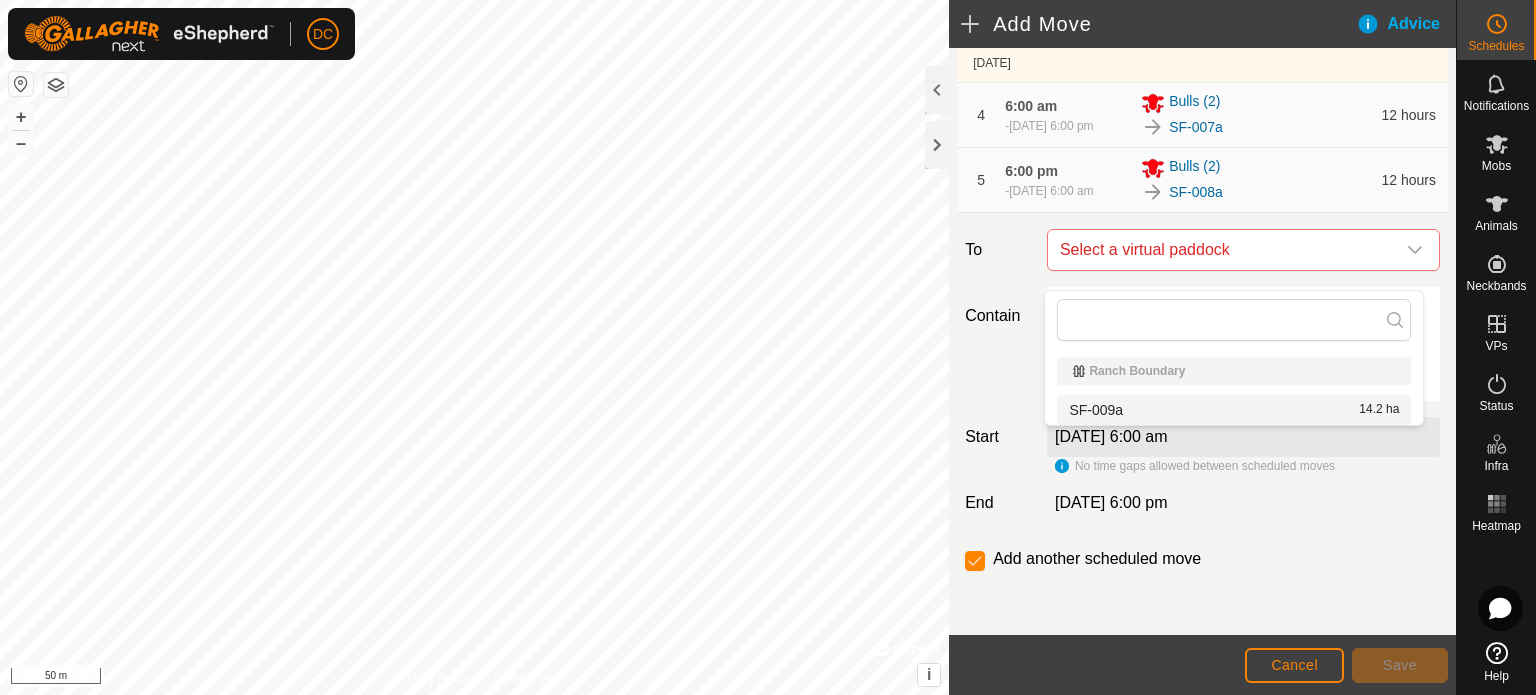 click on "SF-009a  14.2 ha" at bounding box center [1234, 410] 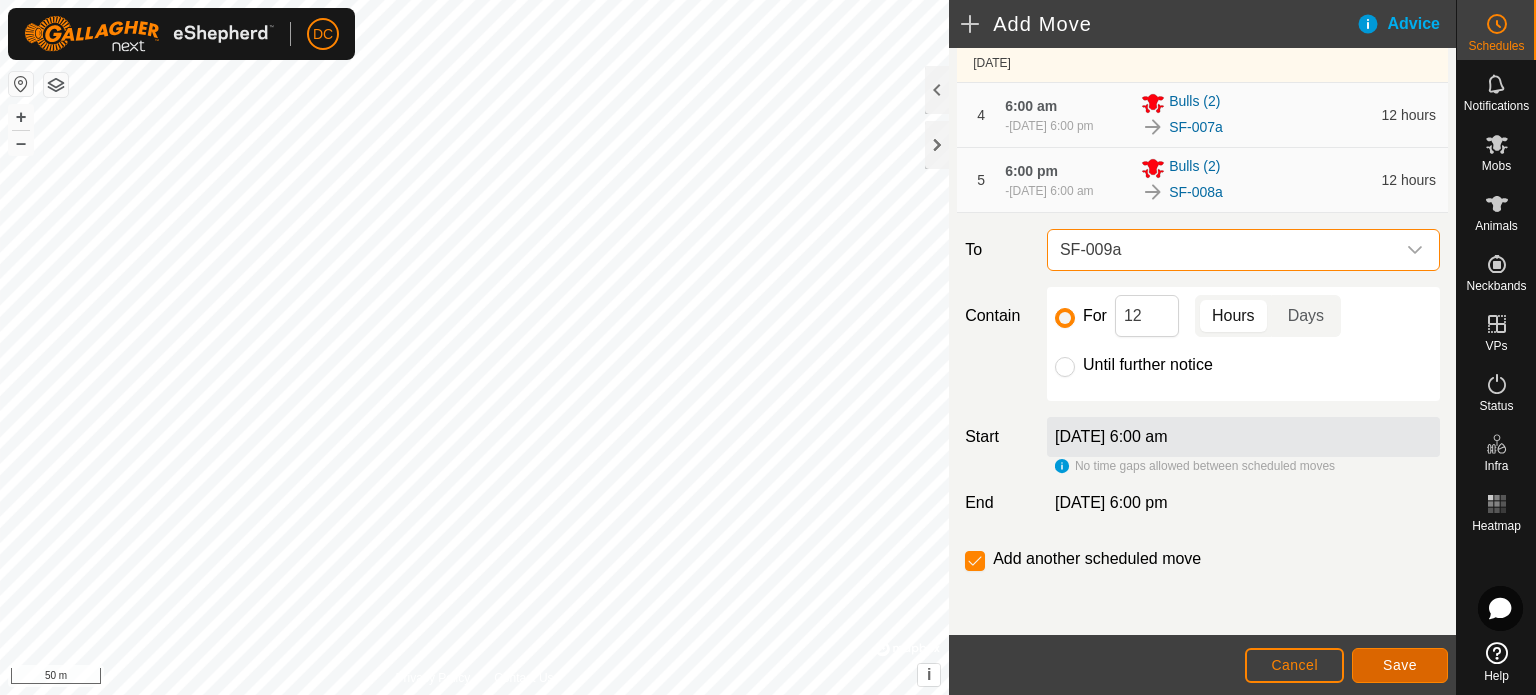 click on "Save" 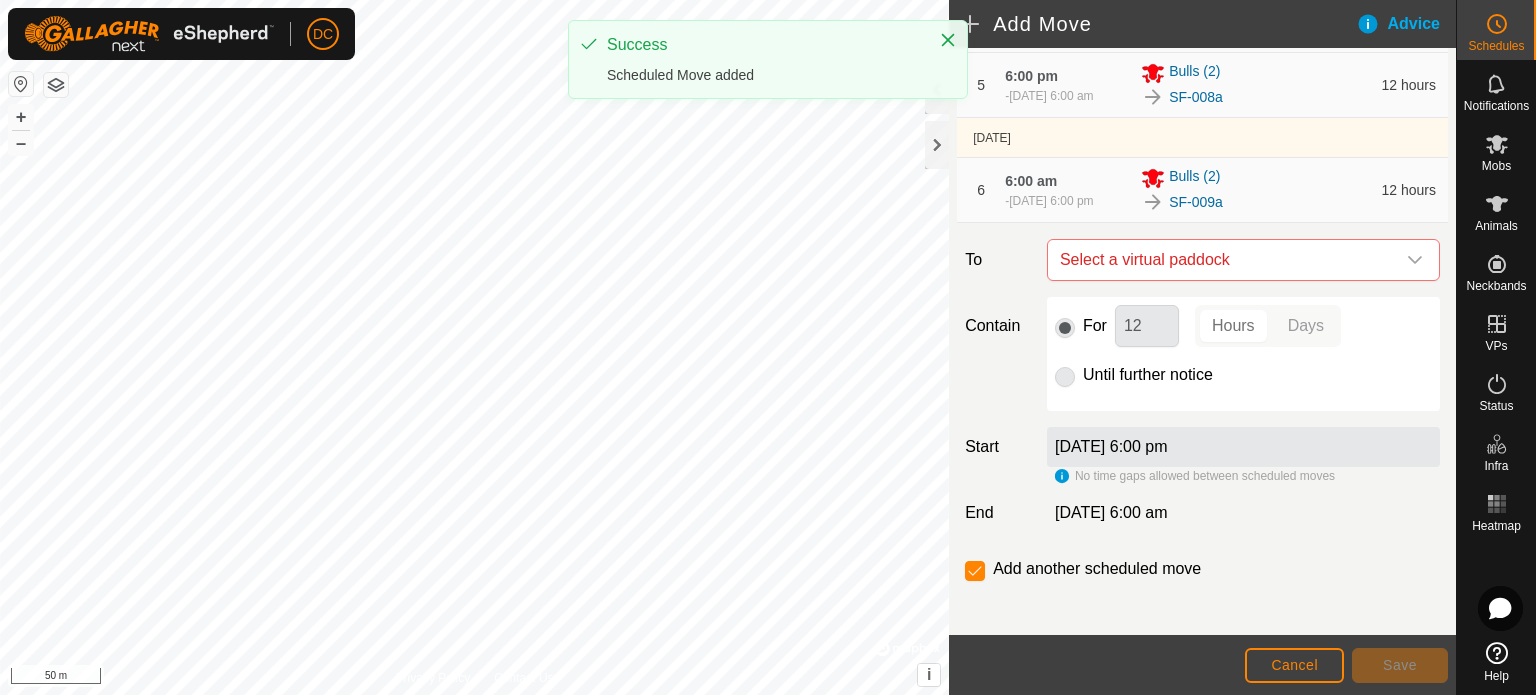 scroll, scrollTop: 530, scrollLeft: 0, axis: vertical 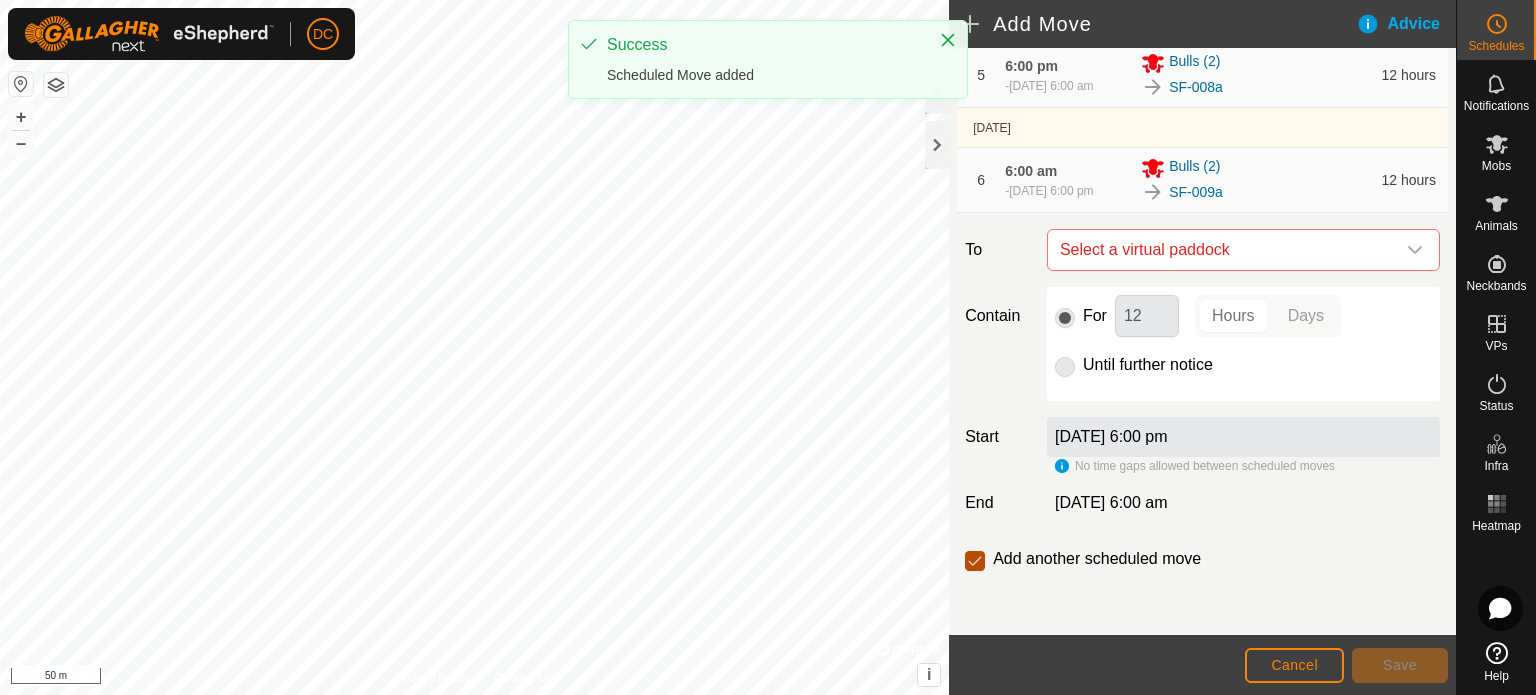 click at bounding box center [975, 561] 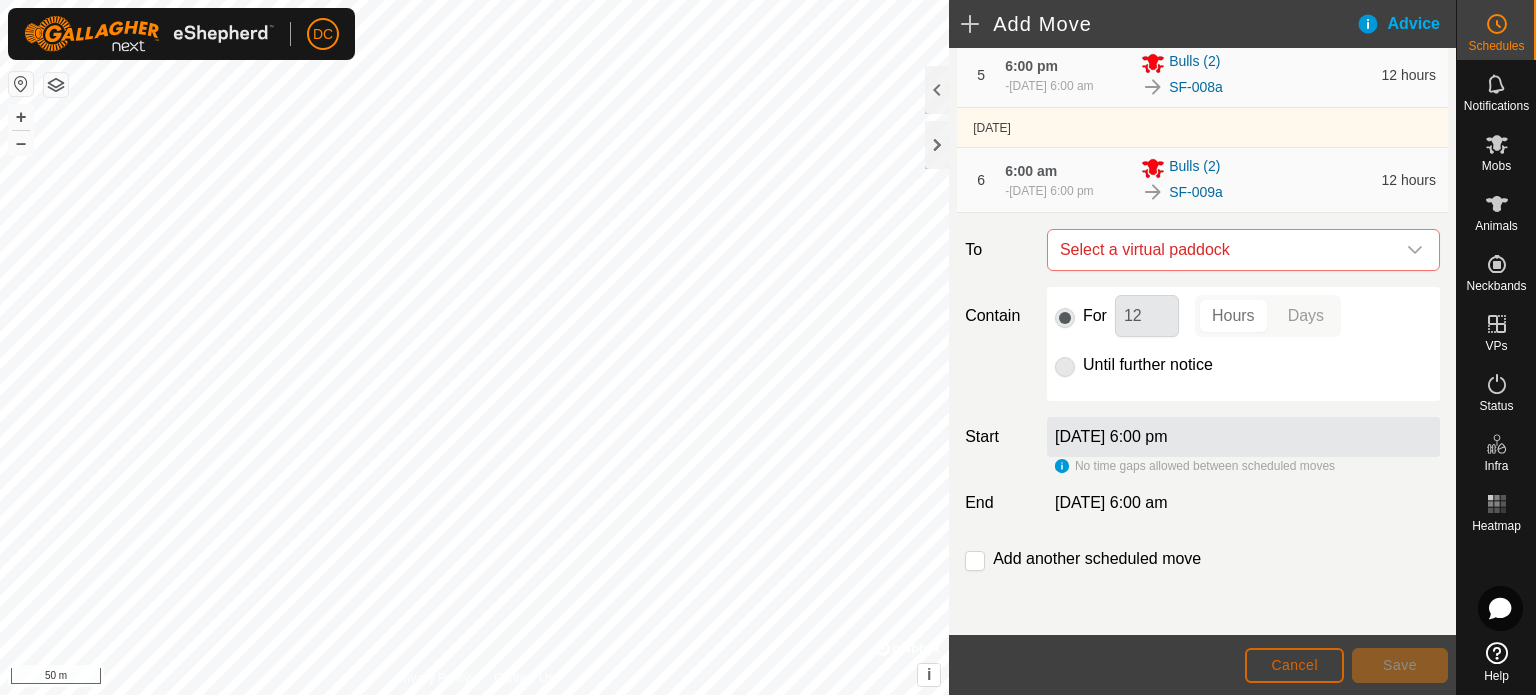 click on "Cancel" 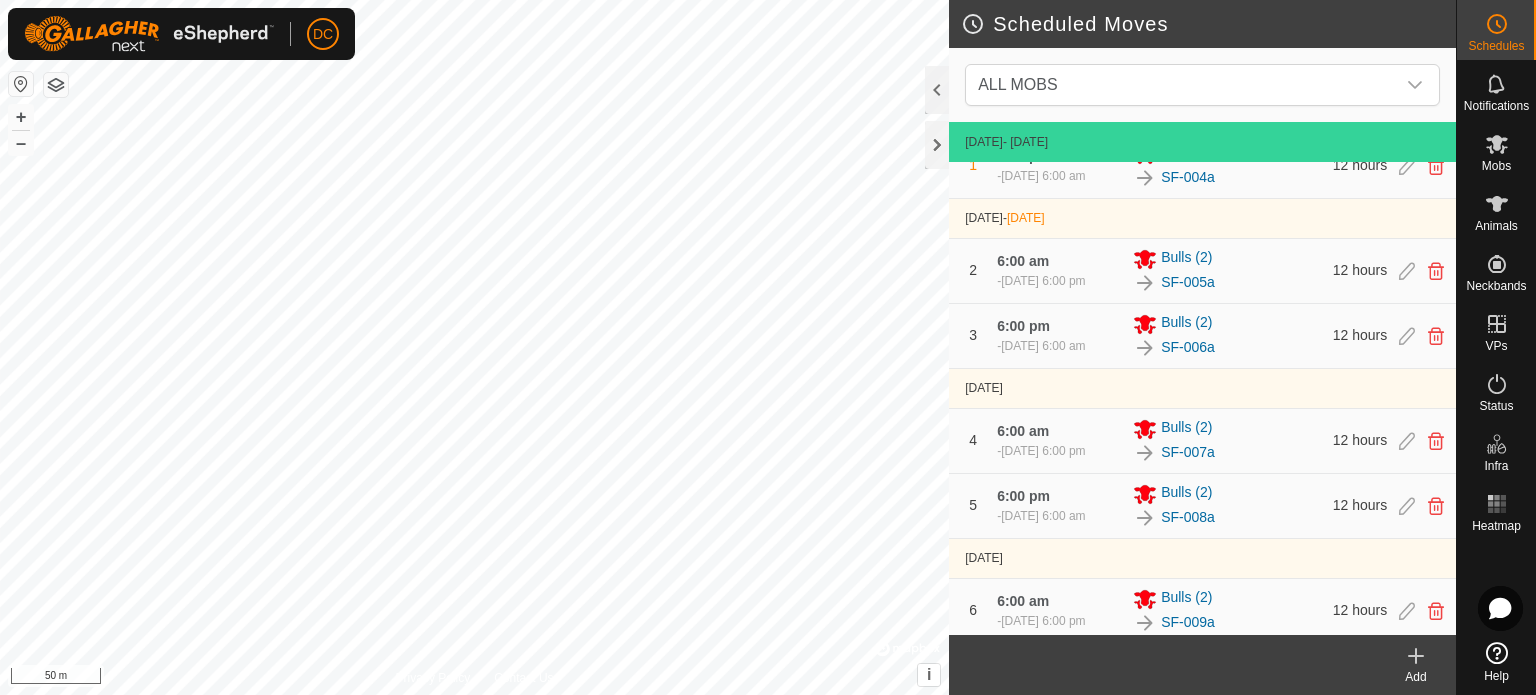 scroll, scrollTop: 0, scrollLeft: 0, axis: both 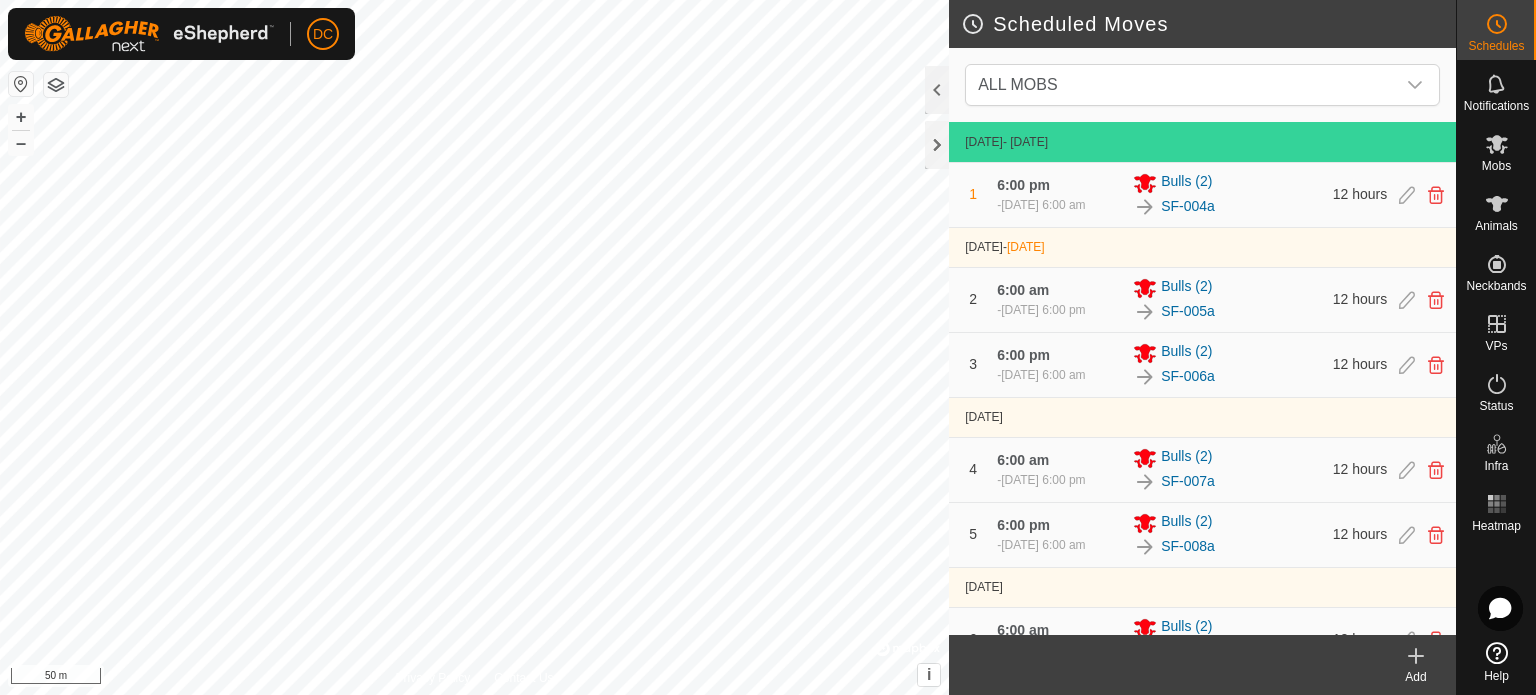 click 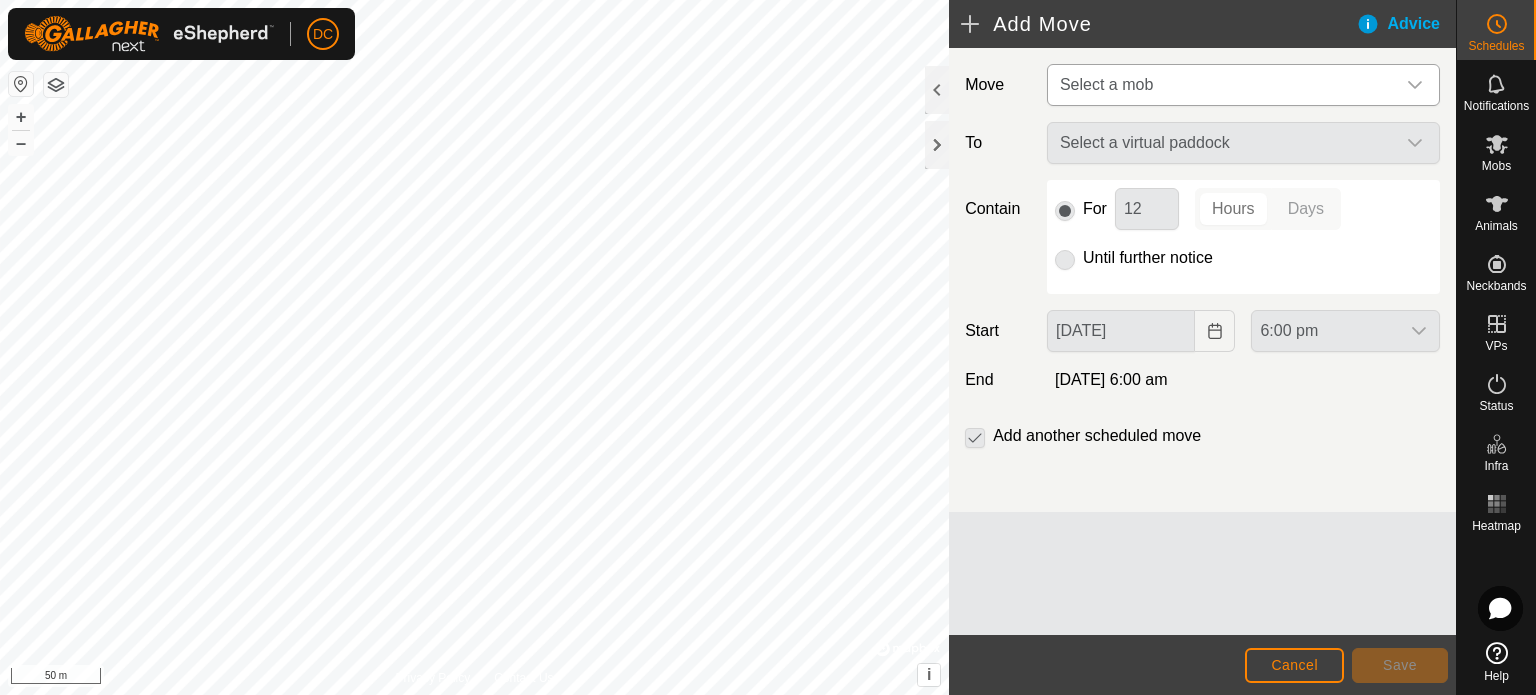 click on "Select a mob" at bounding box center [1223, 85] 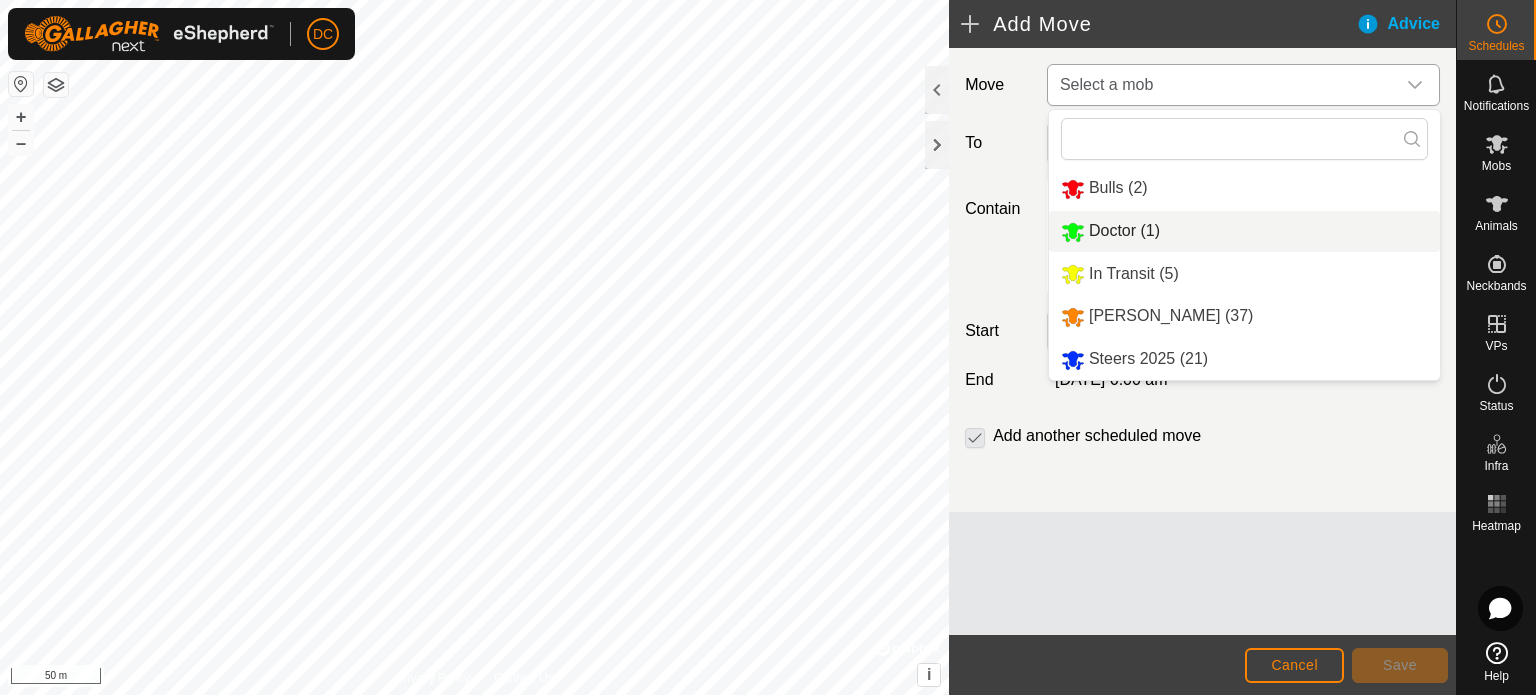 click on "Doctor (1)" at bounding box center (1244, 231) 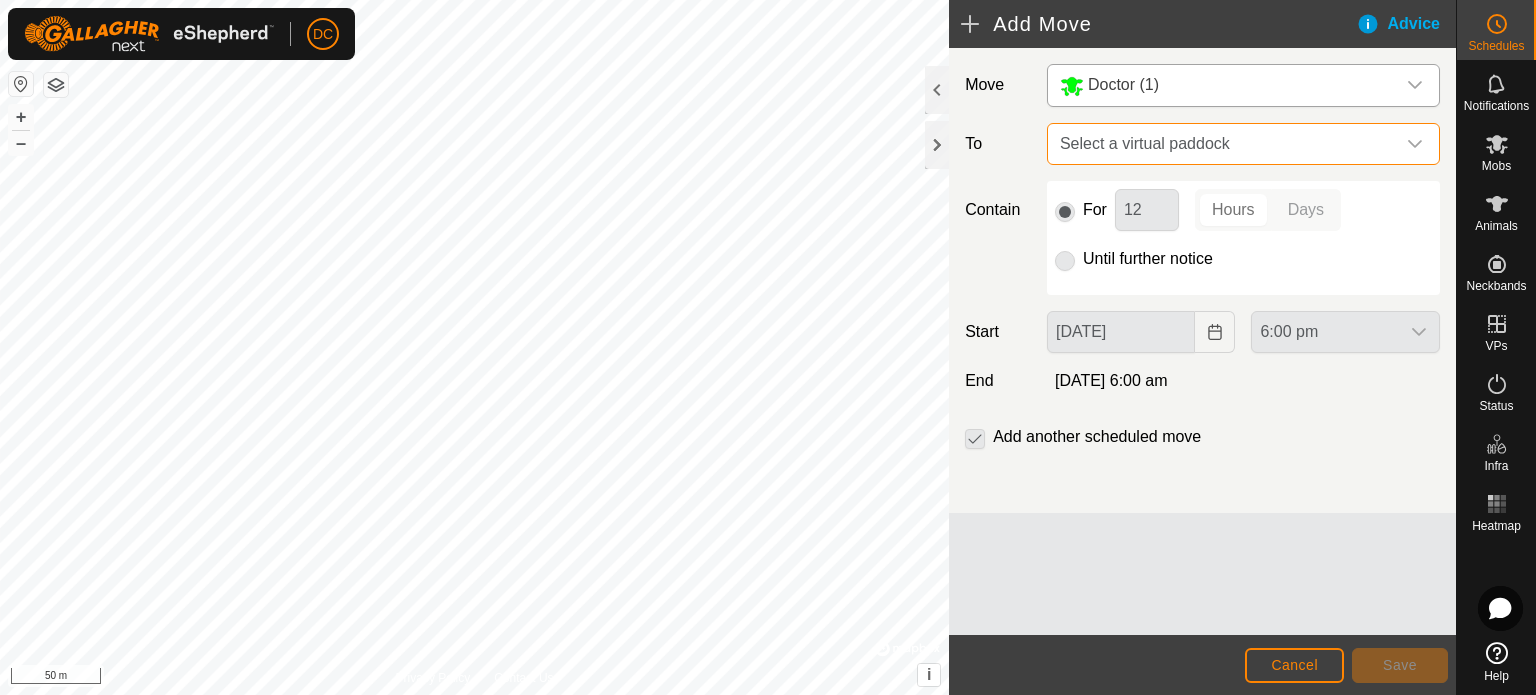 click on "Select a virtual paddock" at bounding box center (1223, 144) 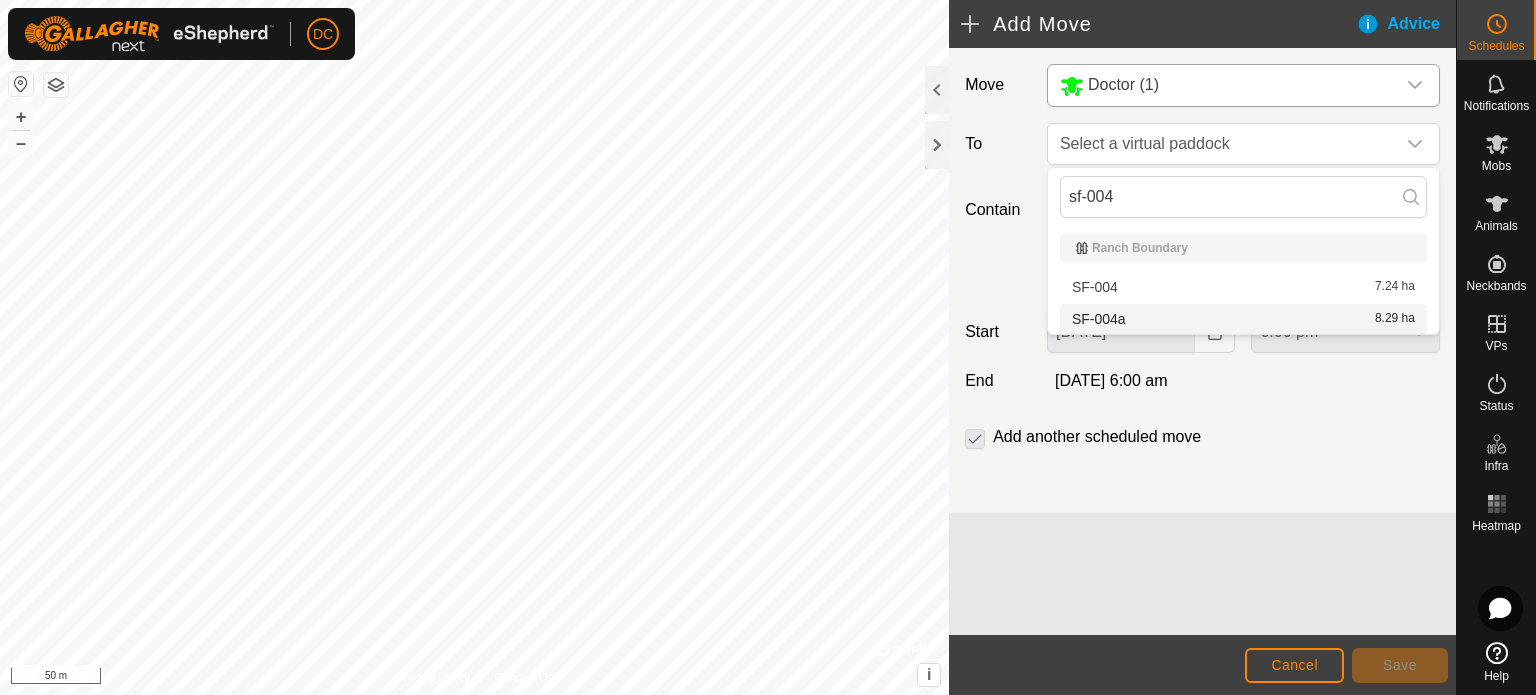type on "sf-004" 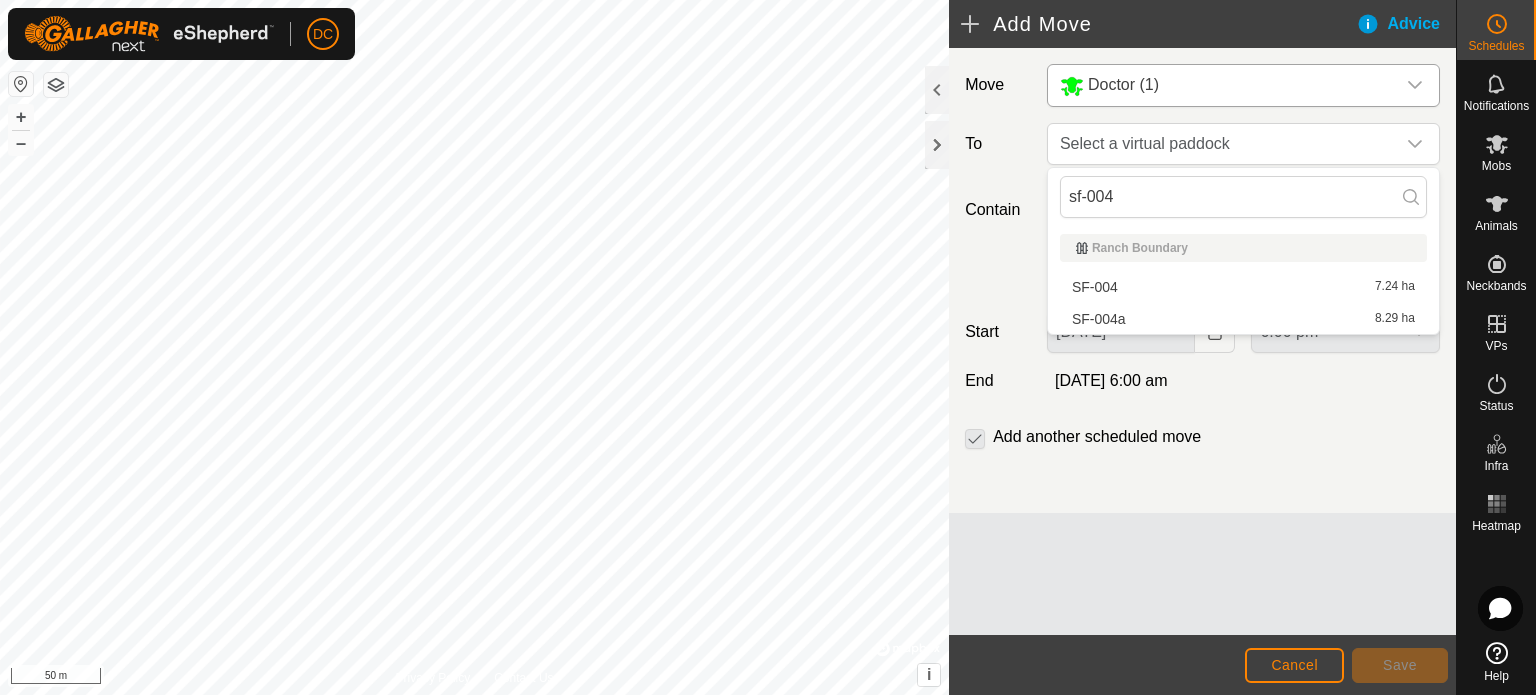 click on "SF-004a  8.29 ha" at bounding box center [1243, 319] 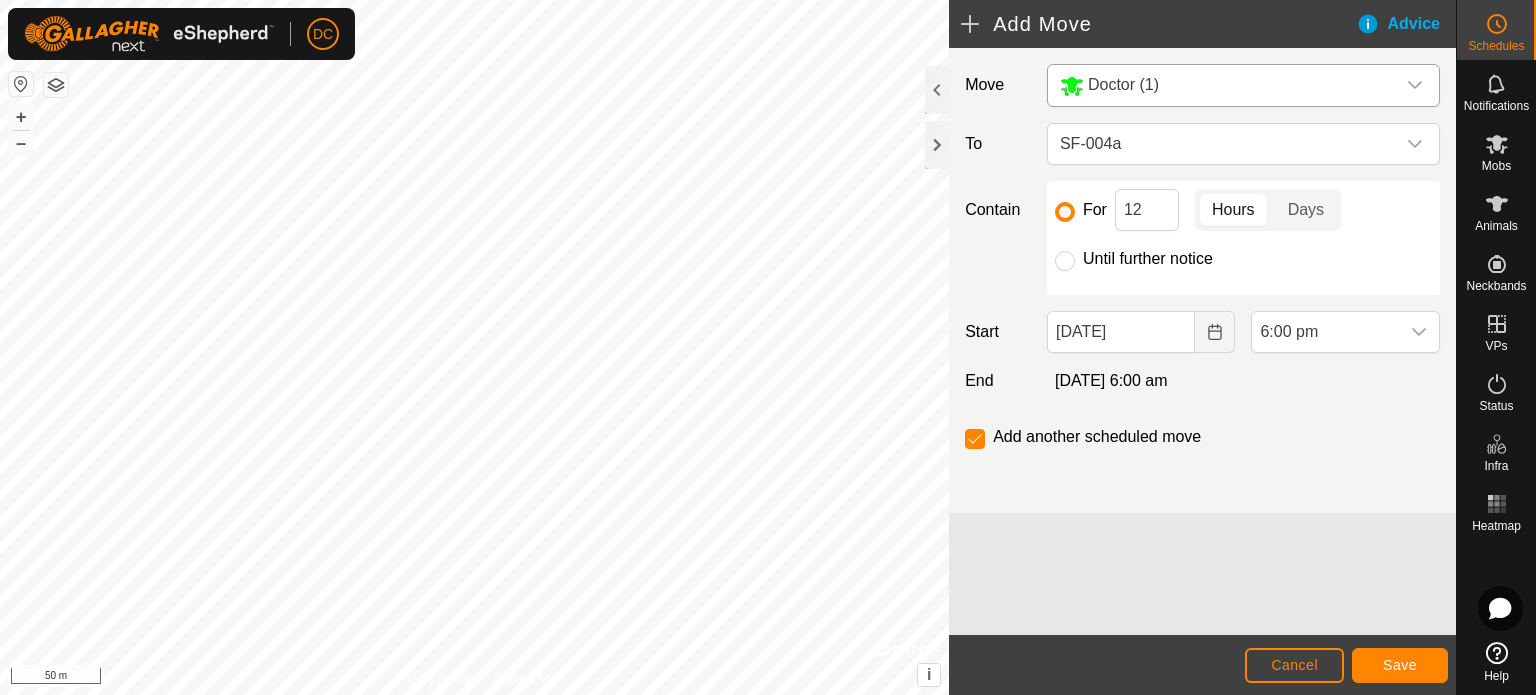 click on "Hours" 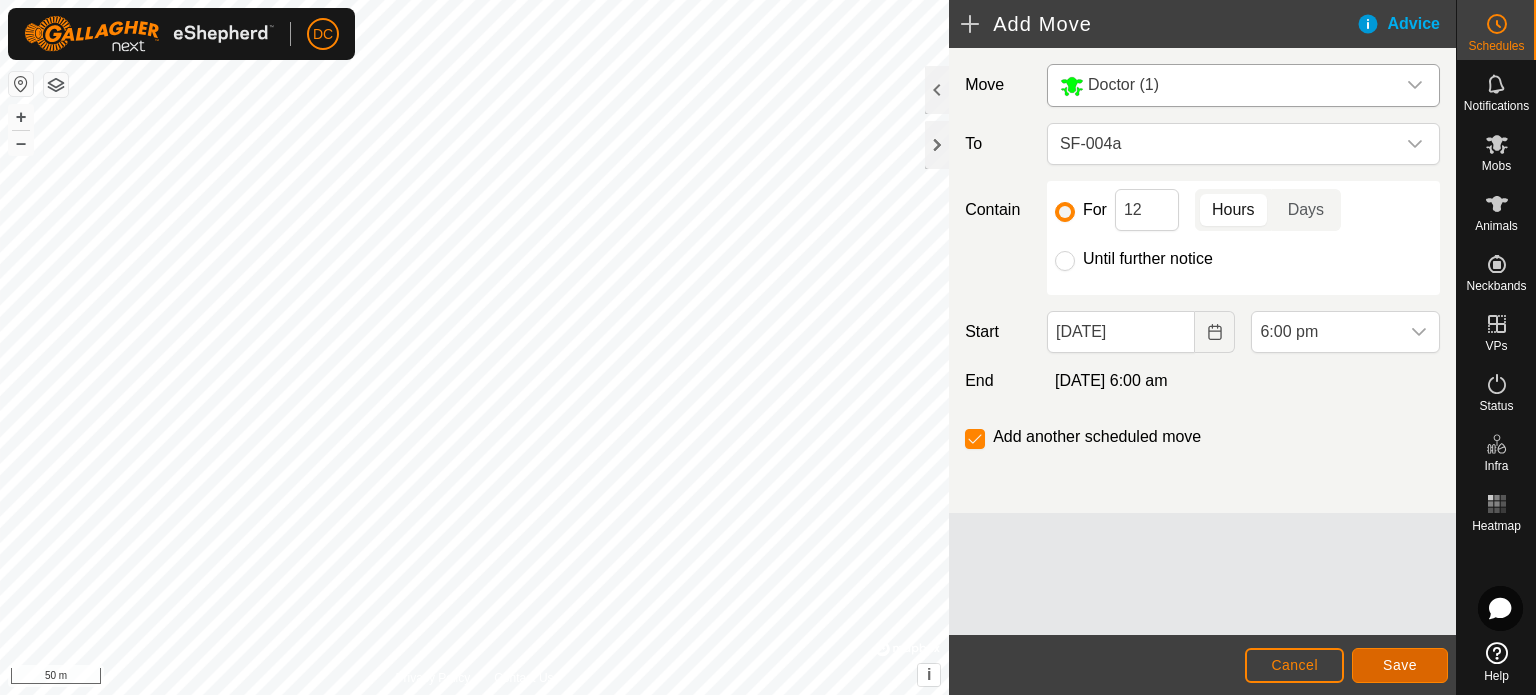 click on "Save" 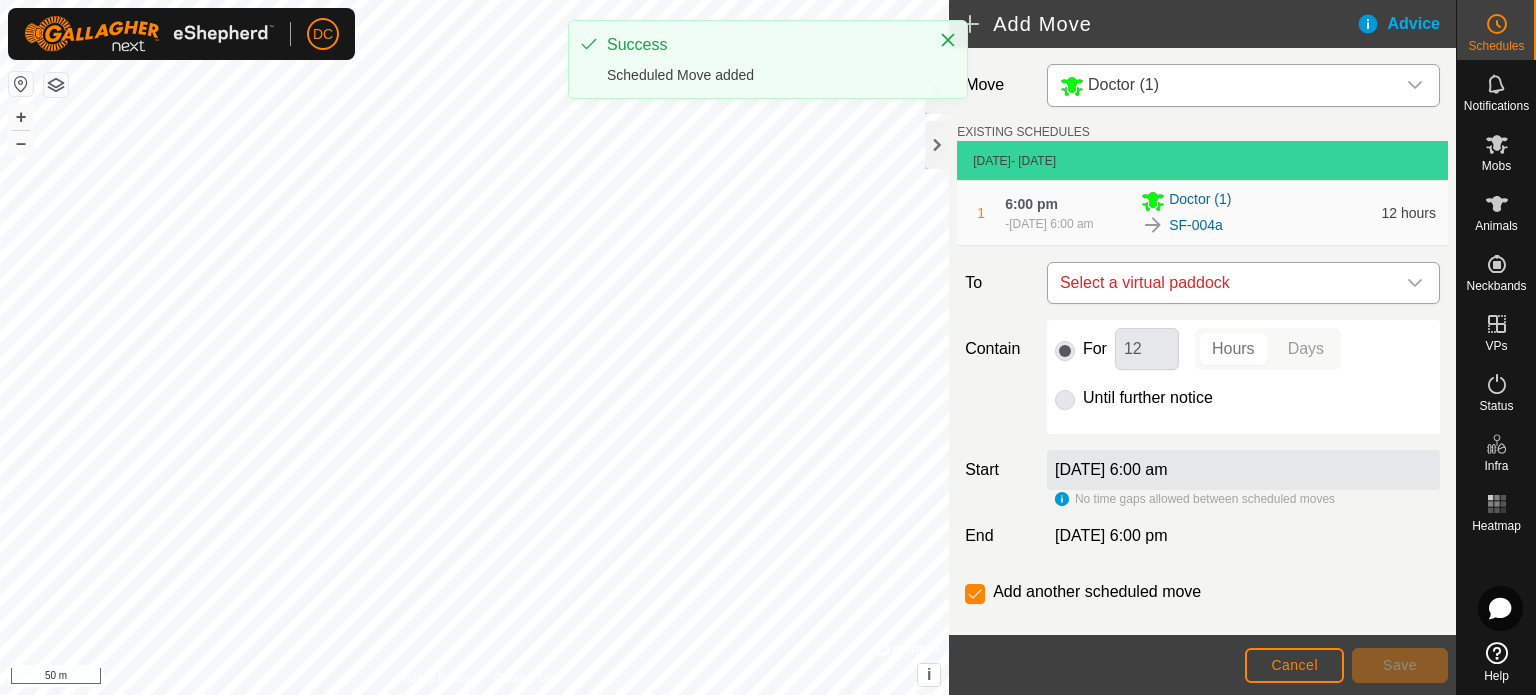 click on "Select a virtual paddock" at bounding box center [1223, 283] 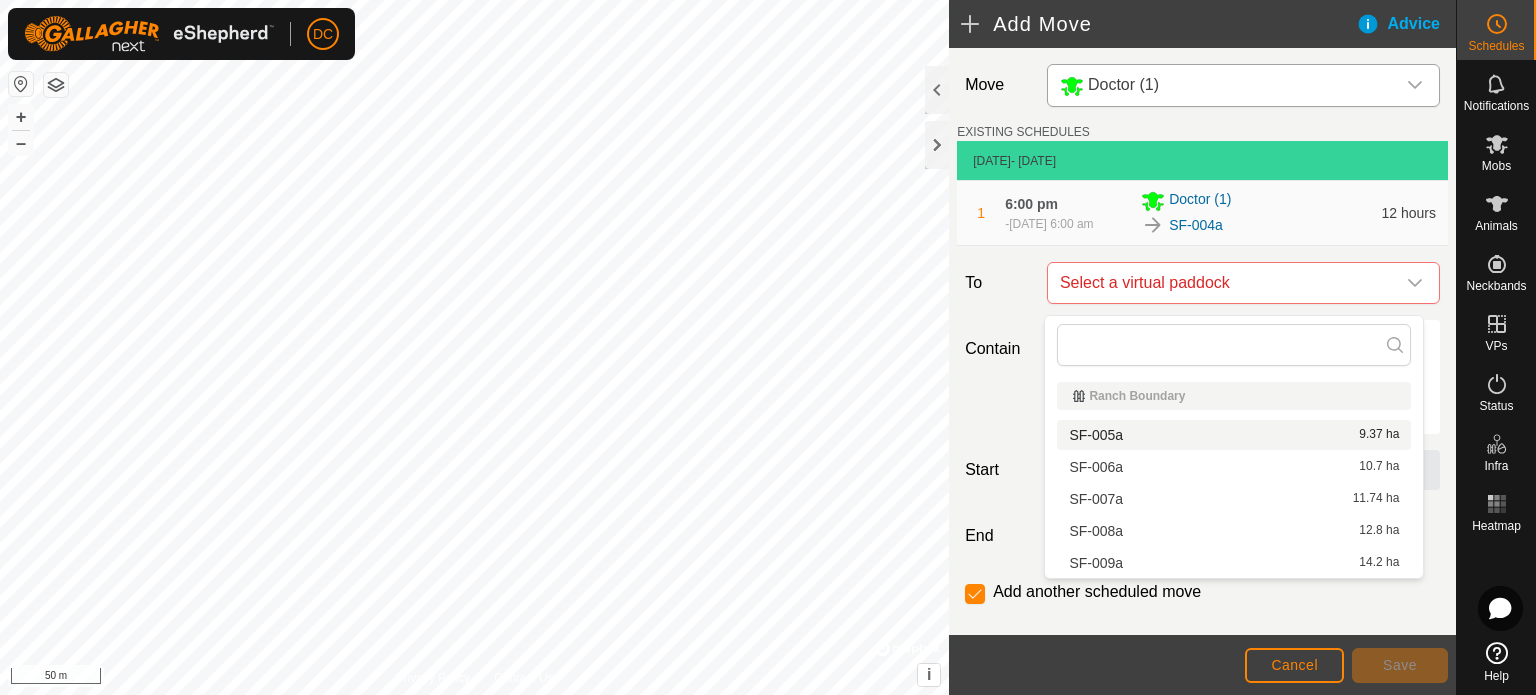 click on "SF-005a  9.37 ha" at bounding box center (1234, 435) 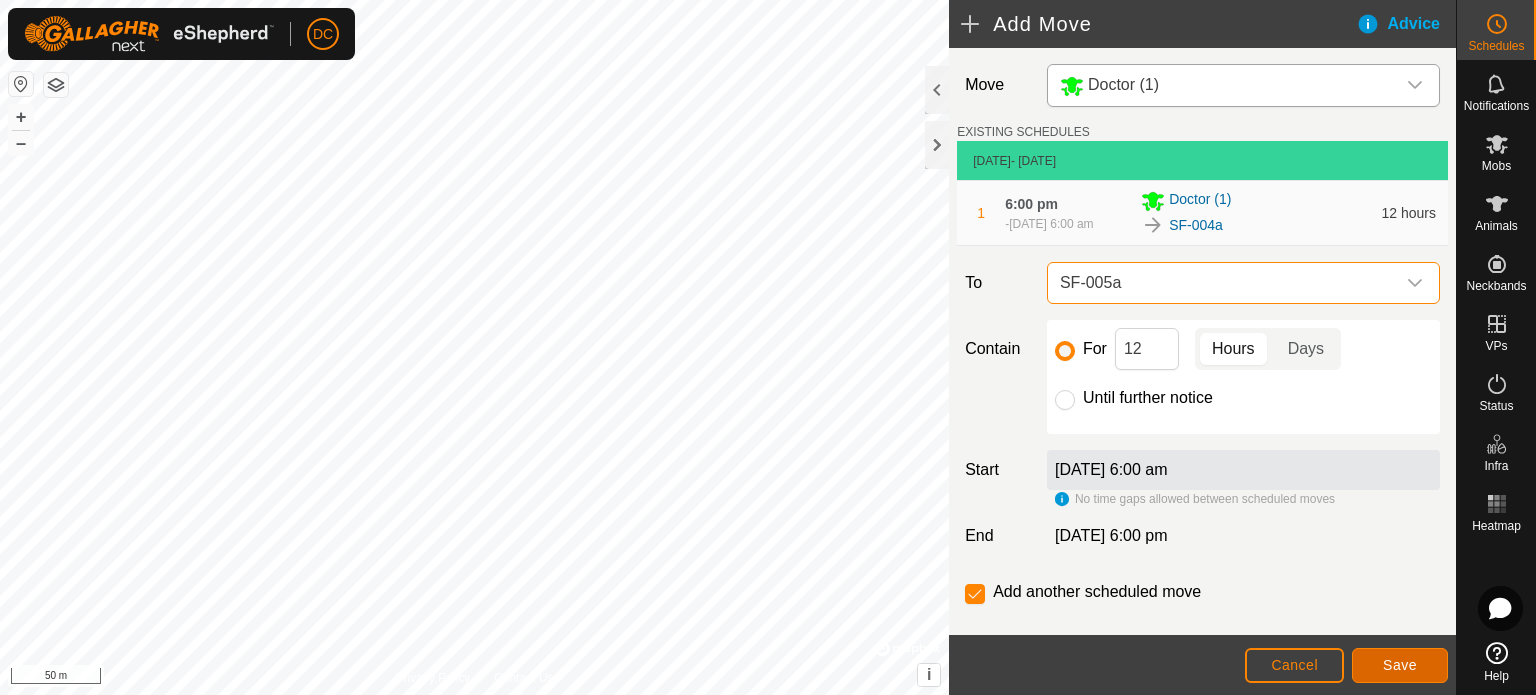click on "Save" 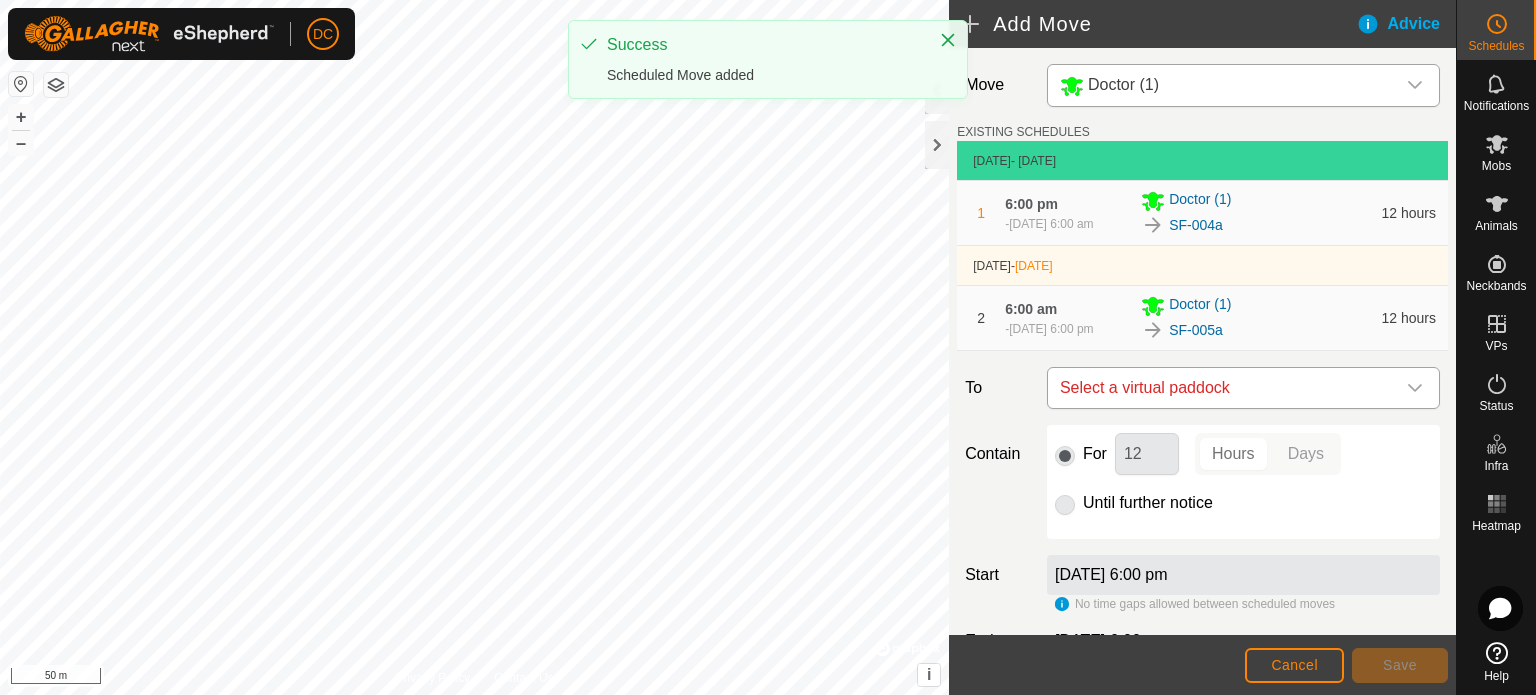 click on "Select a virtual paddock" at bounding box center [1223, 388] 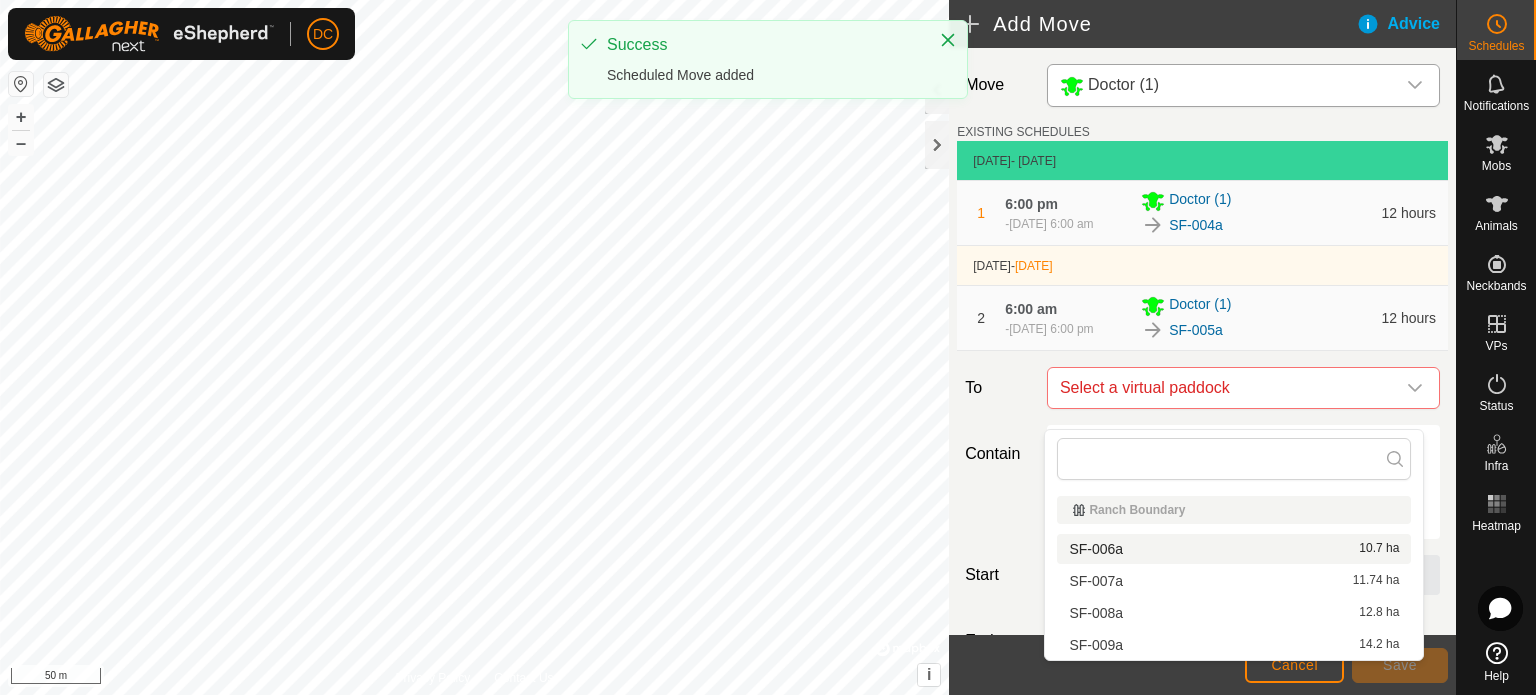 click on "SF-006a  10.7 ha" at bounding box center (1234, 549) 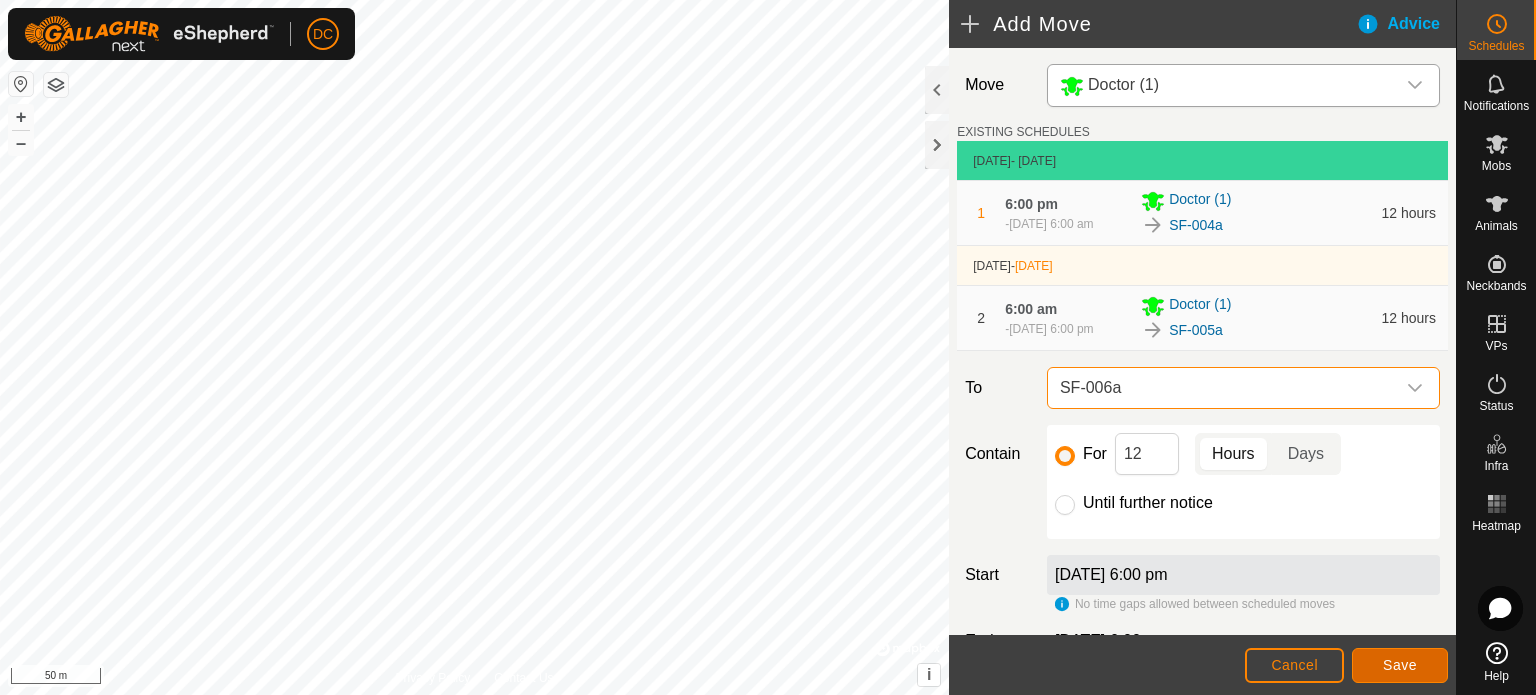 click on "Save" 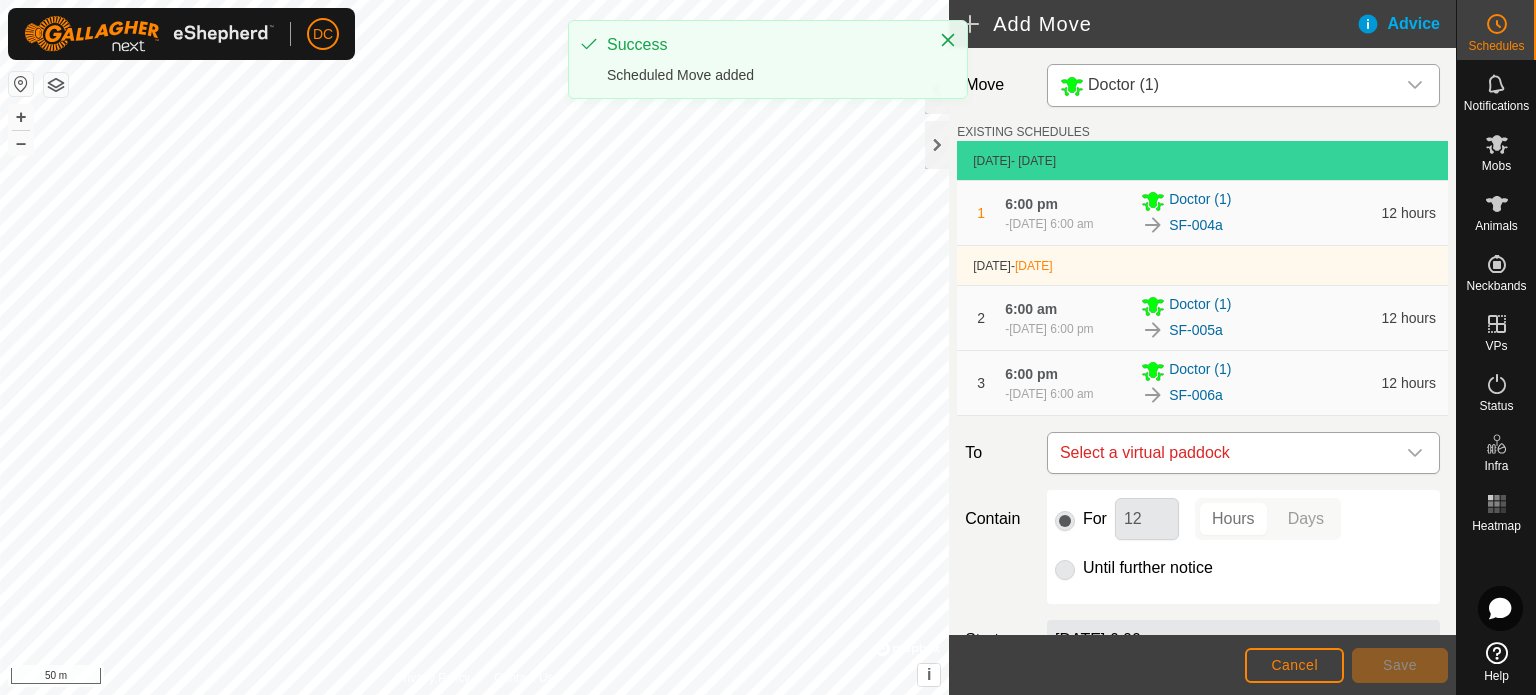 click on "Select a virtual paddock" at bounding box center [1223, 453] 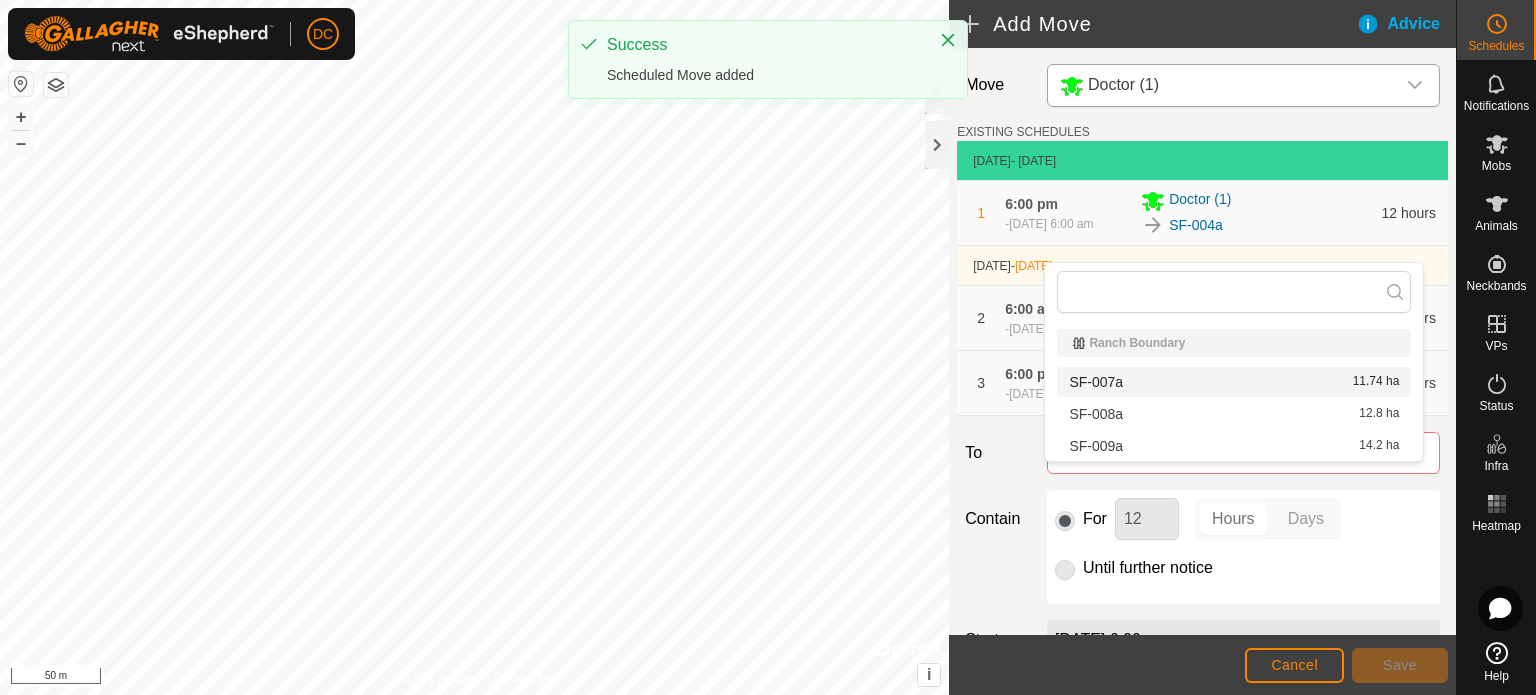 click on "SF-007a  11.74 ha" at bounding box center [1234, 382] 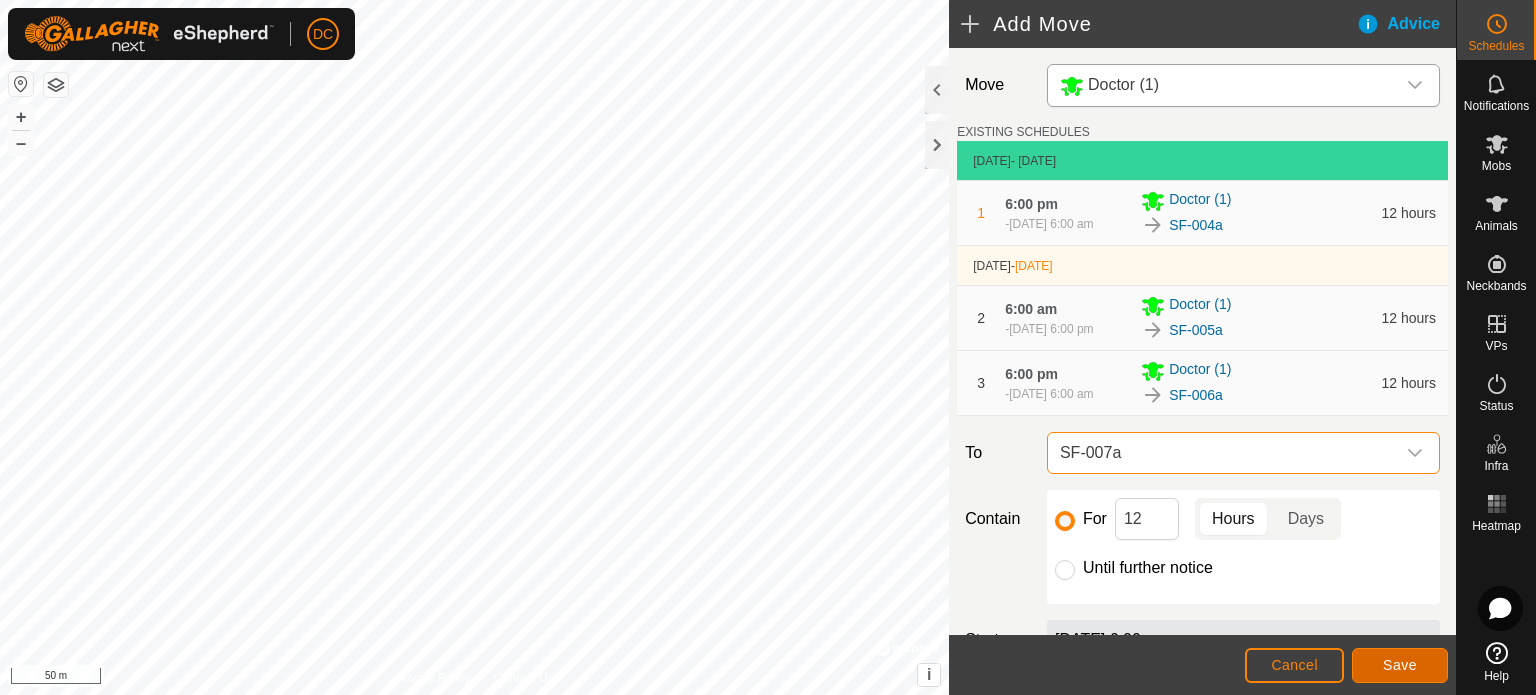 click on "Save" 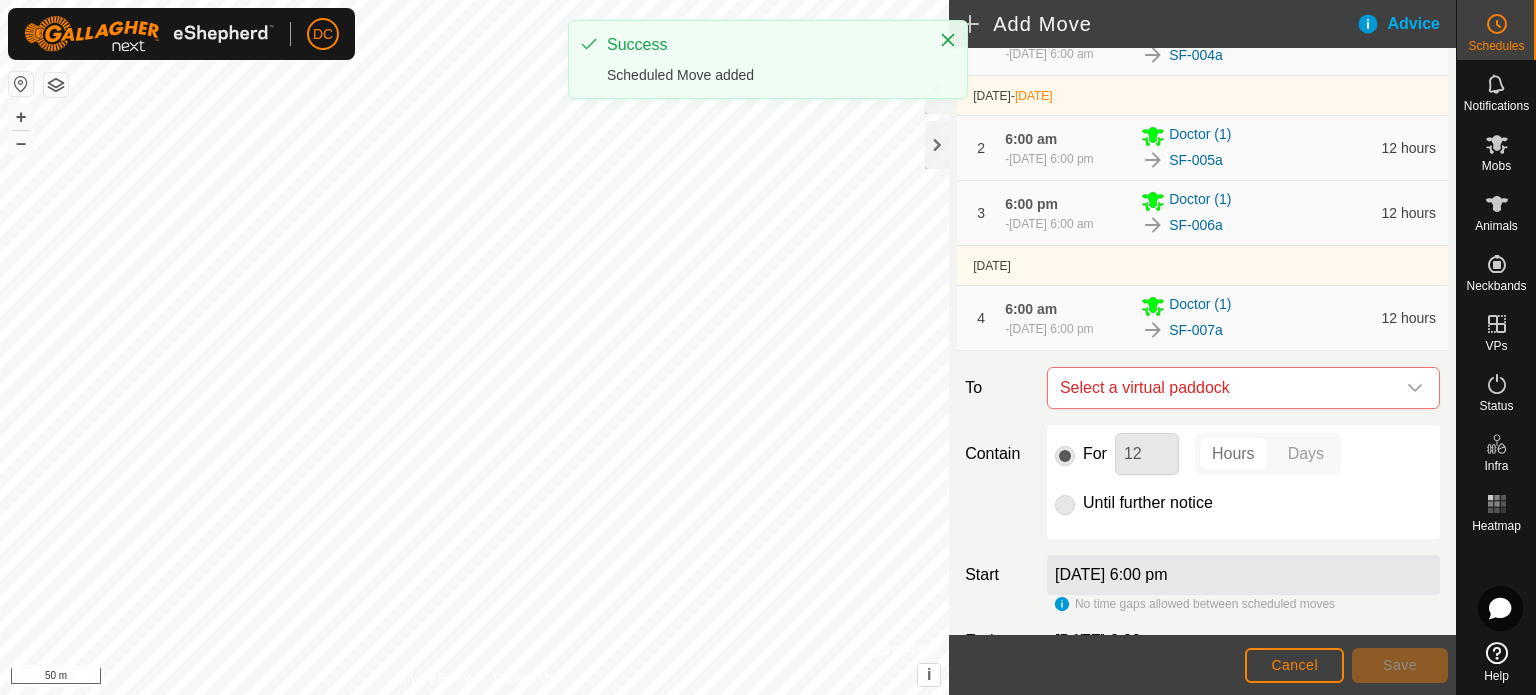 scroll, scrollTop: 342, scrollLeft: 0, axis: vertical 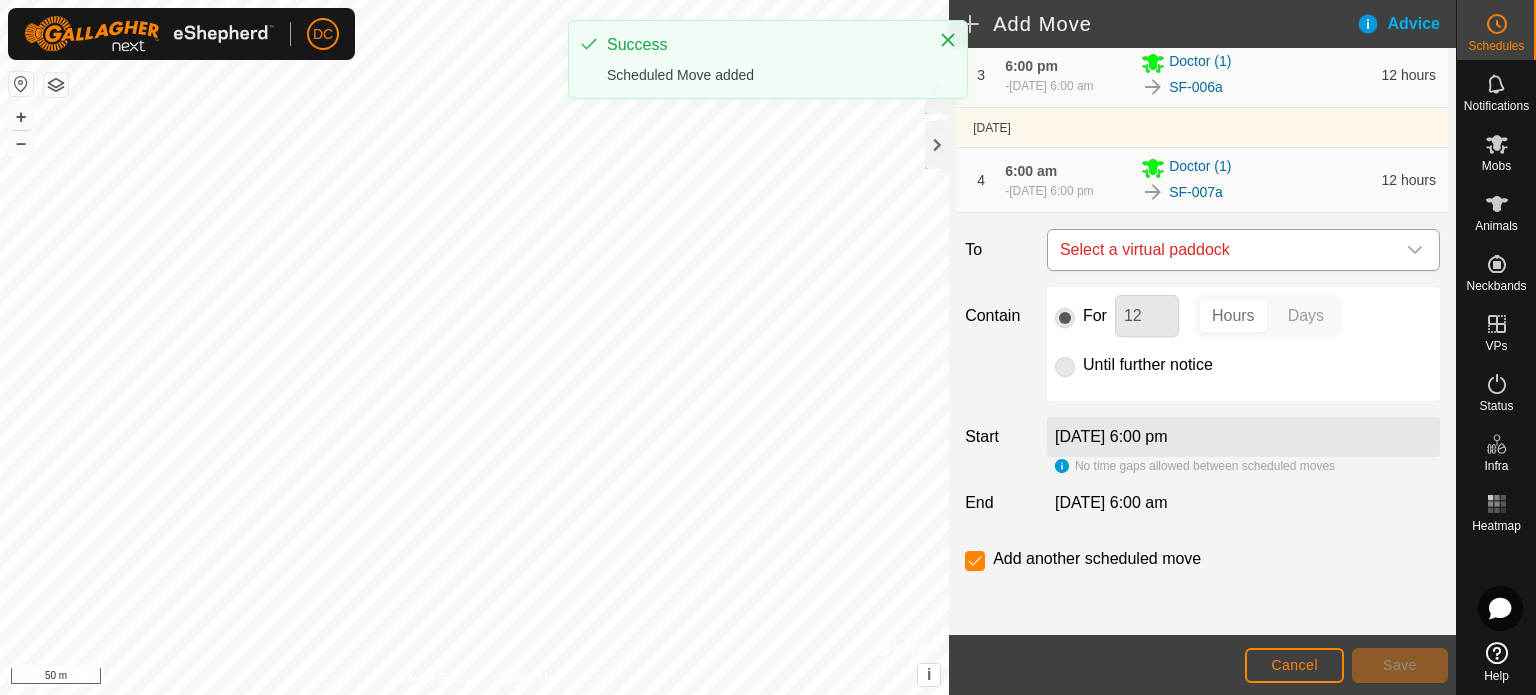 click on "Select a virtual paddock" at bounding box center (1223, 250) 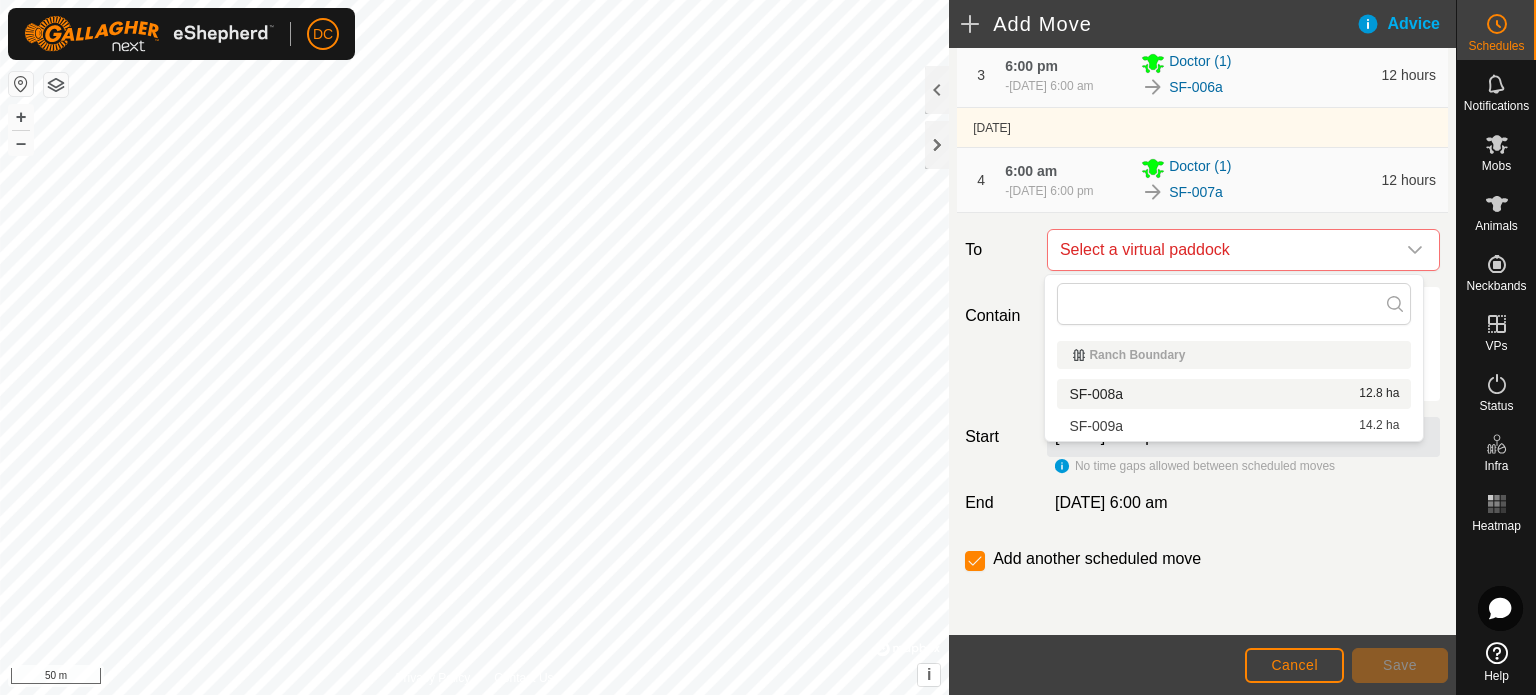 click on "SF-008a  12.8 ha" at bounding box center [1234, 394] 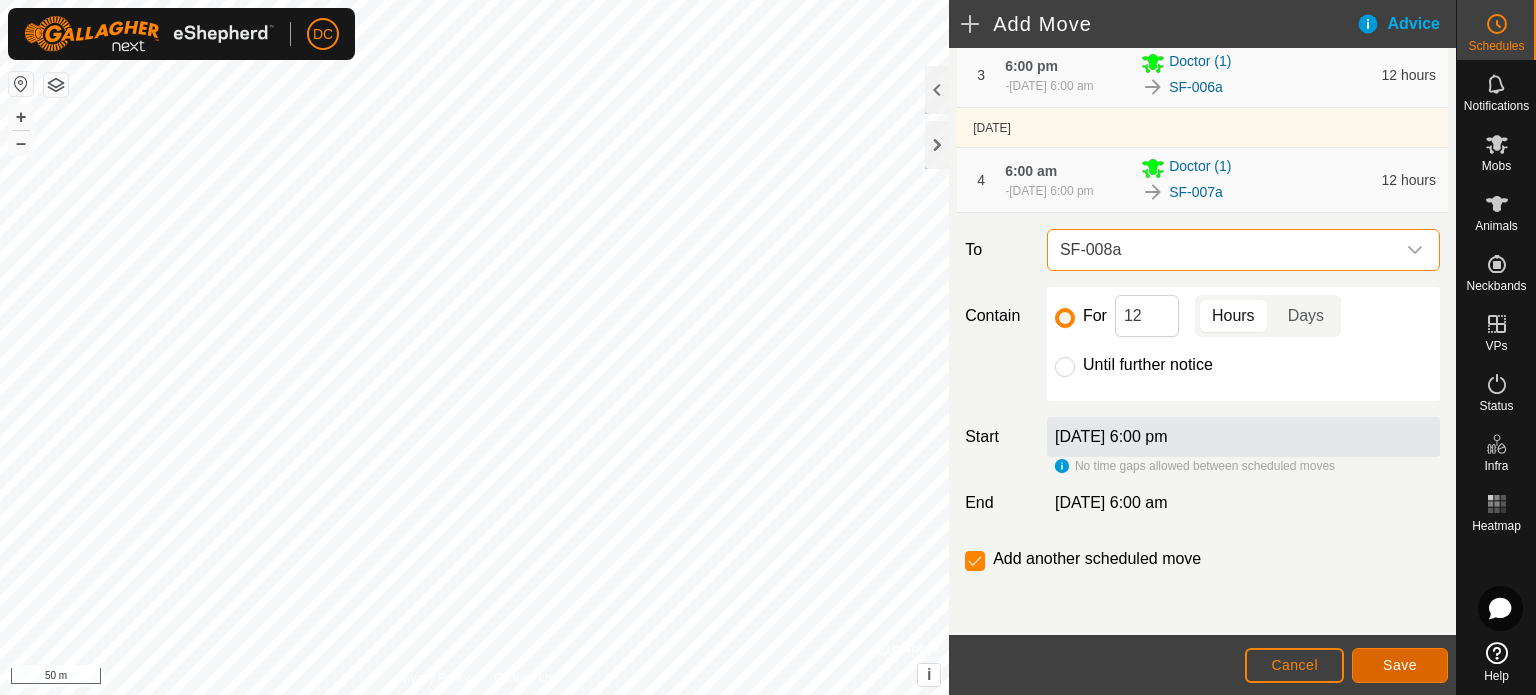click on "Save" 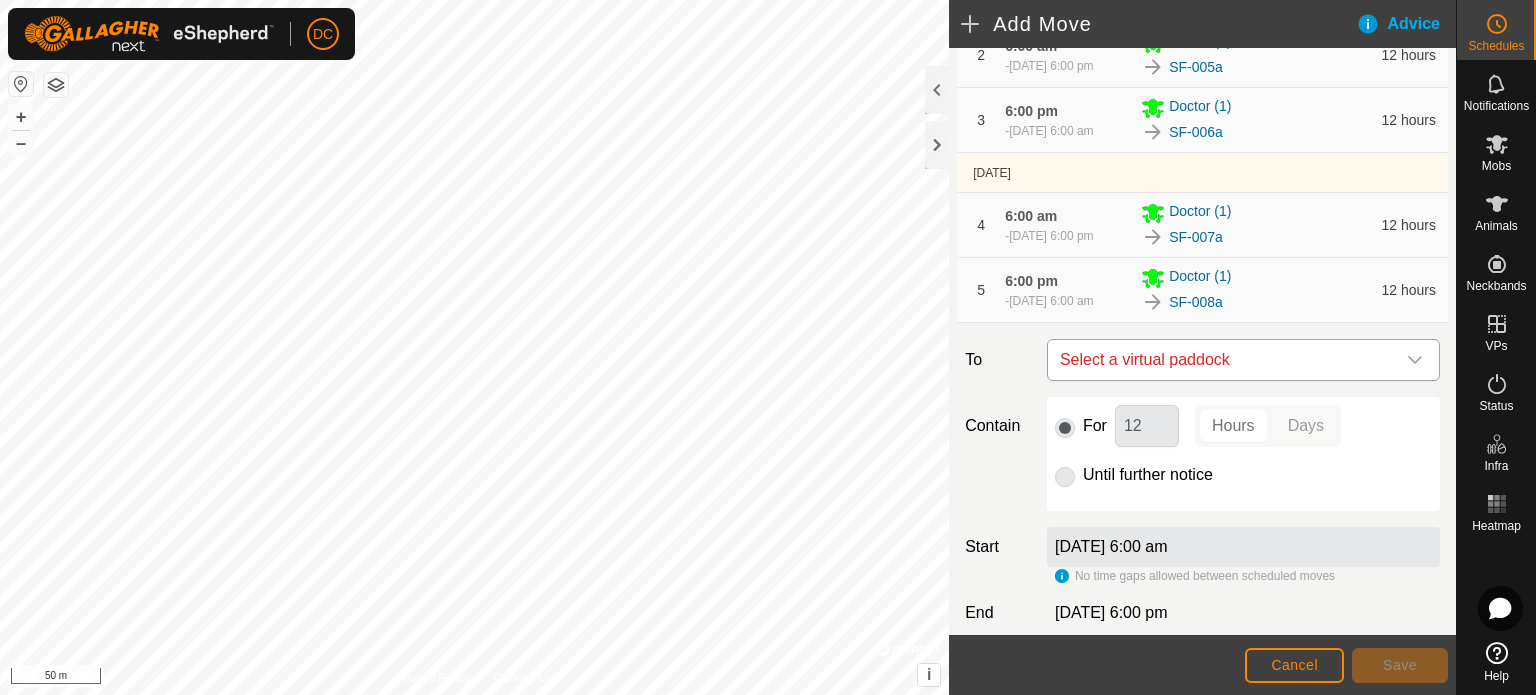 scroll, scrollTop: 400, scrollLeft: 0, axis: vertical 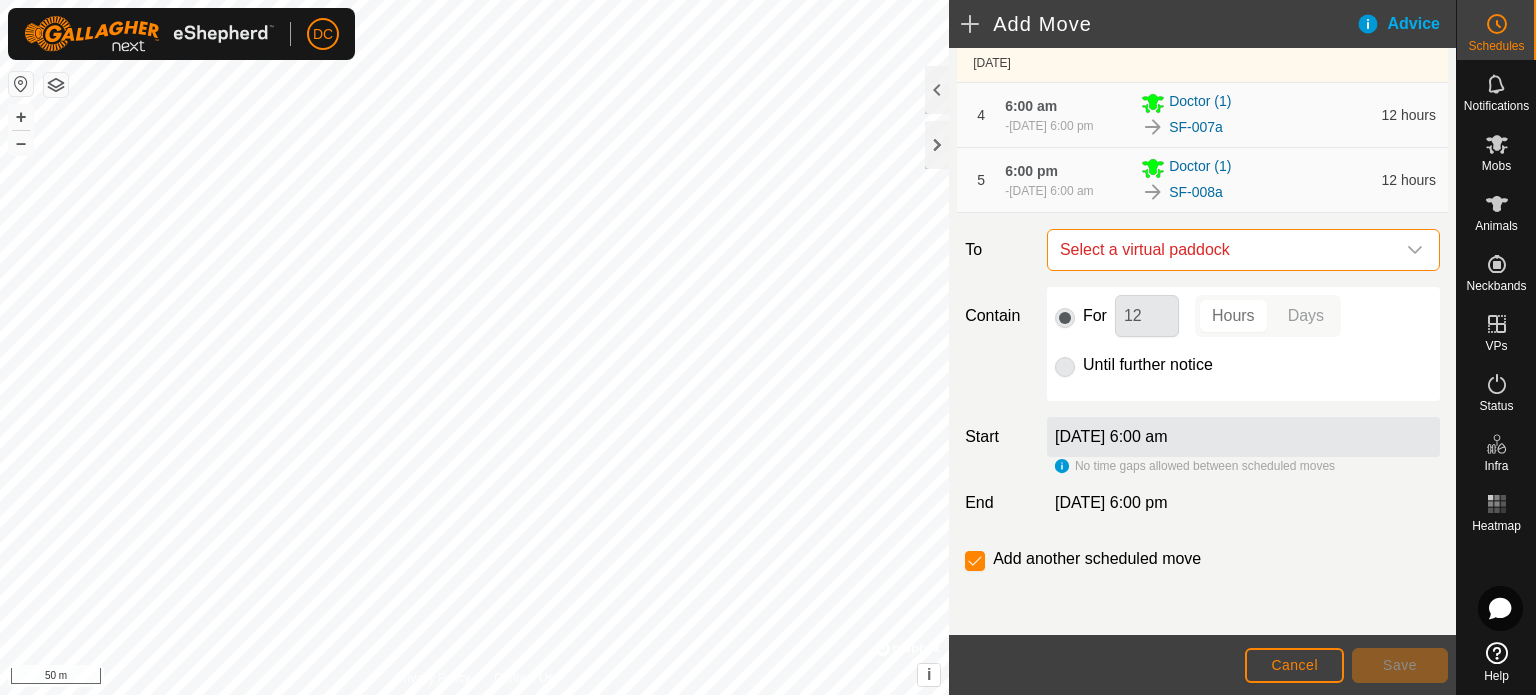 click on "Select a virtual paddock" at bounding box center [1223, 250] 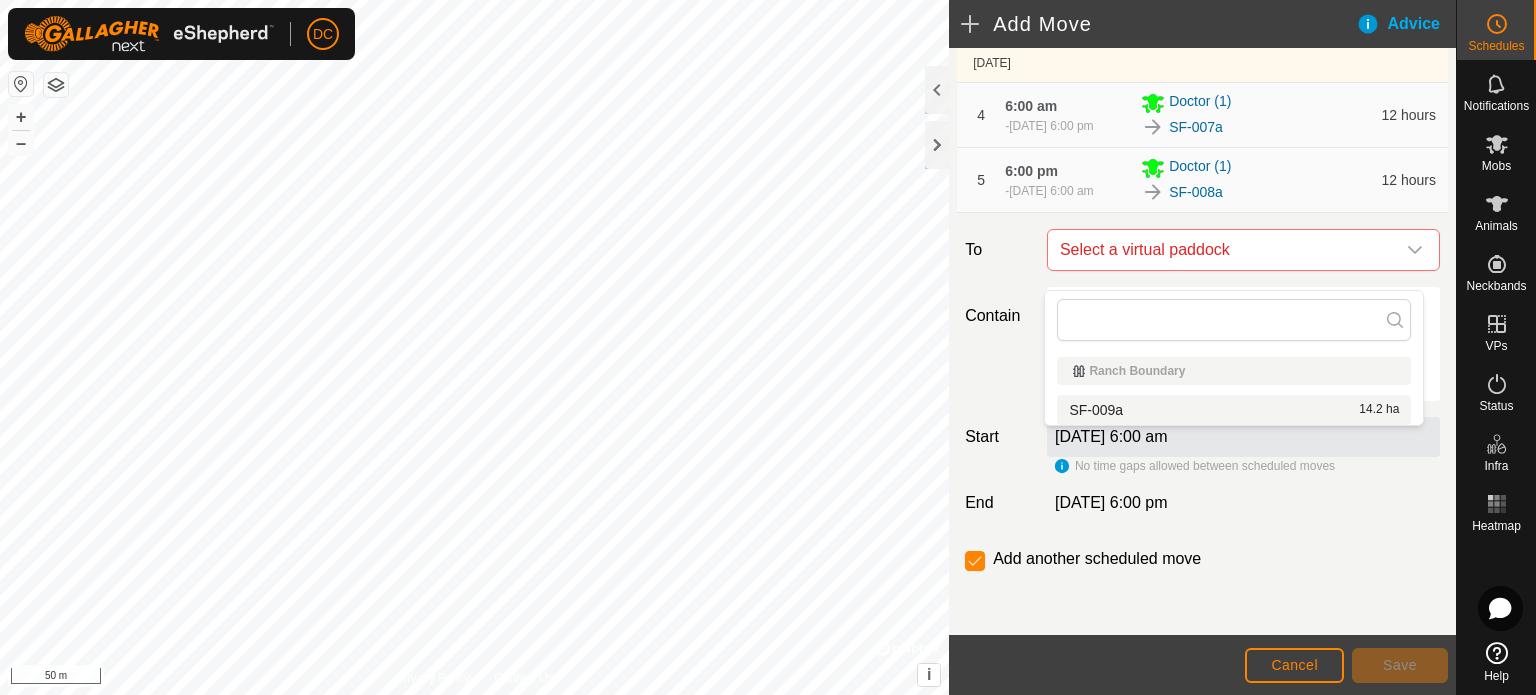 click on "SF-009a  14.2 ha" at bounding box center [1234, 410] 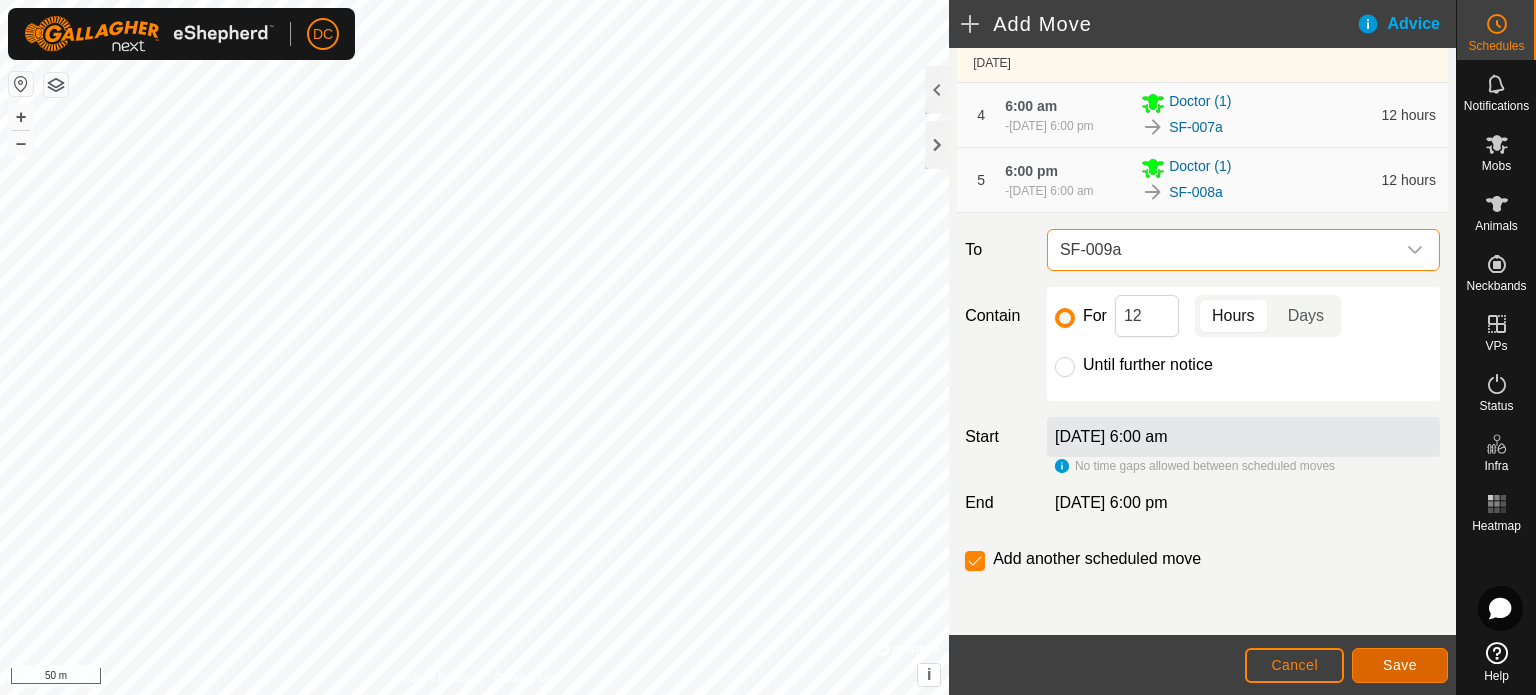 click on "Save" 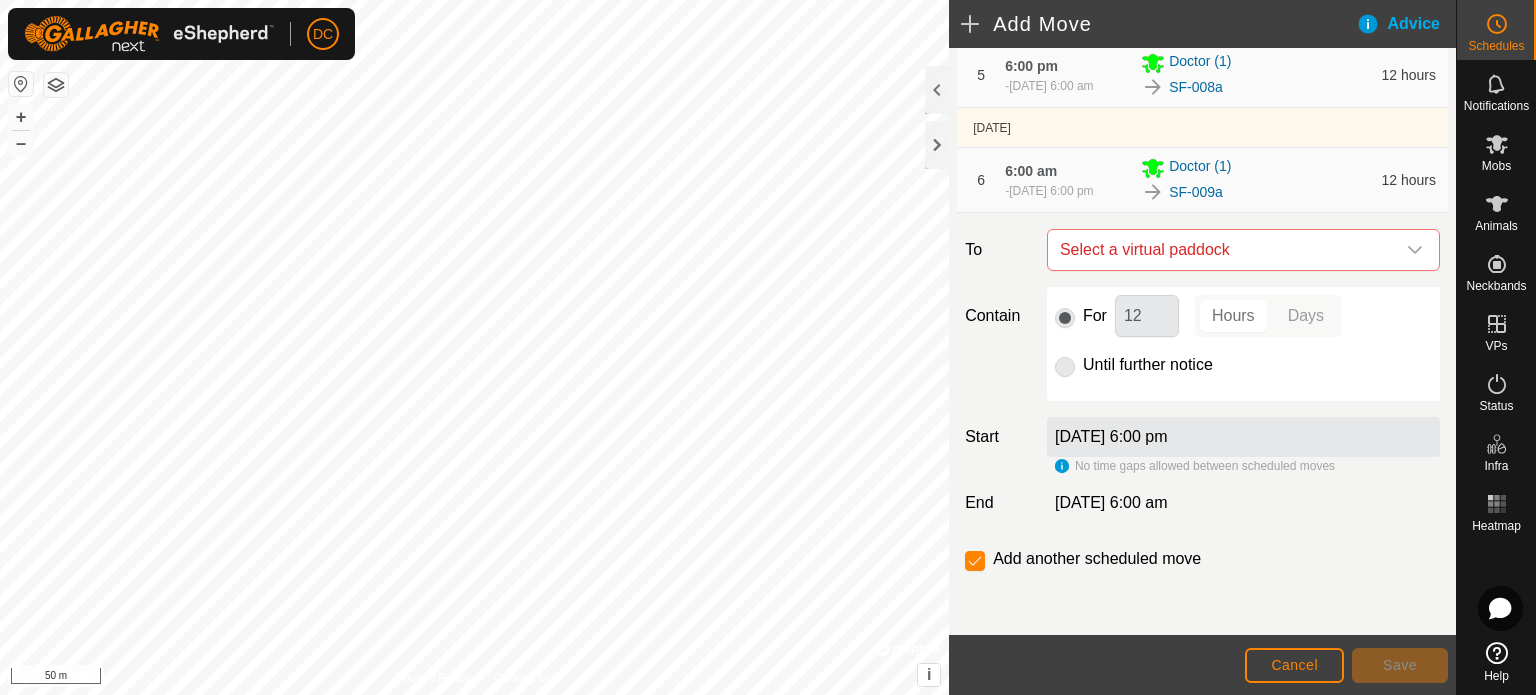 scroll, scrollTop: 530, scrollLeft: 0, axis: vertical 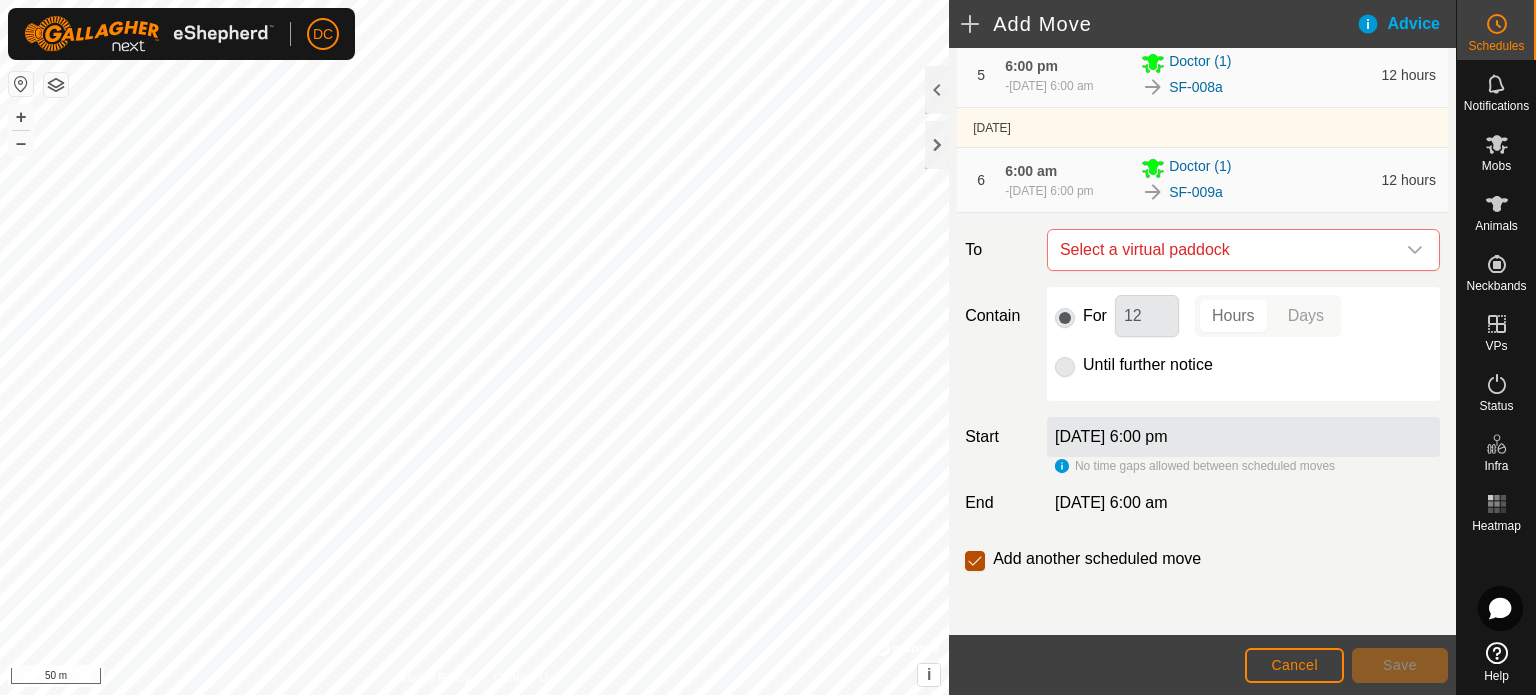 click at bounding box center [975, 561] 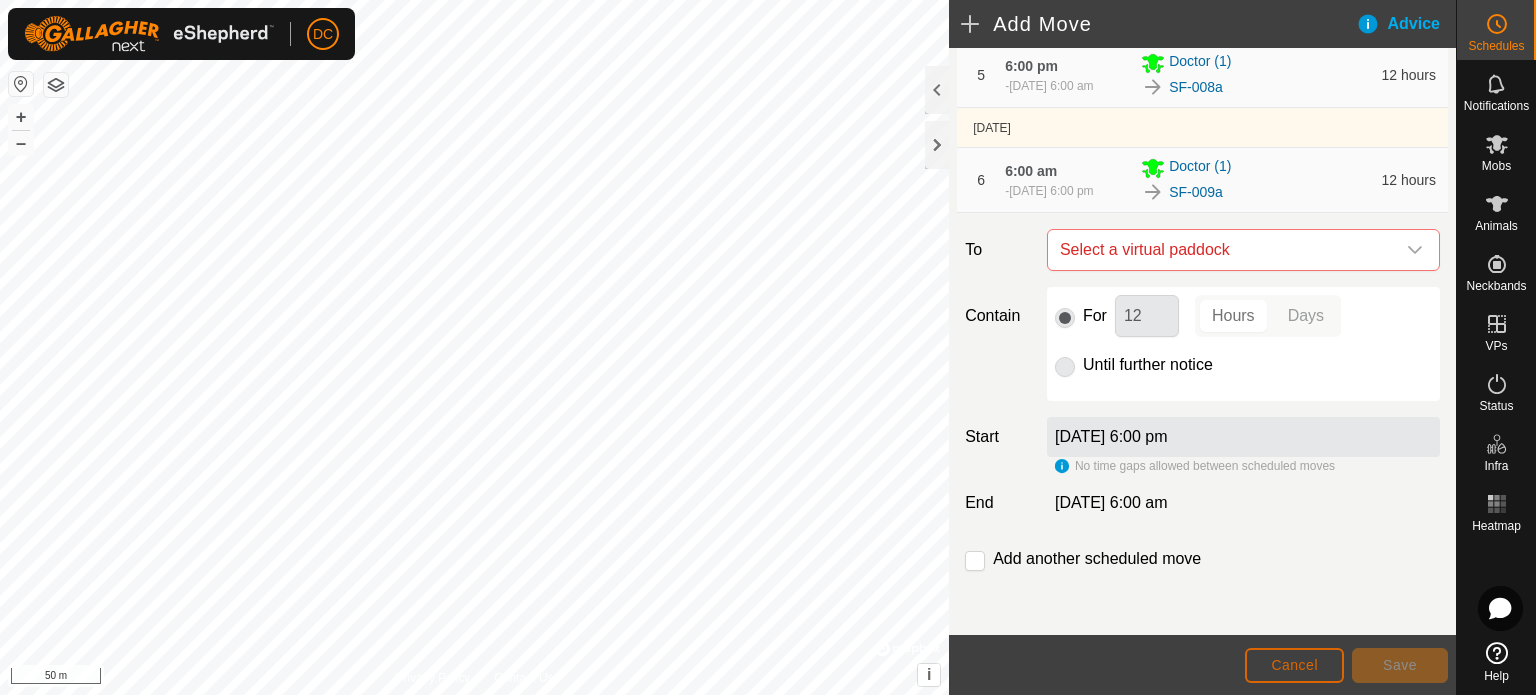 click on "Cancel" 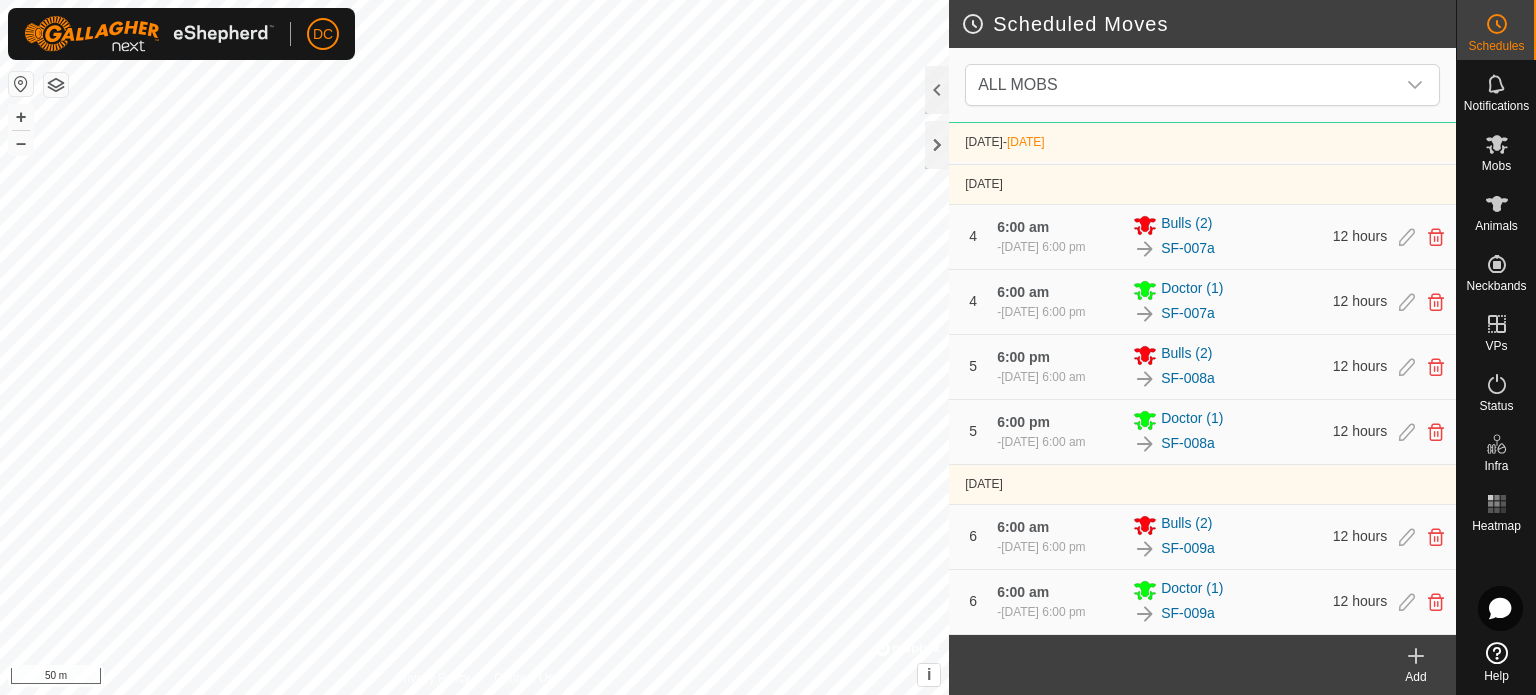 scroll, scrollTop: 32, scrollLeft: 0, axis: vertical 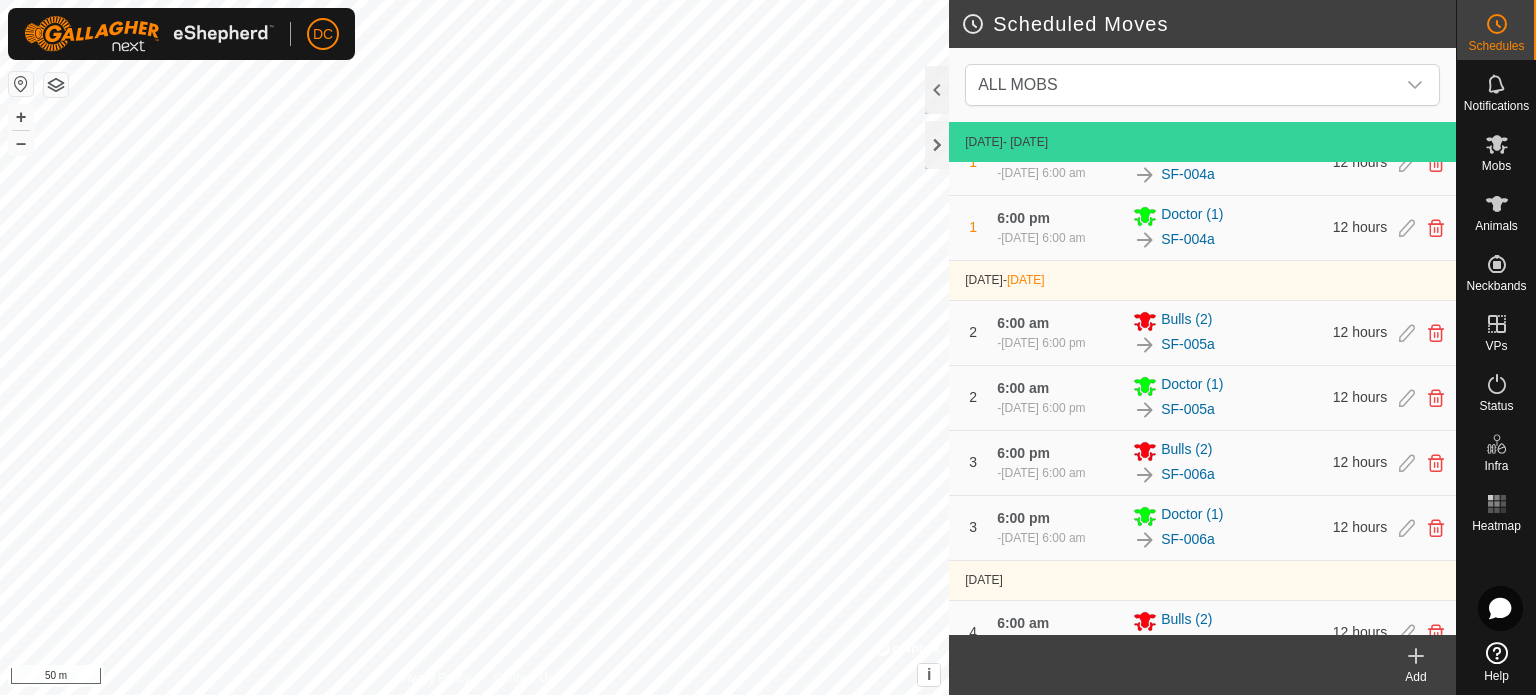 click 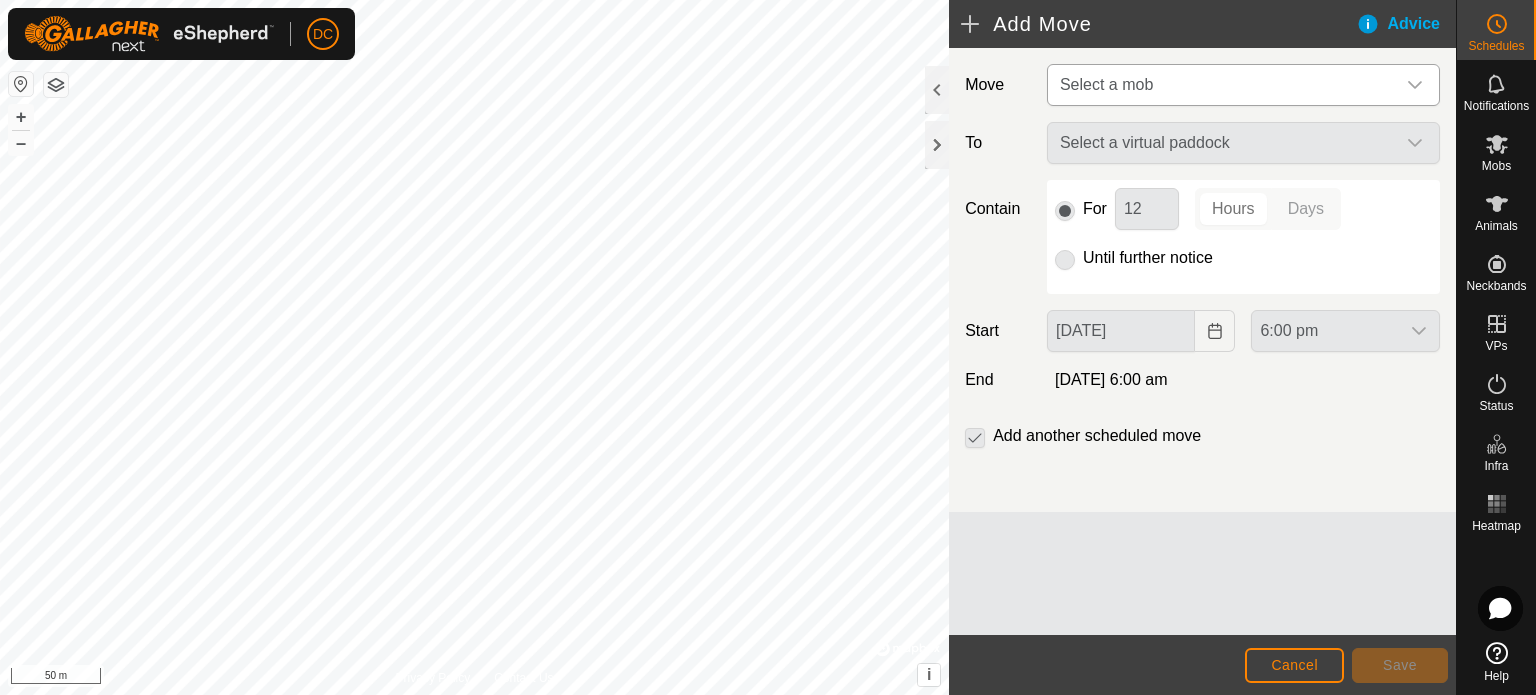 click on "Select a mob" at bounding box center [1223, 85] 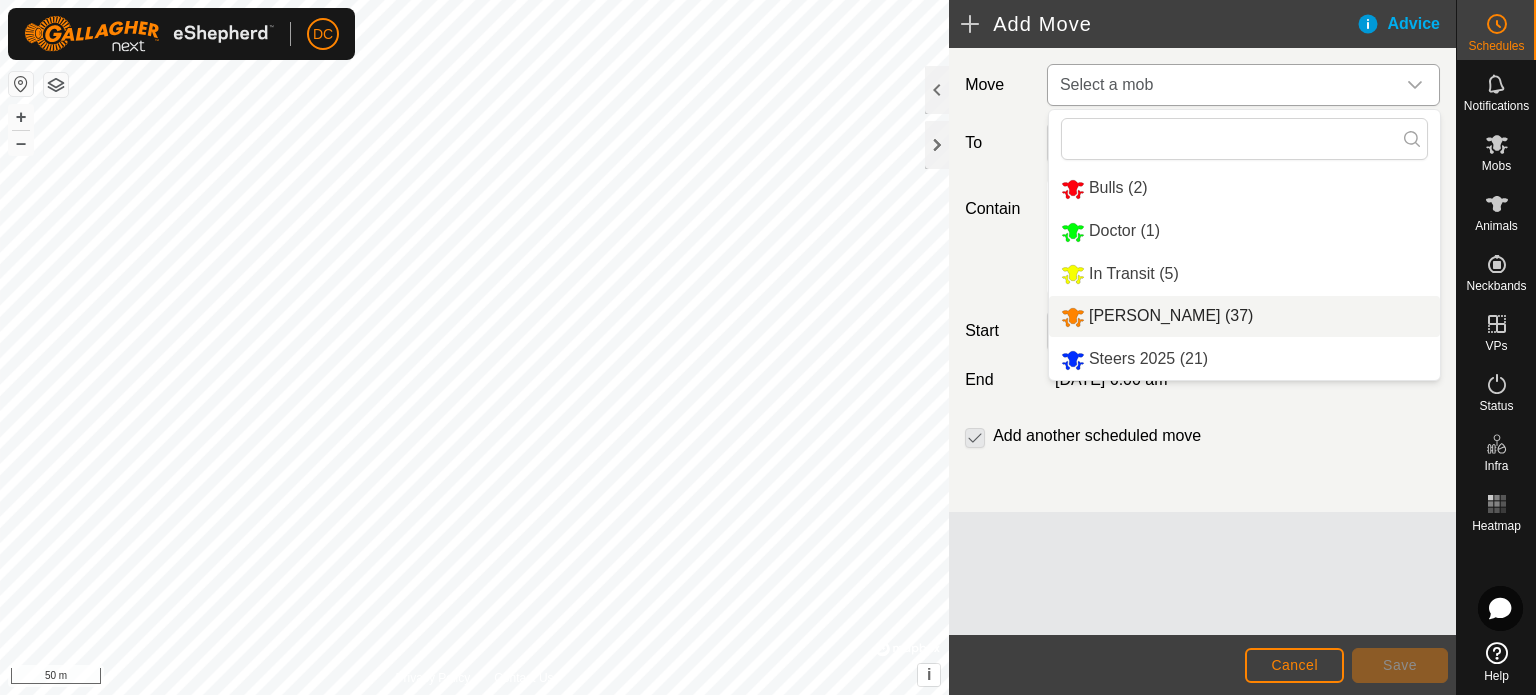 click on "McIntyre Mob (37)" at bounding box center [1244, 316] 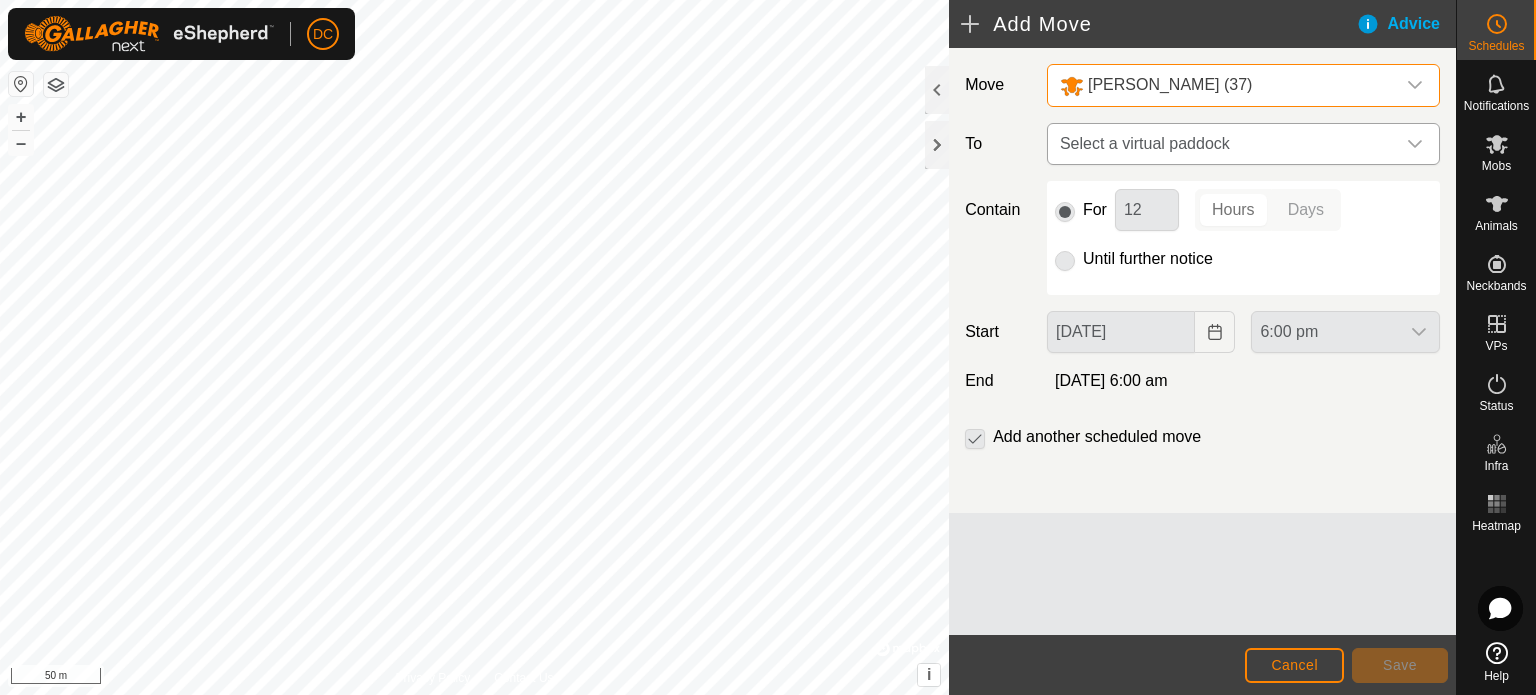 click on "Select a virtual paddock" at bounding box center (1223, 144) 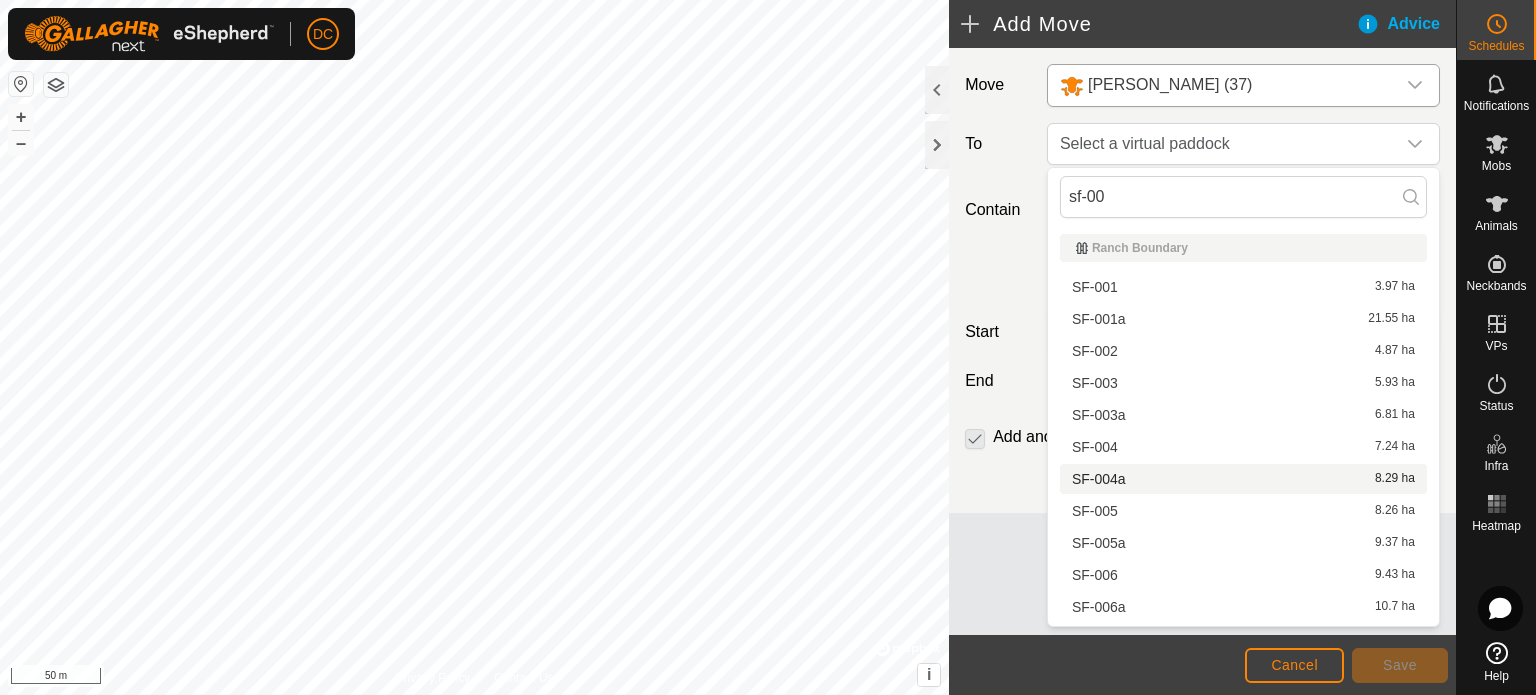 type on "sf-00" 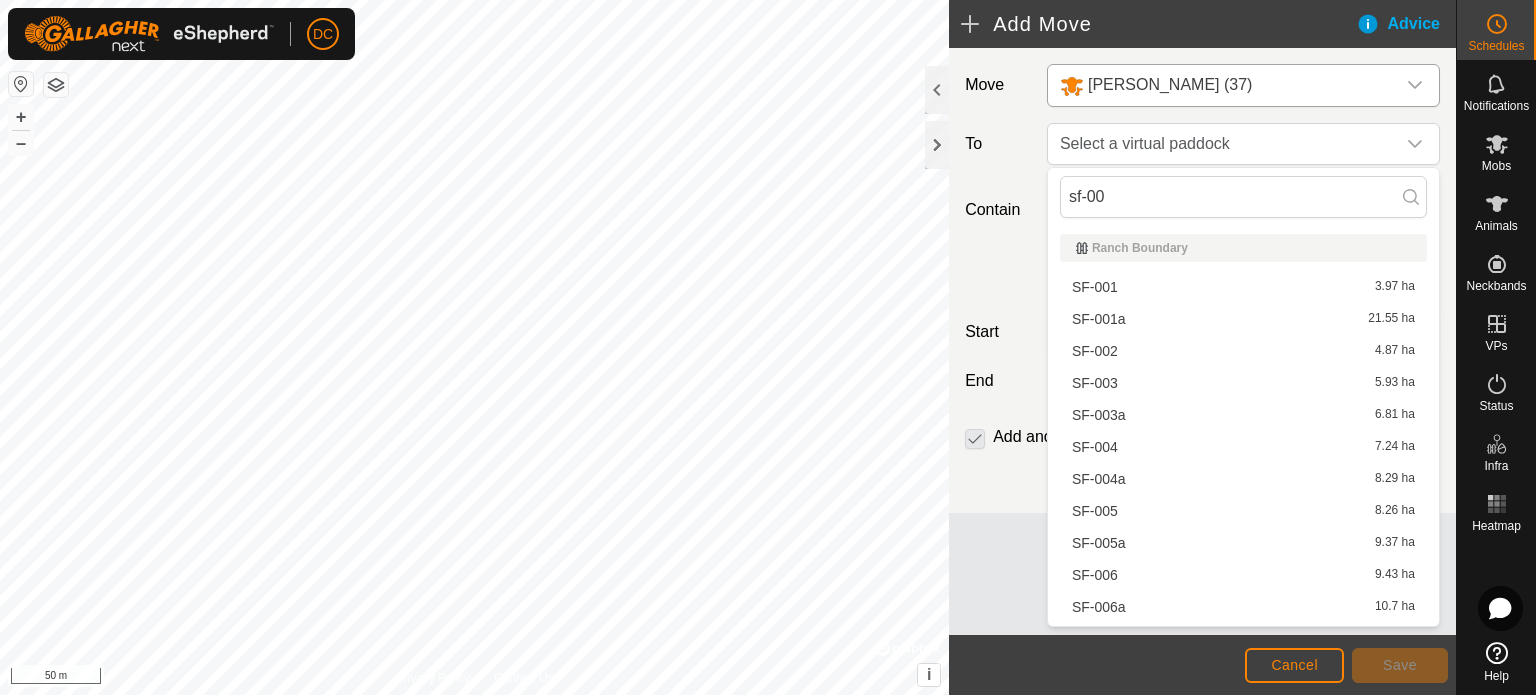 click on "SF-004a  8.29 ha" at bounding box center [1243, 479] 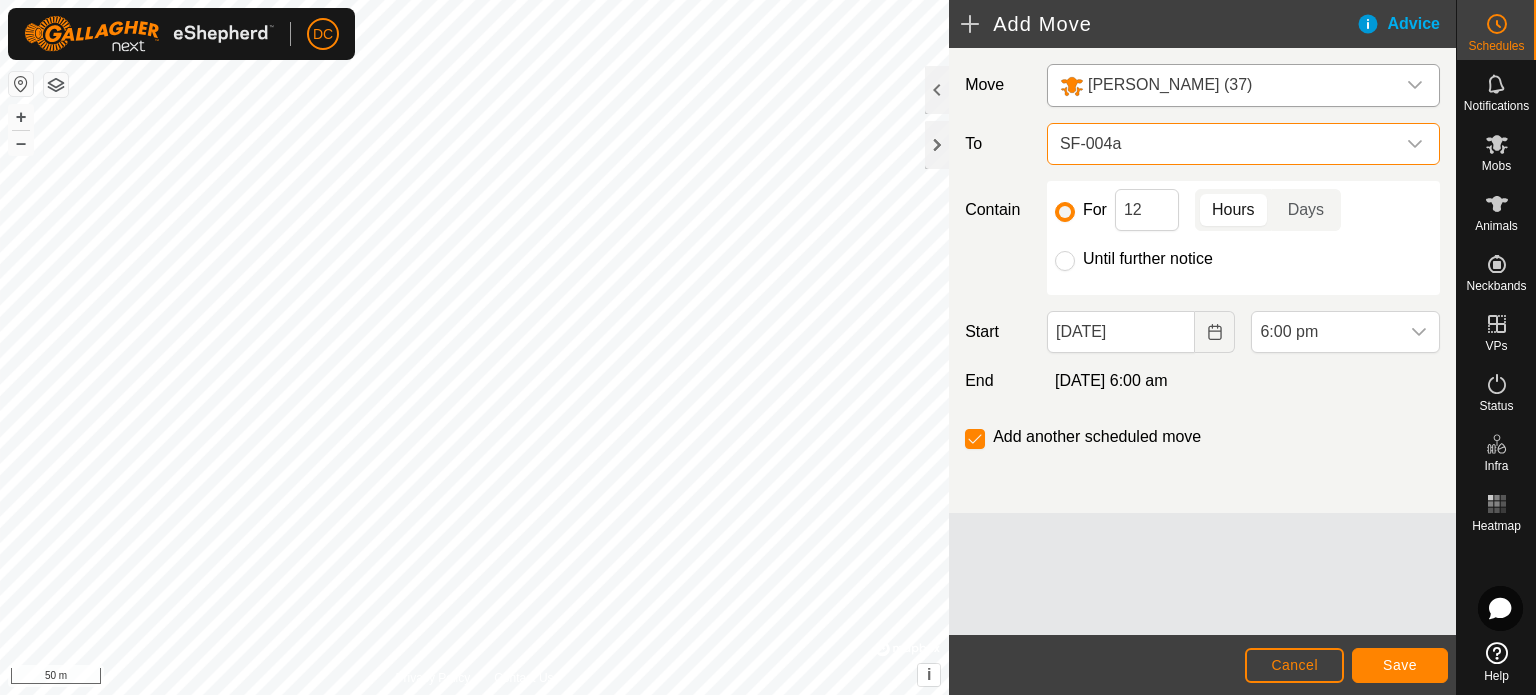 click on "Hours" 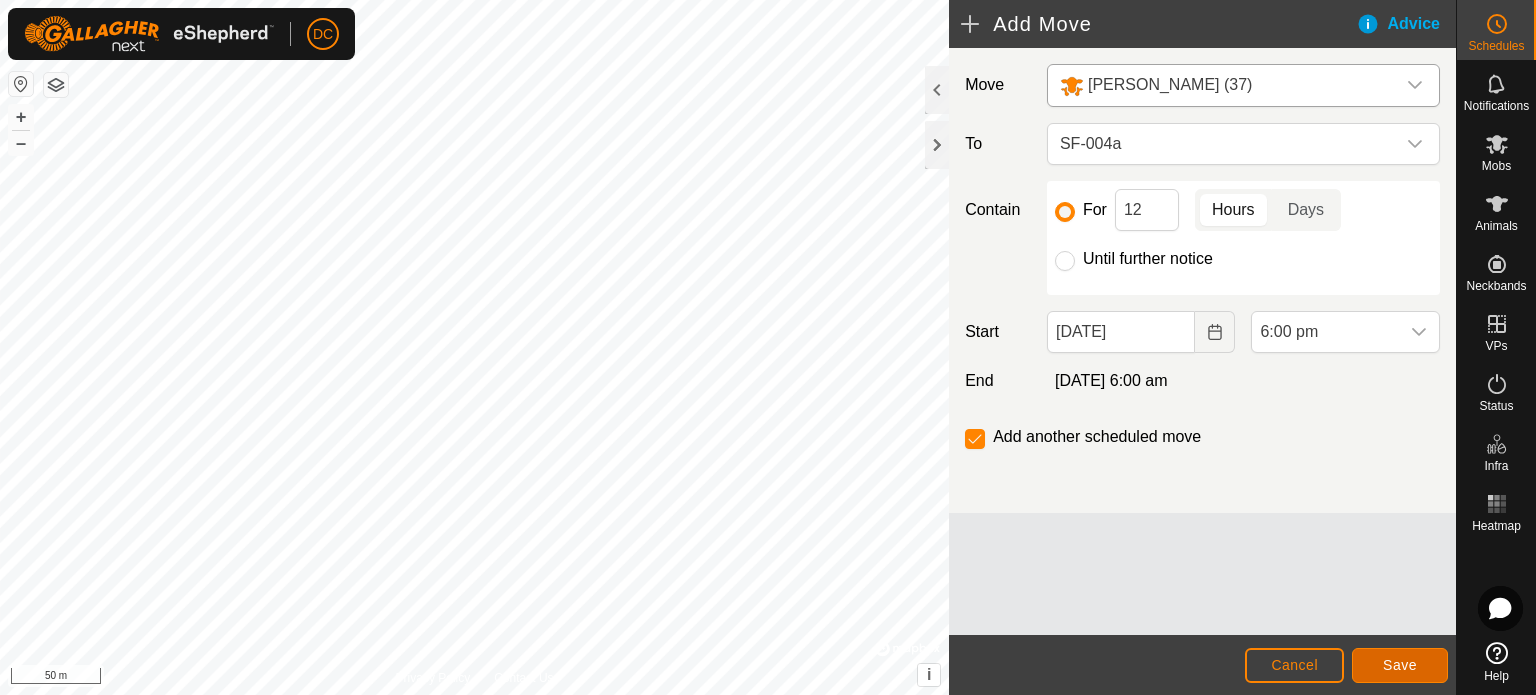 click on "Save" 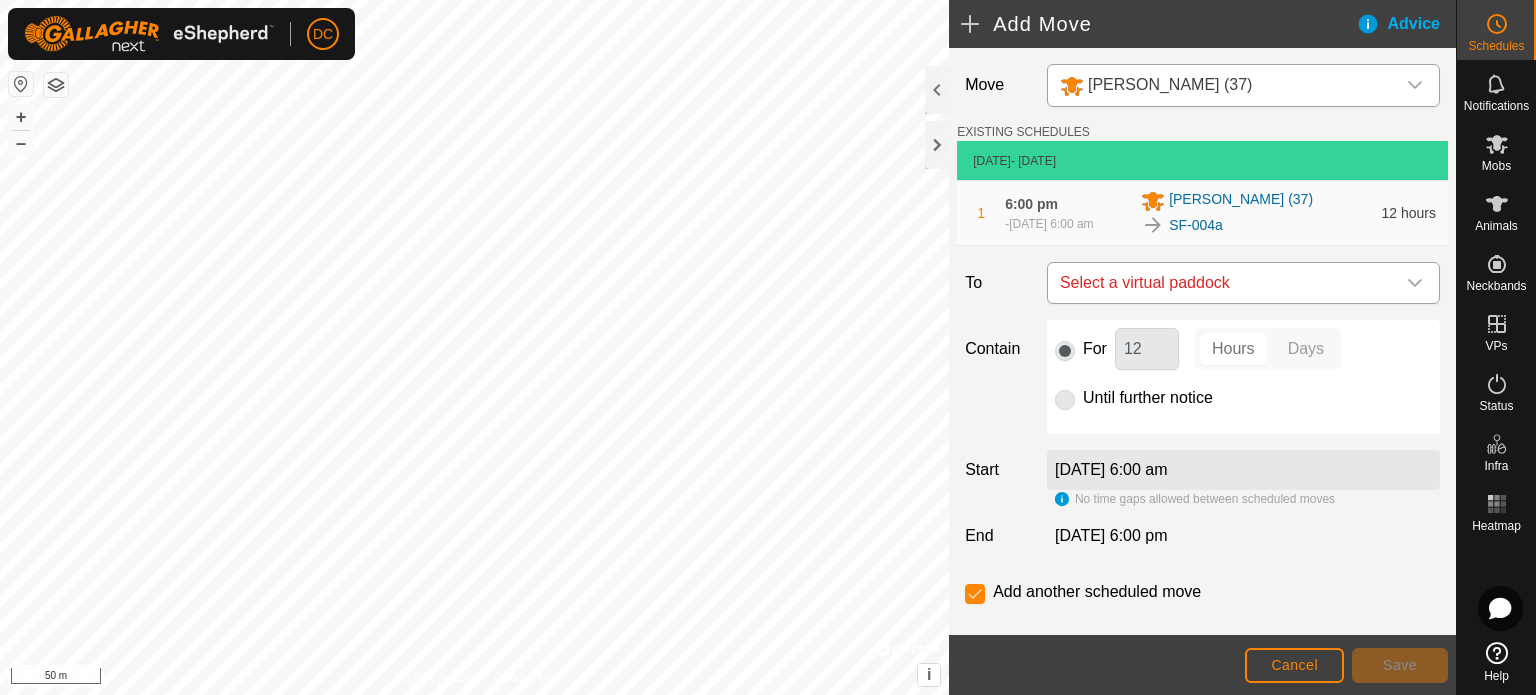 click on "Select a virtual paddock" at bounding box center (1223, 283) 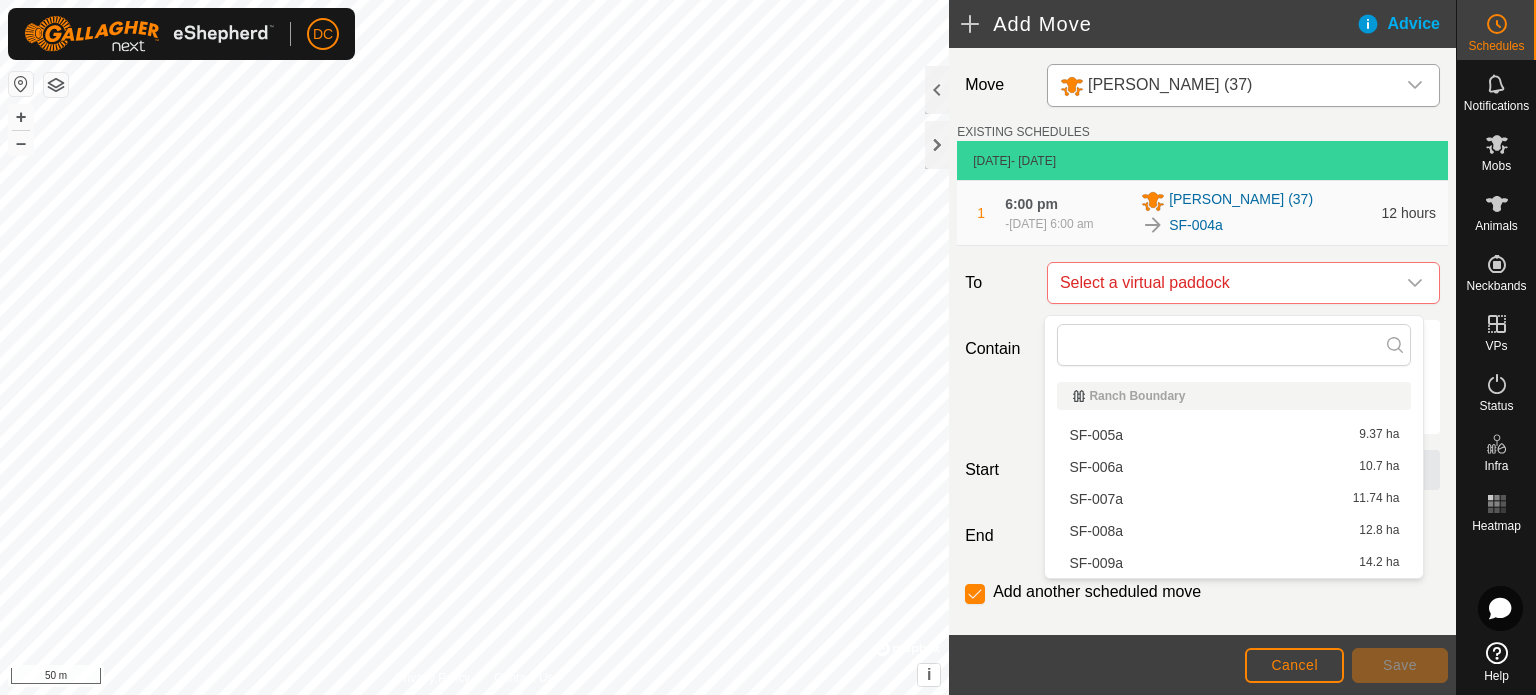 click on "SF-005a  9.37 ha" at bounding box center [1234, 435] 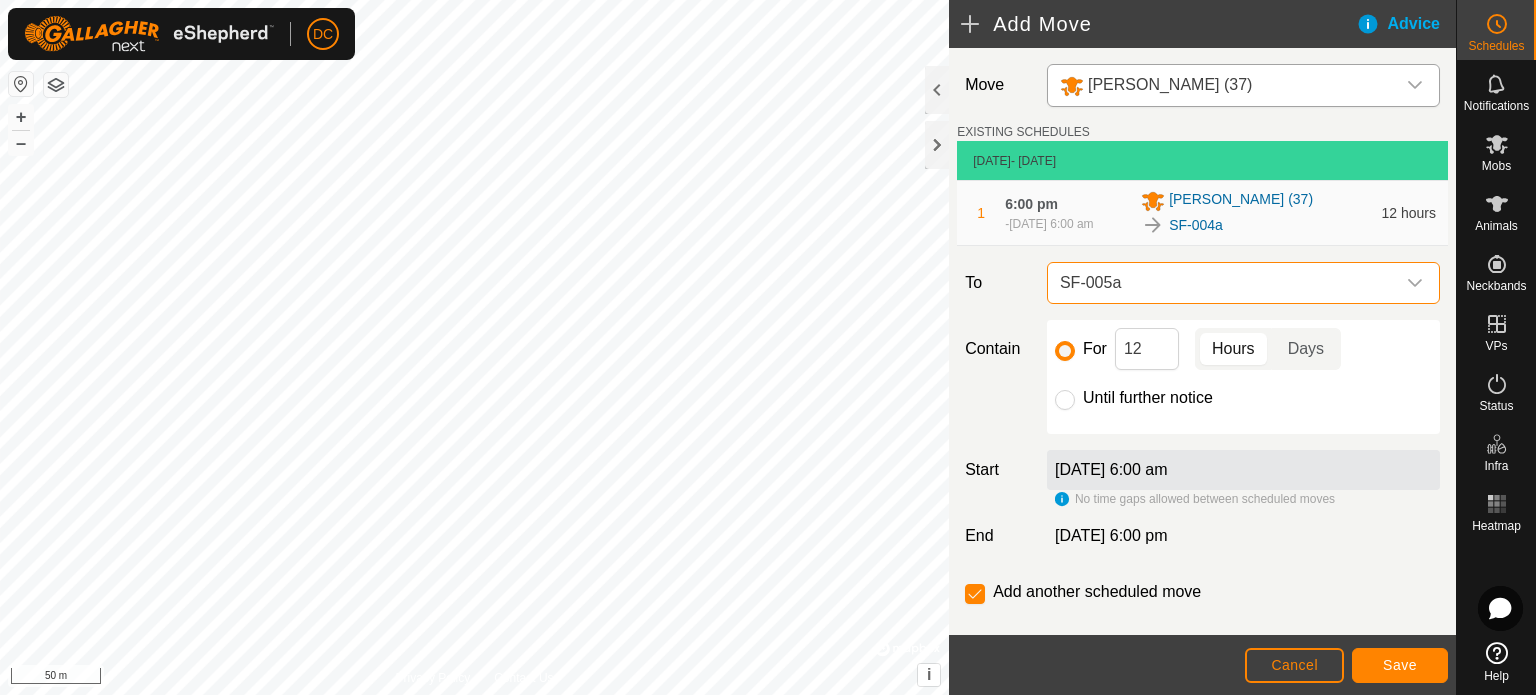click on "Hours" 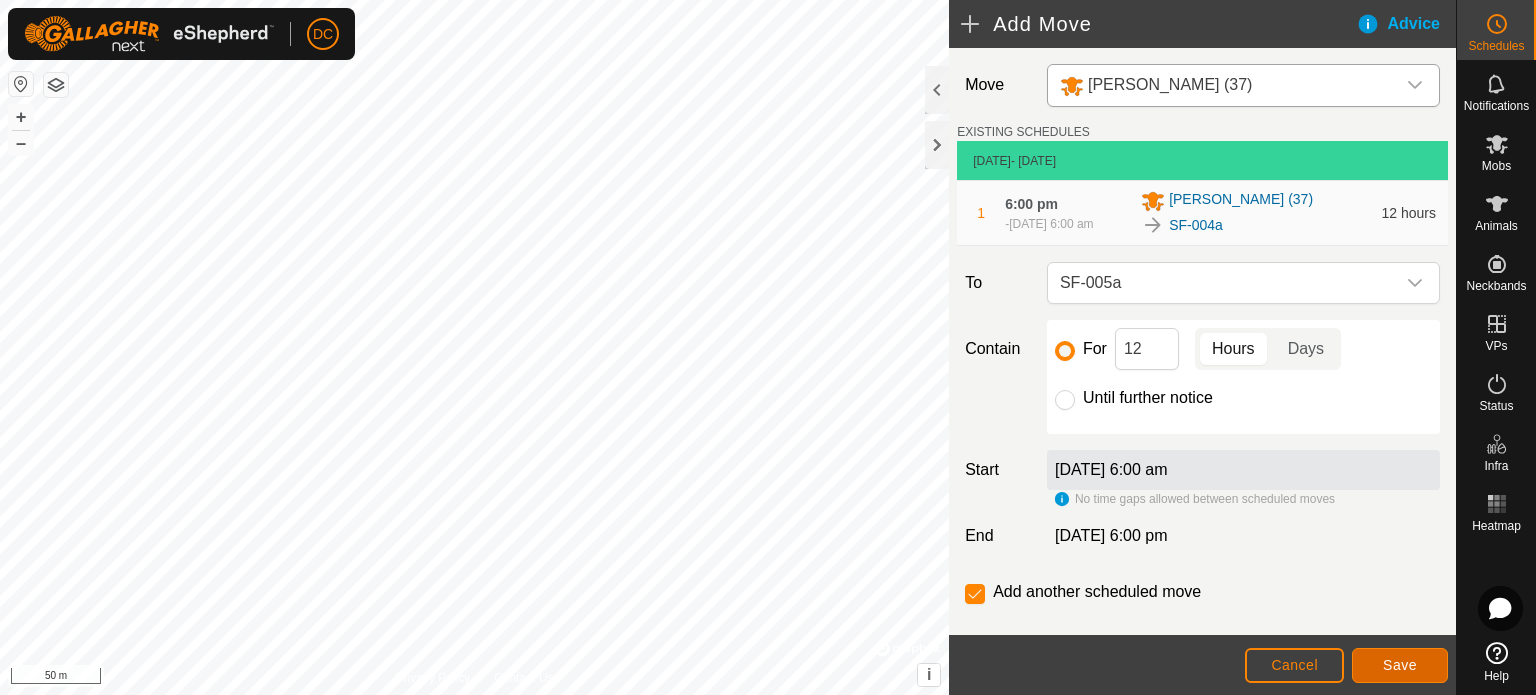 click on "Save" 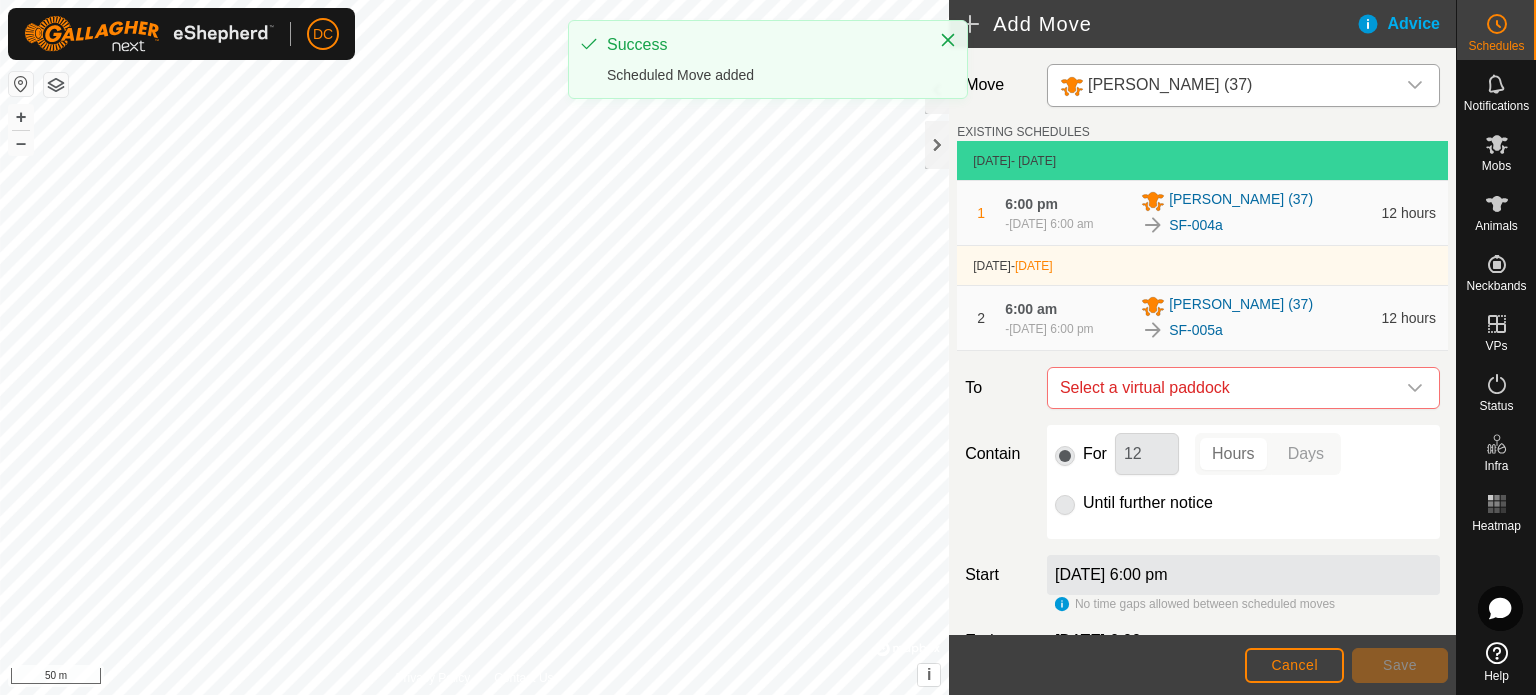 click on "Select a virtual paddock" at bounding box center (1223, 388) 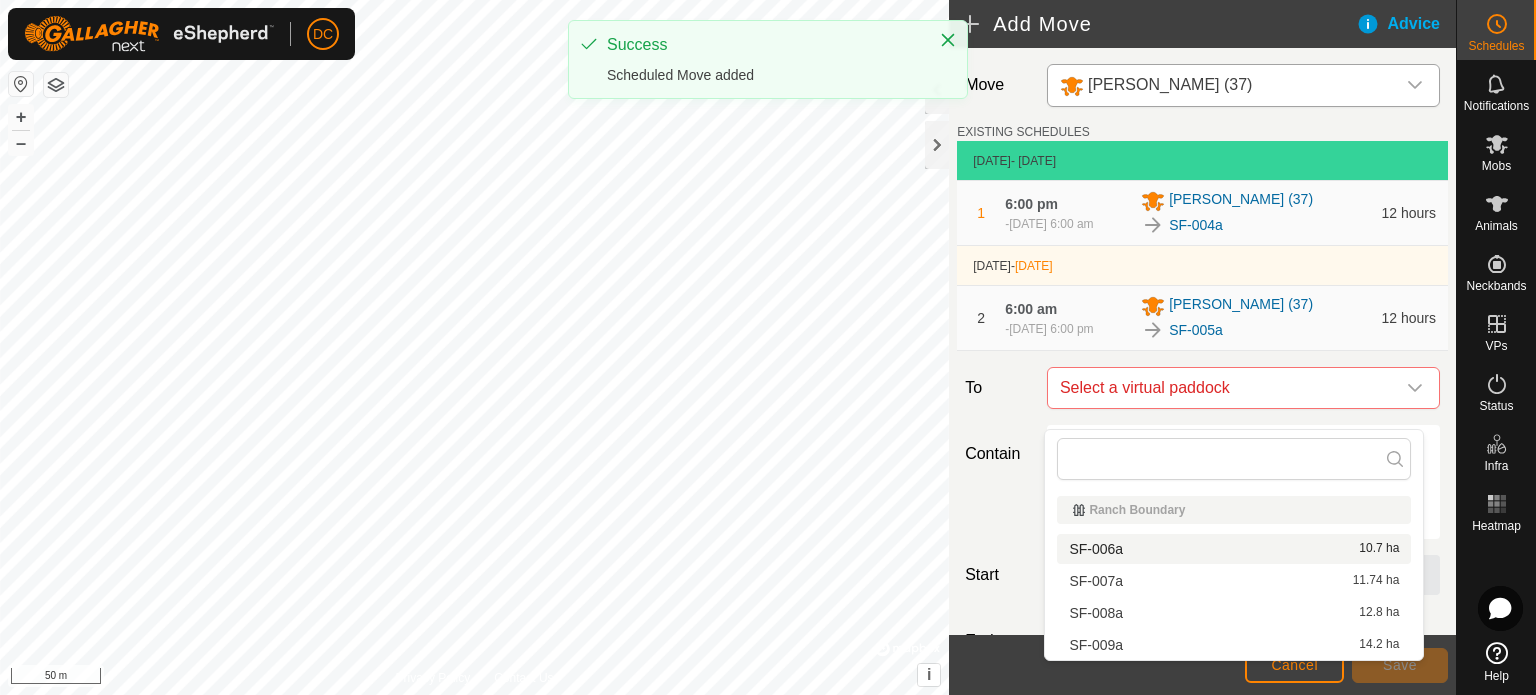 click on "SF-006a  10.7 ha" at bounding box center [1234, 549] 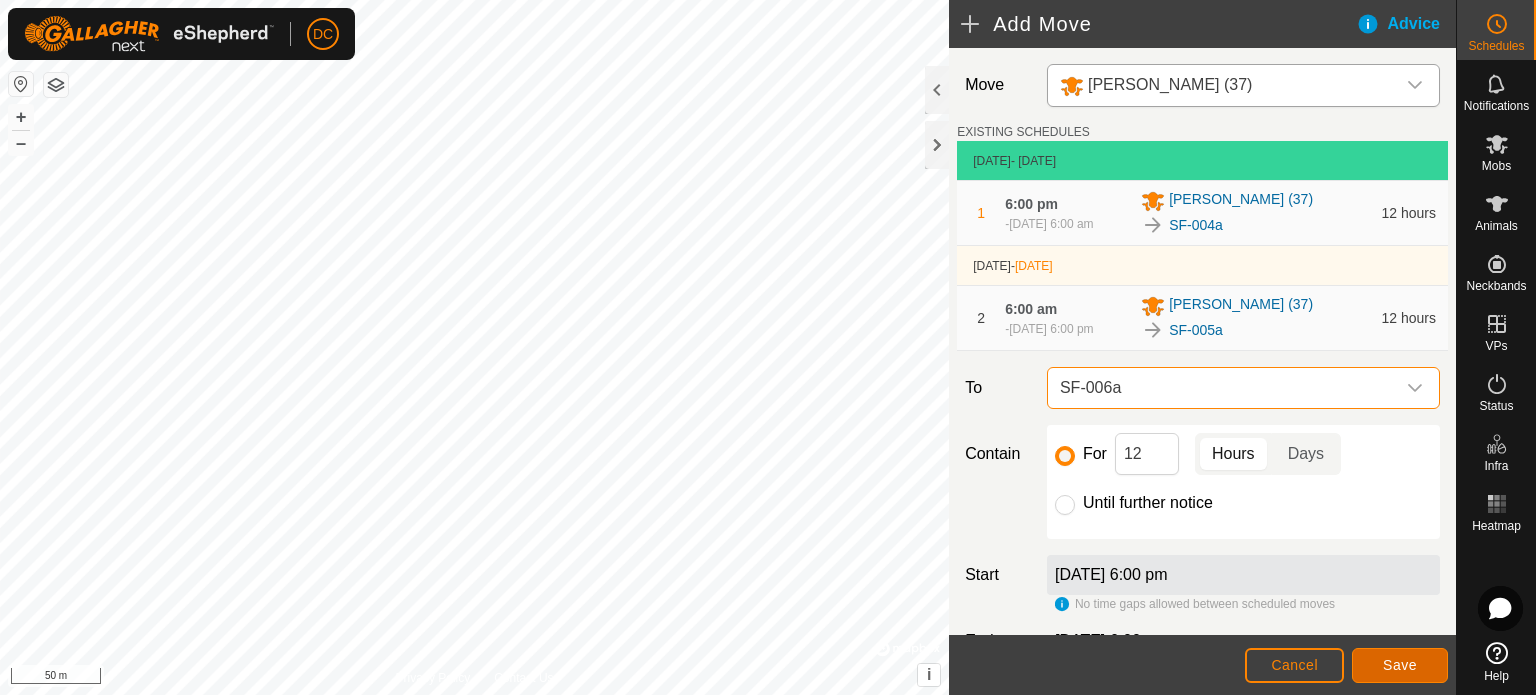 click on "Save" 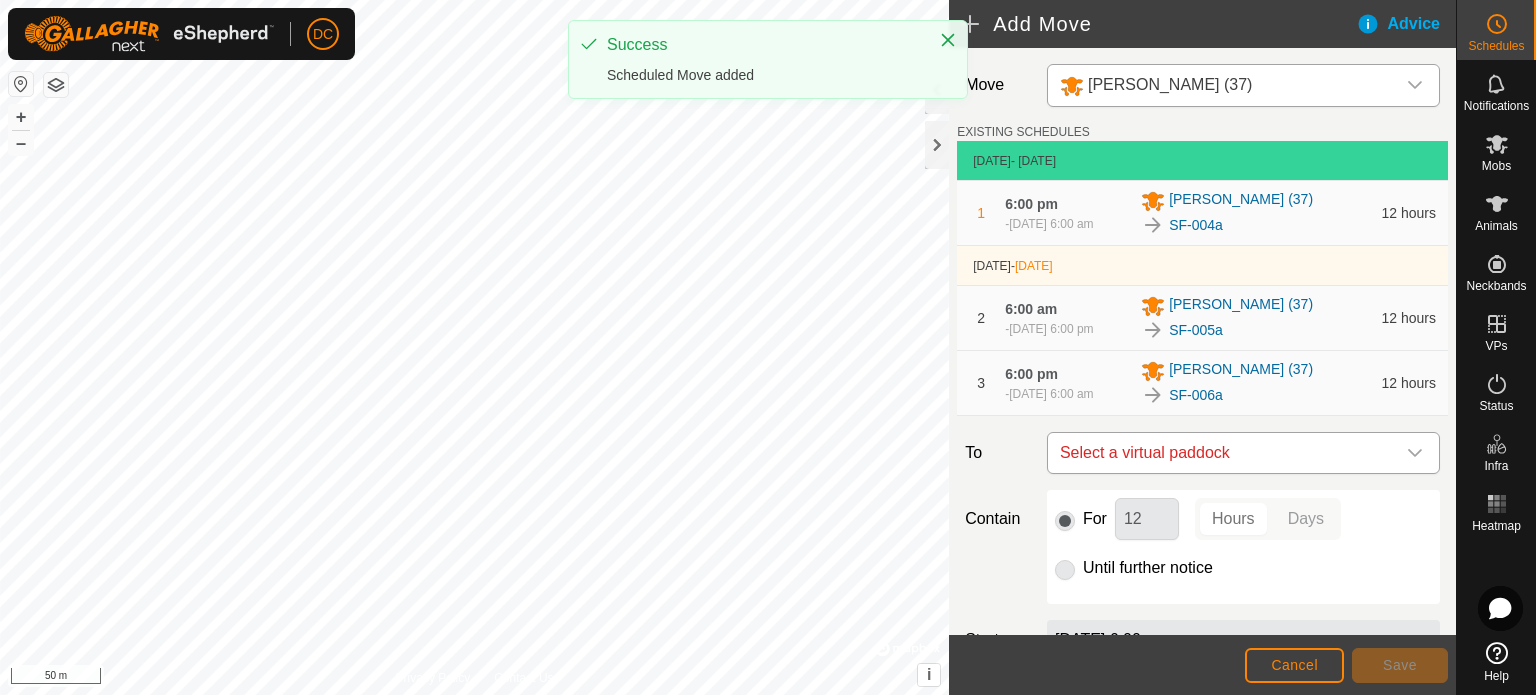 click on "Select a virtual paddock" at bounding box center [1223, 453] 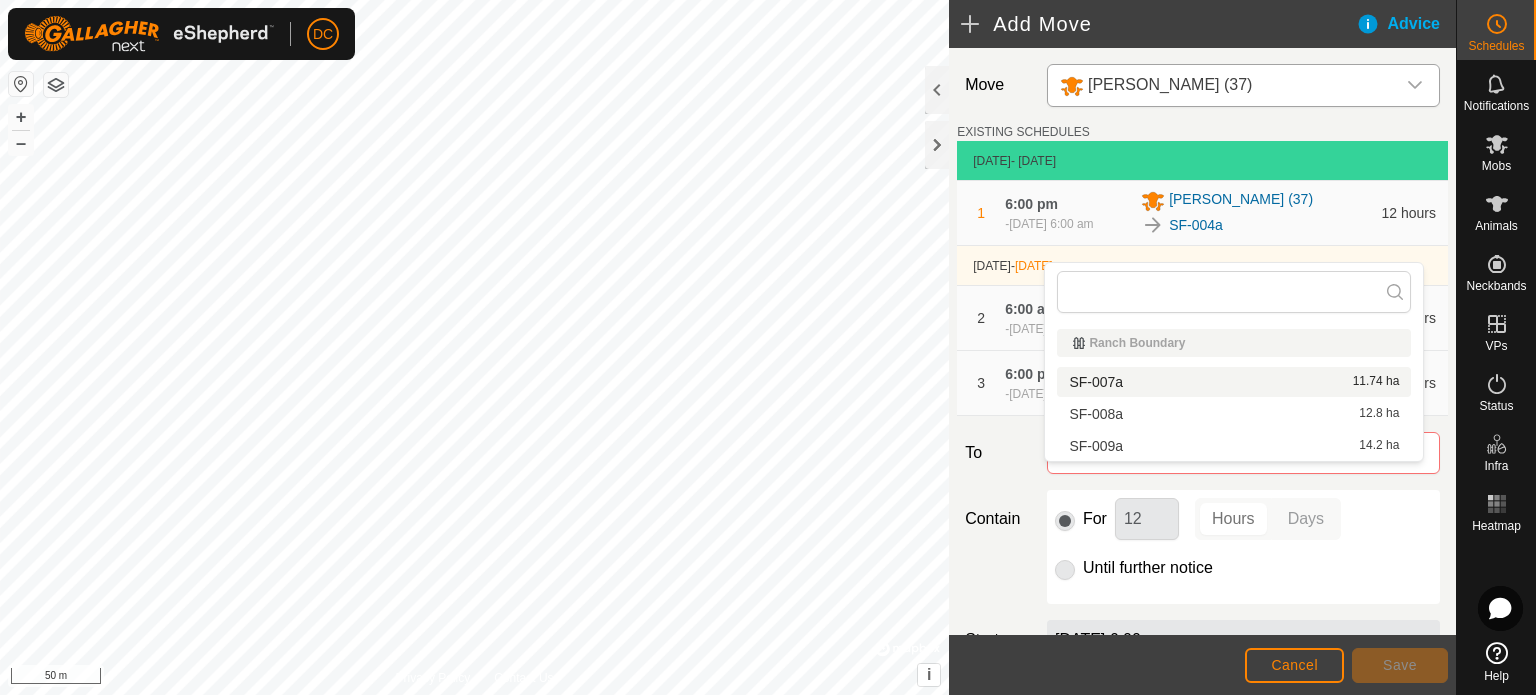 click on "SF-007a  11.74 ha" at bounding box center (1234, 382) 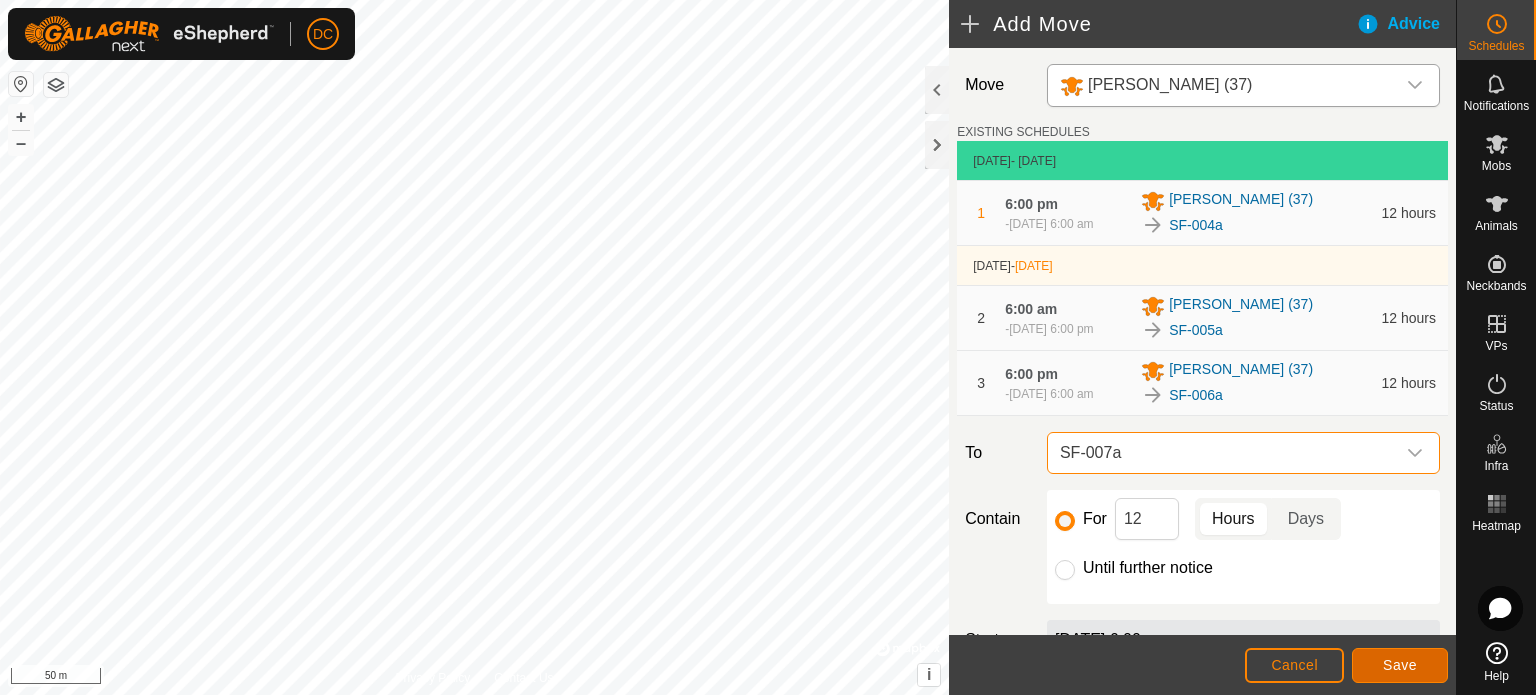 click on "Save" 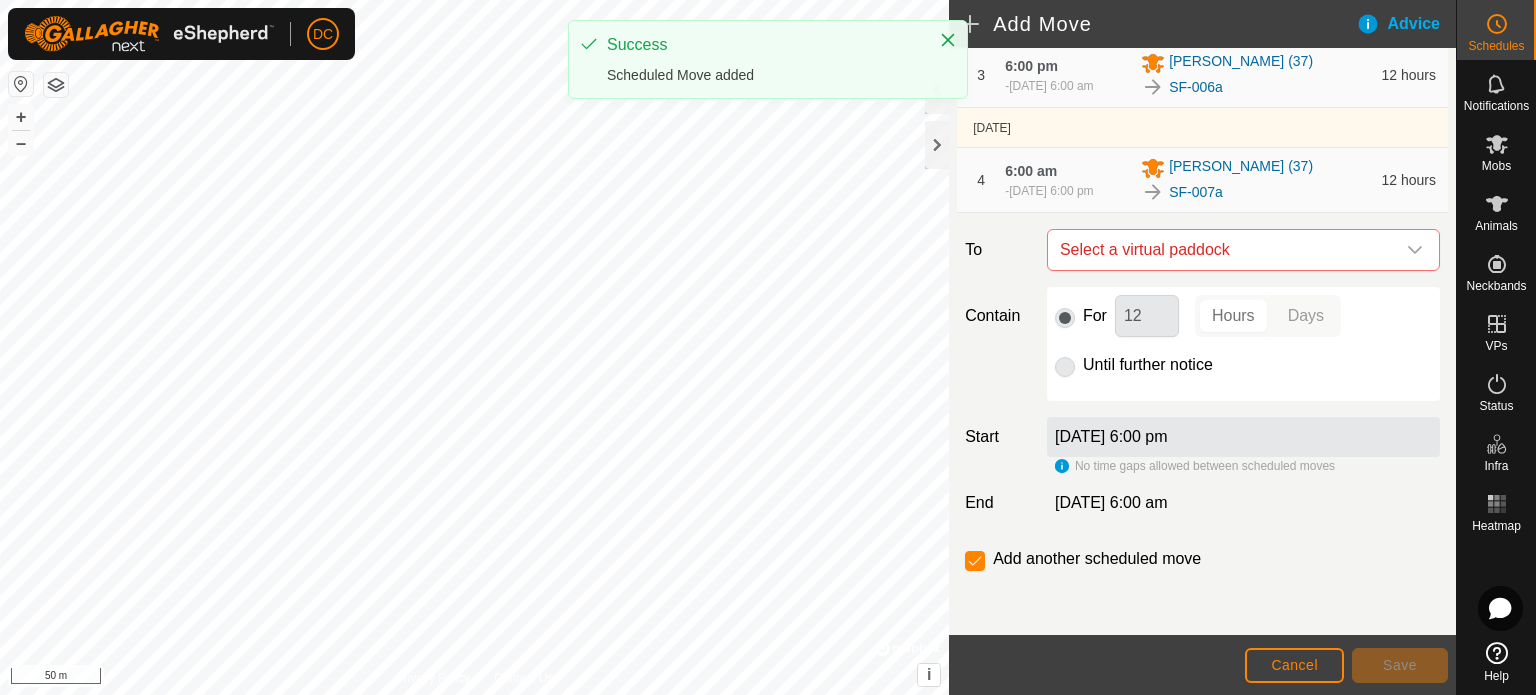 scroll, scrollTop: 342, scrollLeft: 0, axis: vertical 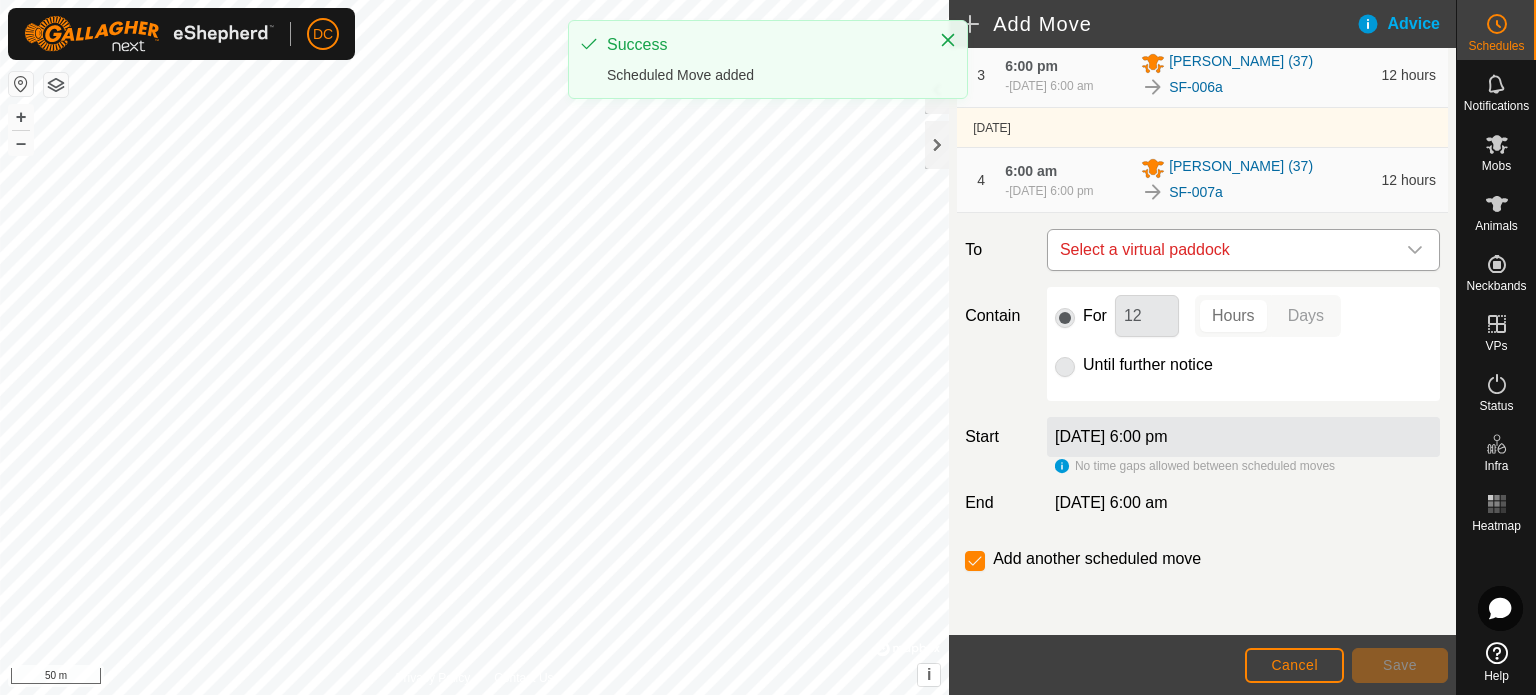 click on "Select a virtual paddock" at bounding box center [1223, 250] 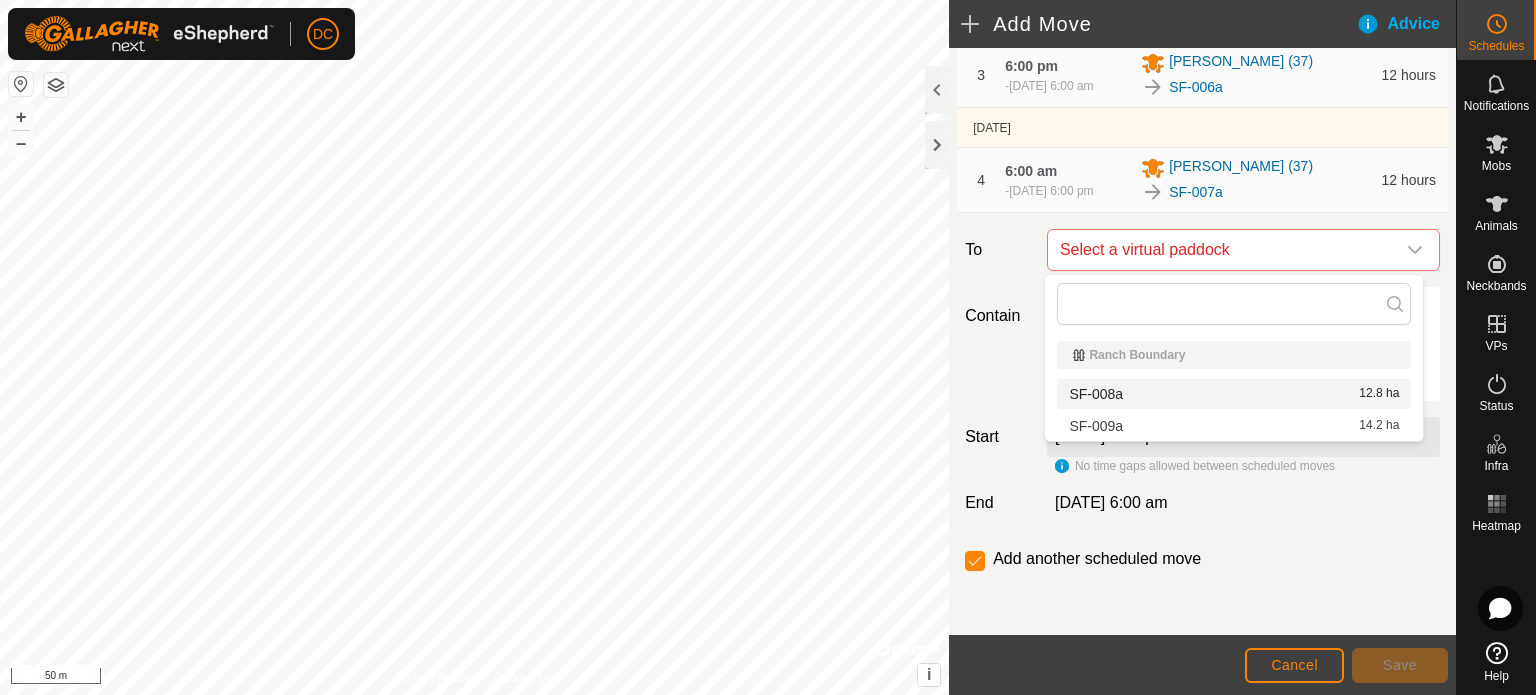 click on "SF-008a  12.8 ha" at bounding box center (1234, 394) 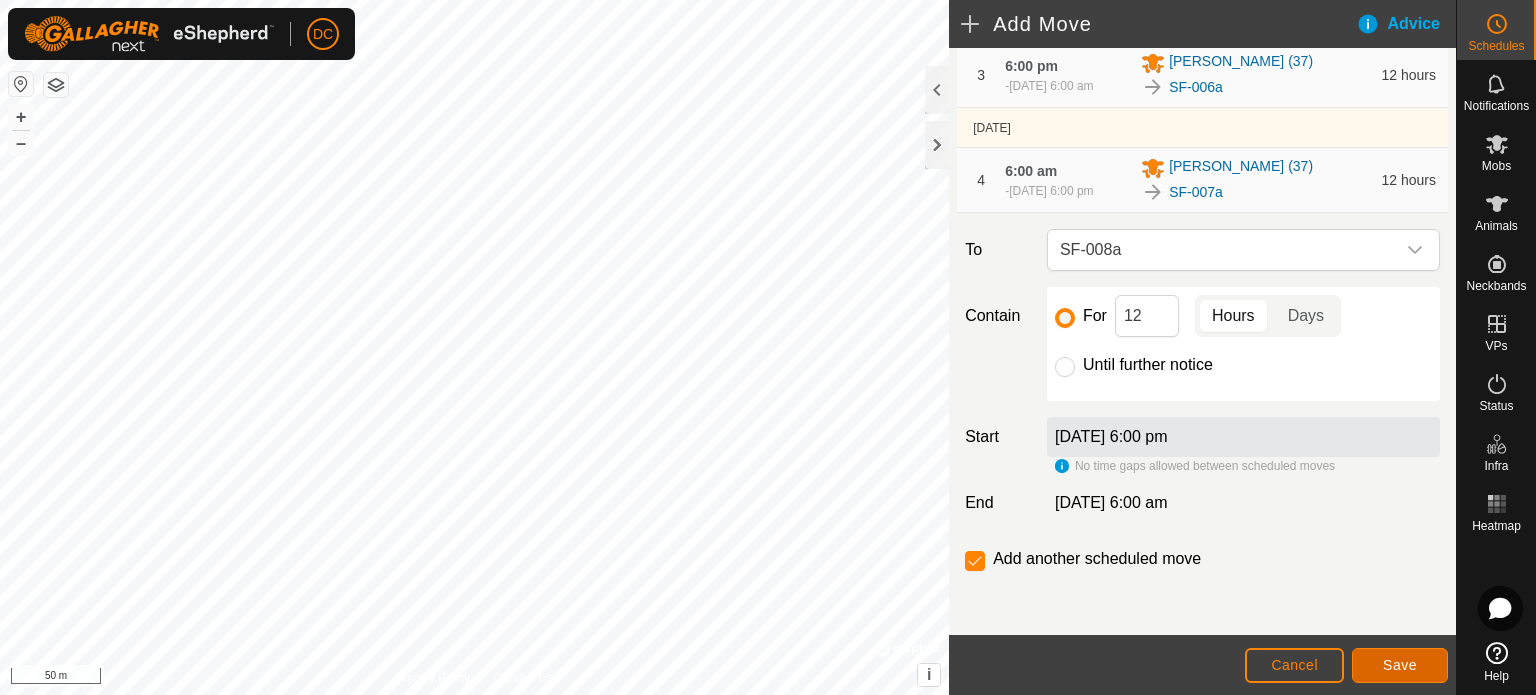 click on "Save" 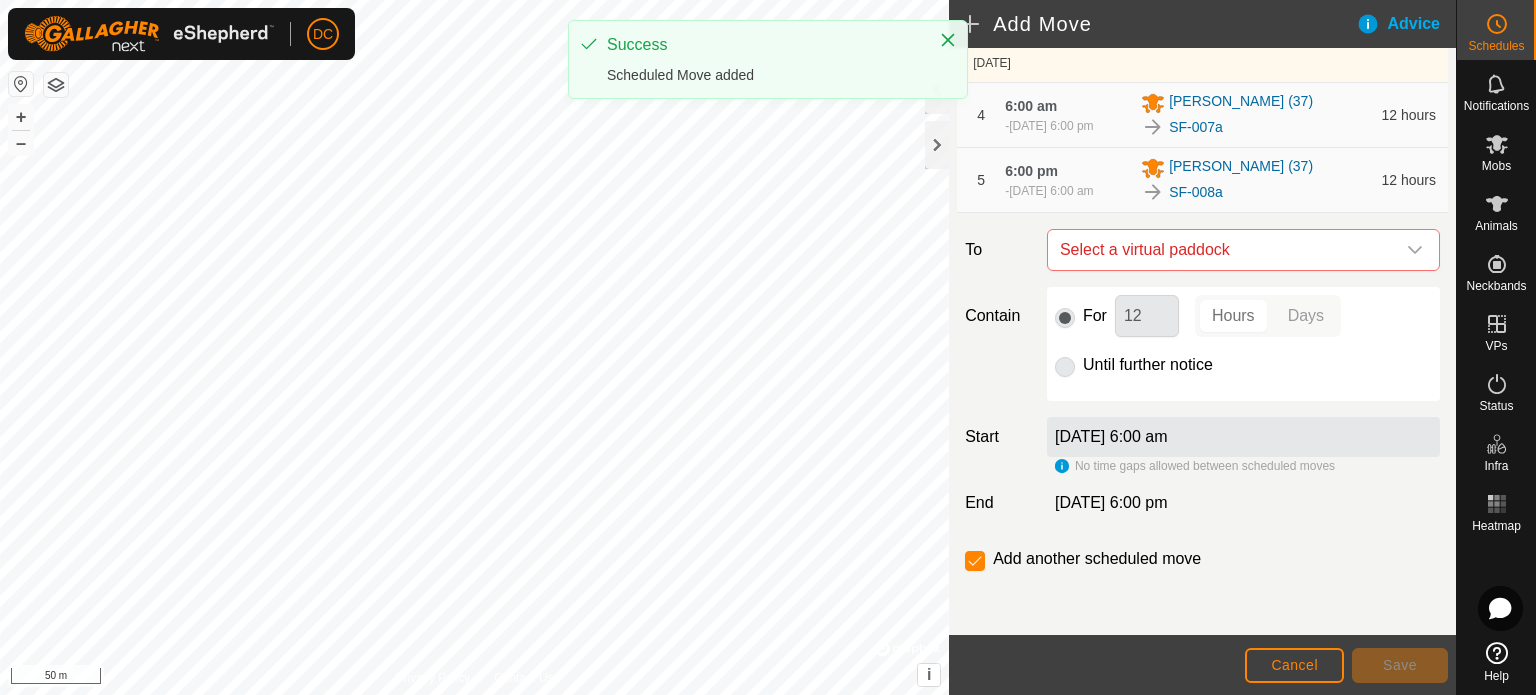 scroll, scrollTop: 416, scrollLeft: 0, axis: vertical 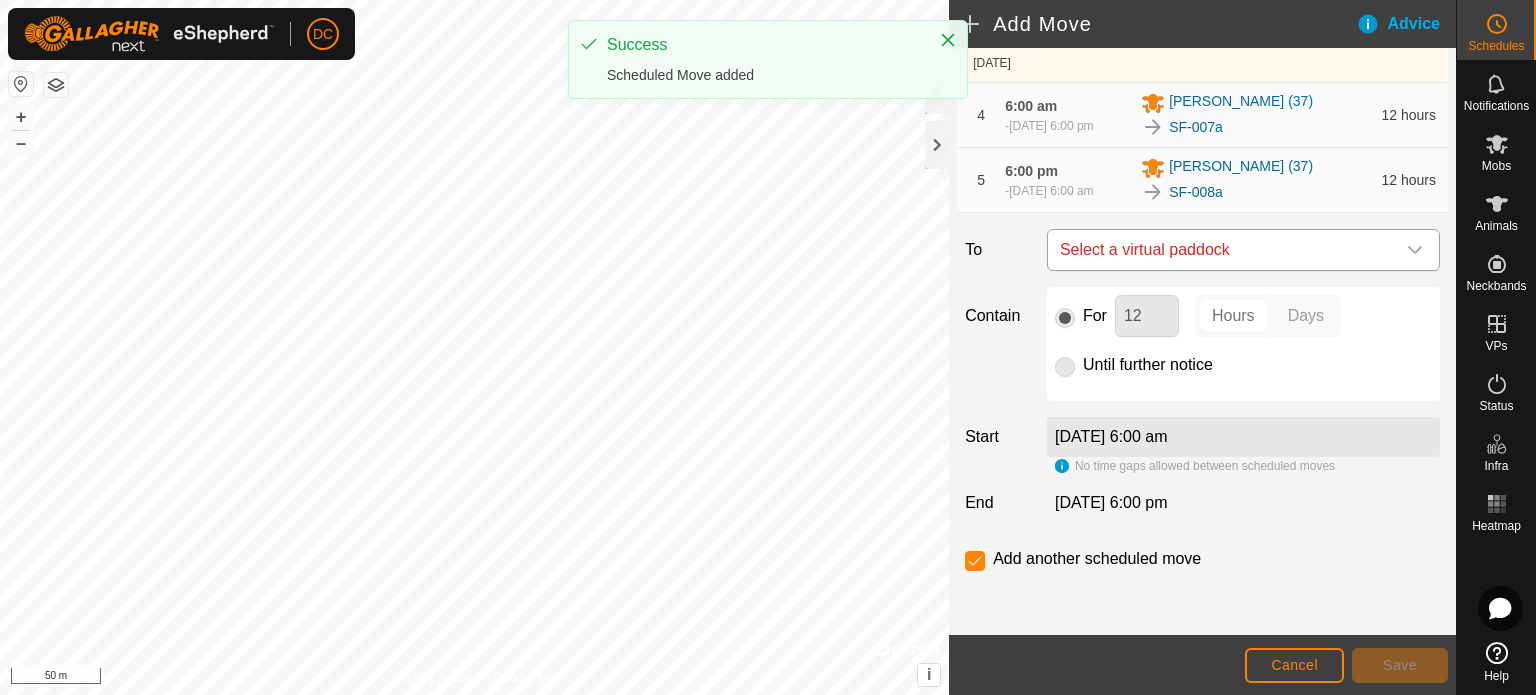 click on "Select a virtual paddock" at bounding box center (1223, 250) 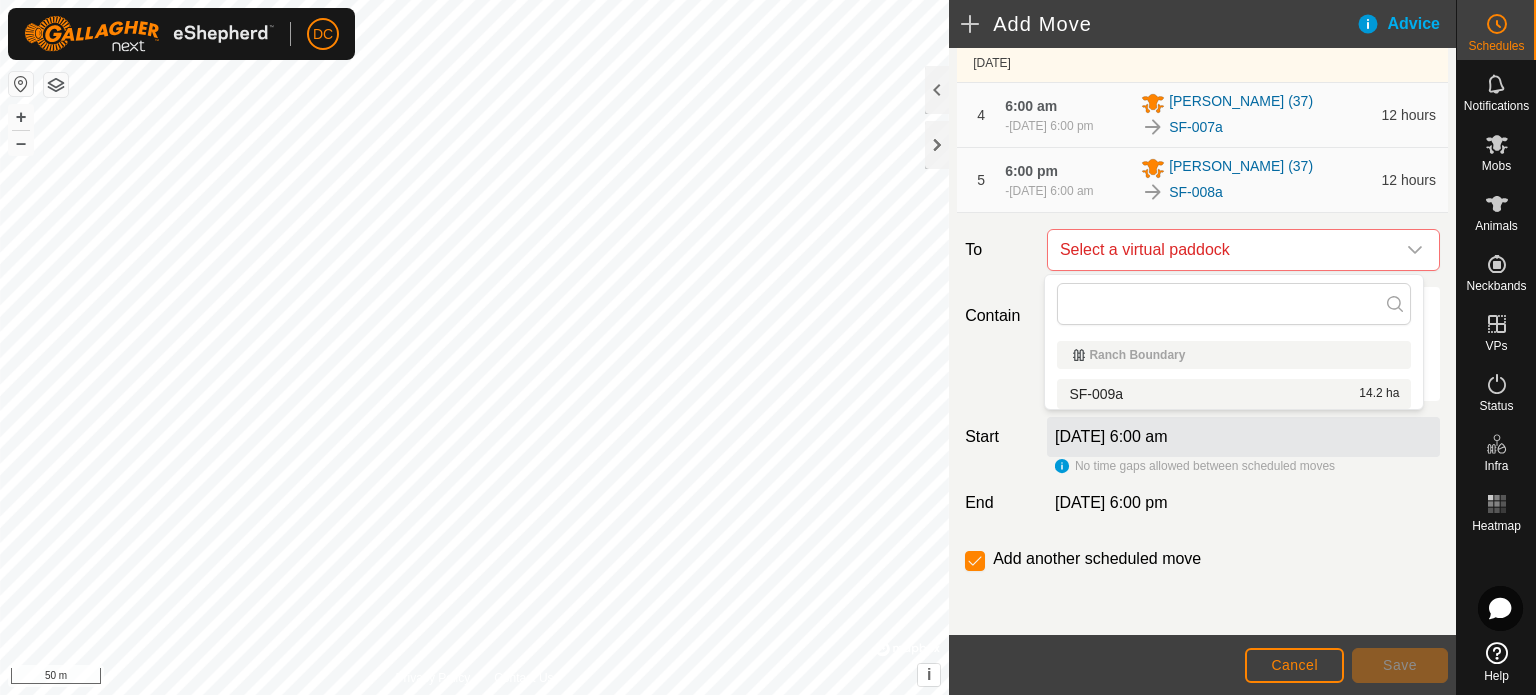click on "SF-009a  14.2 ha" at bounding box center [1234, 394] 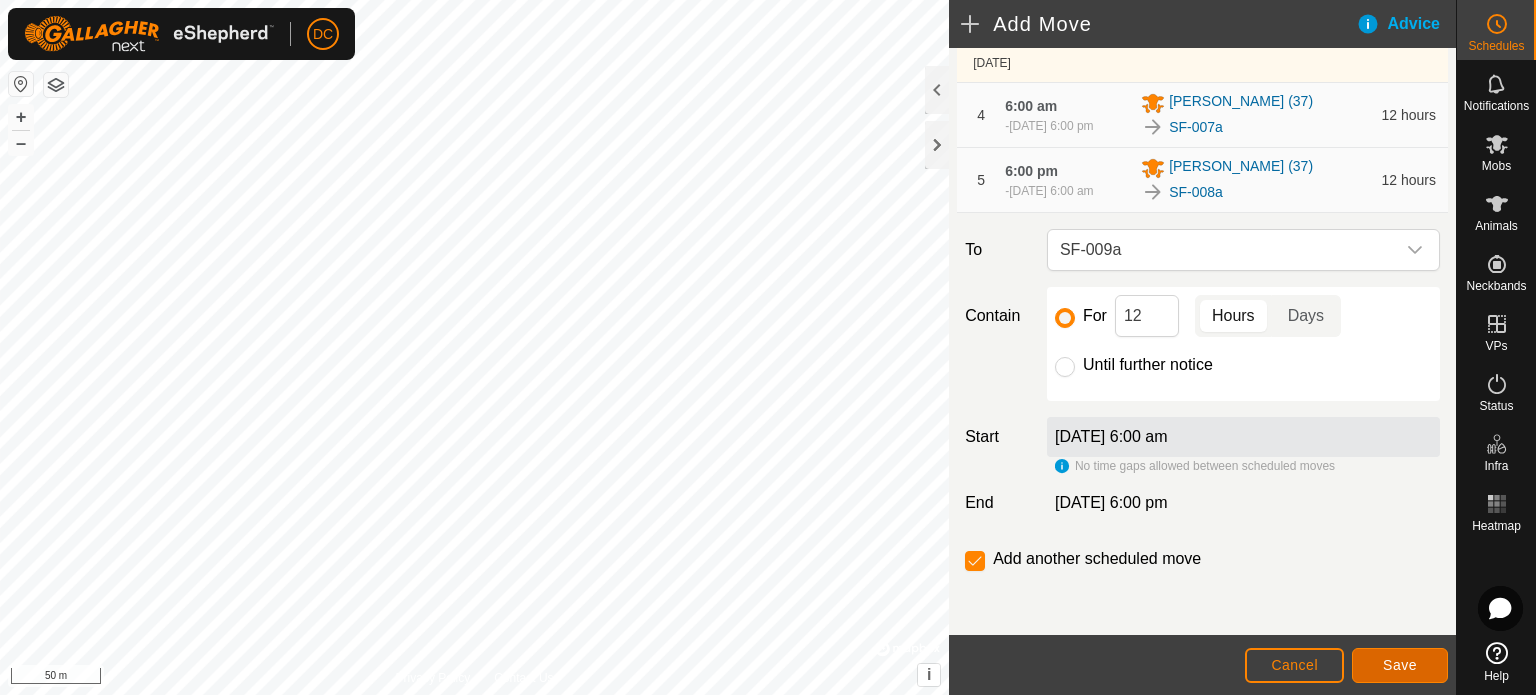 click on "Save" 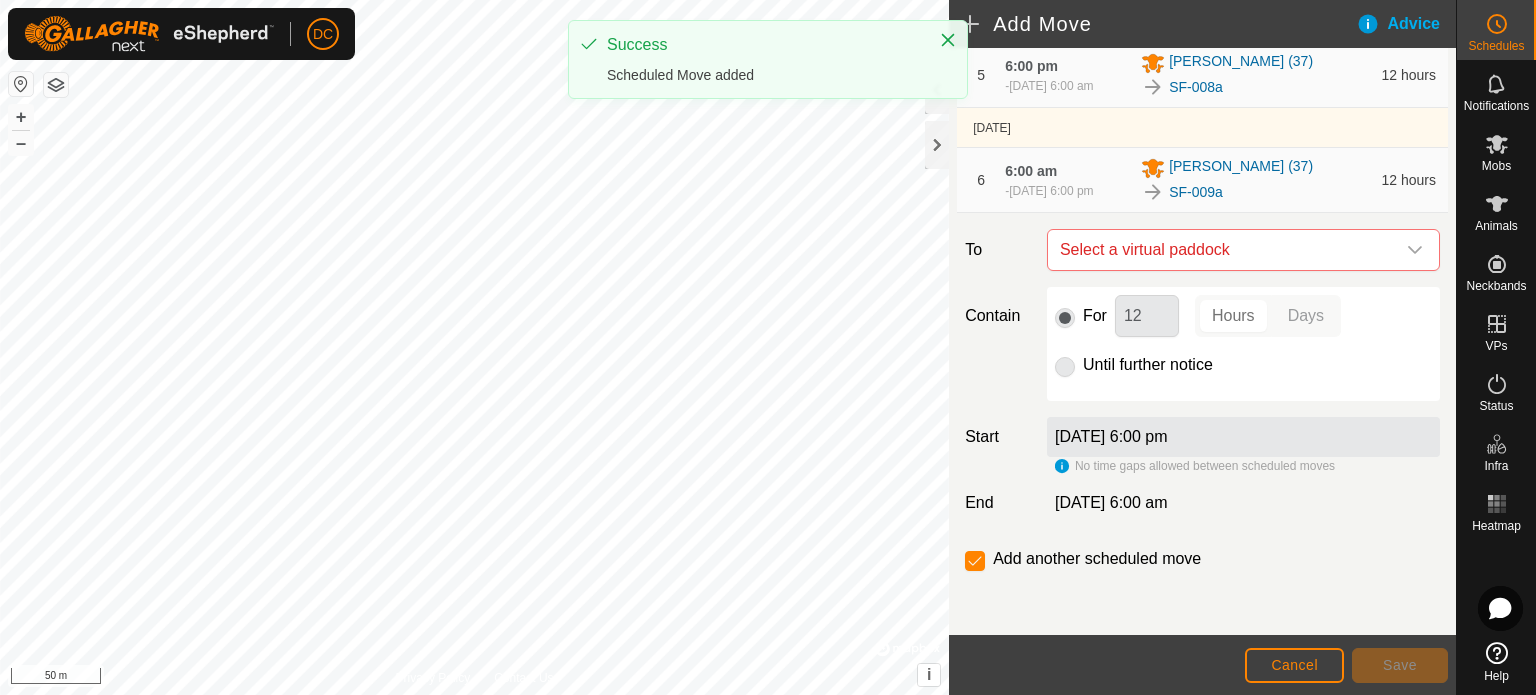 scroll, scrollTop: 530, scrollLeft: 0, axis: vertical 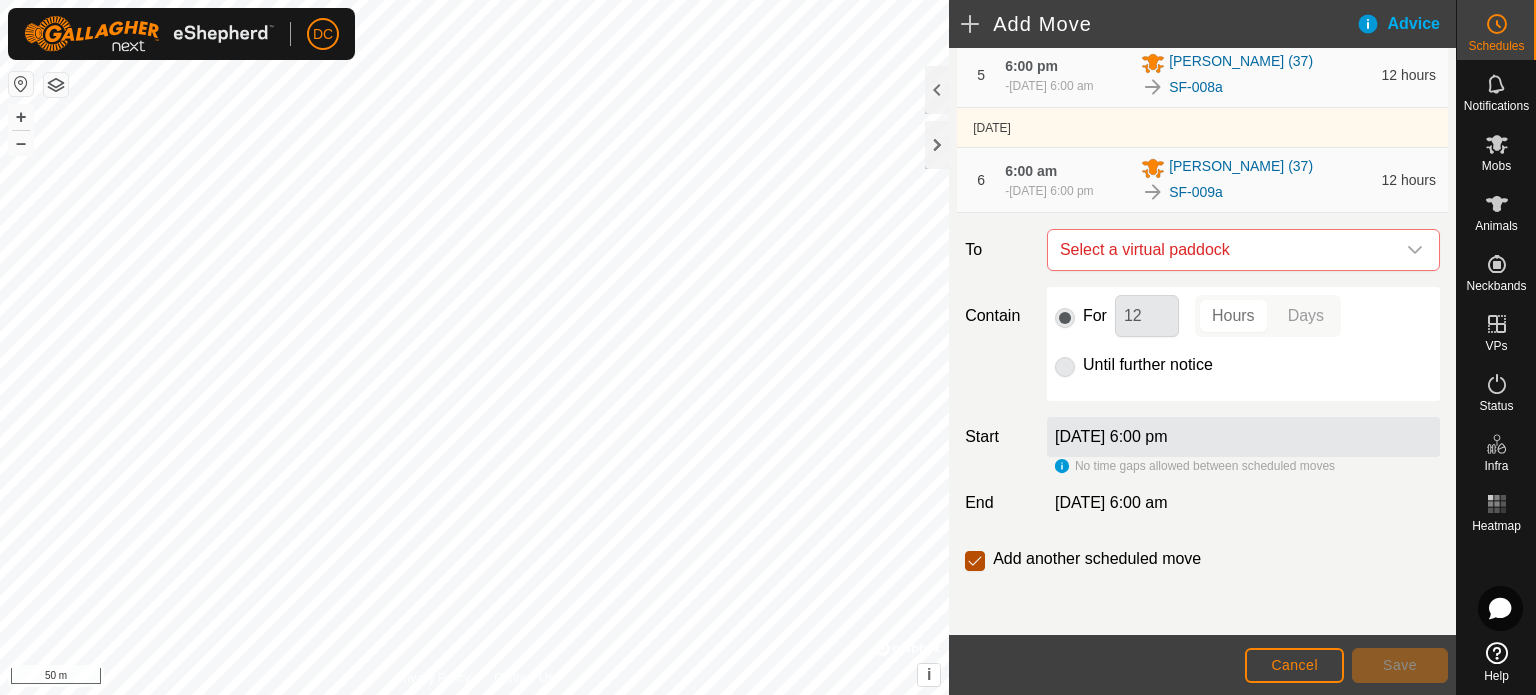 click at bounding box center (975, 561) 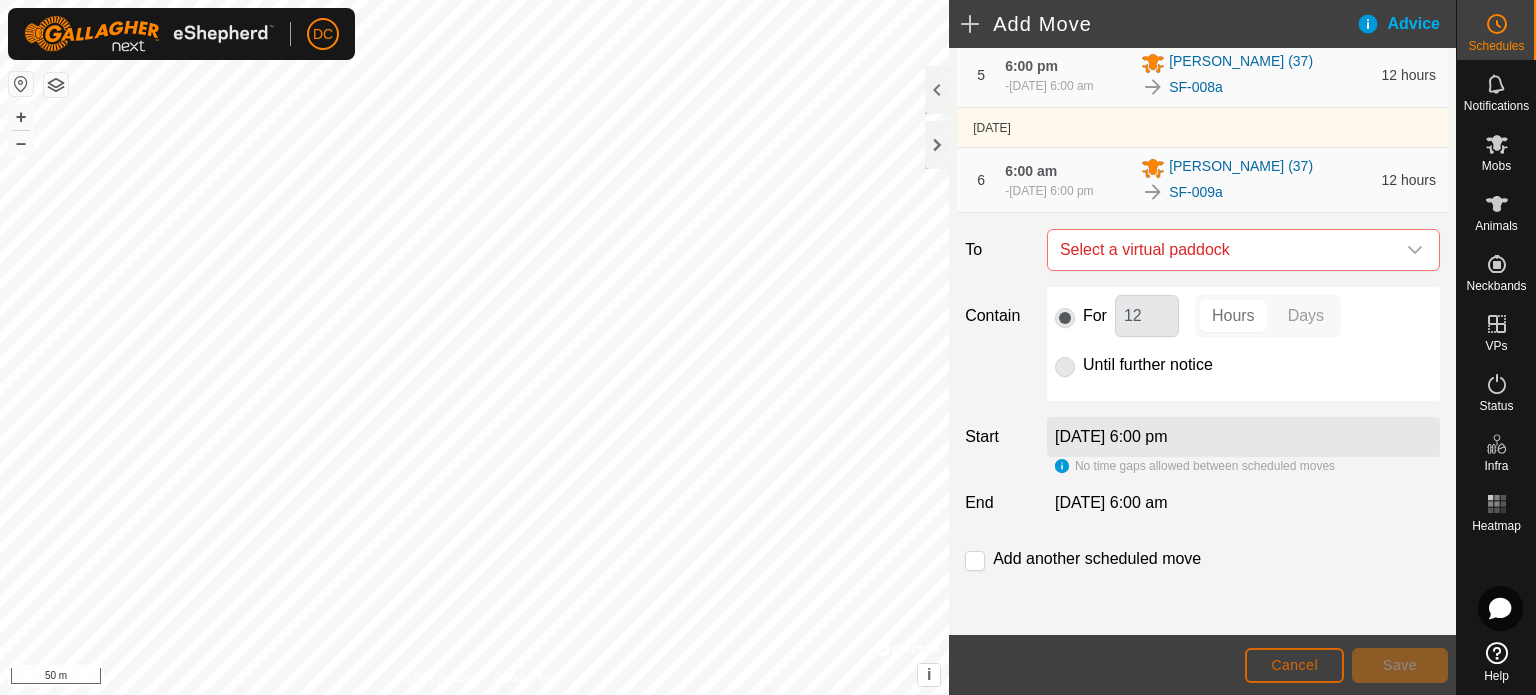 click on "Cancel" 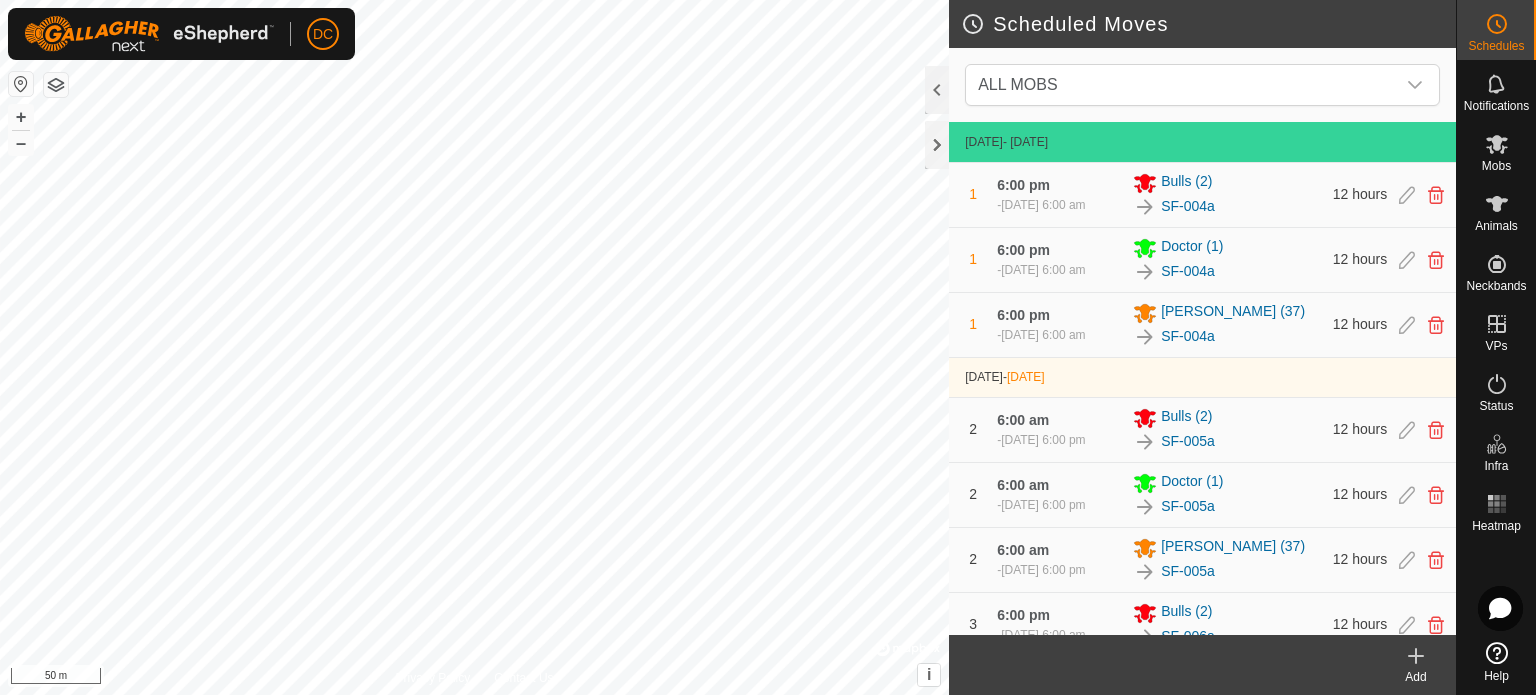 click 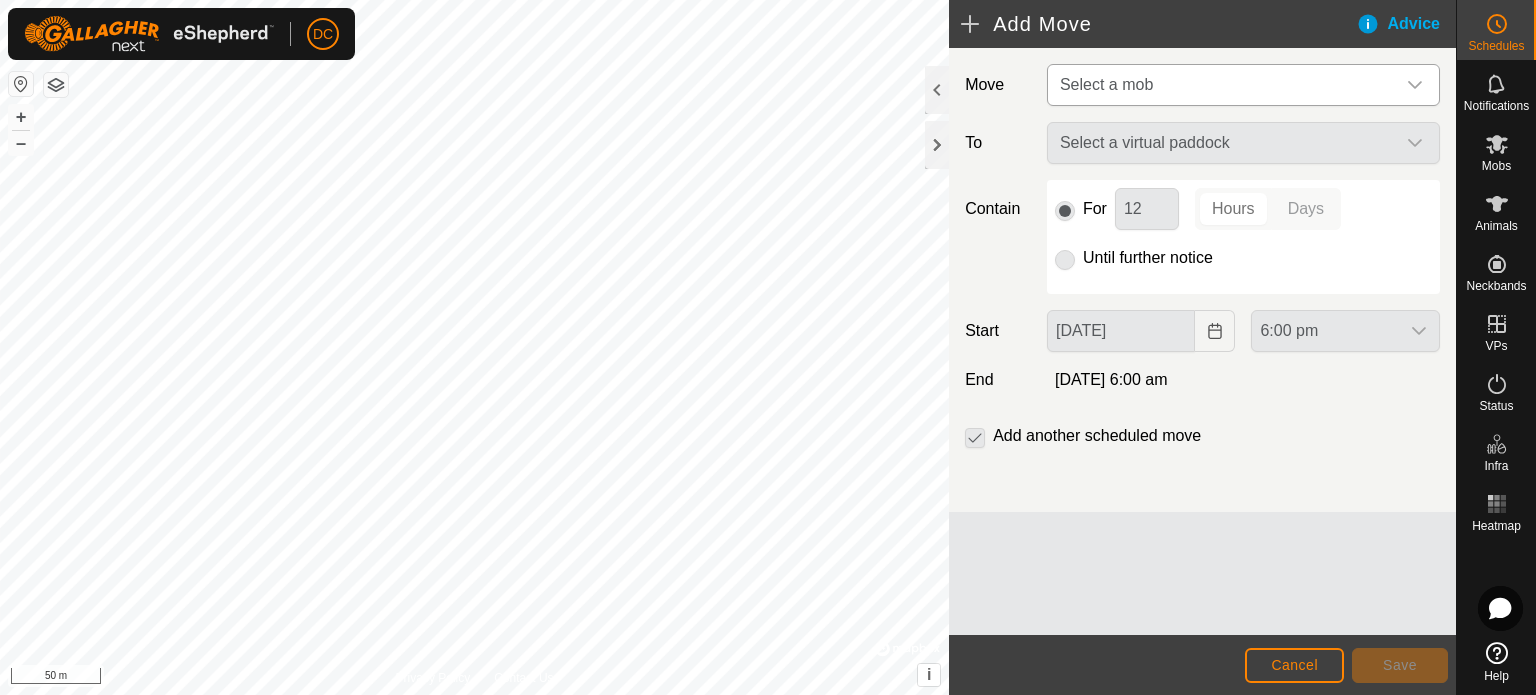 click on "Select a mob" at bounding box center [1223, 85] 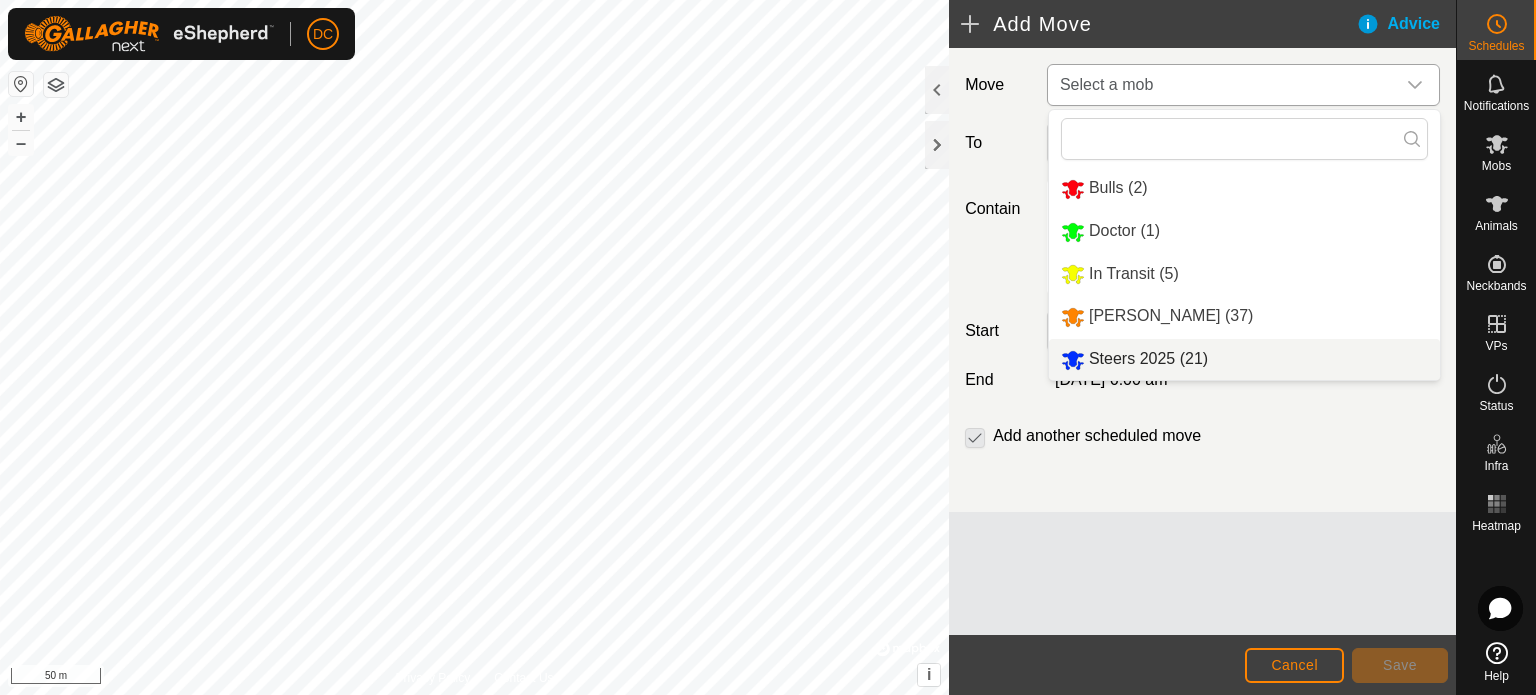 click on "Steers 2025 (21)" at bounding box center [1244, 359] 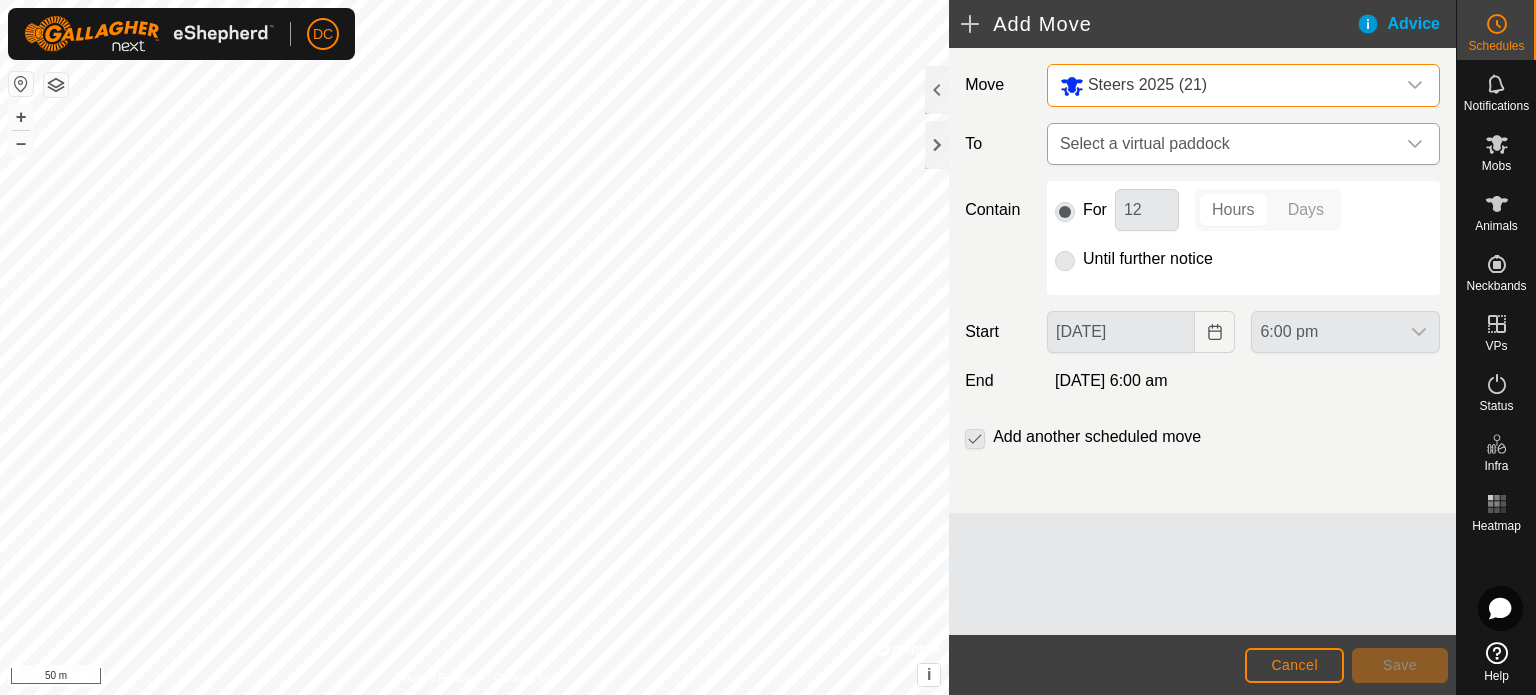 click on "Select a virtual paddock" at bounding box center (1223, 144) 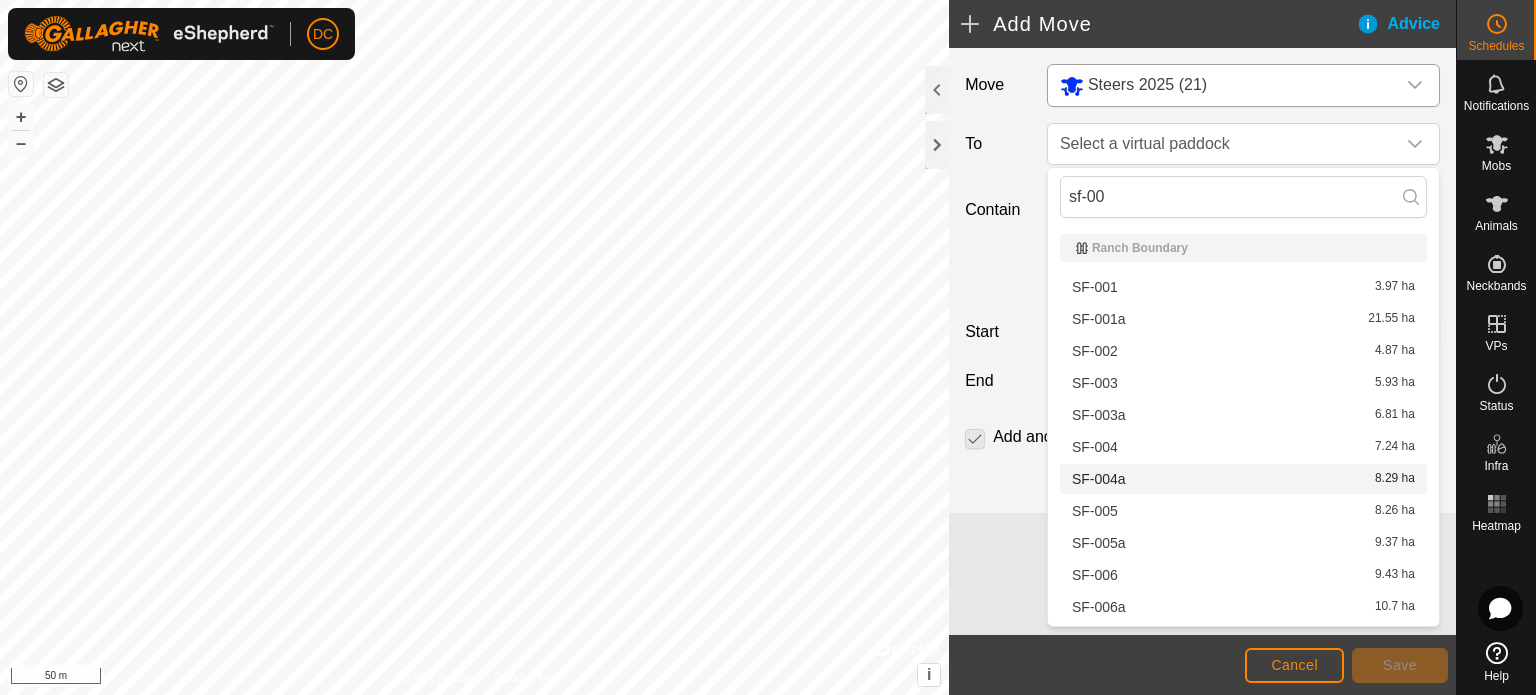 type on "sf-00" 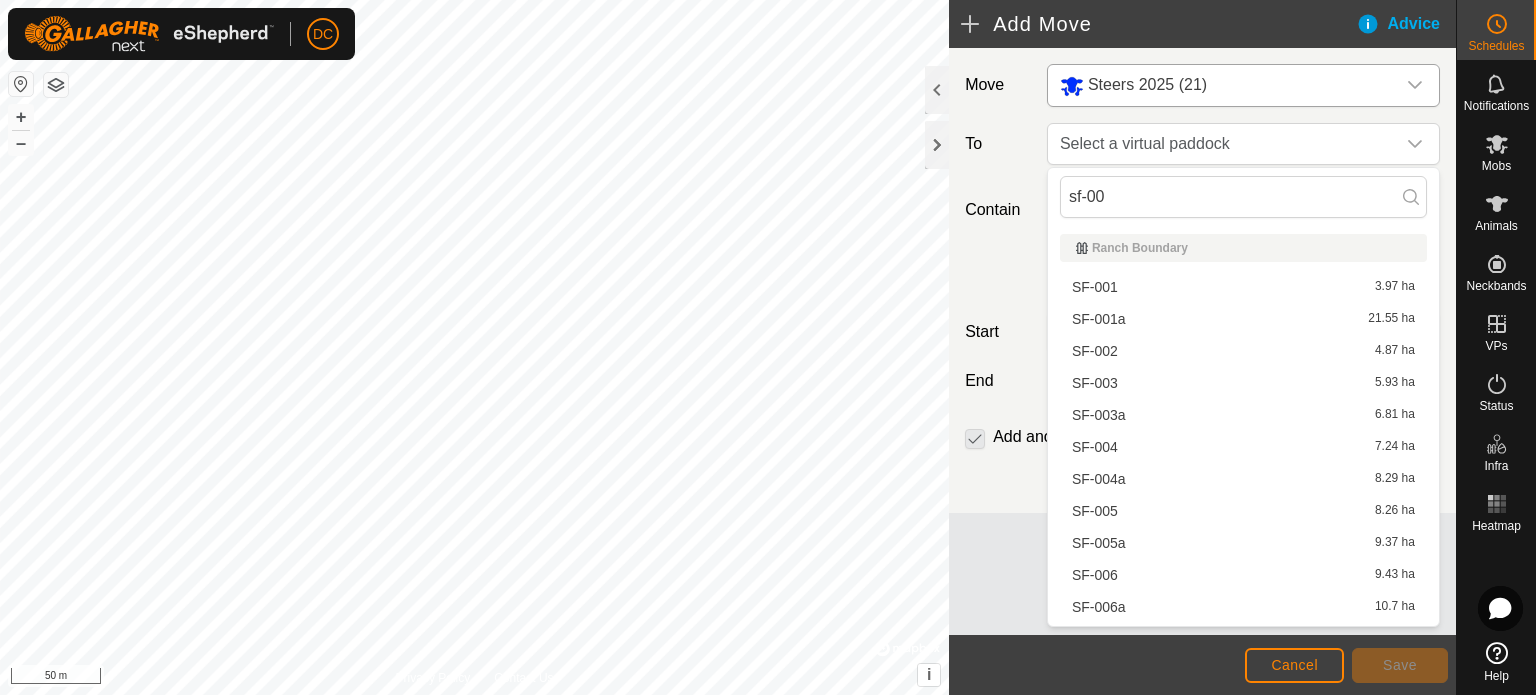 click on "SF-004a  8.29 ha" at bounding box center [1243, 479] 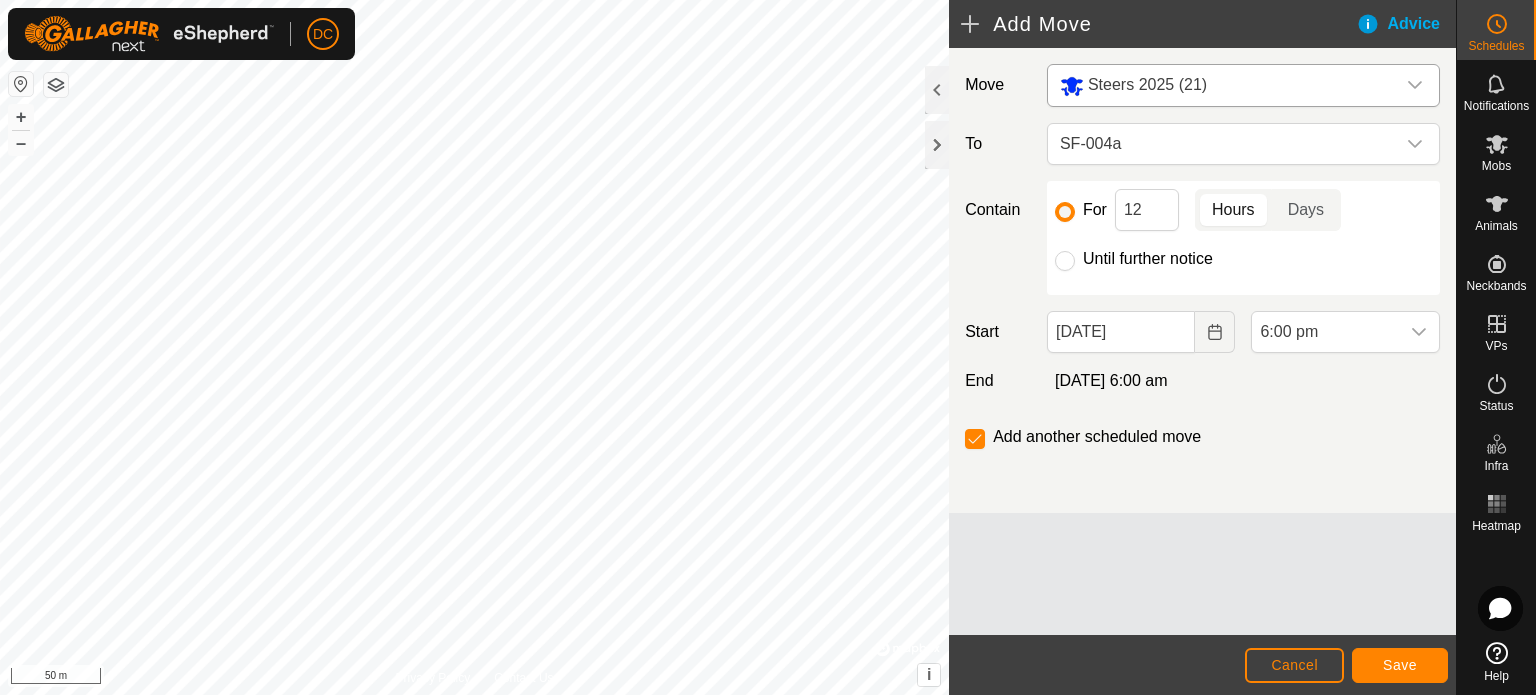 click on "Hours" 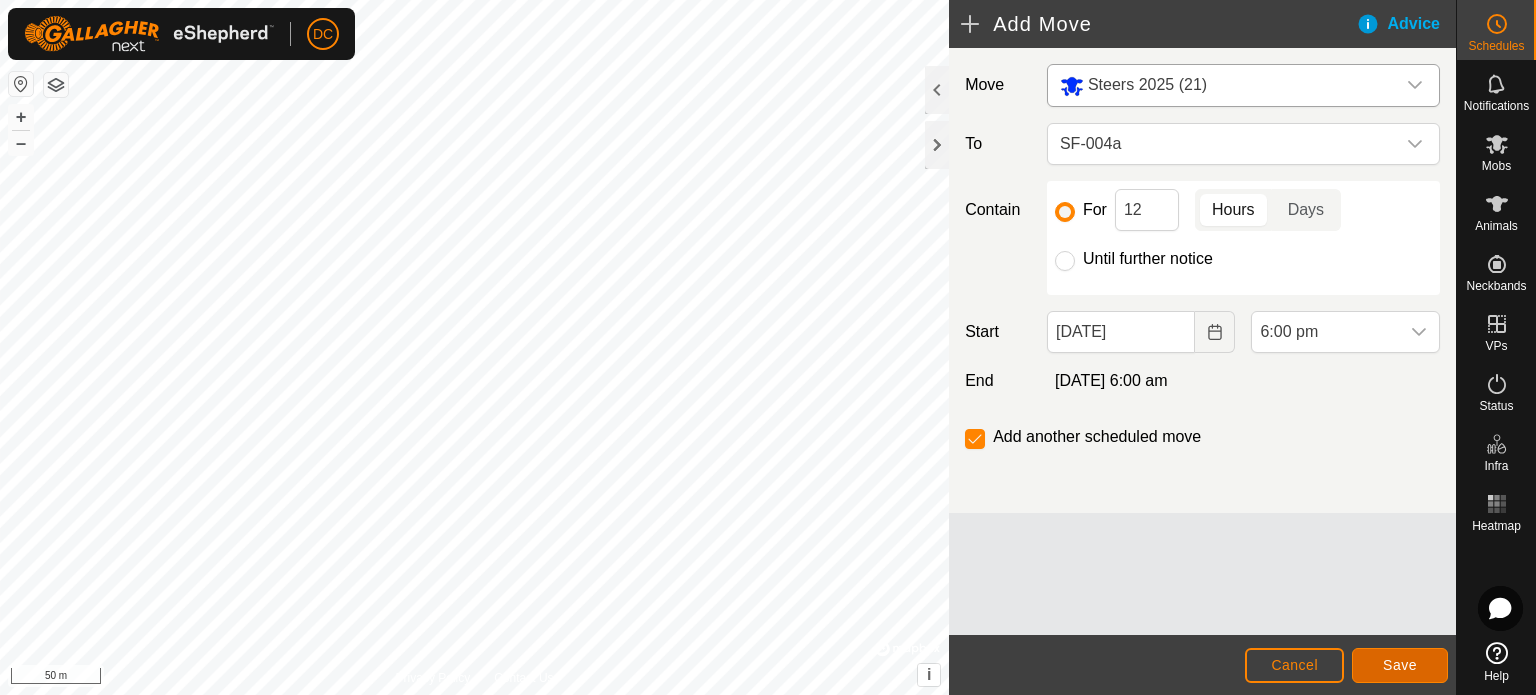 click on "Save" 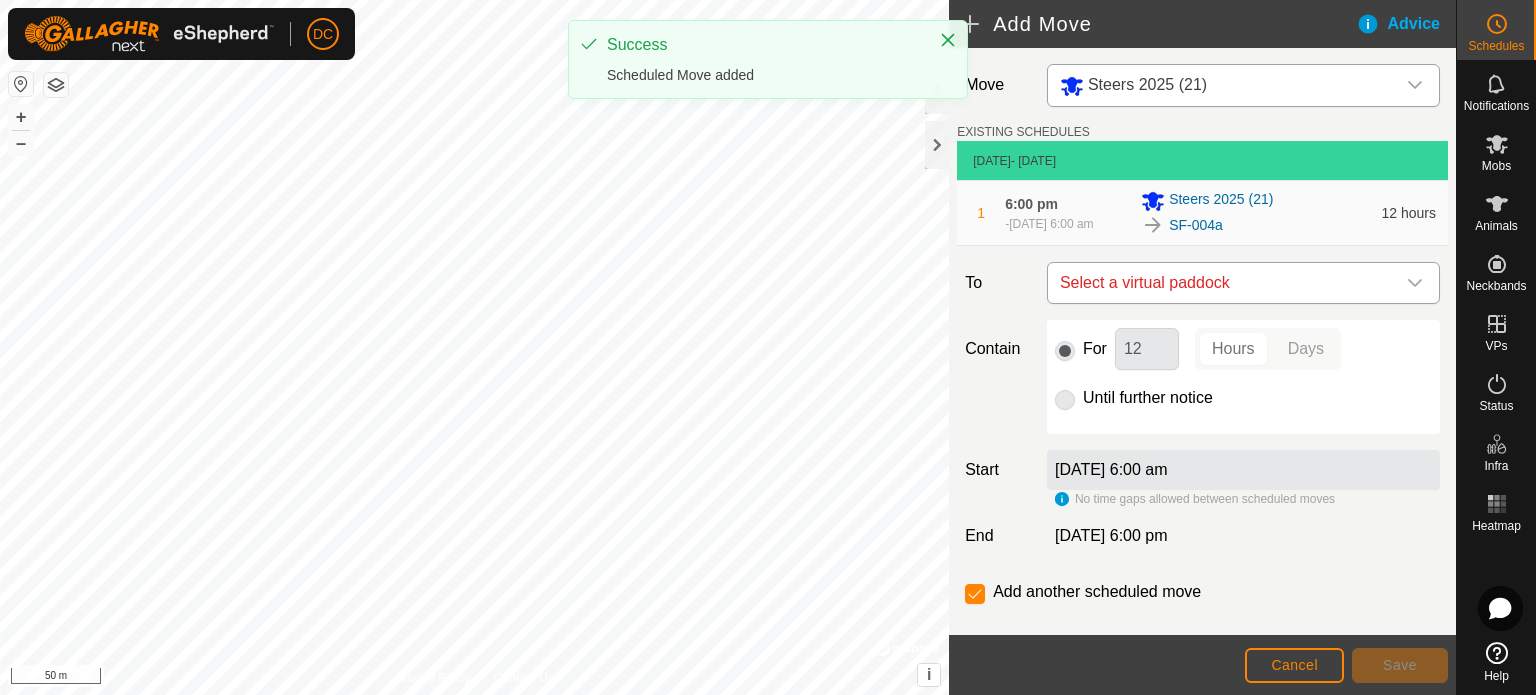 click on "Select a virtual paddock" at bounding box center [1223, 283] 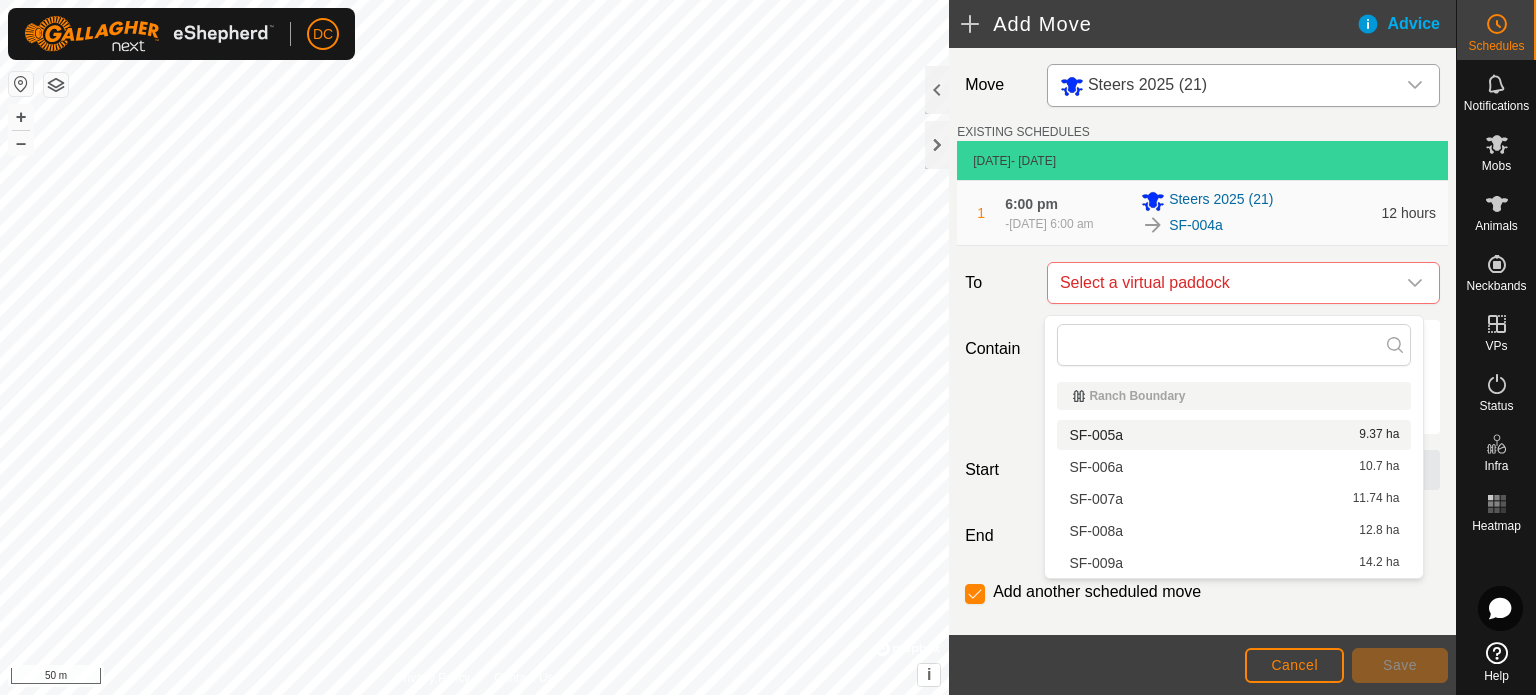 click on "SF-005a  9.37 ha" at bounding box center (1234, 435) 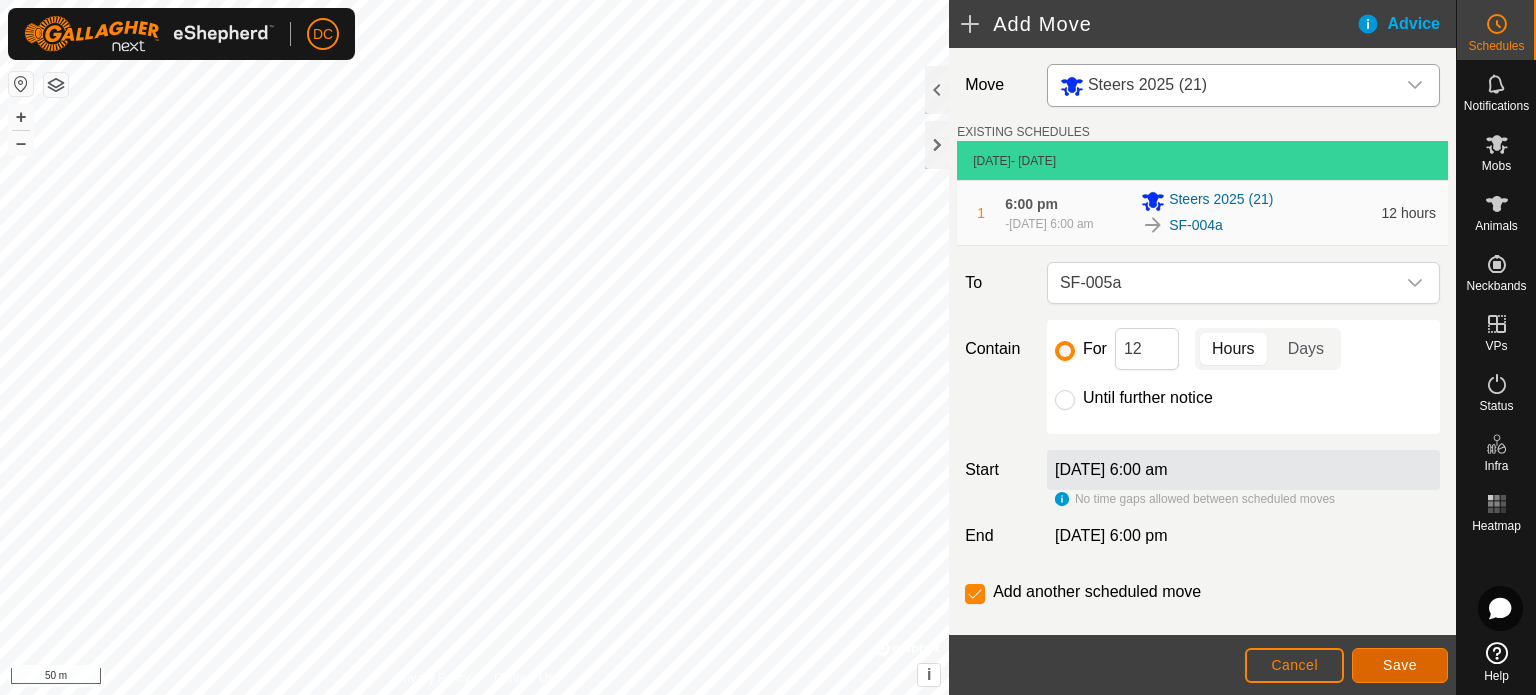 click on "Save" 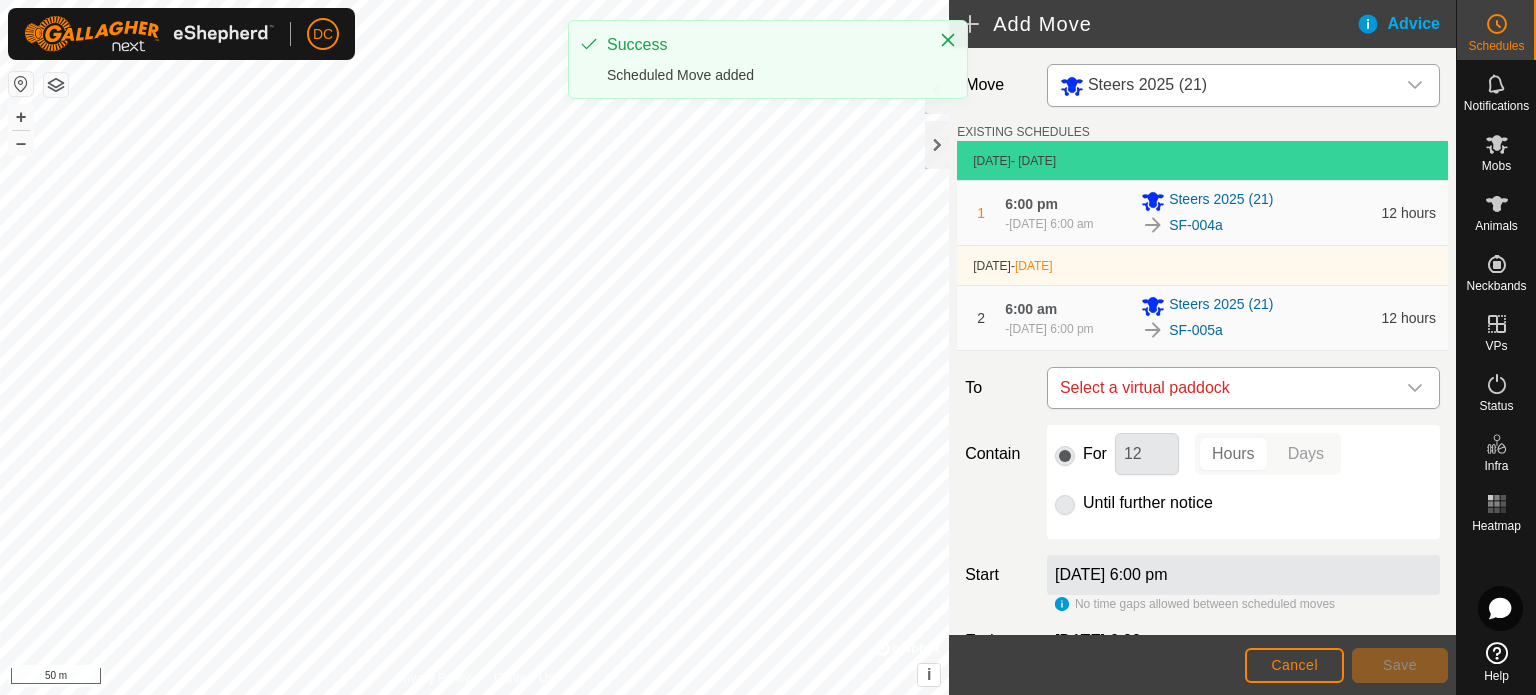click on "Select a virtual paddock" at bounding box center (1223, 388) 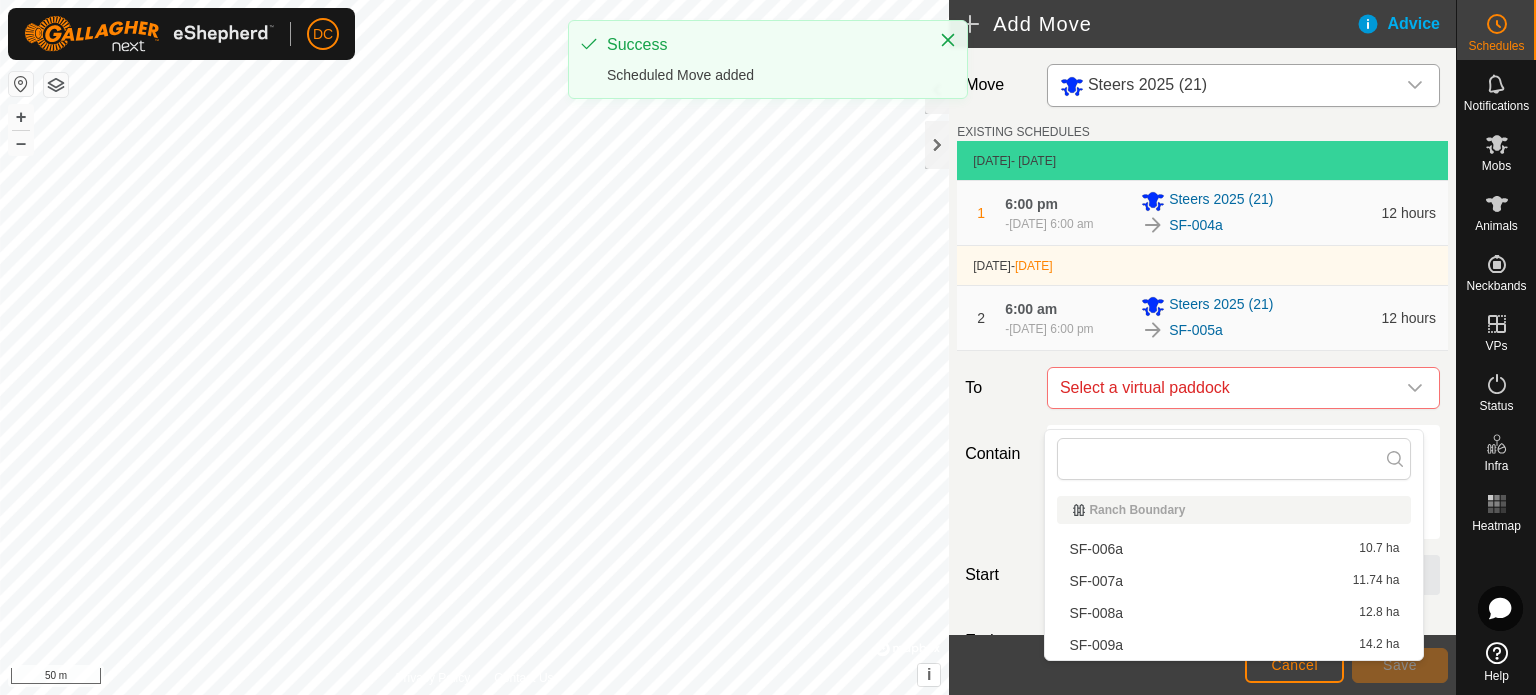 click on "SF-006a  10.7 ha" at bounding box center (1234, 549) 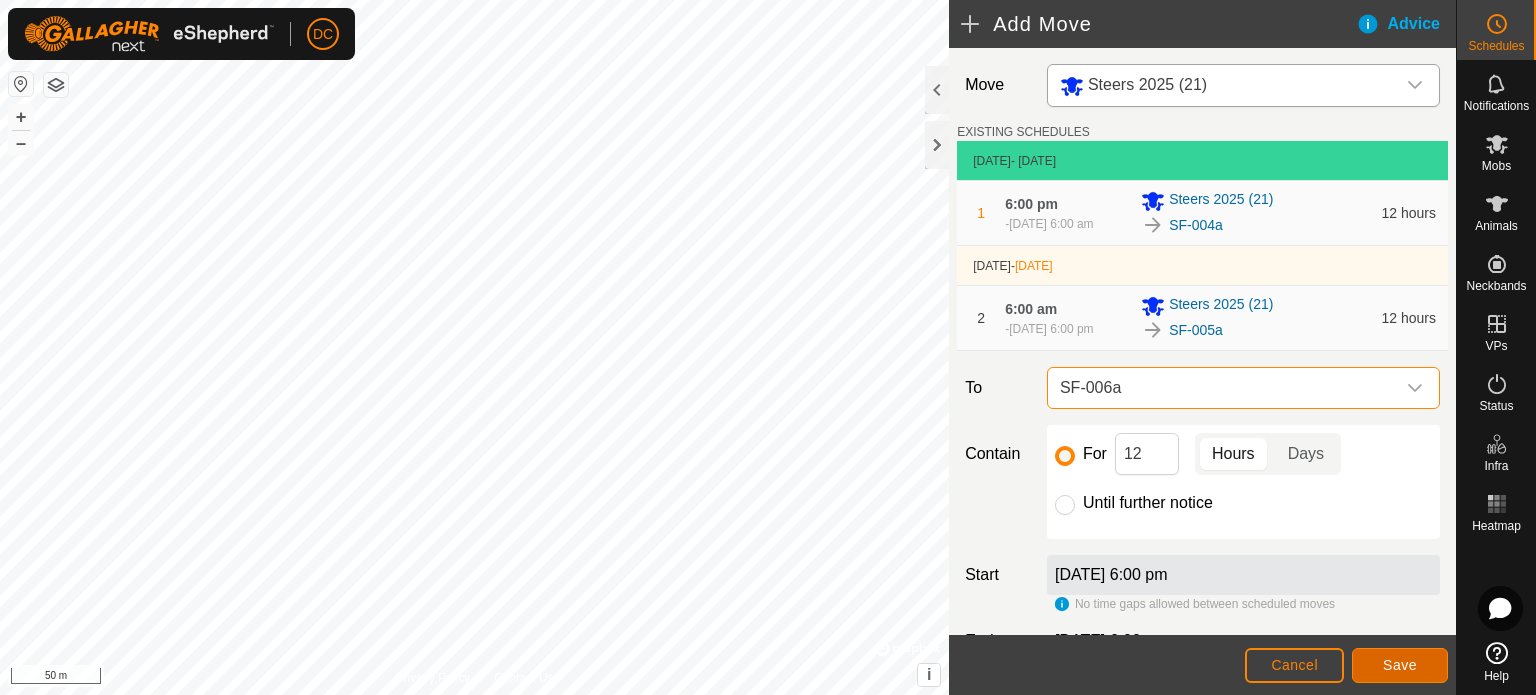 click on "Save" 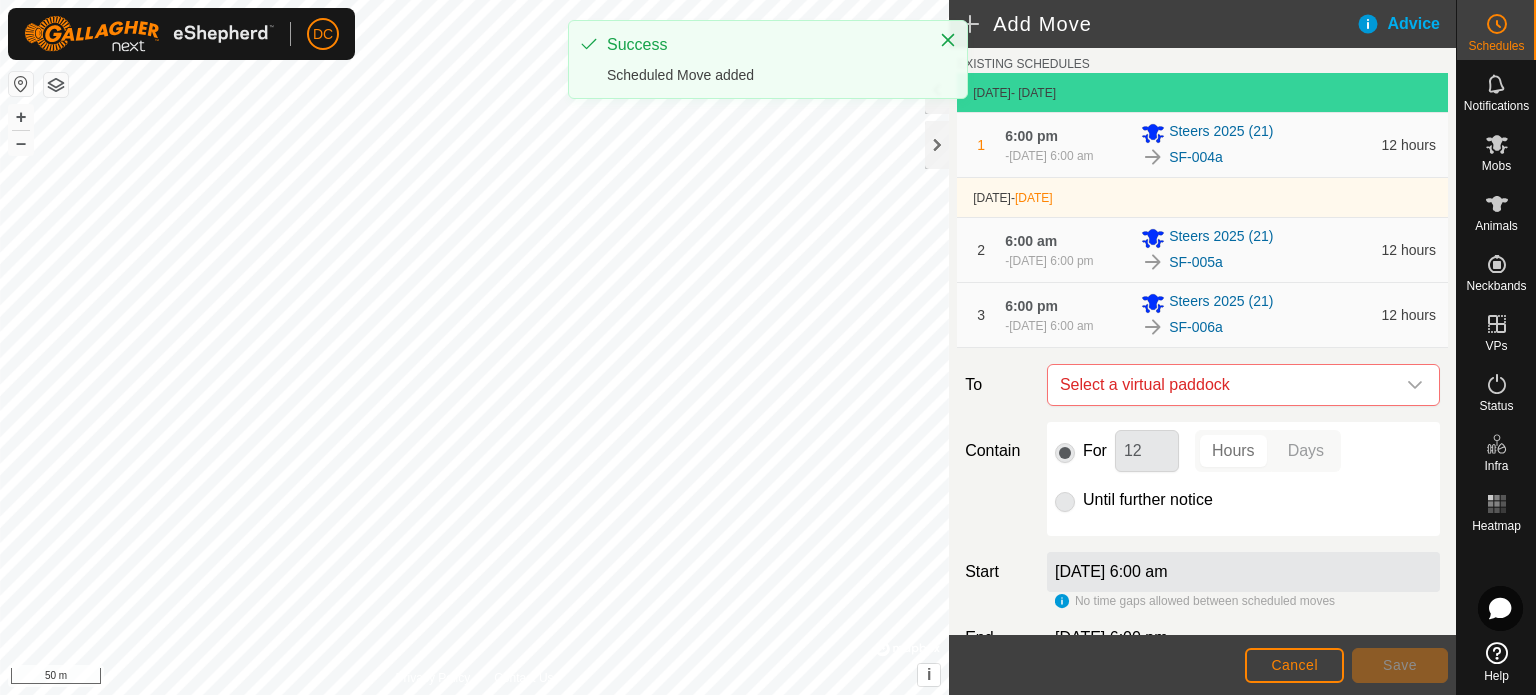 scroll, scrollTop: 228, scrollLeft: 0, axis: vertical 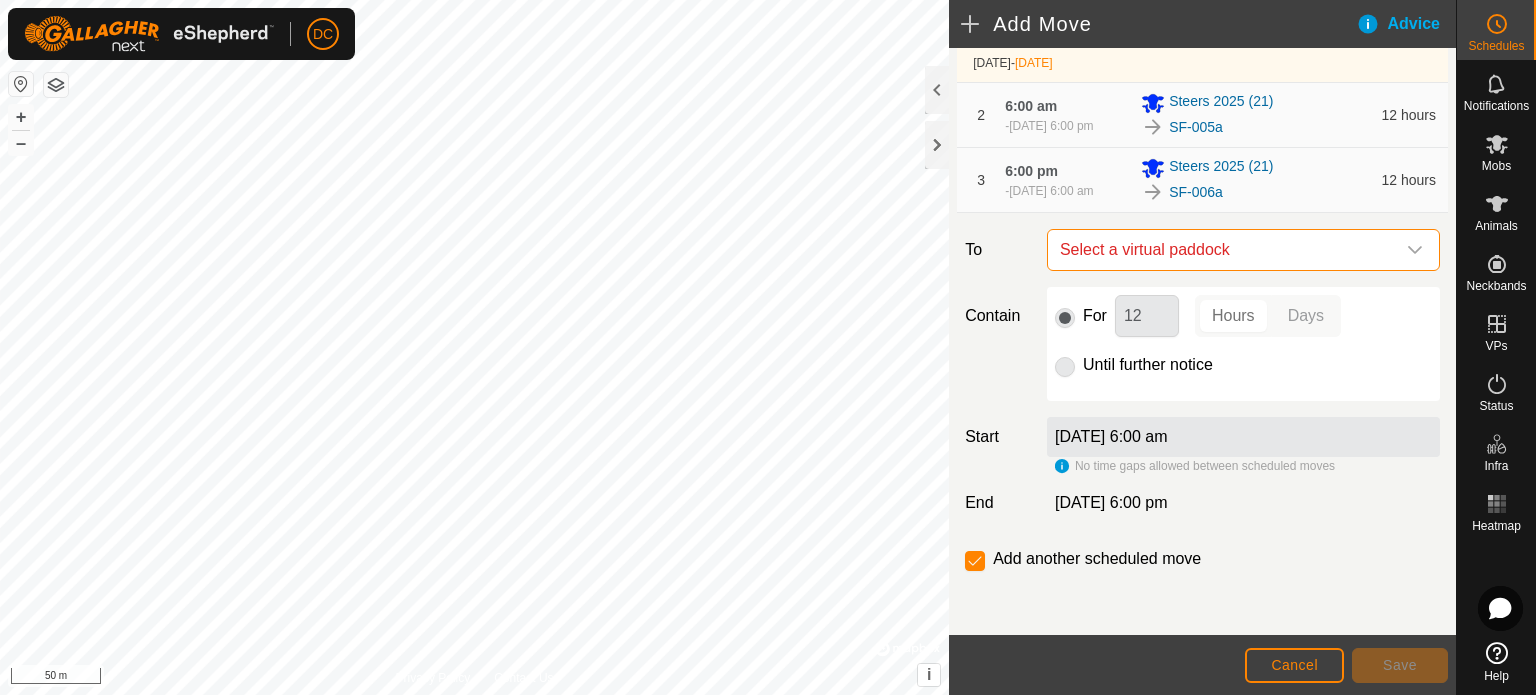 click on "Select a virtual paddock" at bounding box center [1223, 250] 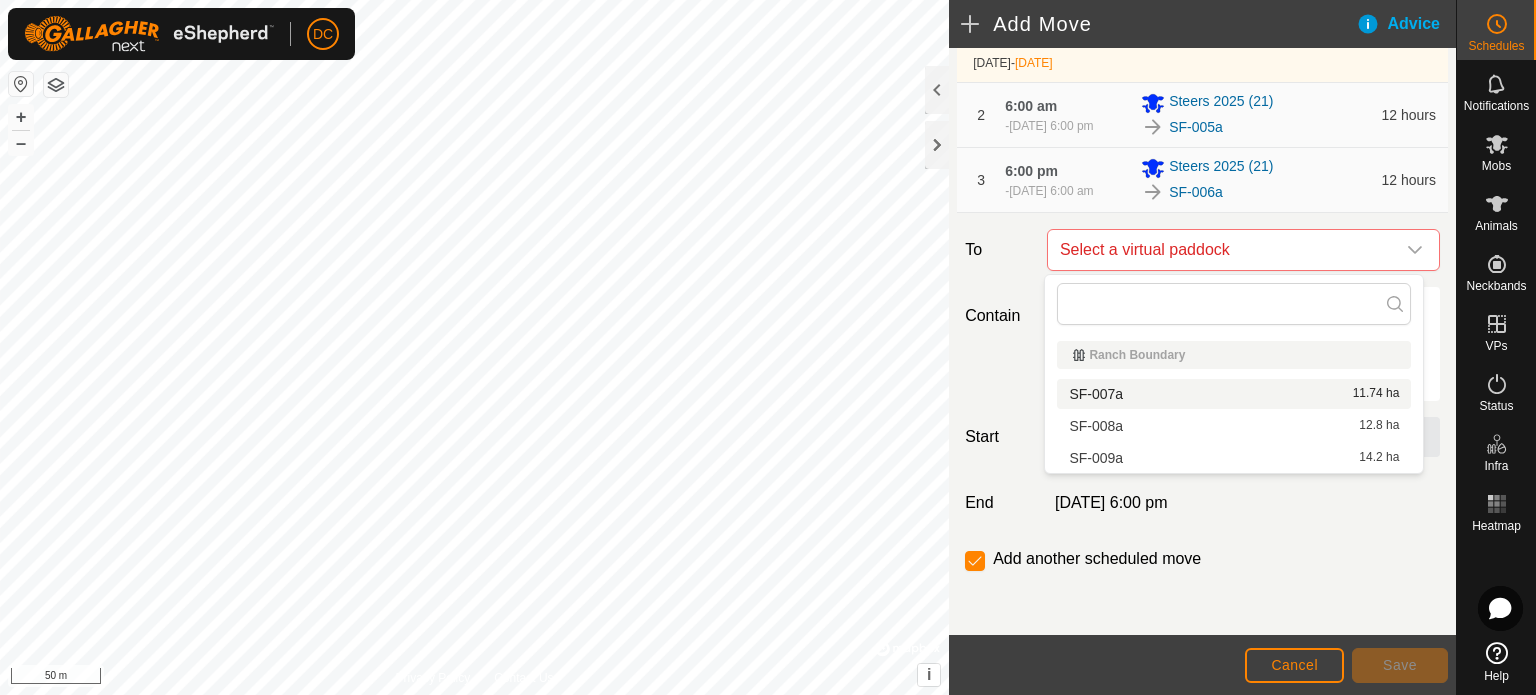 click on "SF-007a  11.74 ha" at bounding box center (1234, 394) 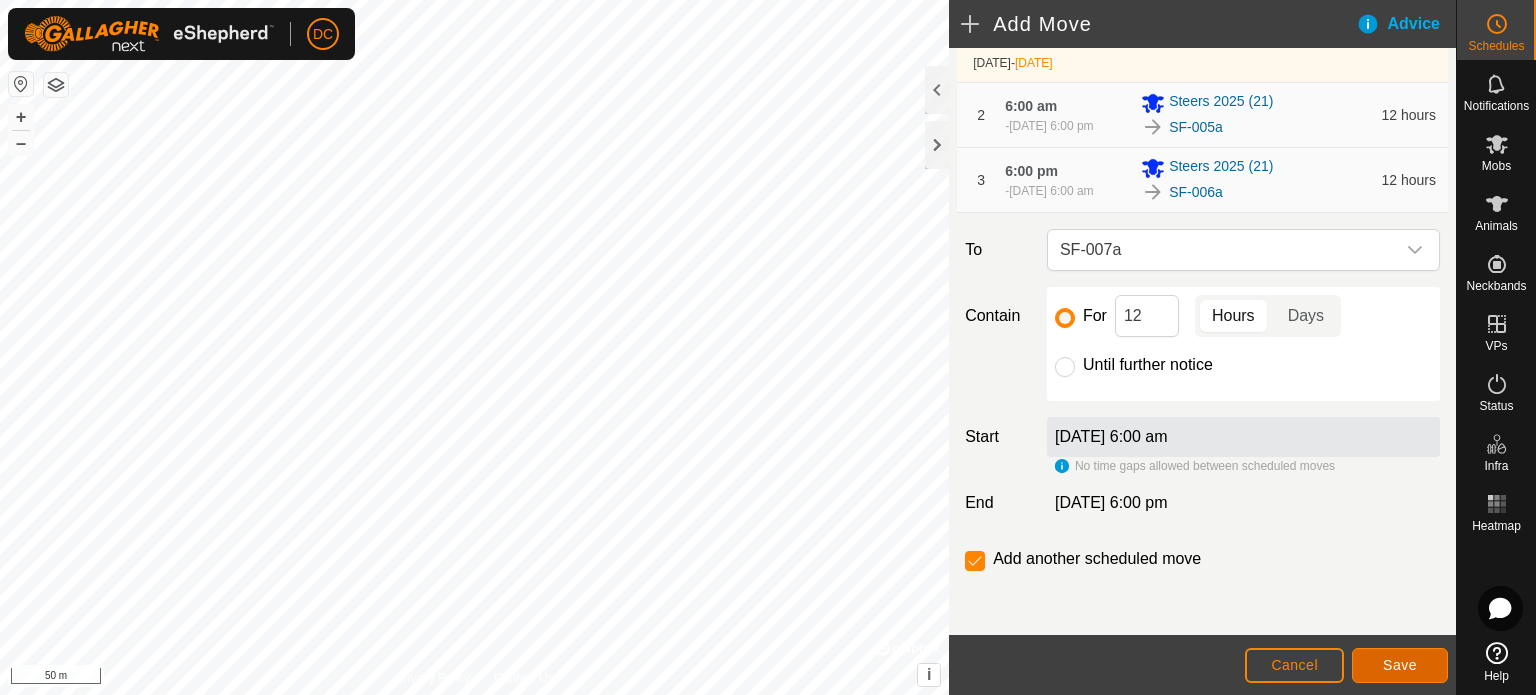 click on "Save" 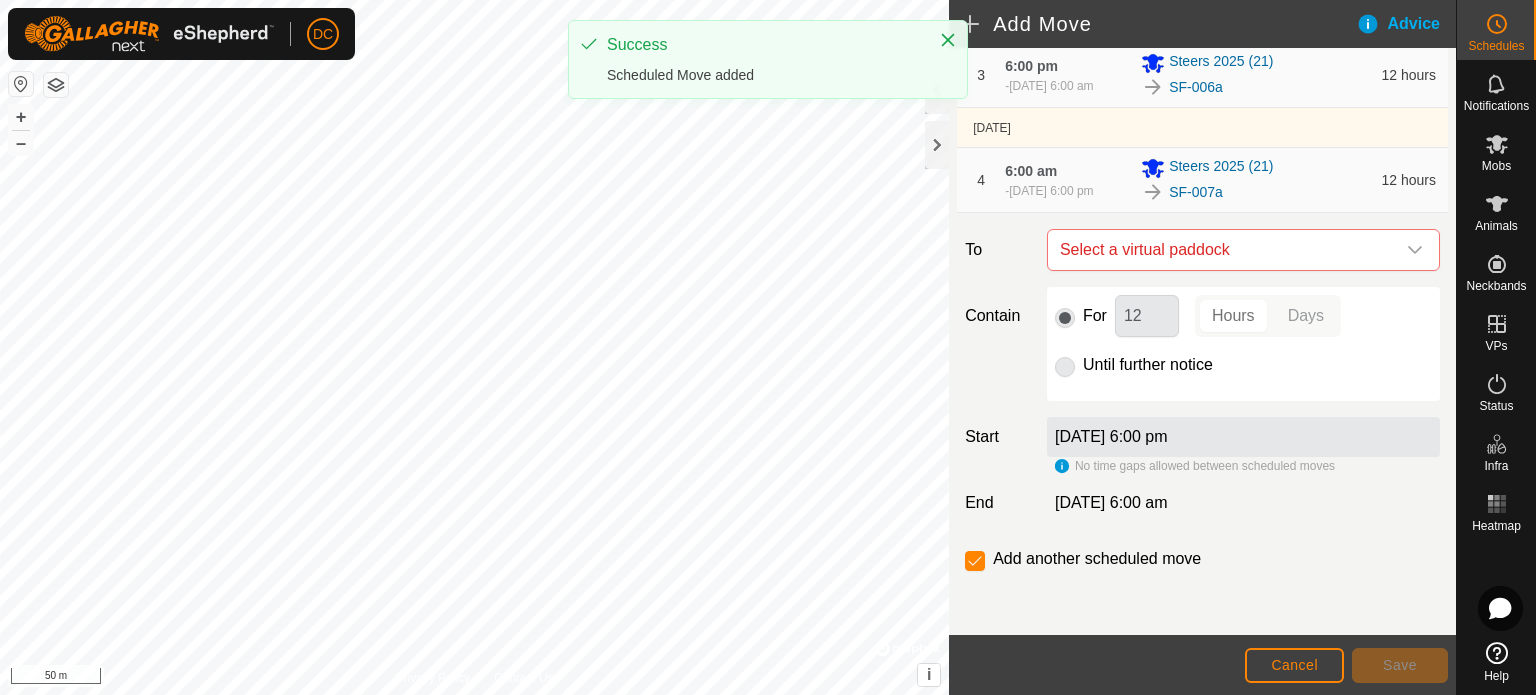 scroll, scrollTop: 342, scrollLeft: 0, axis: vertical 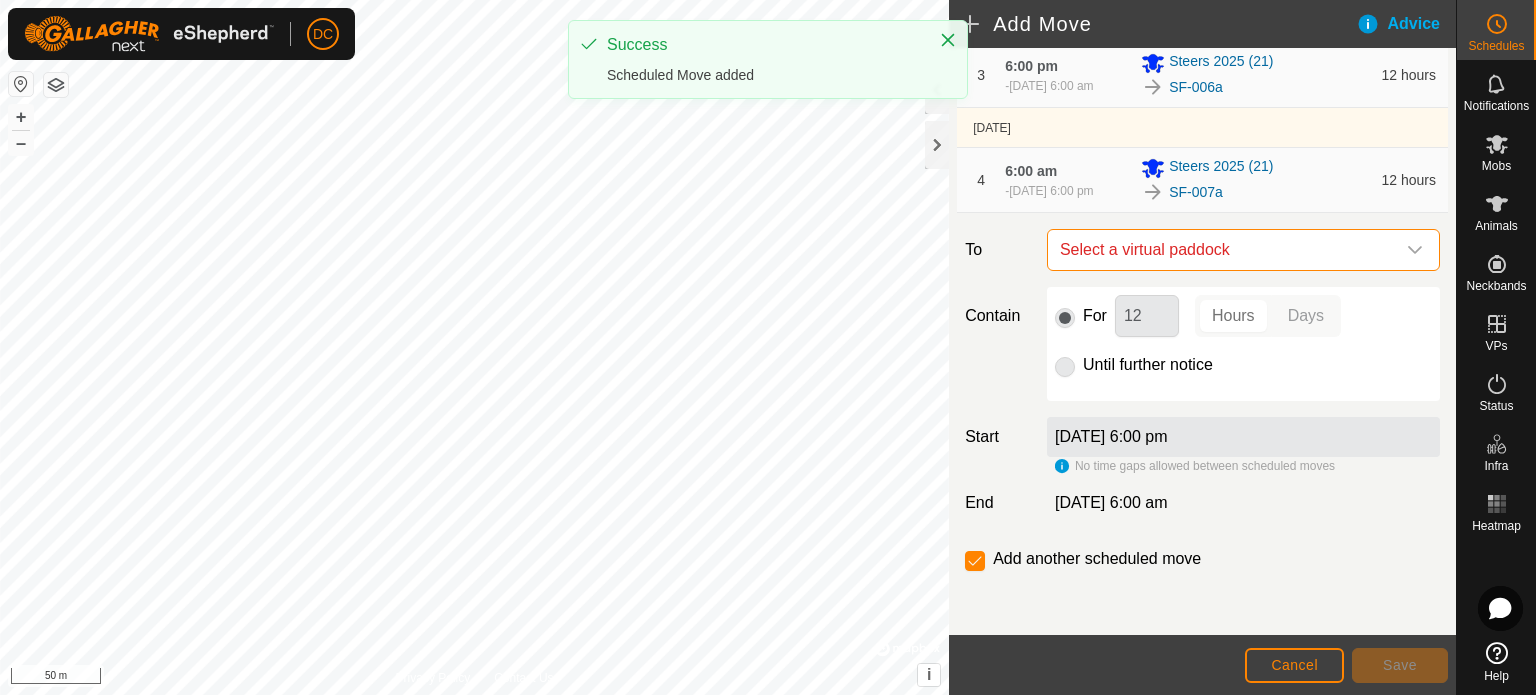 click on "Select a virtual paddock" at bounding box center (1223, 250) 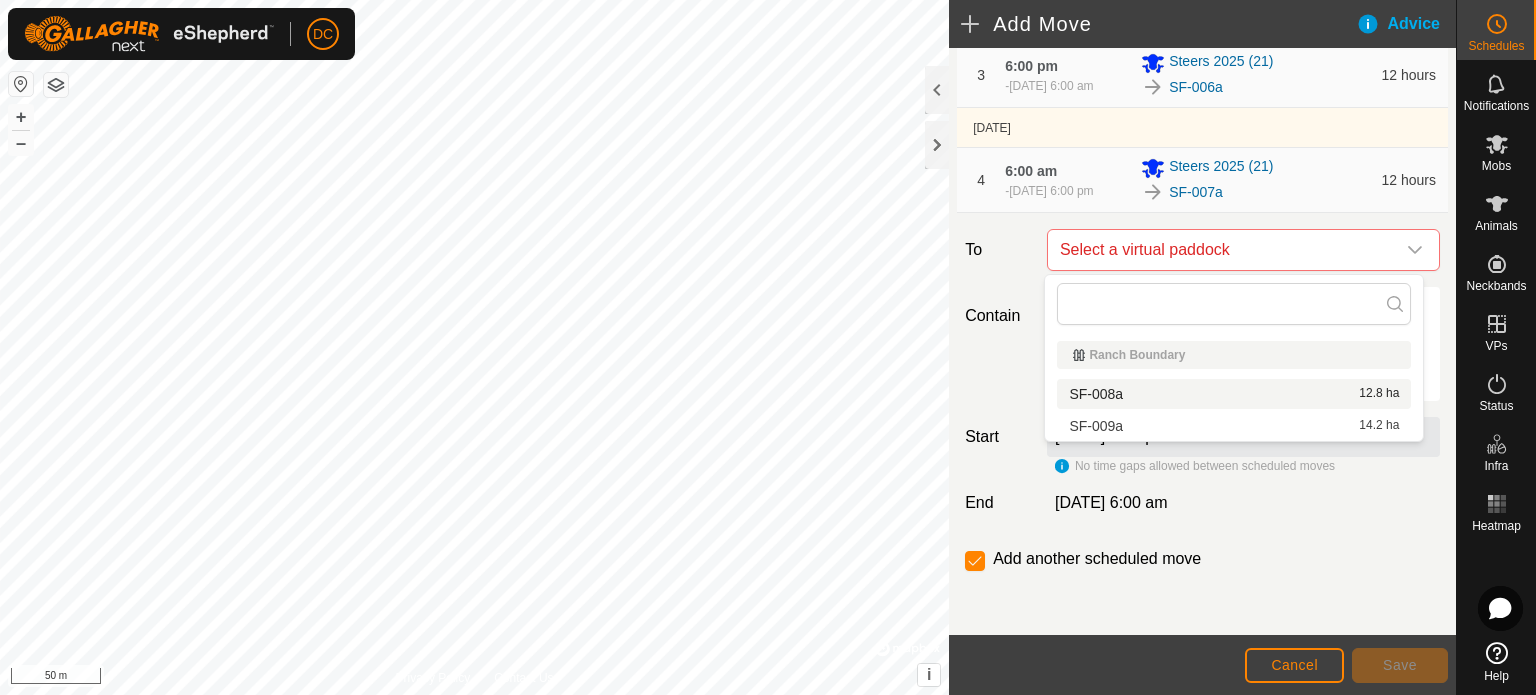 click on "SF-008a  12.8 ha" at bounding box center (1234, 394) 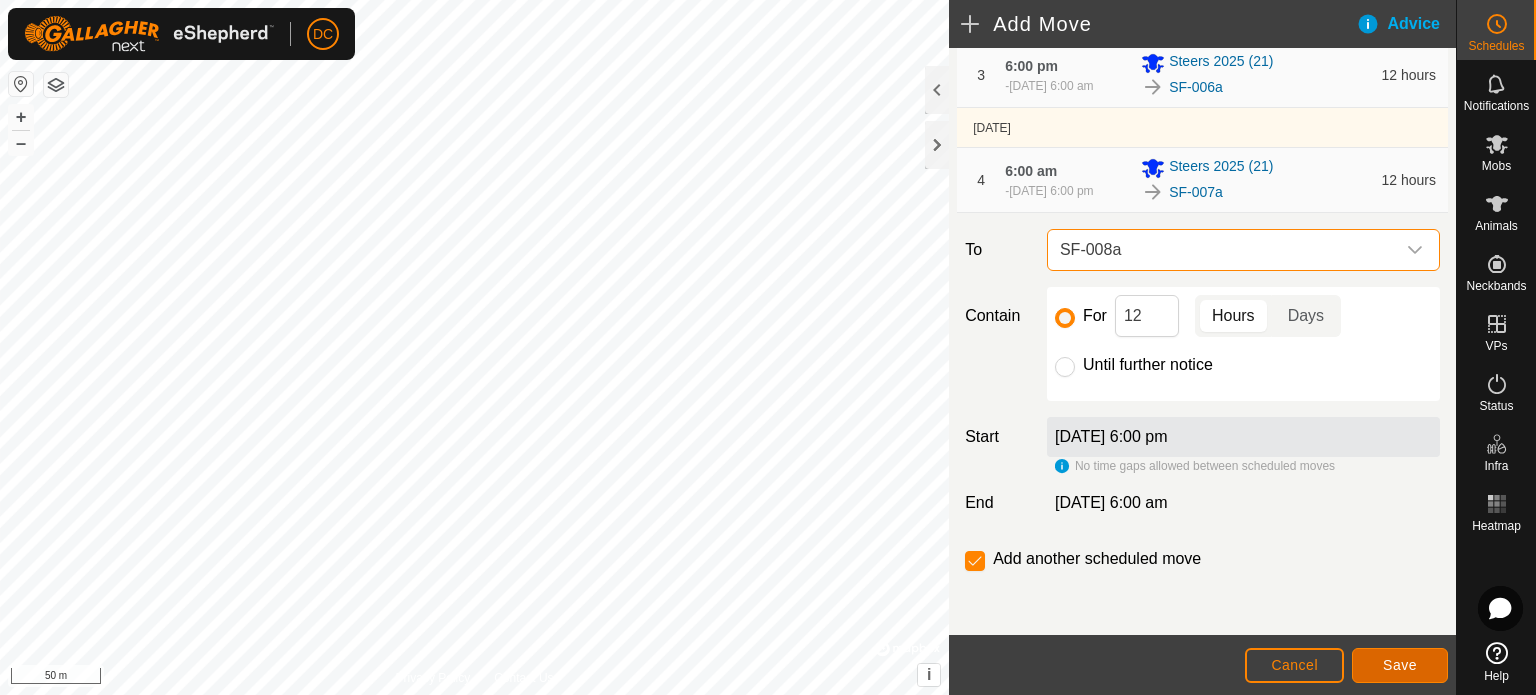 click on "Save" 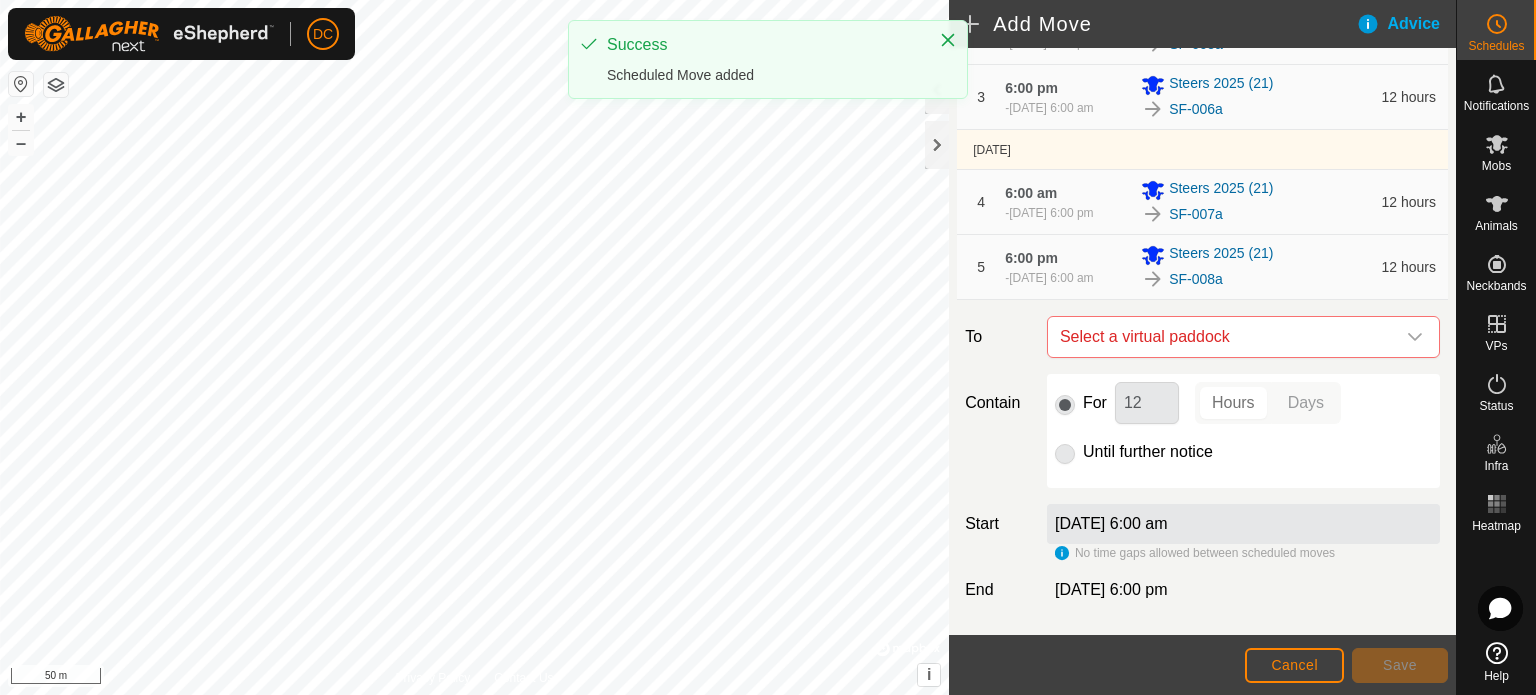 scroll, scrollTop: 400, scrollLeft: 0, axis: vertical 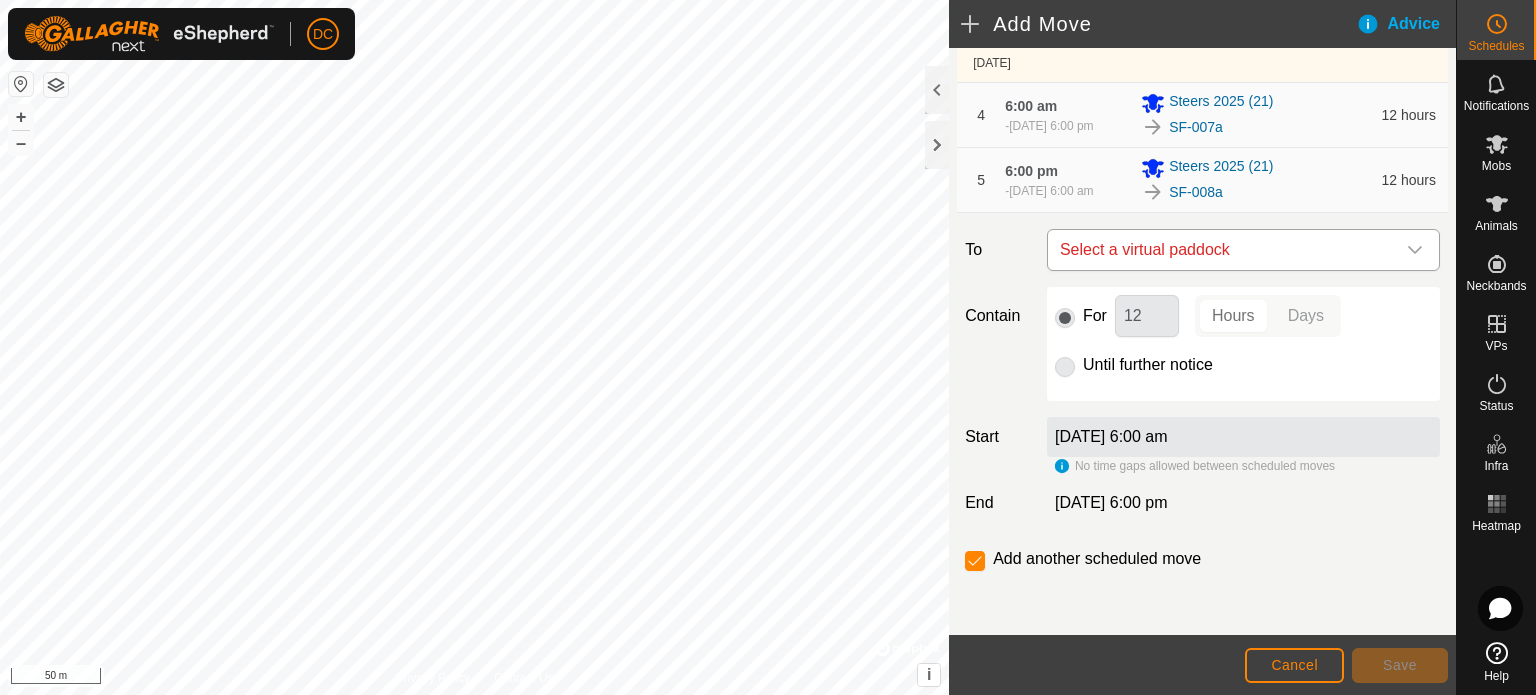 click on "Select a virtual paddock" at bounding box center (1223, 250) 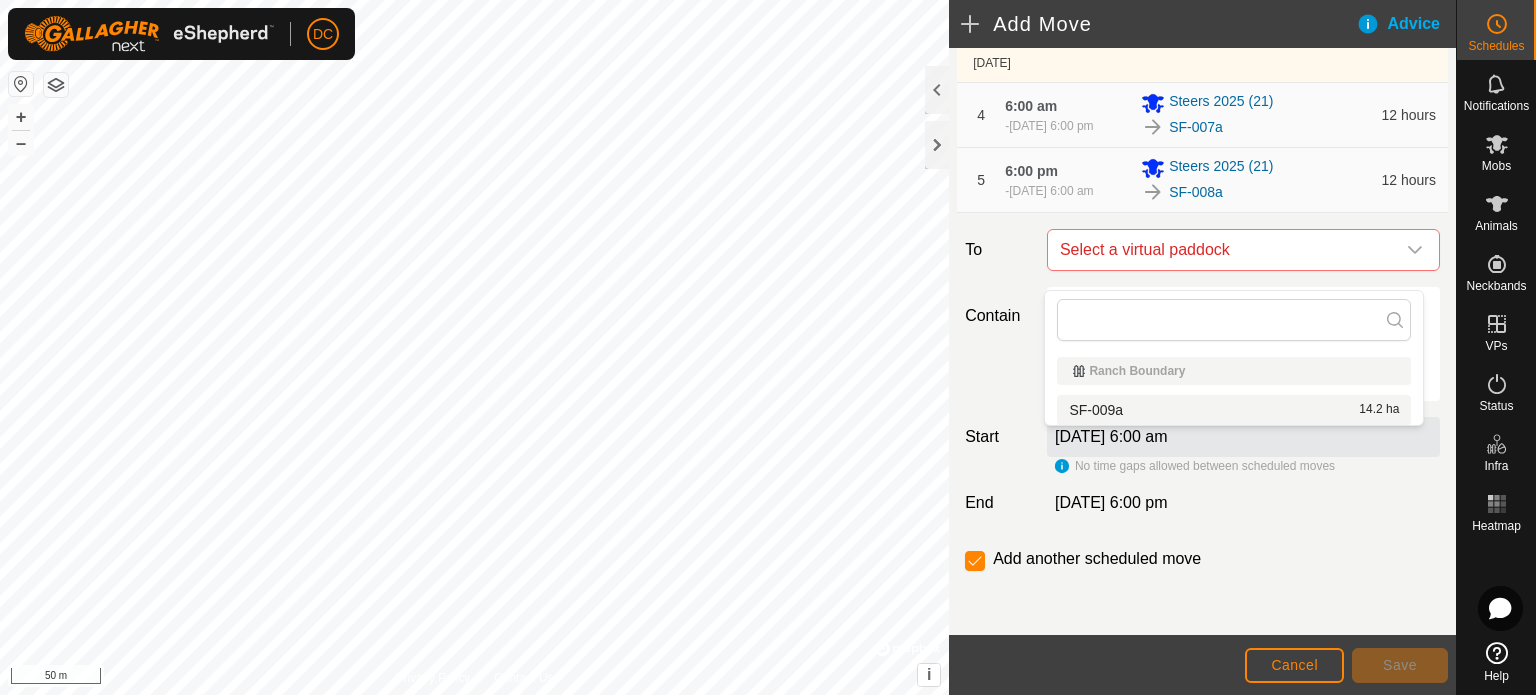 click on "SF-009a  14.2 ha" at bounding box center [1234, 410] 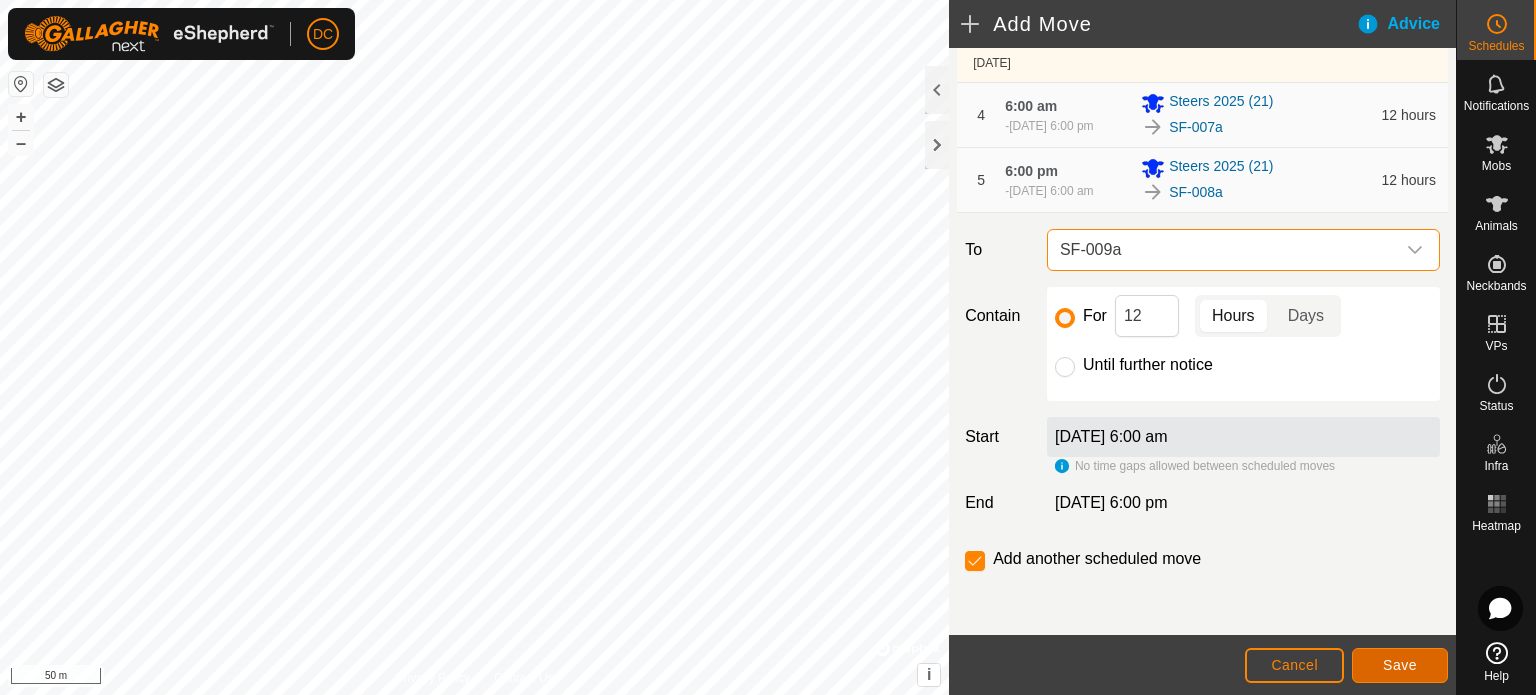 click on "Save" 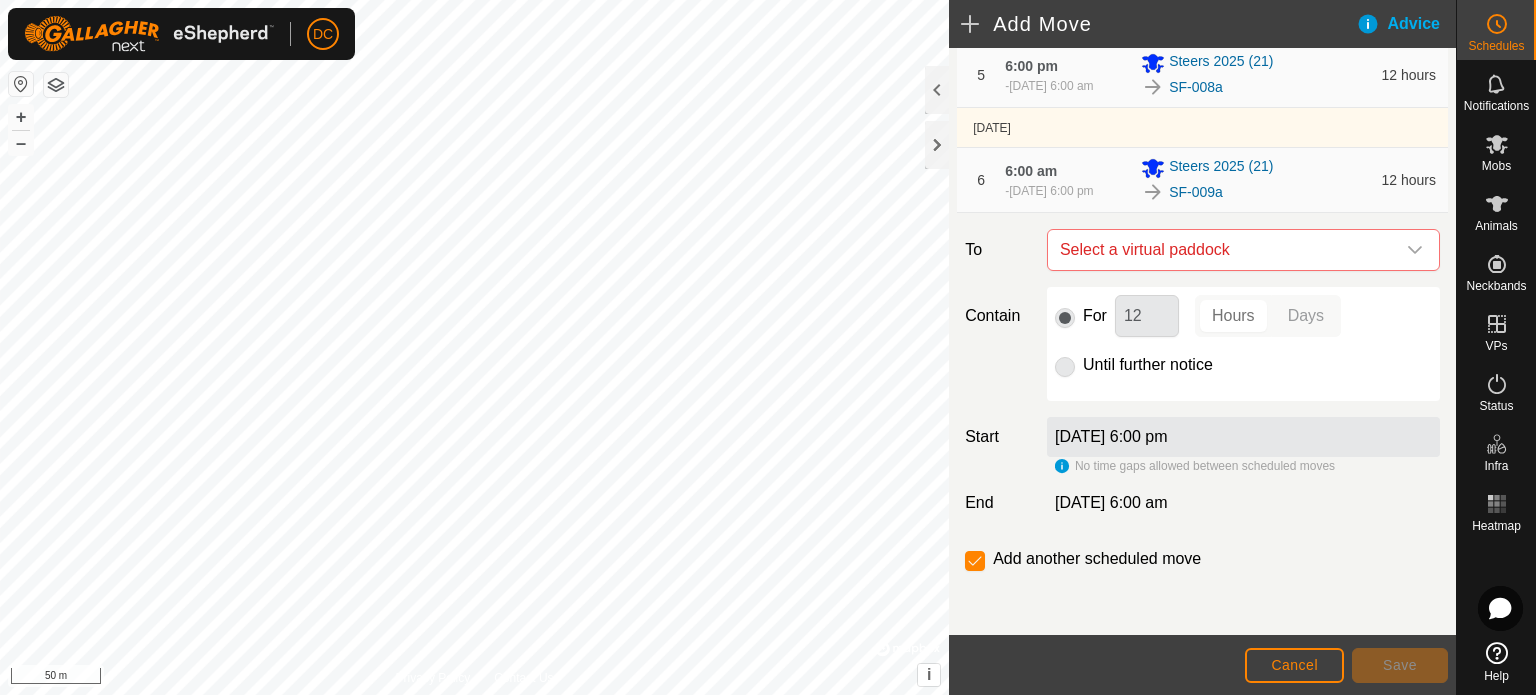 scroll, scrollTop: 530, scrollLeft: 0, axis: vertical 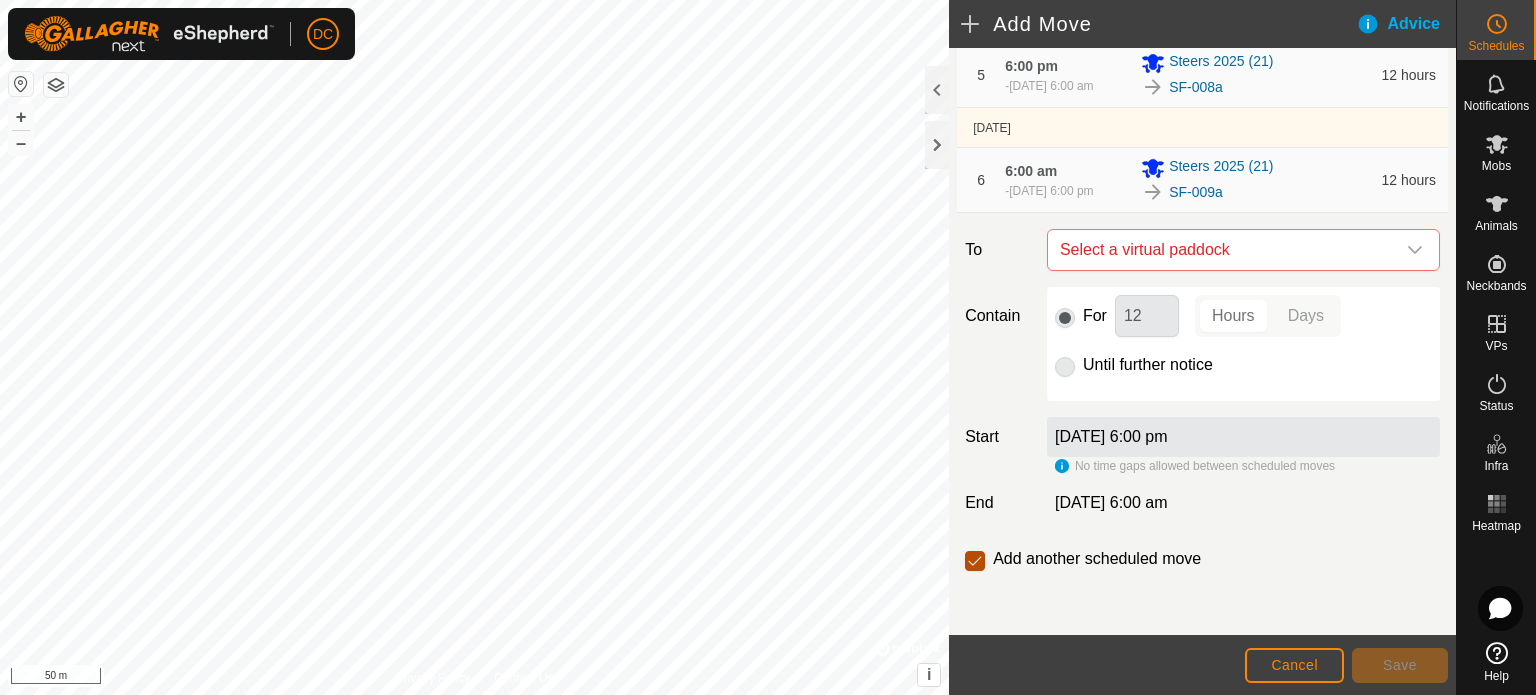 click at bounding box center [975, 561] 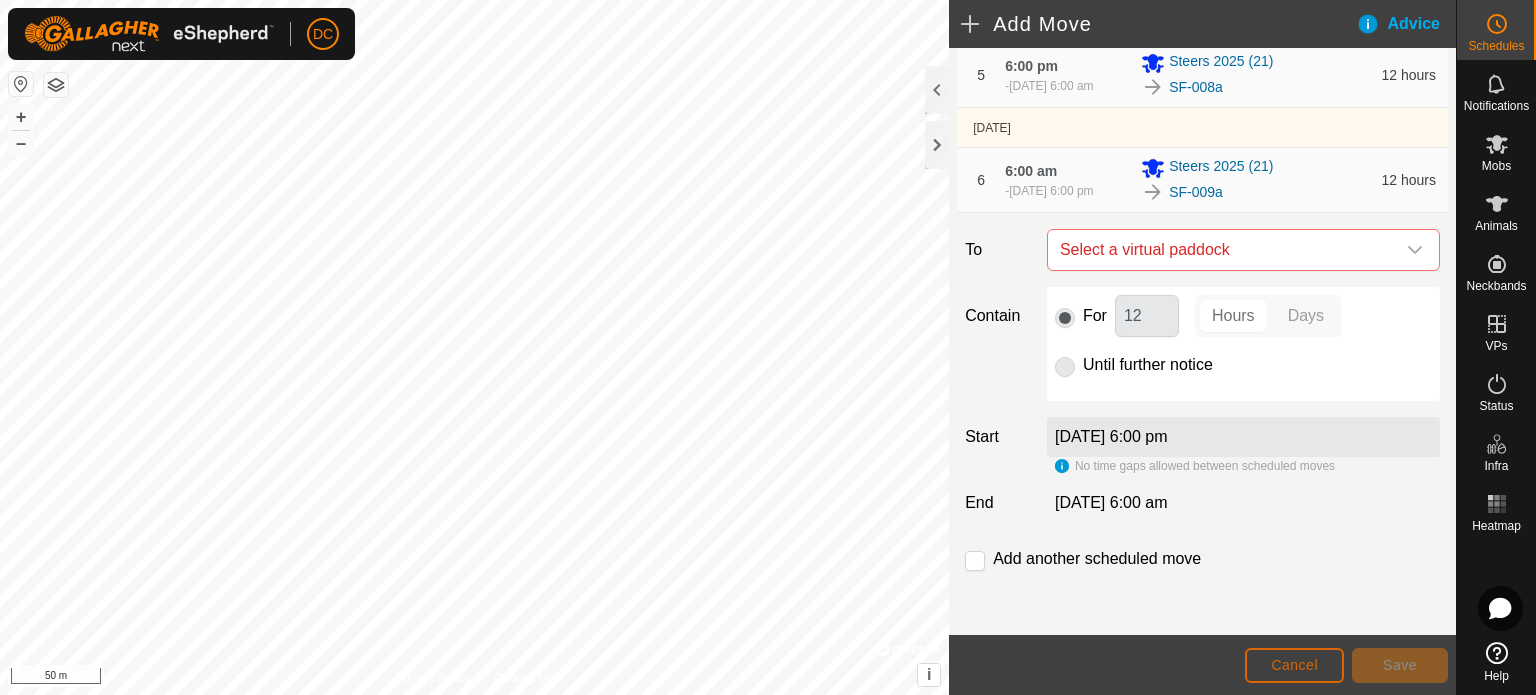 click on "Cancel" 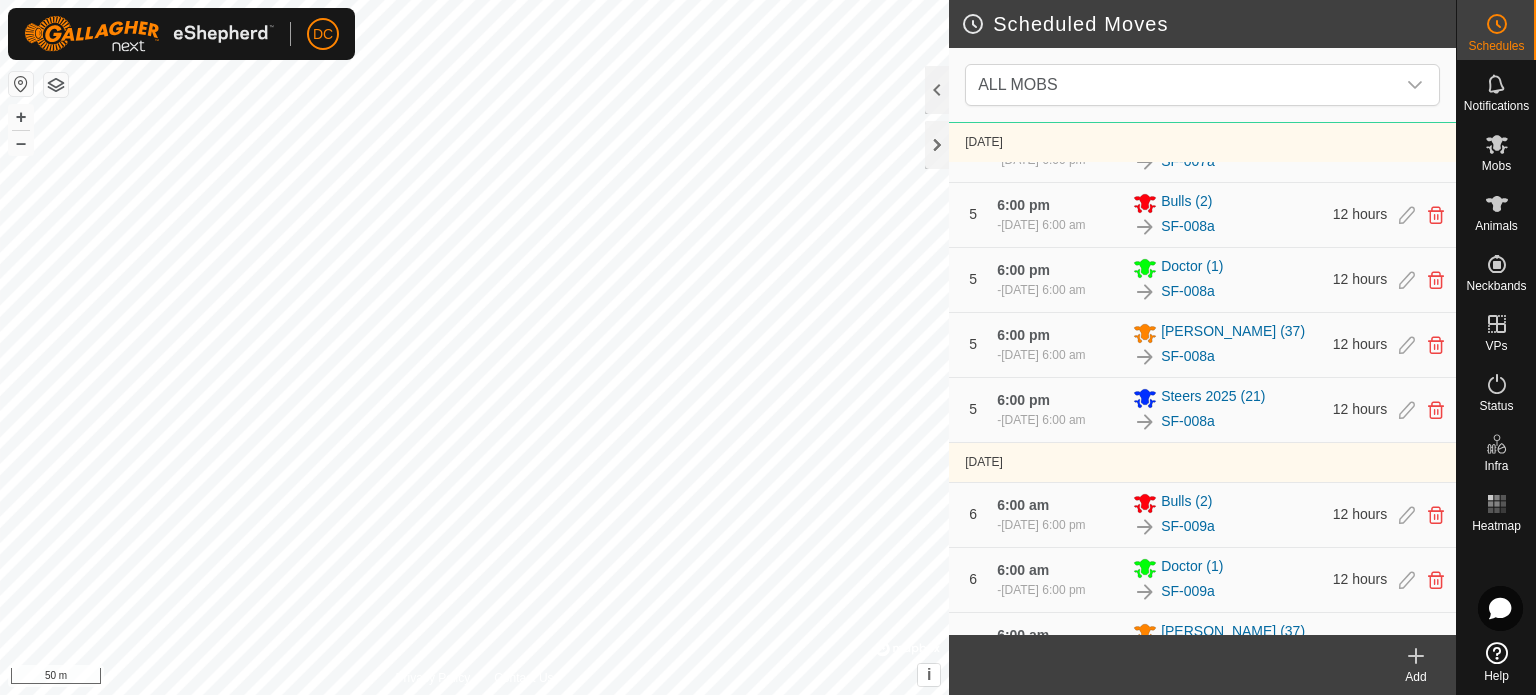 scroll, scrollTop: 1418, scrollLeft: 0, axis: vertical 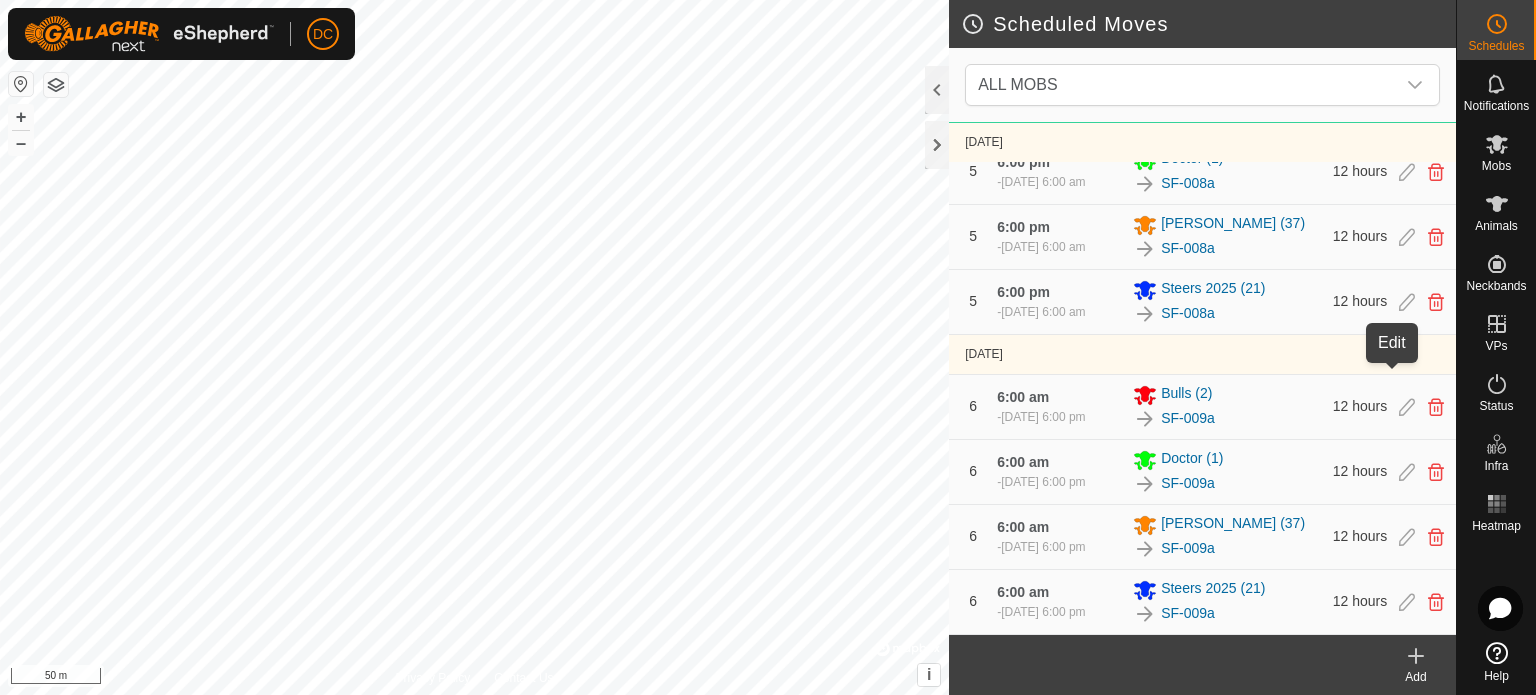 click at bounding box center [1407, 407] 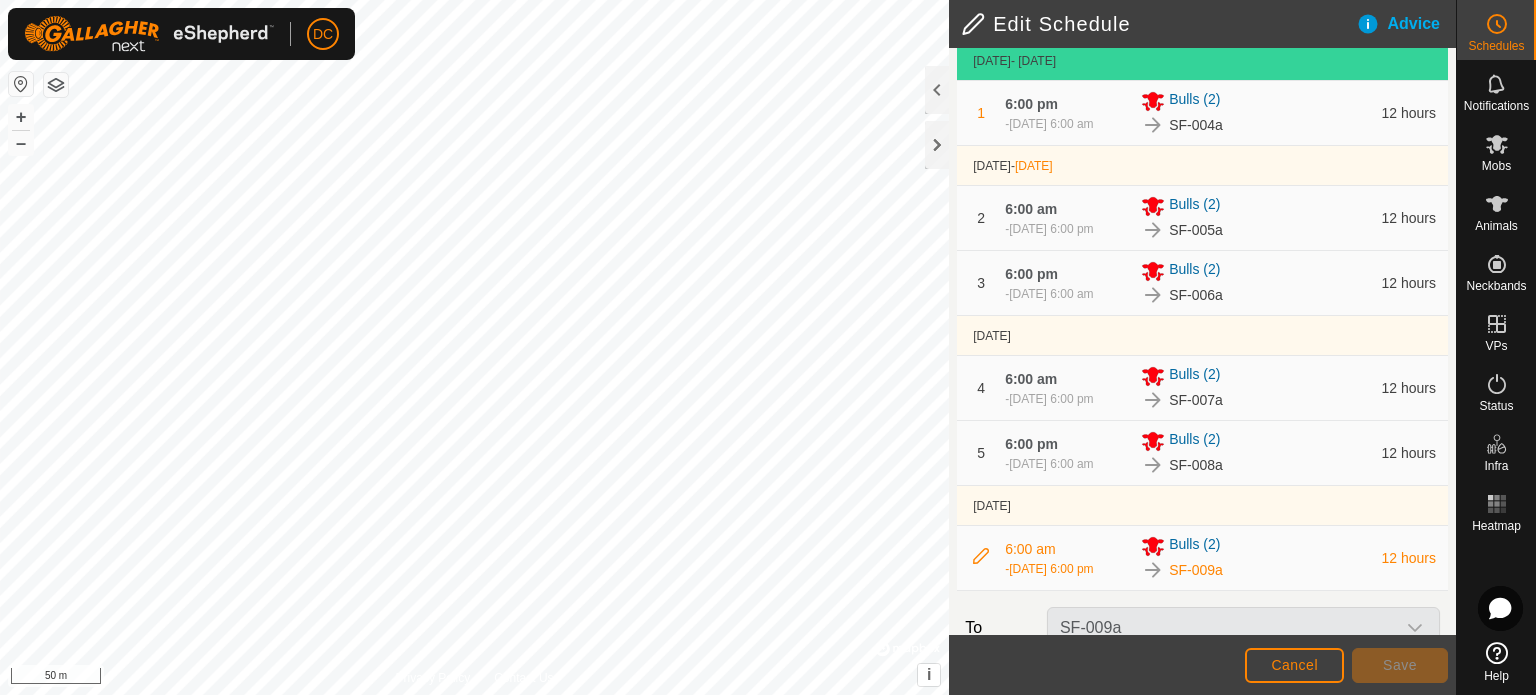 scroll, scrollTop: 442, scrollLeft: 0, axis: vertical 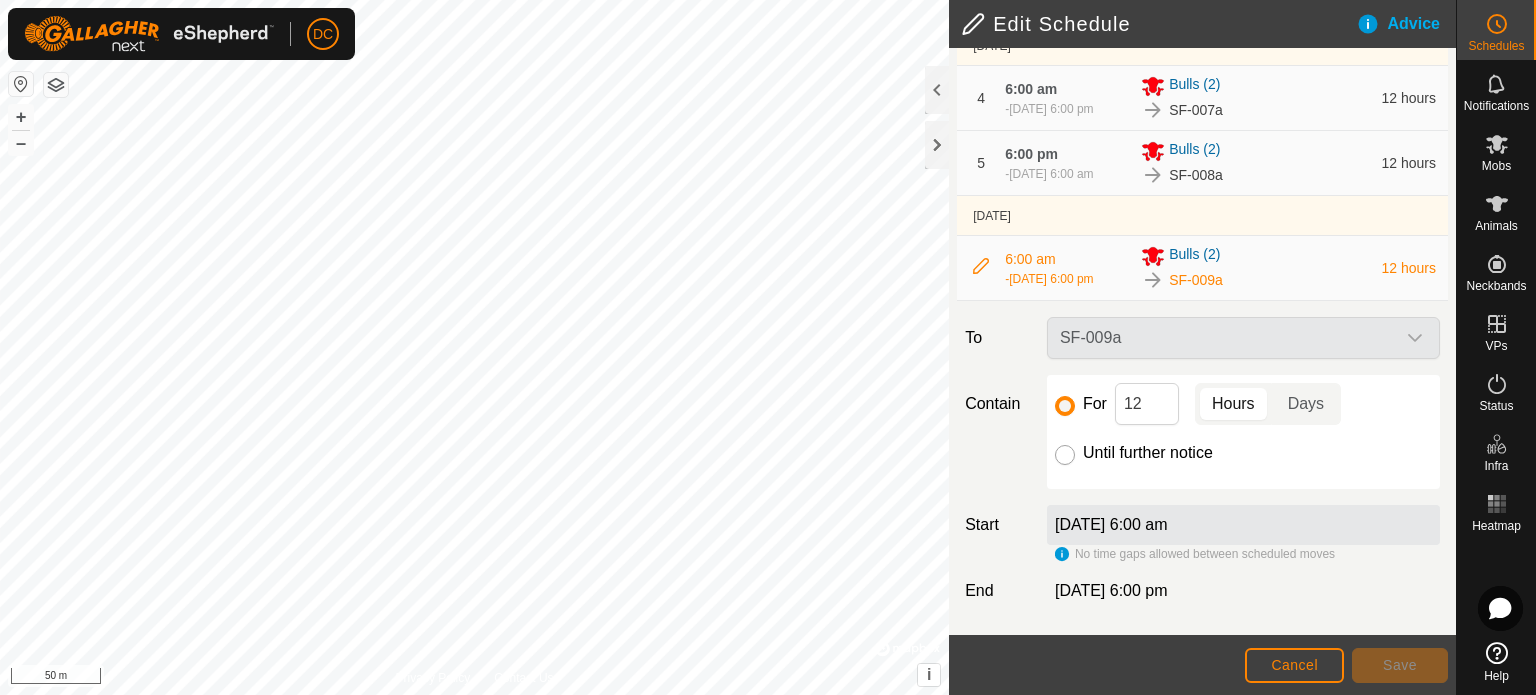 click on "Until further notice" at bounding box center [1065, 455] 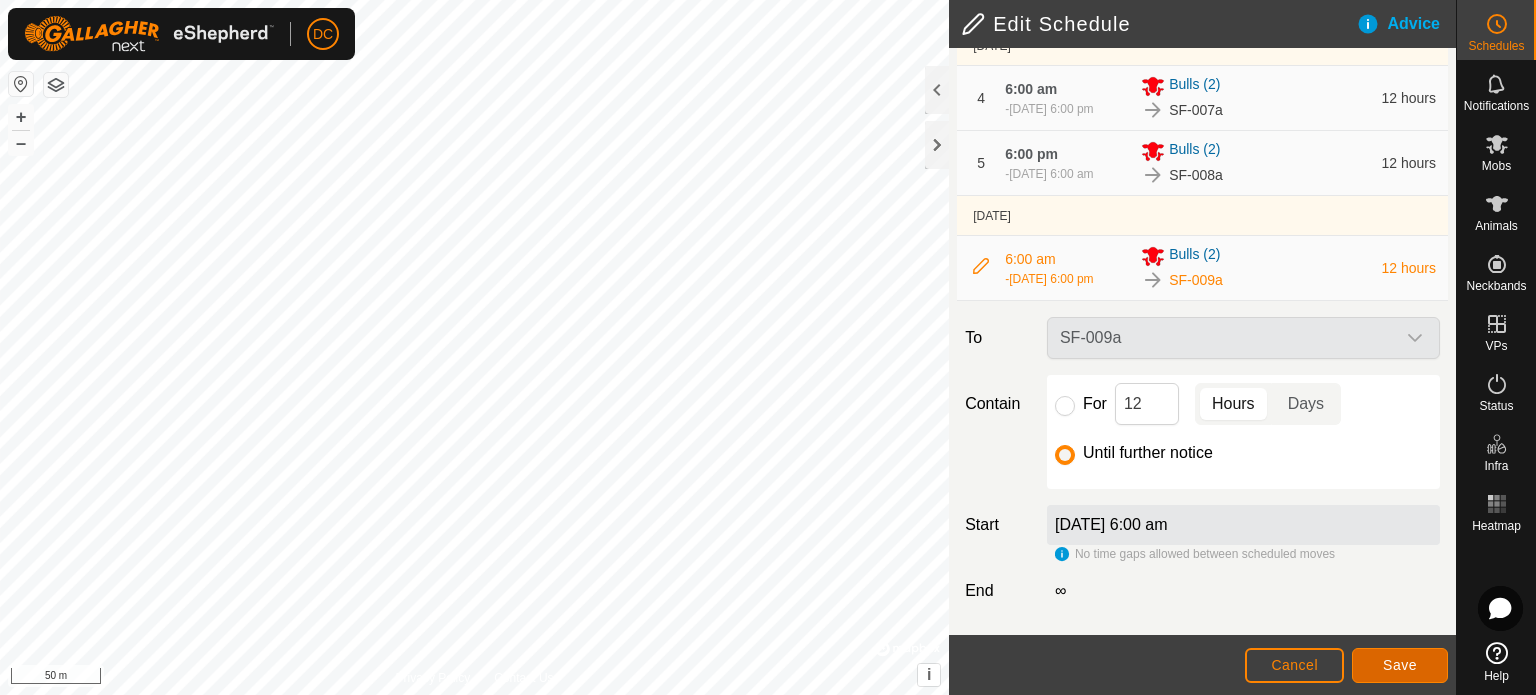 click on "Save" 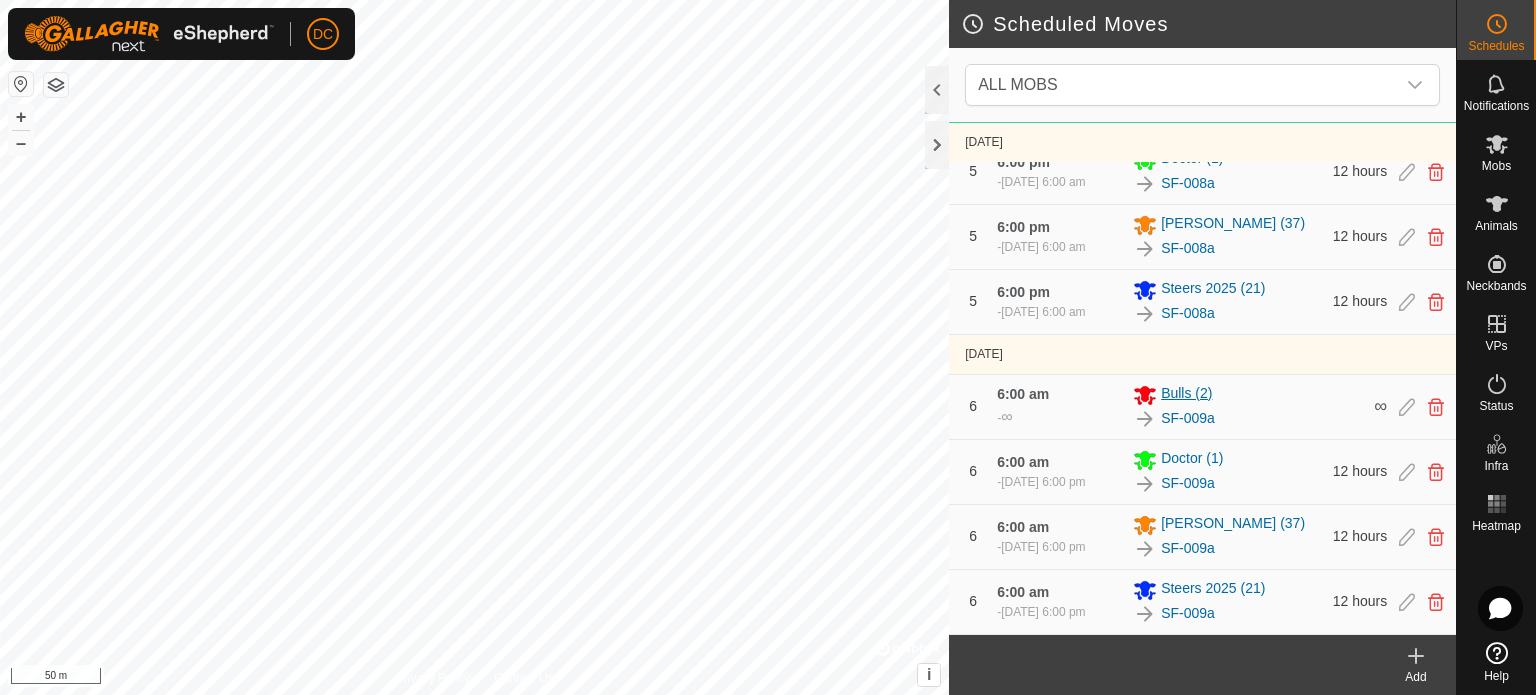 scroll, scrollTop: 1408, scrollLeft: 0, axis: vertical 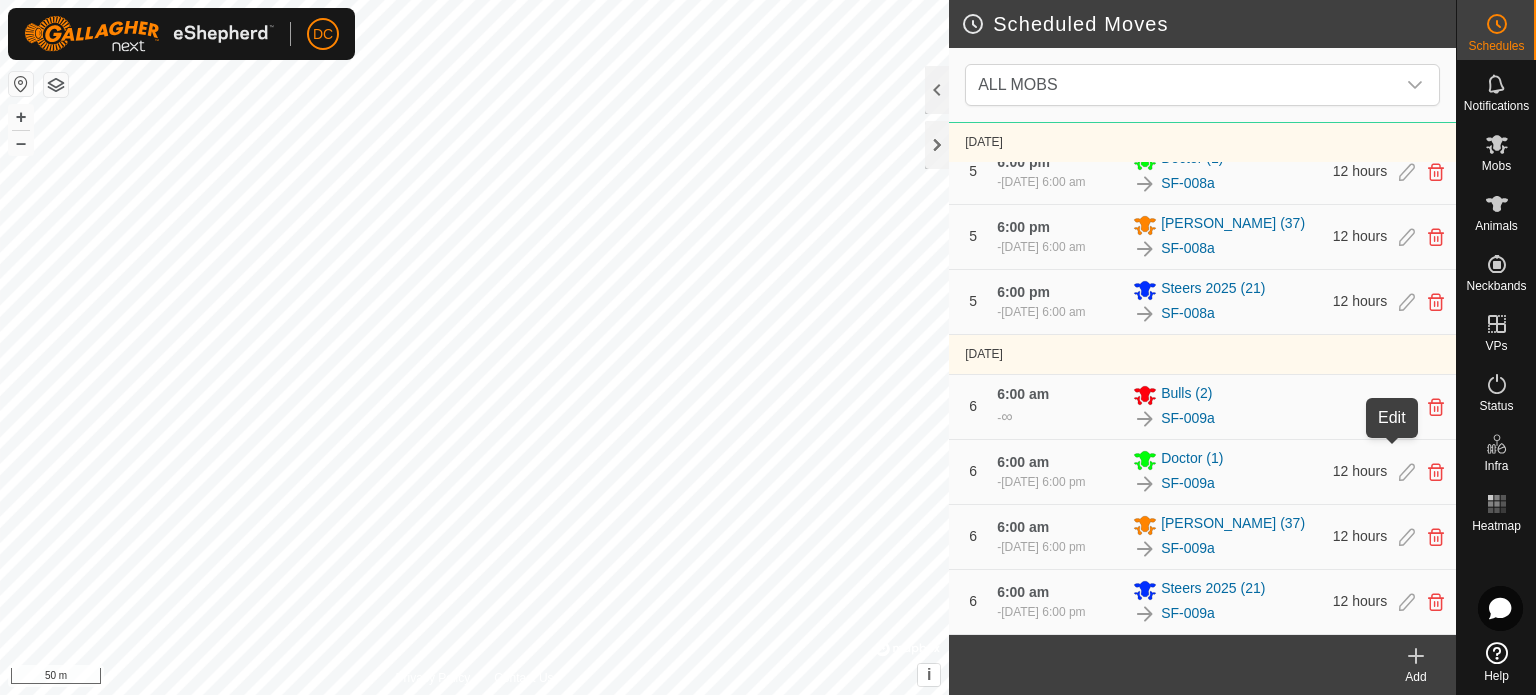 click at bounding box center (1407, 472) 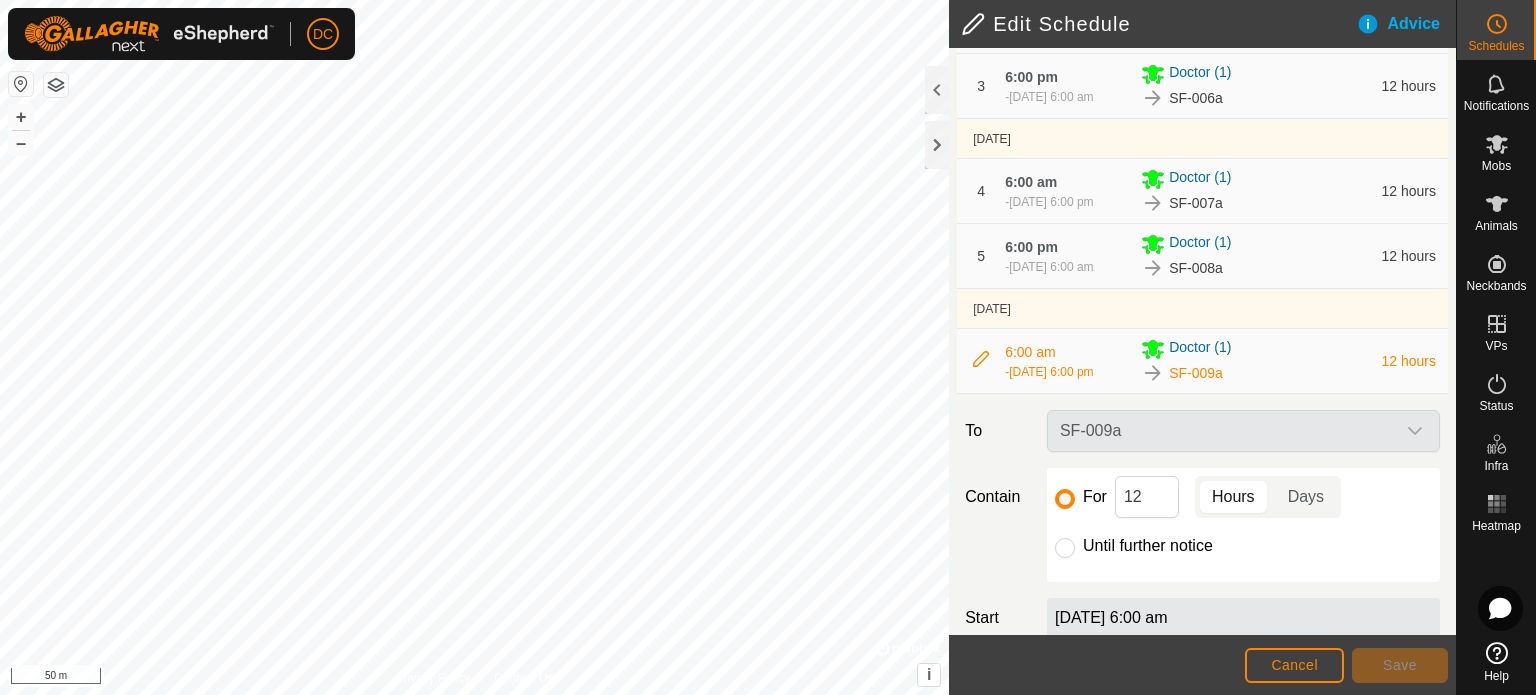 scroll, scrollTop: 442, scrollLeft: 0, axis: vertical 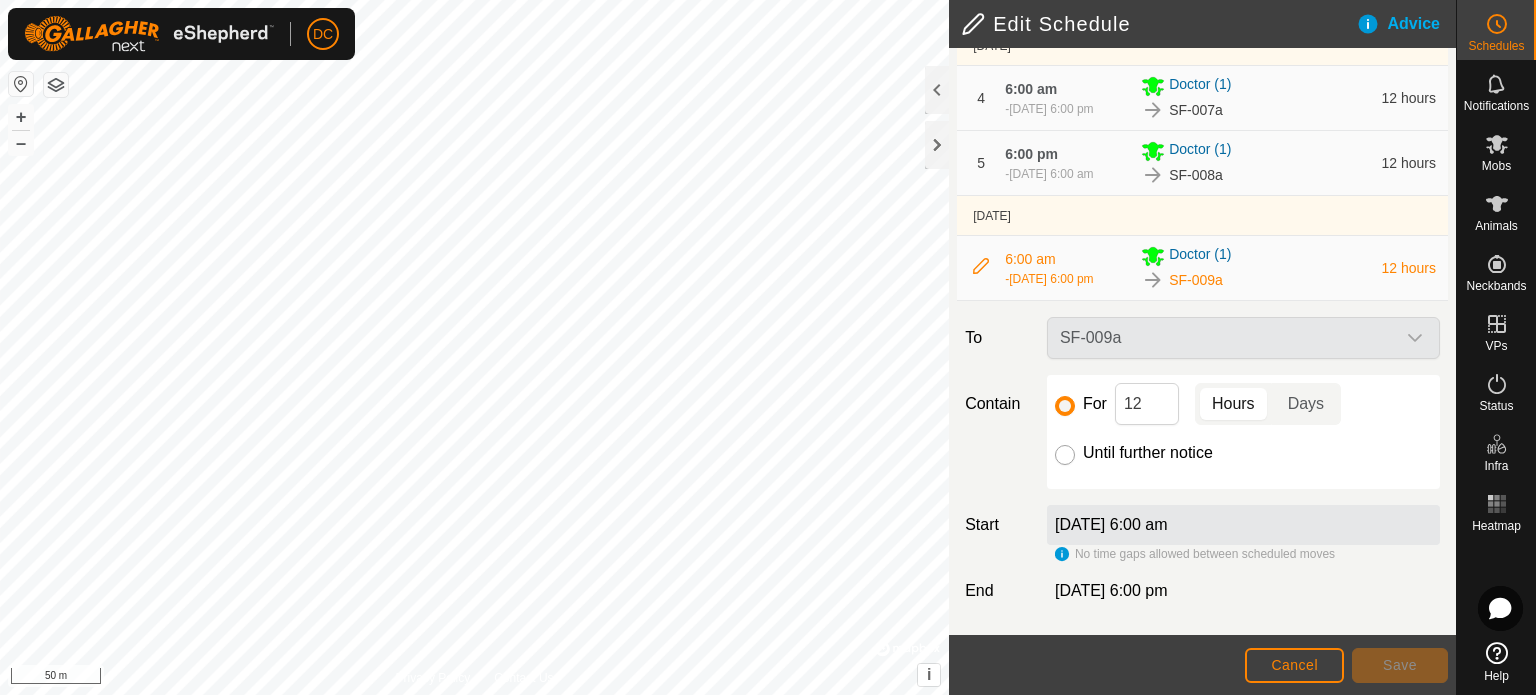 click on "Until further notice" at bounding box center [1065, 455] 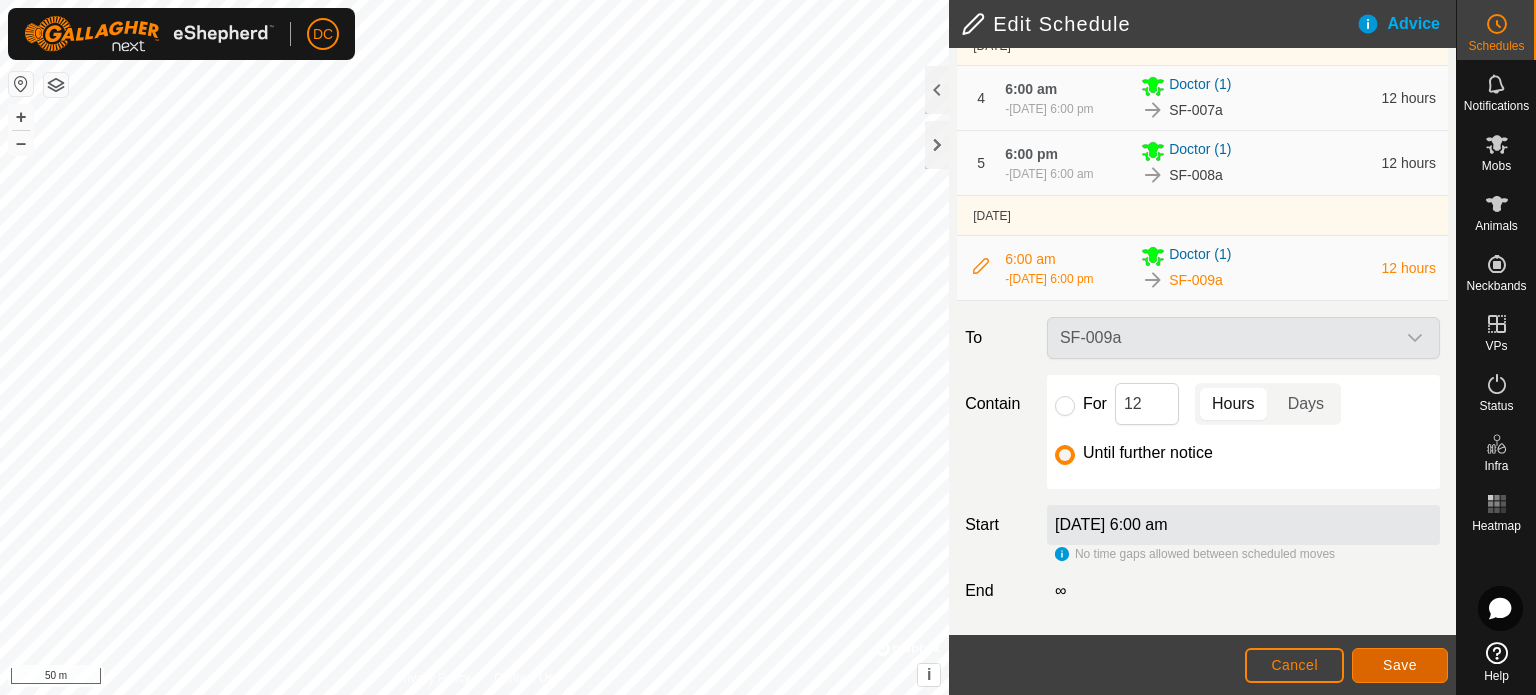 click on "Save" 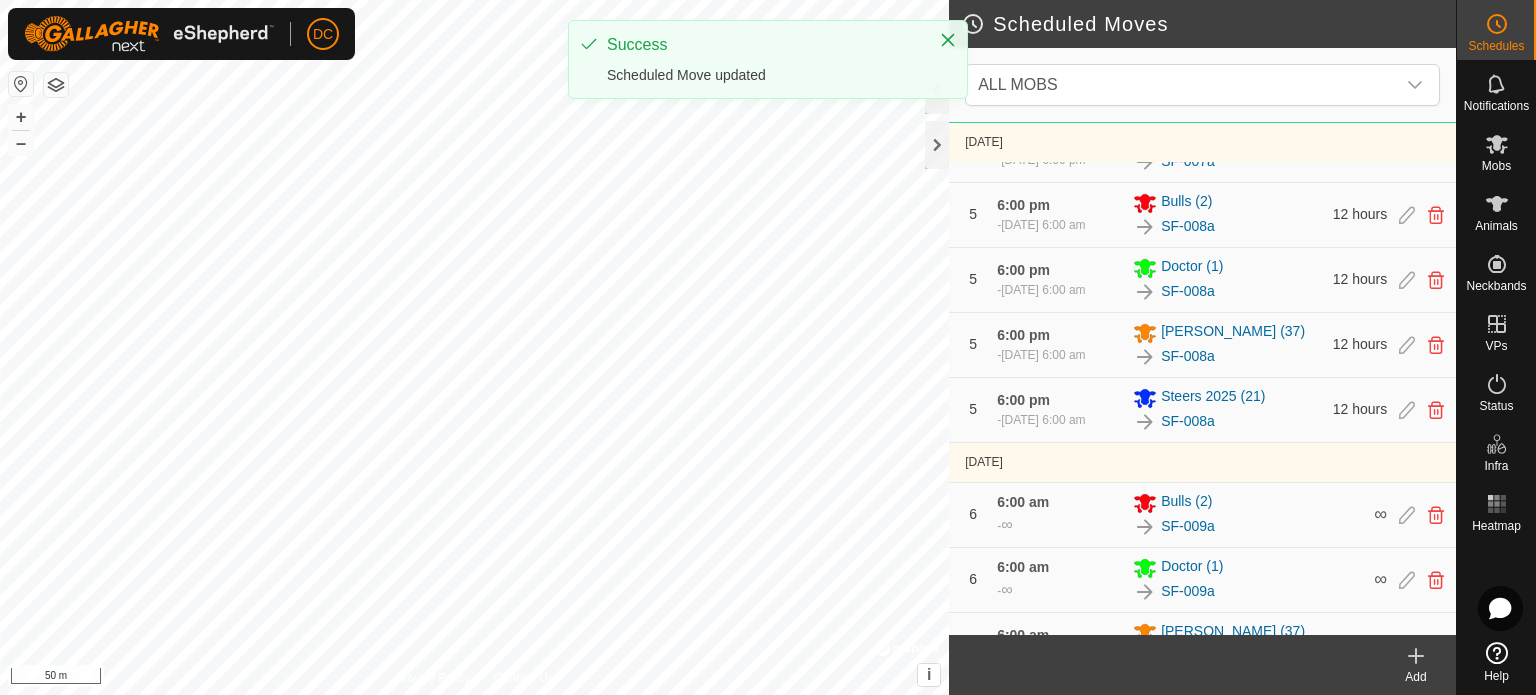scroll, scrollTop: 1400, scrollLeft: 0, axis: vertical 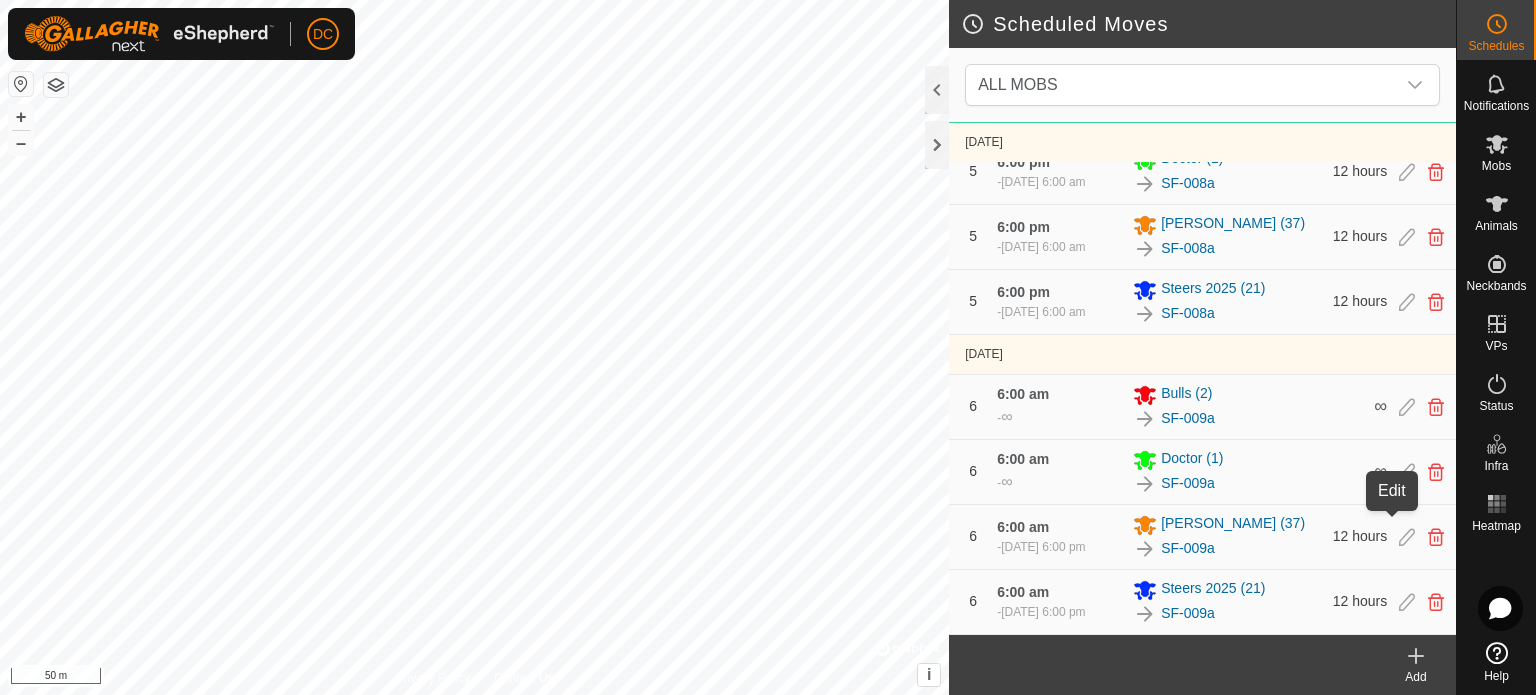 click at bounding box center [1407, 537] 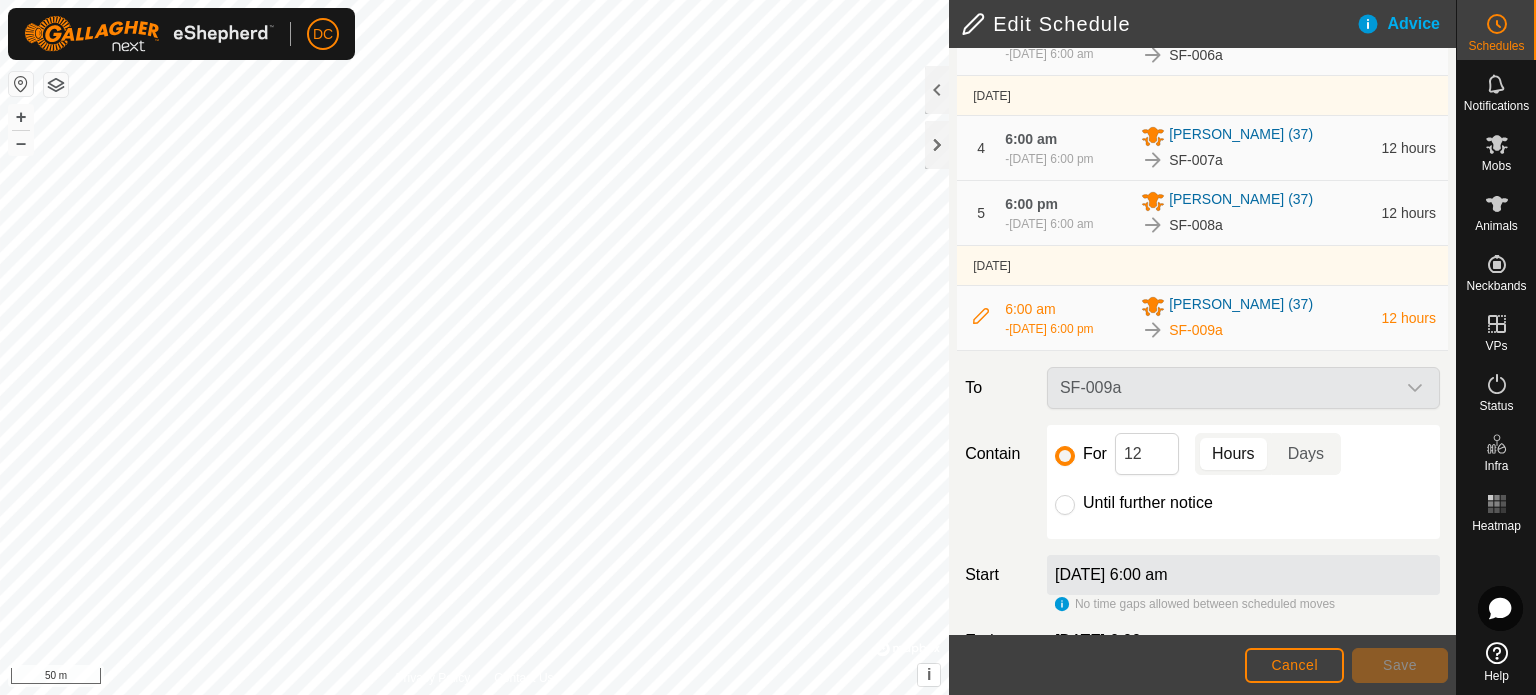 scroll, scrollTop: 442, scrollLeft: 0, axis: vertical 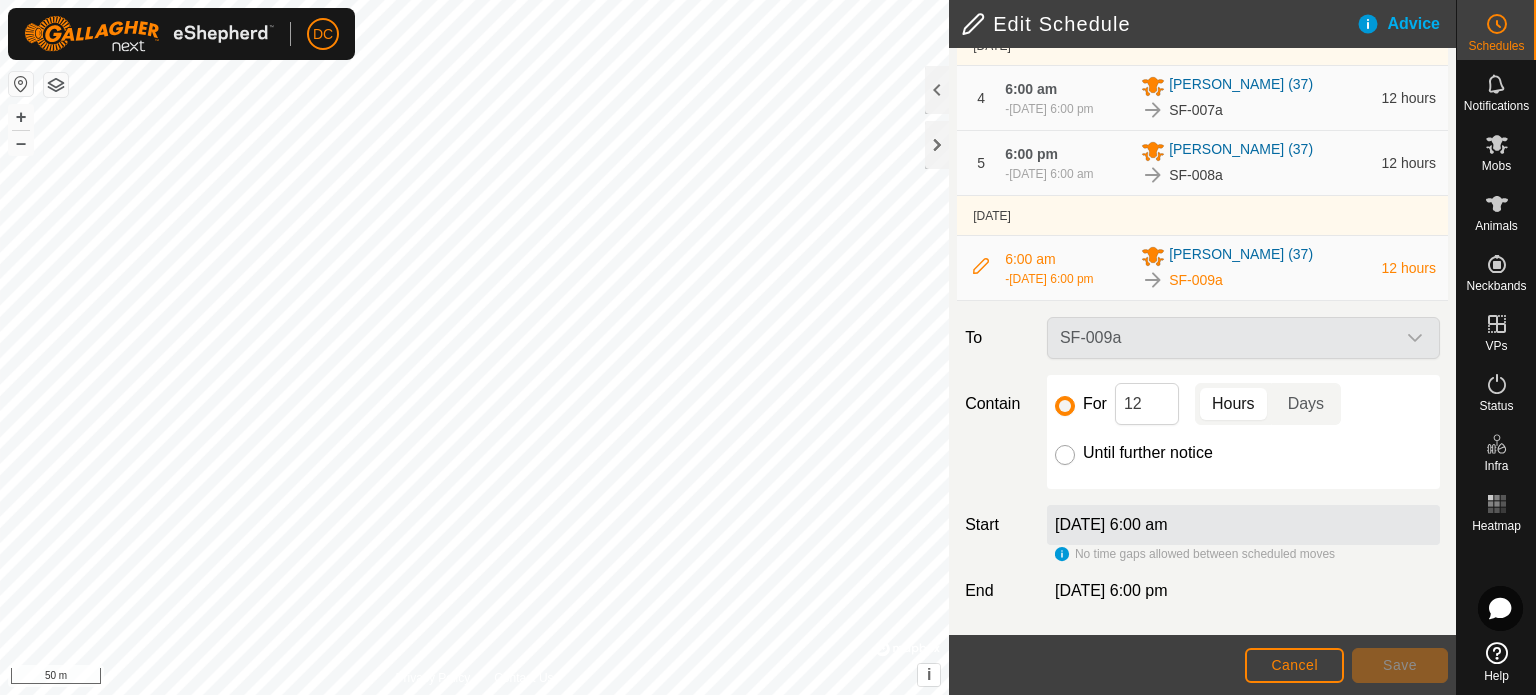 click on "Until further notice" at bounding box center [1065, 455] 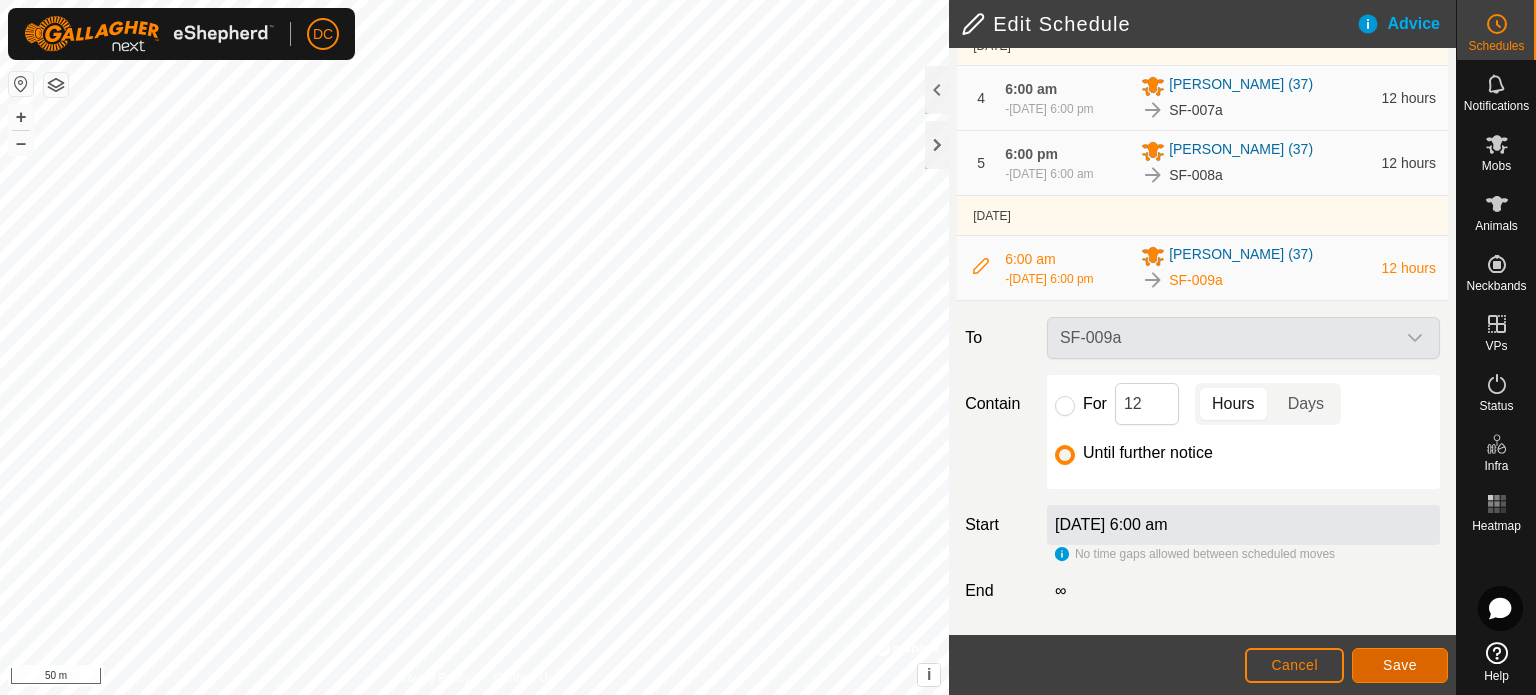 click on "Save" 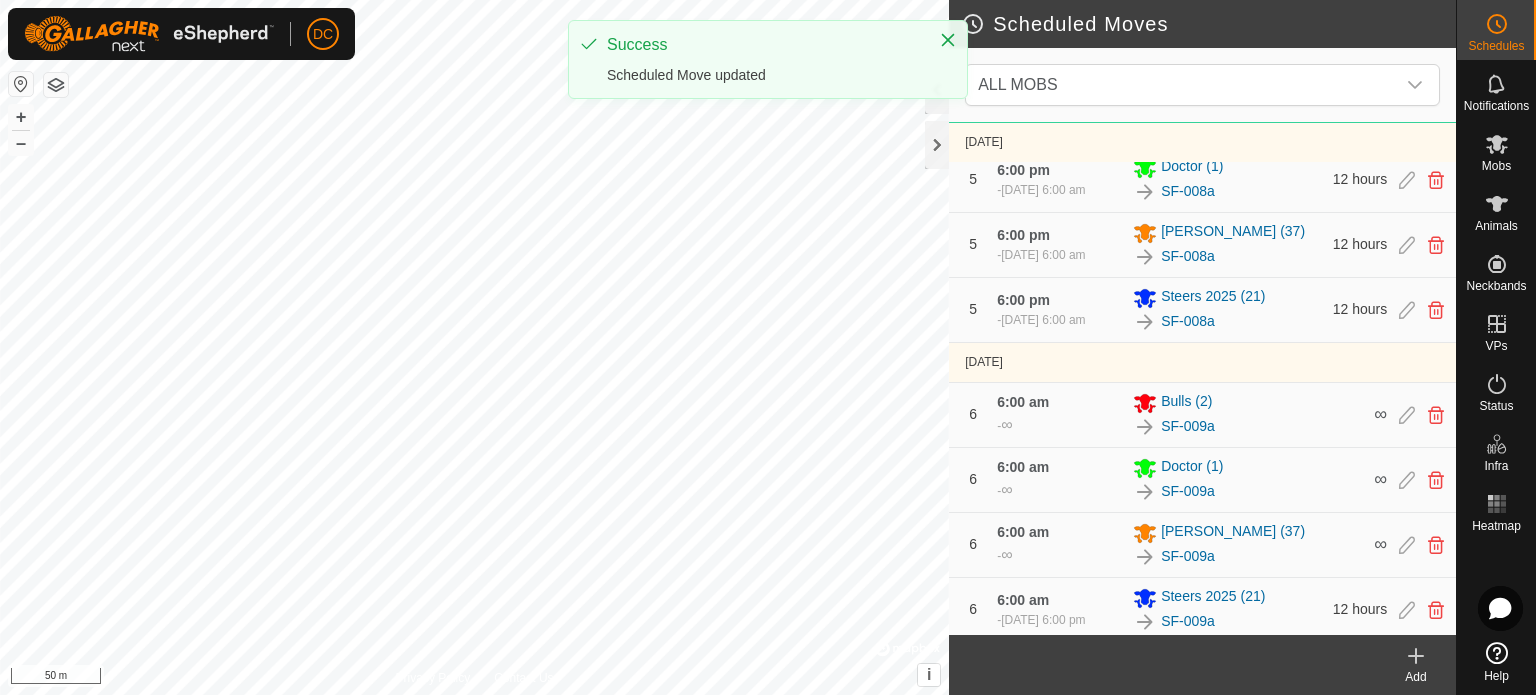 scroll, scrollTop: 1391, scrollLeft: 0, axis: vertical 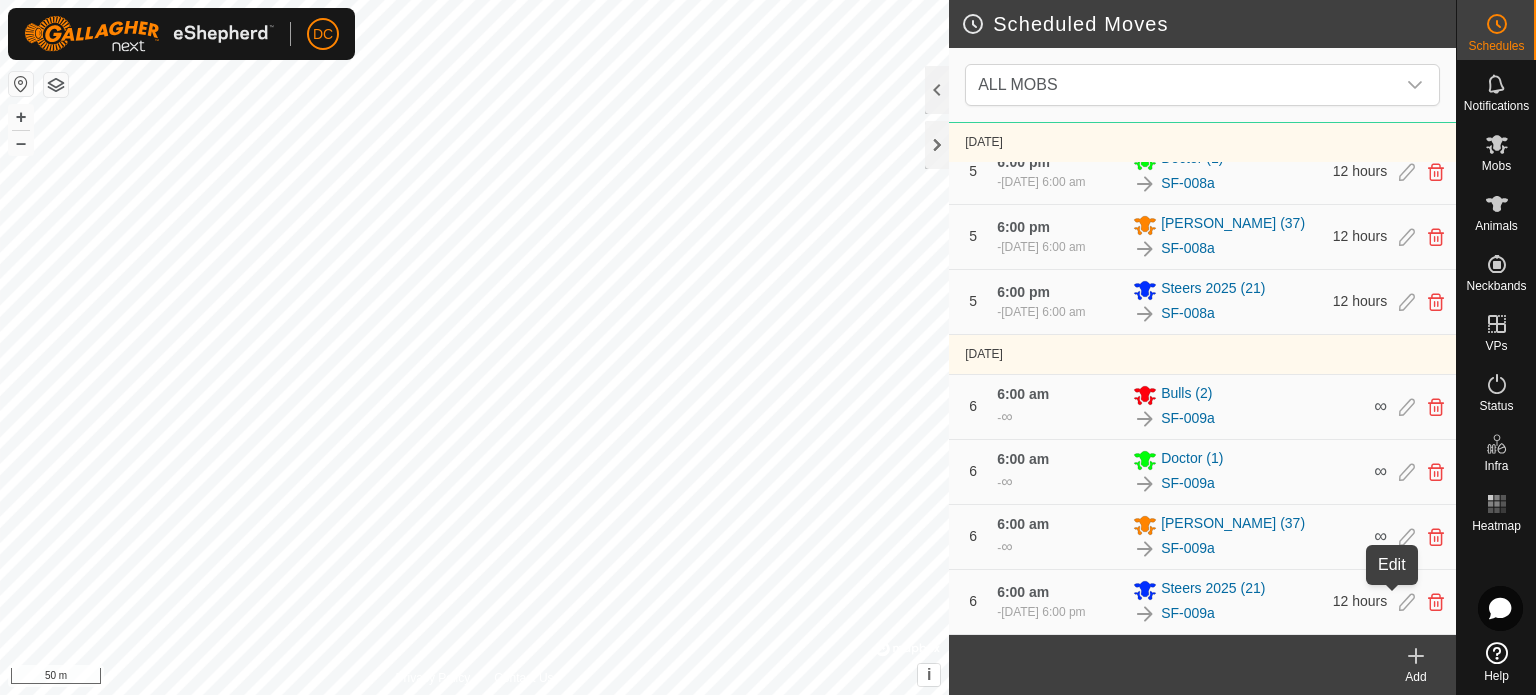 click at bounding box center (1407, 602) 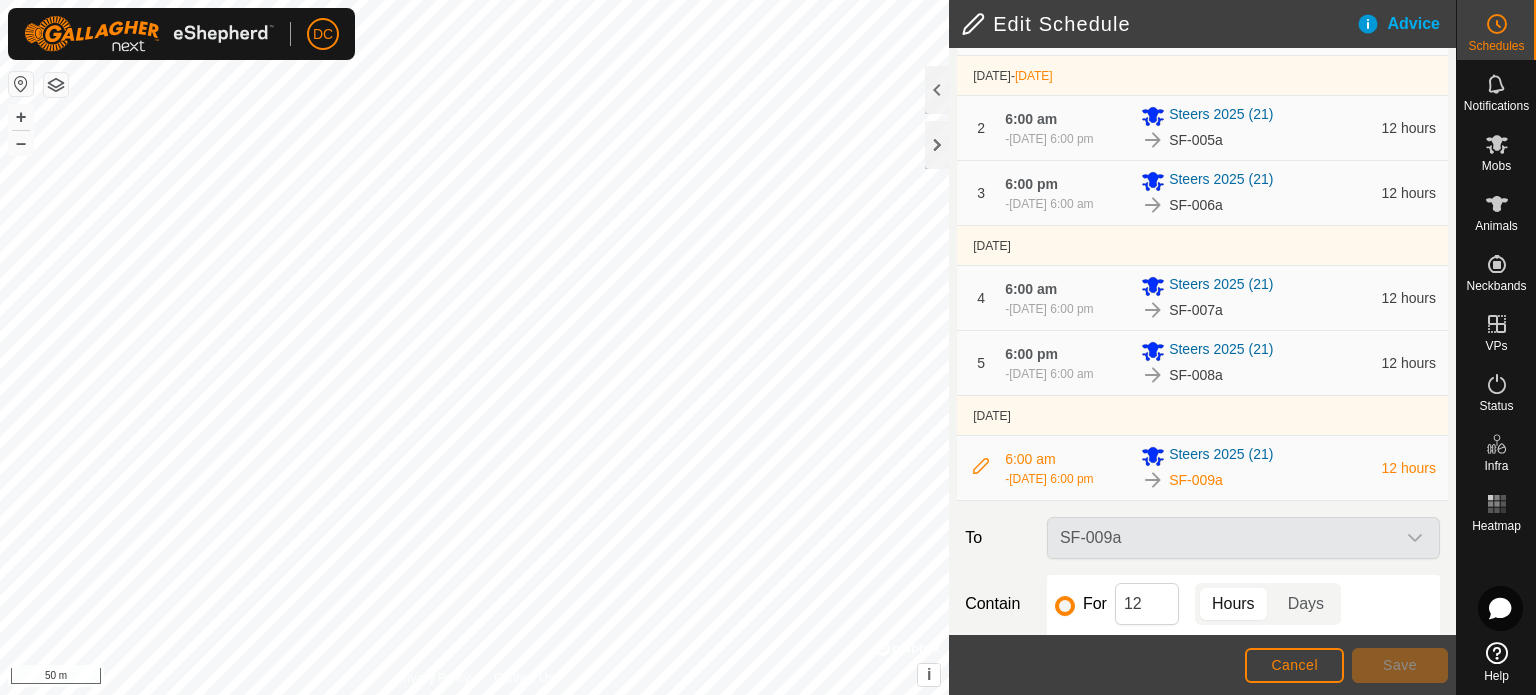 scroll, scrollTop: 442, scrollLeft: 0, axis: vertical 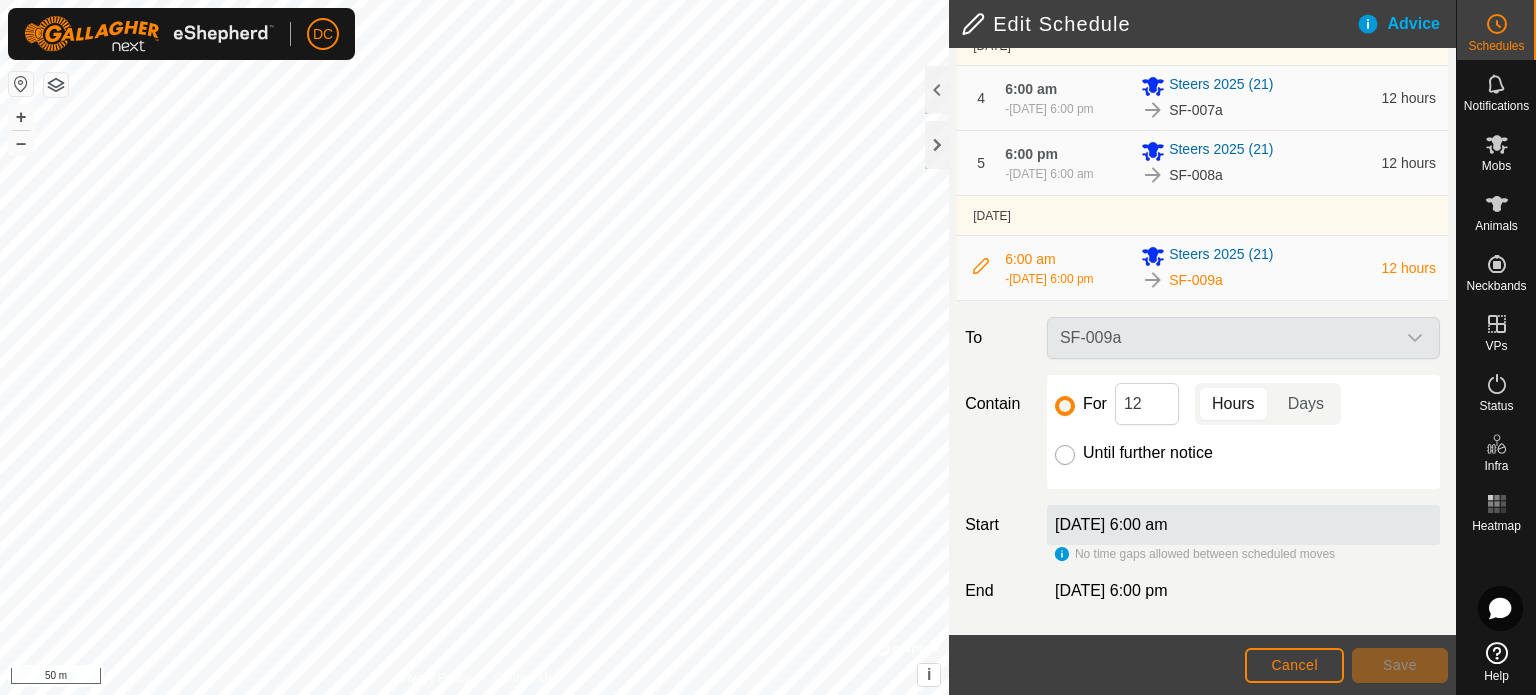 click on "Until further notice" at bounding box center (1065, 455) 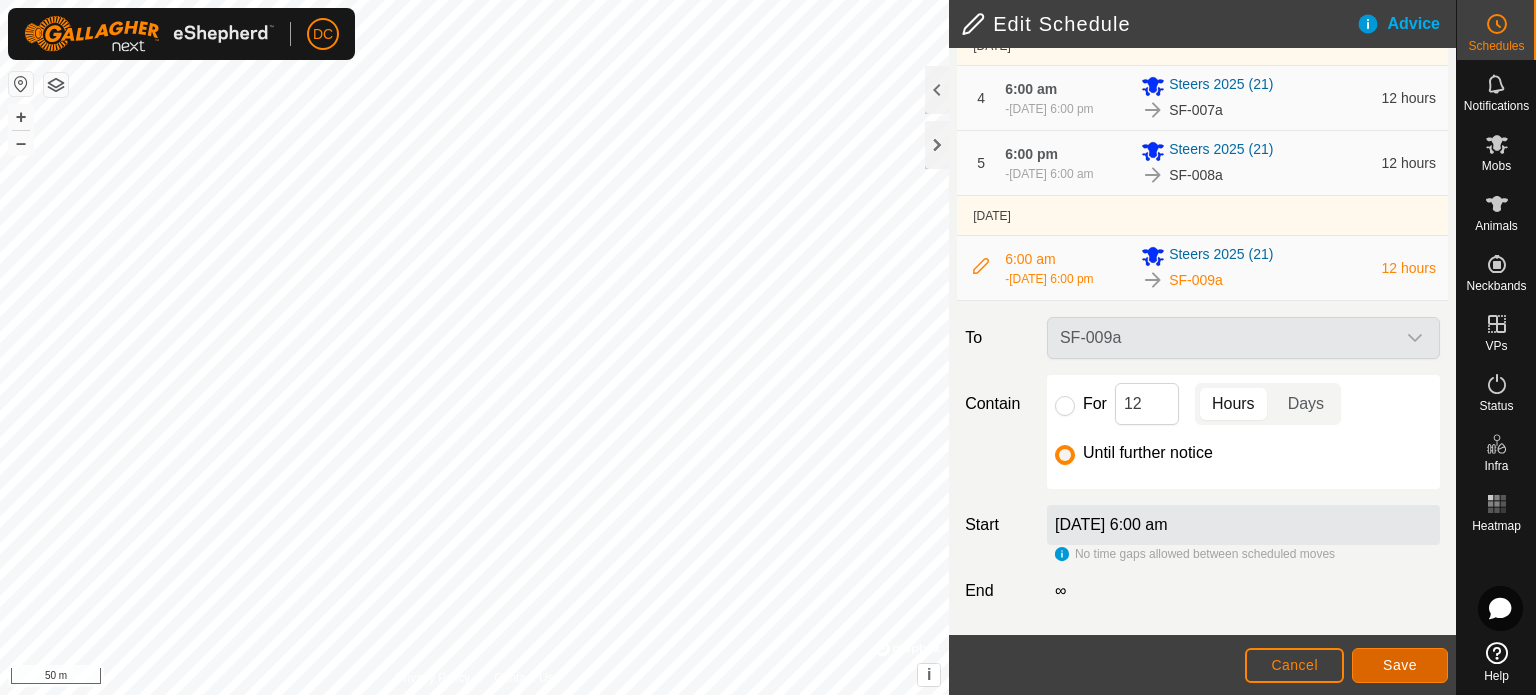 click on "Save" 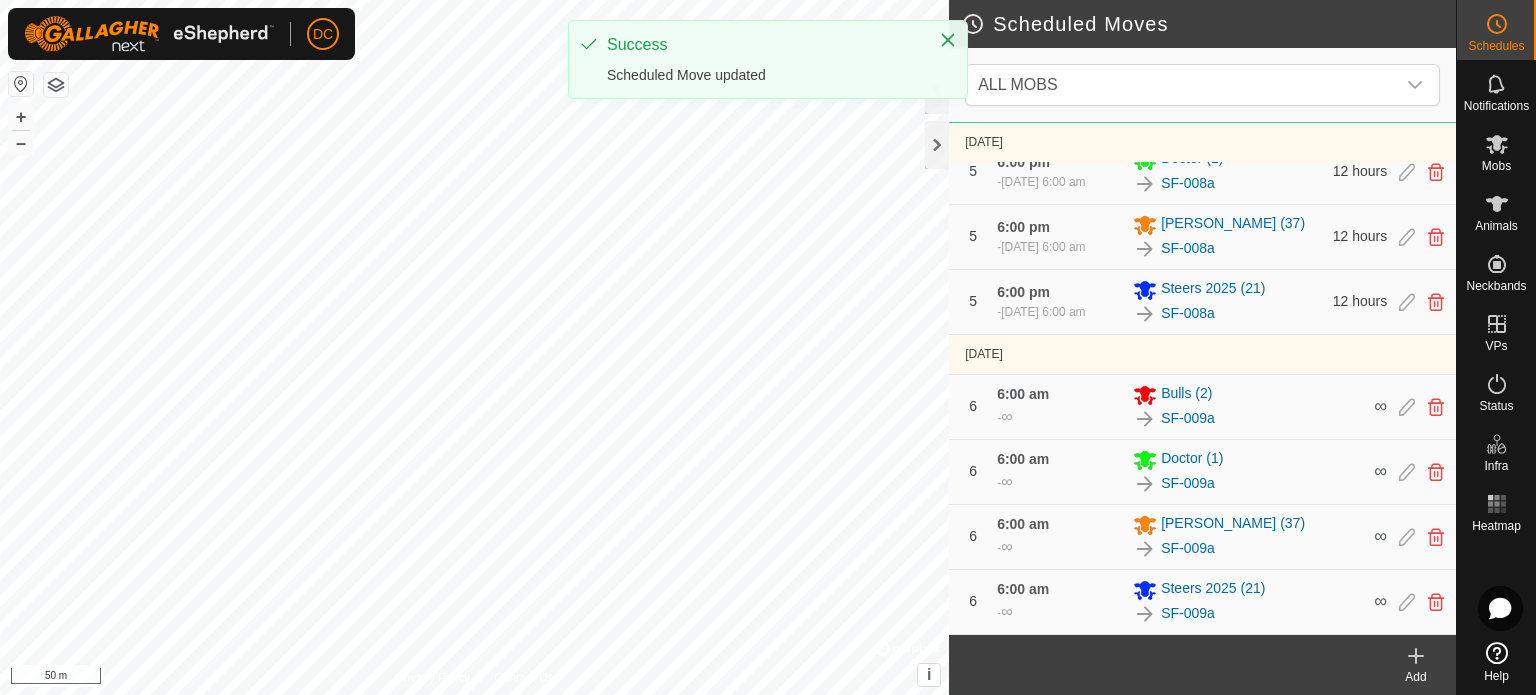 scroll, scrollTop: 1382, scrollLeft: 0, axis: vertical 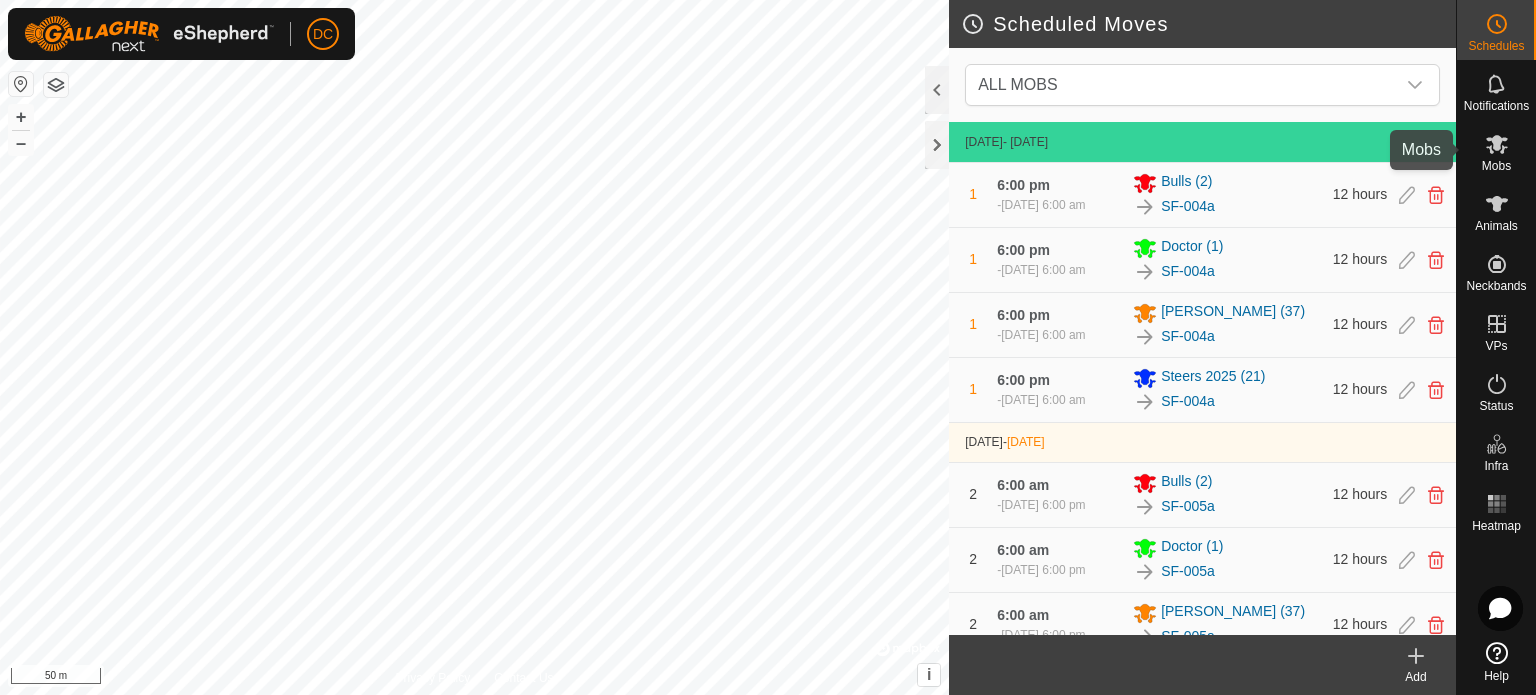 click on "Mobs" at bounding box center [1496, 166] 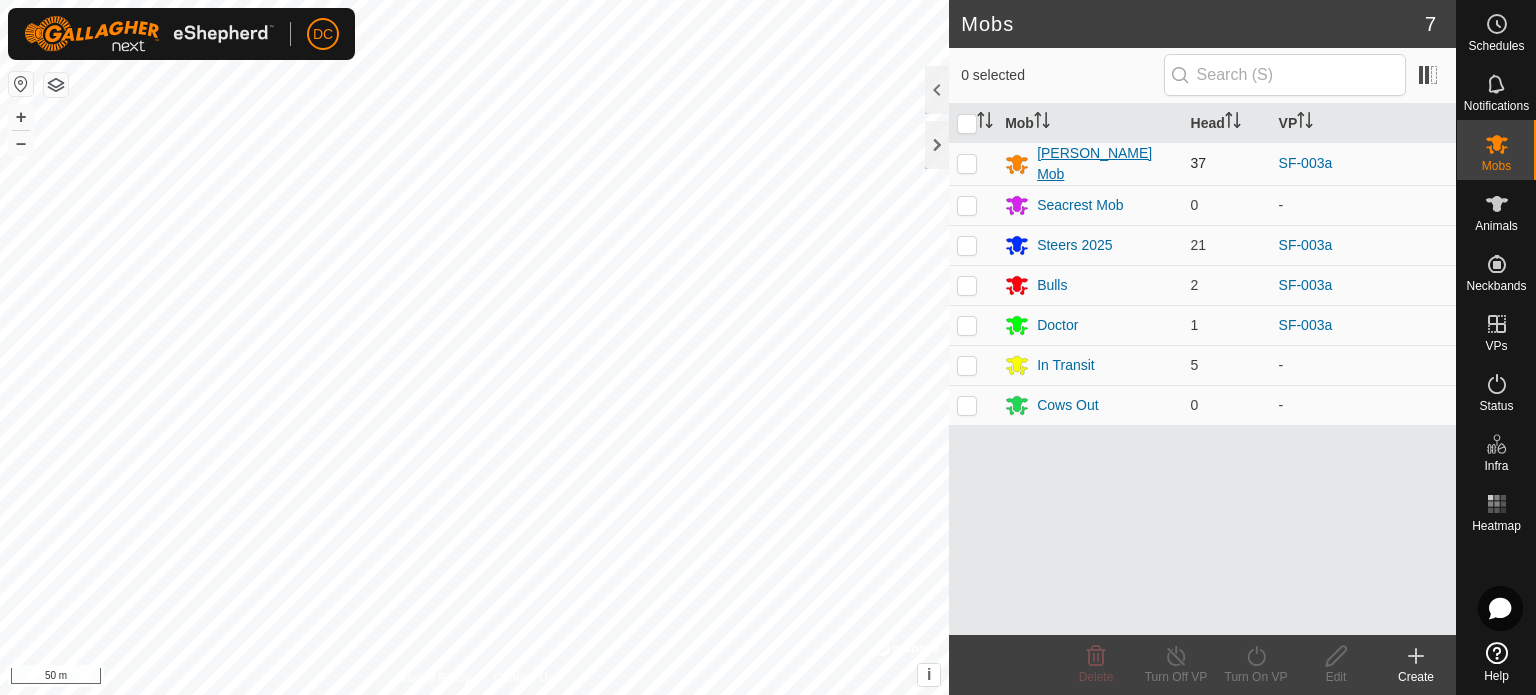 click on "[PERSON_NAME] Mob" at bounding box center [1105, 164] 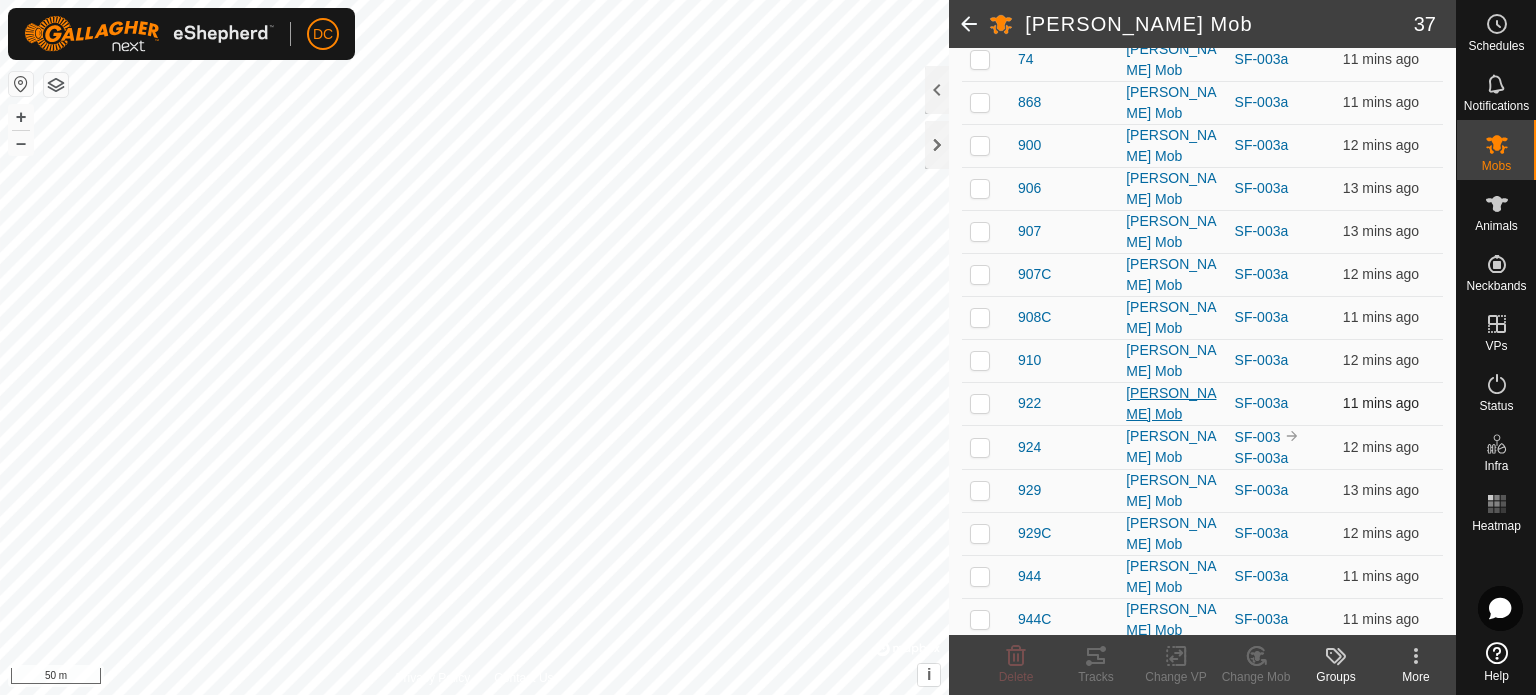 scroll, scrollTop: 1172, scrollLeft: 0, axis: vertical 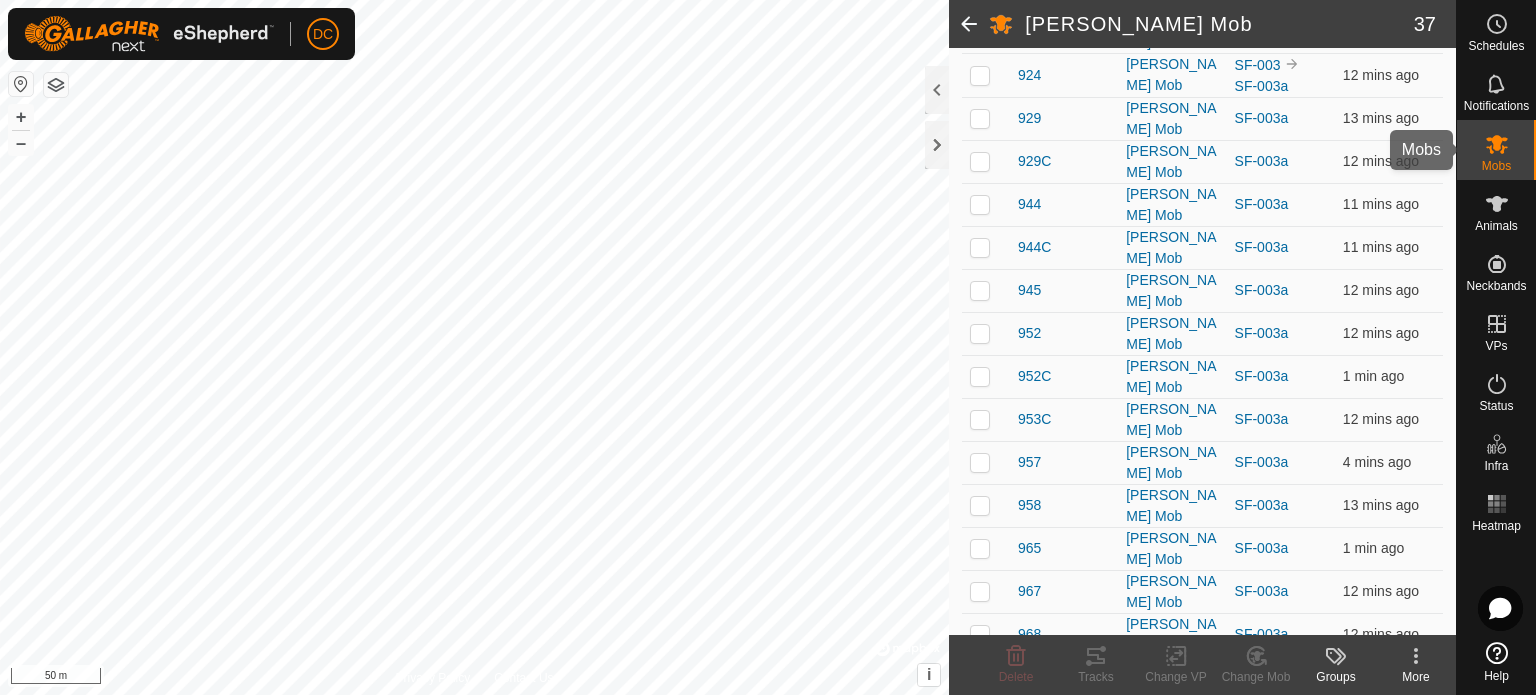 click 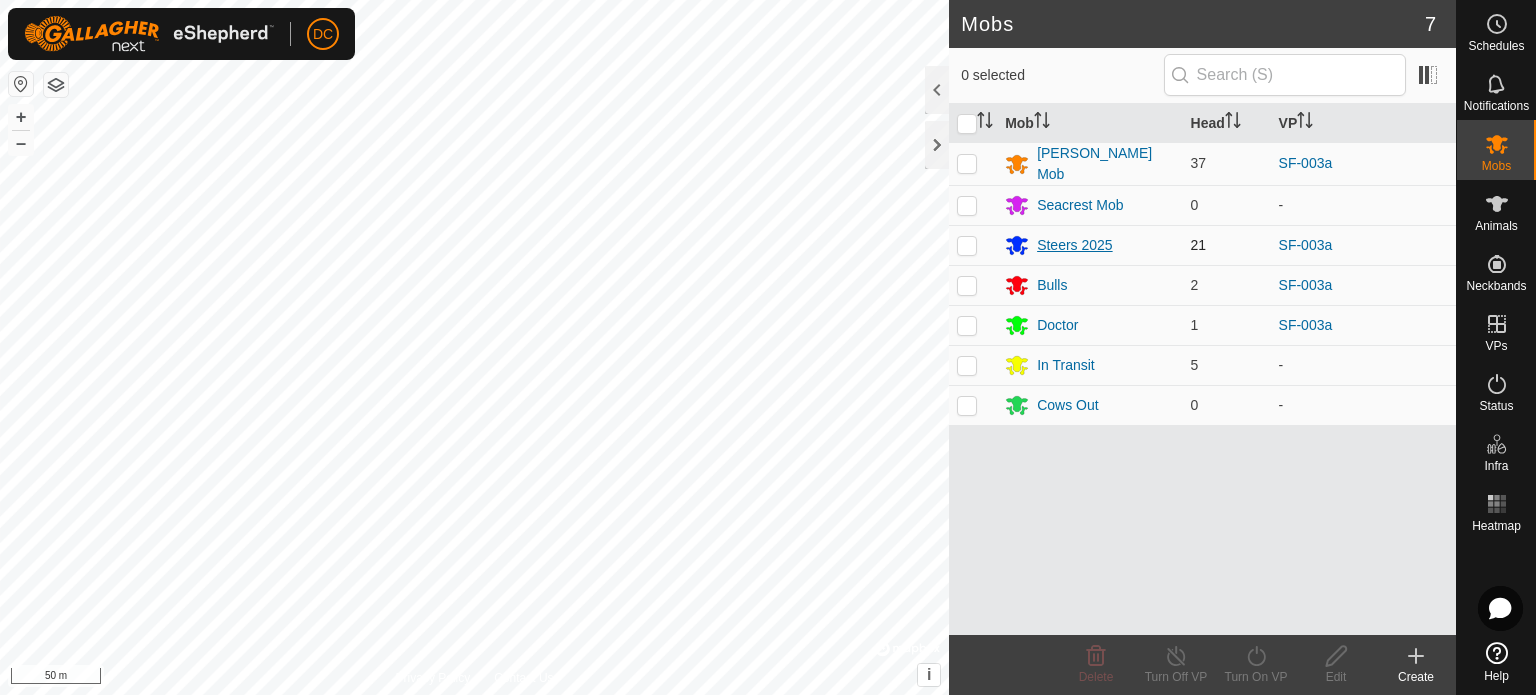 click on "Steers 2025" at bounding box center (1075, 245) 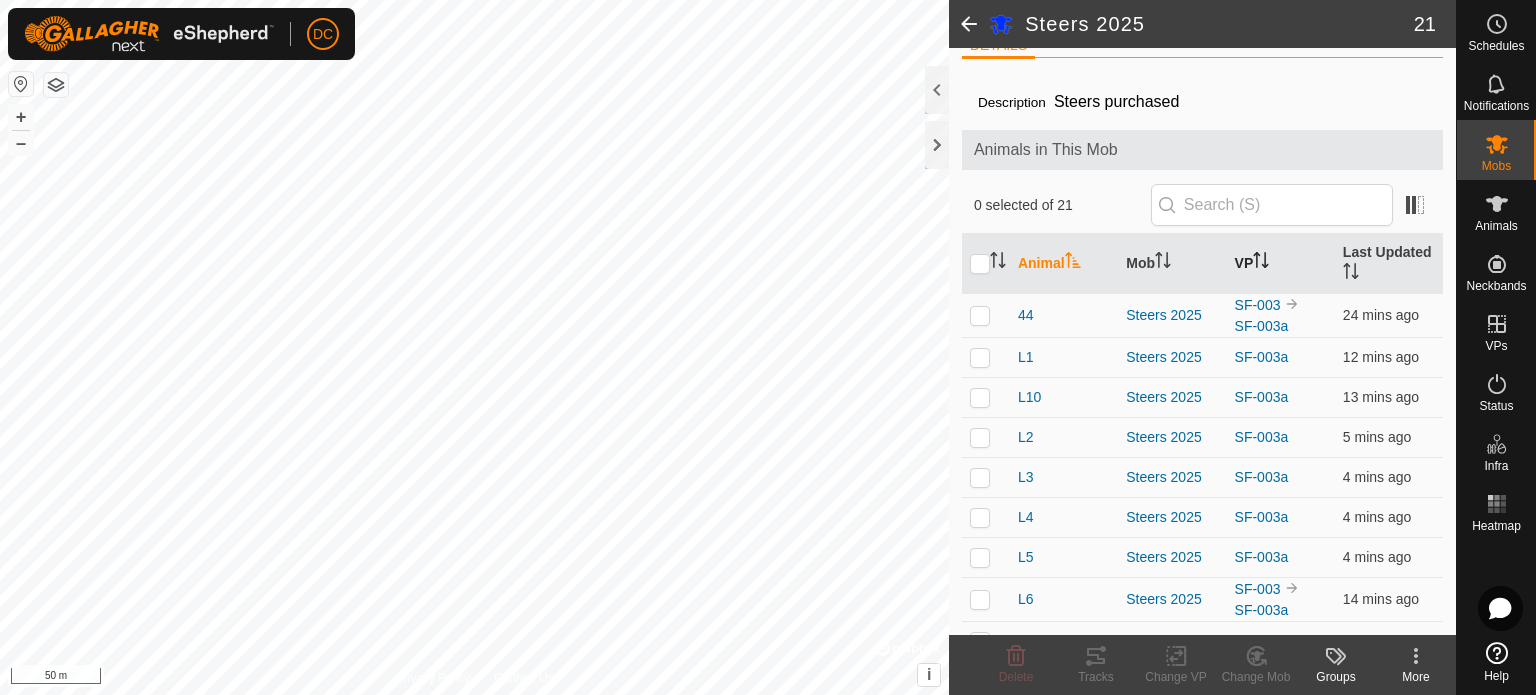 scroll, scrollTop: 0, scrollLeft: 0, axis: both 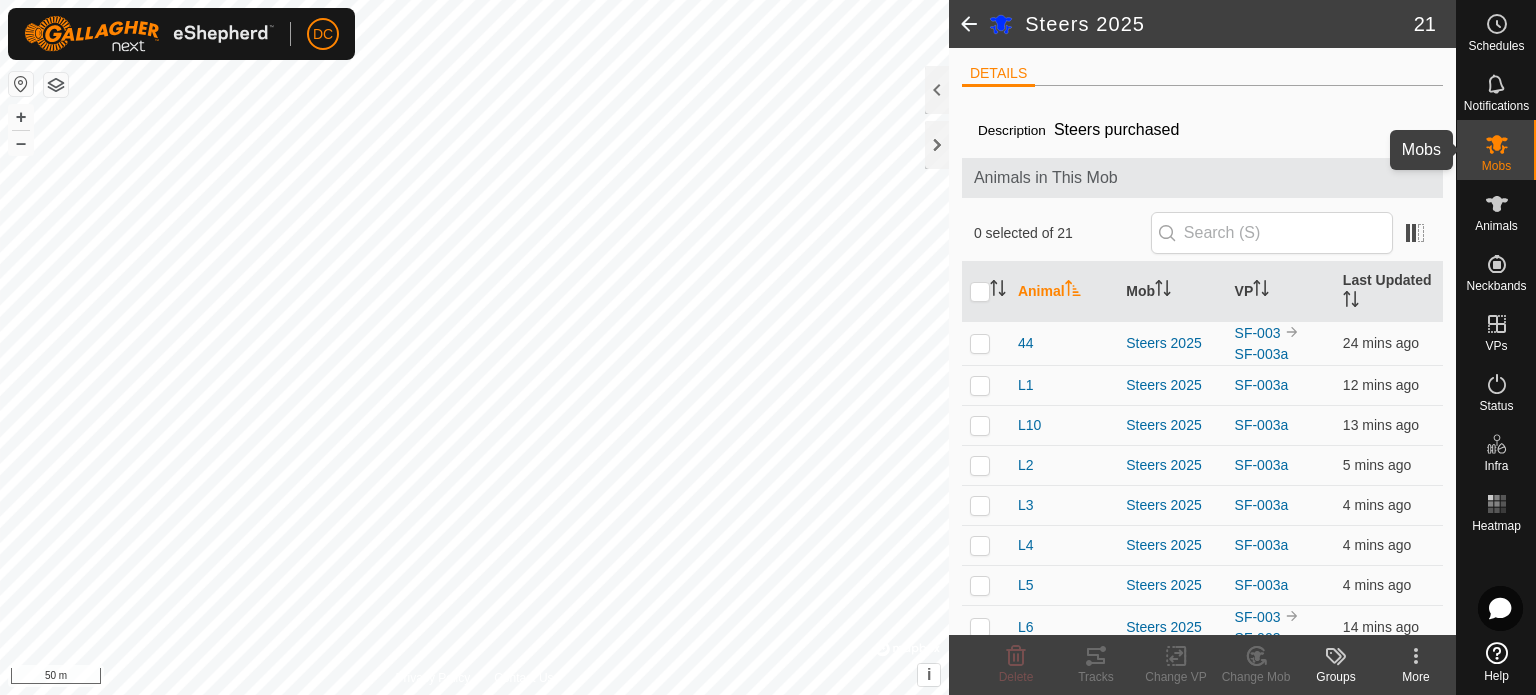 click at bounding box center [1497, 144] 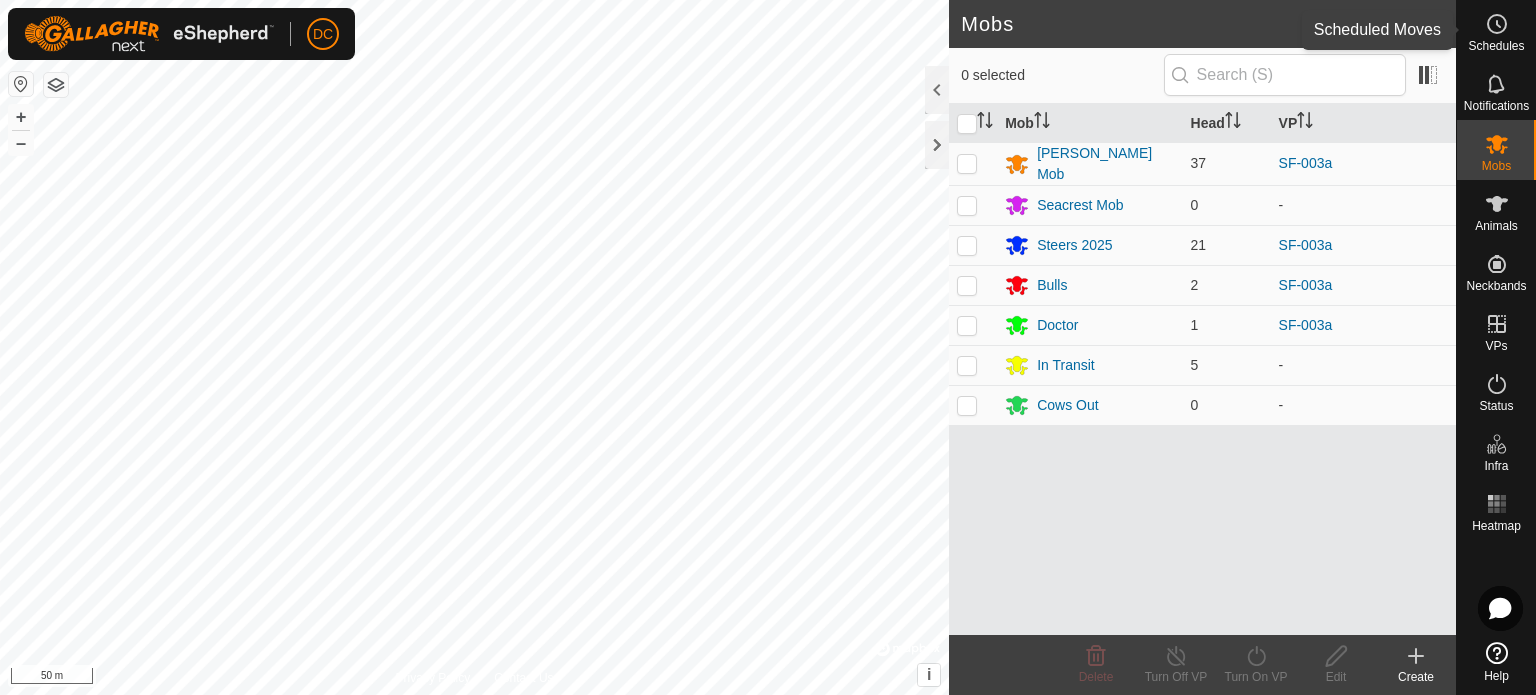 click 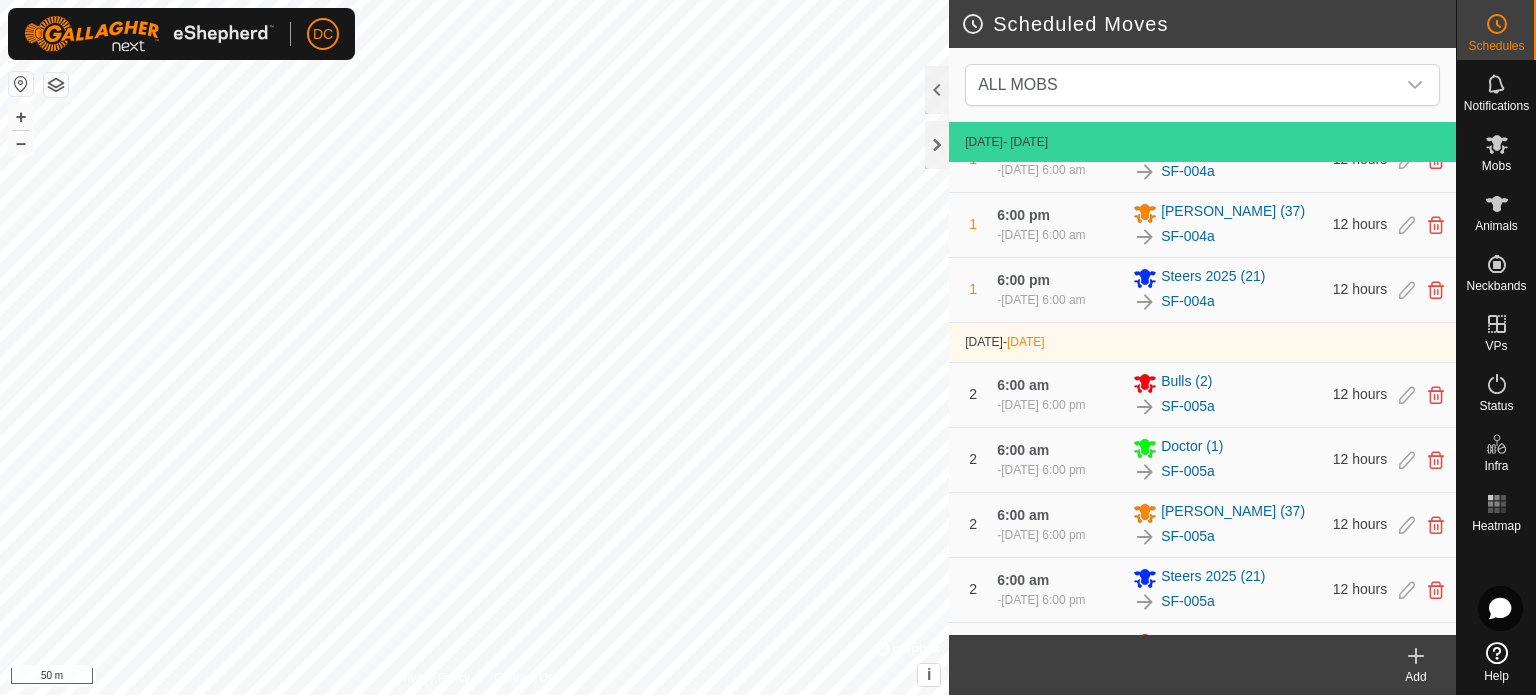 scroll, scrollTop: 0, scrollLeft: 0, axis: both 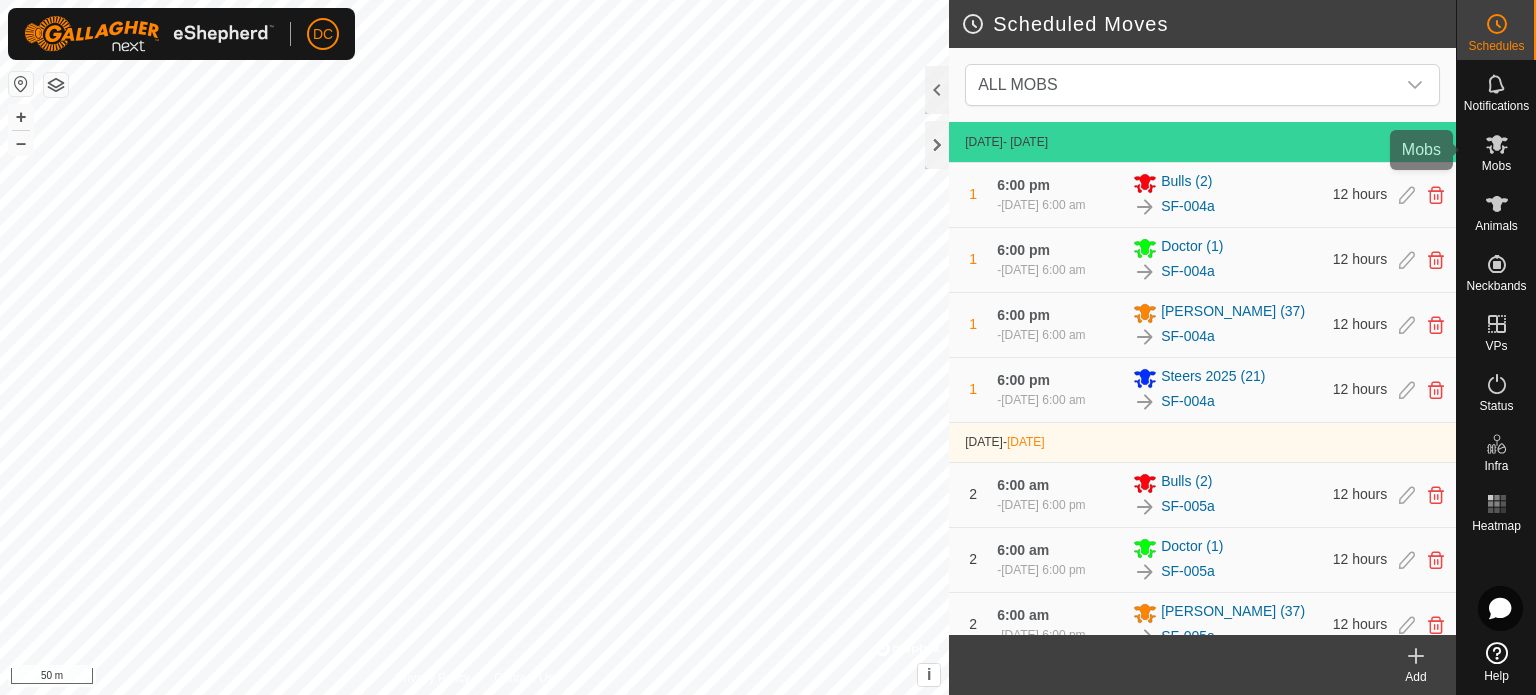click at bounding box center (1497, 144) 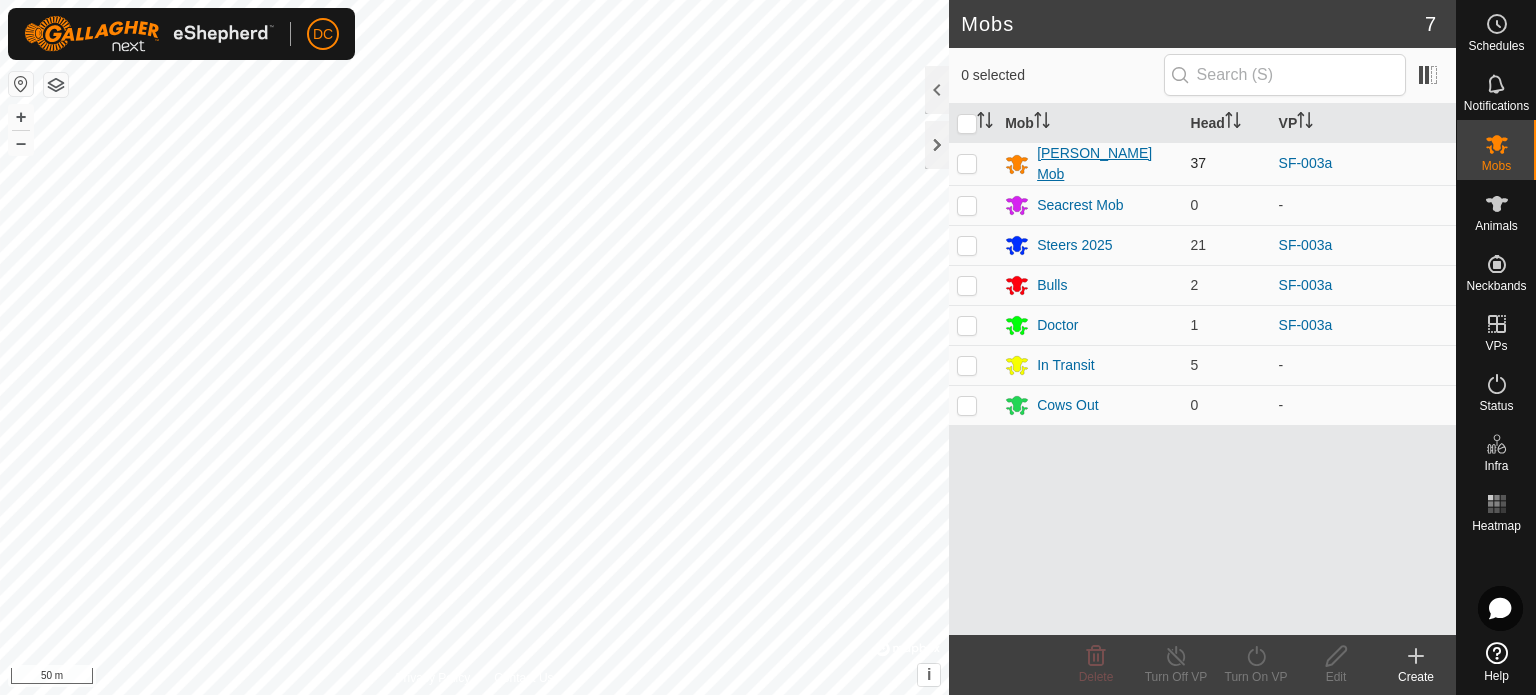 click on "[PERSON_NAME] Mob" at bounding box center (1105, 164) 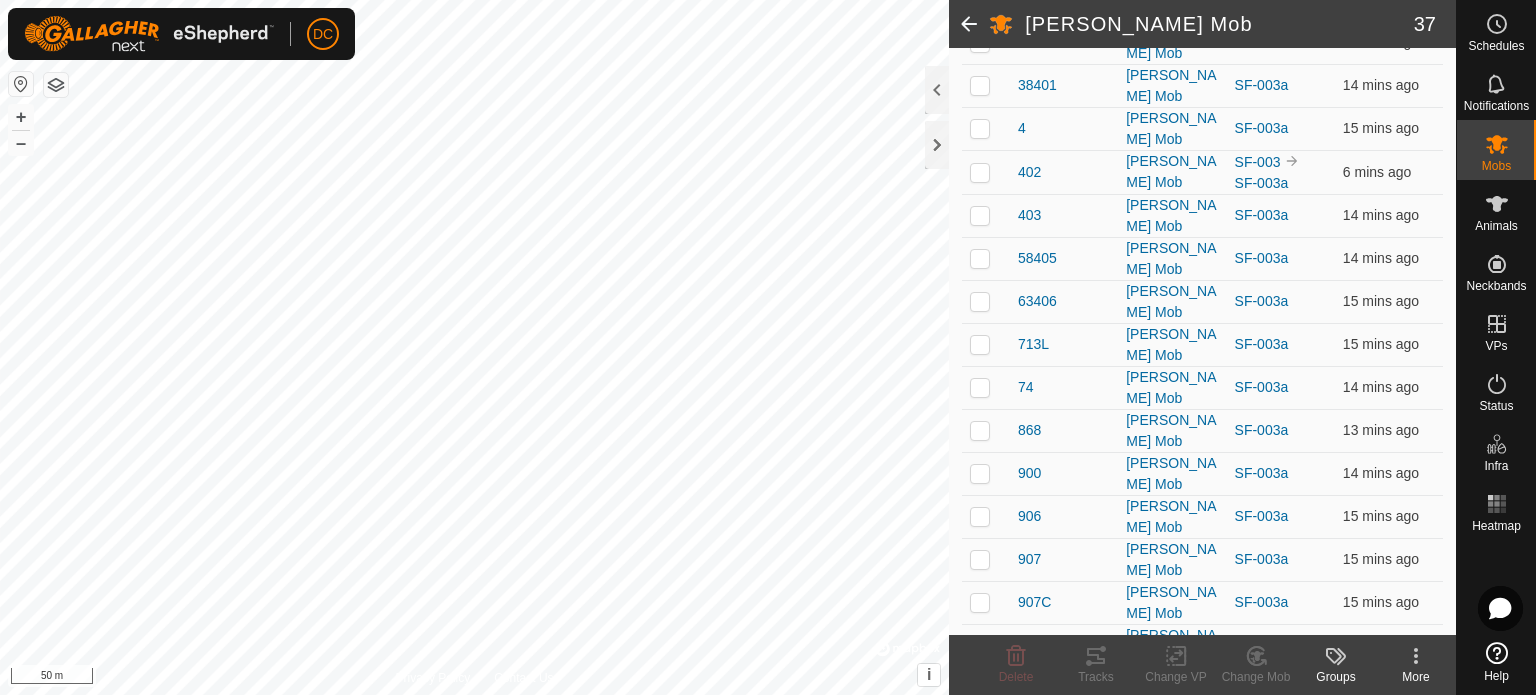 scroll, scrollTop: 0, scrollLeft: 0, axis: both 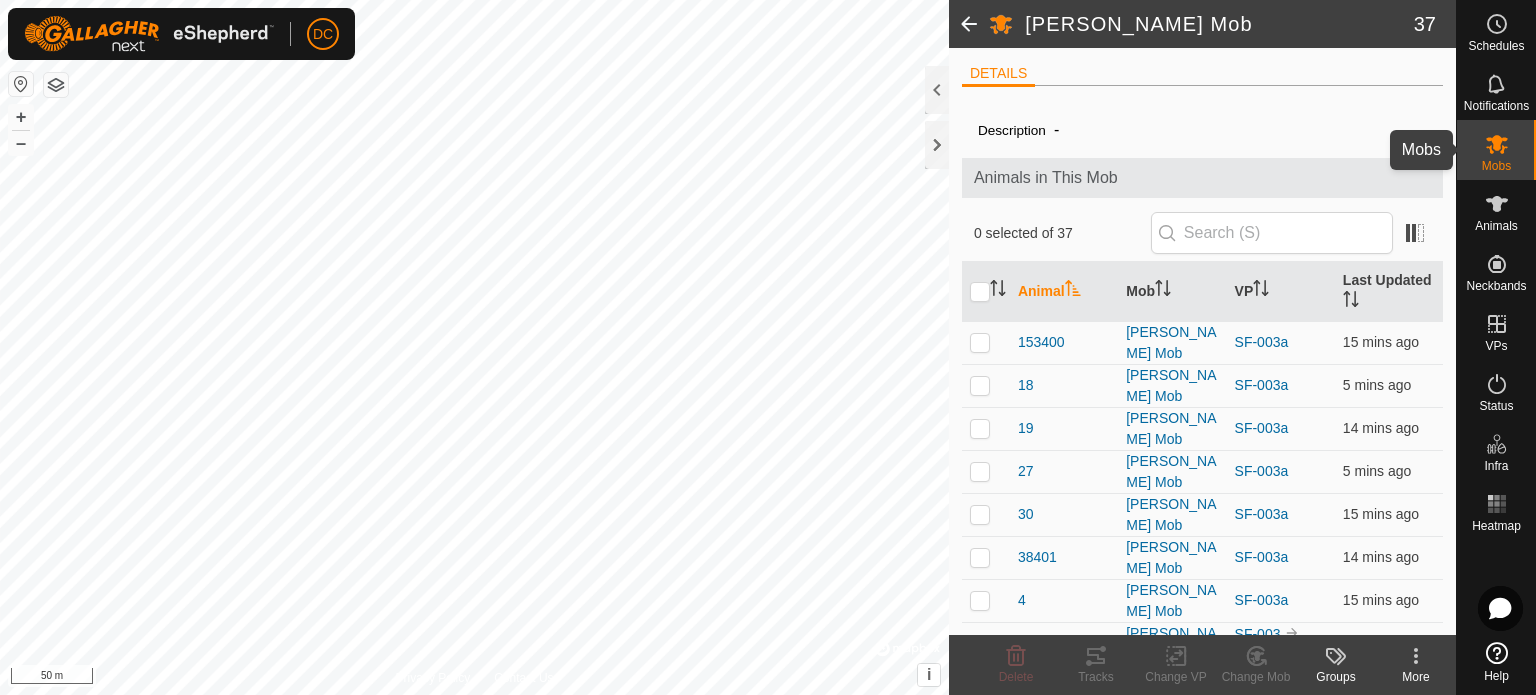 click 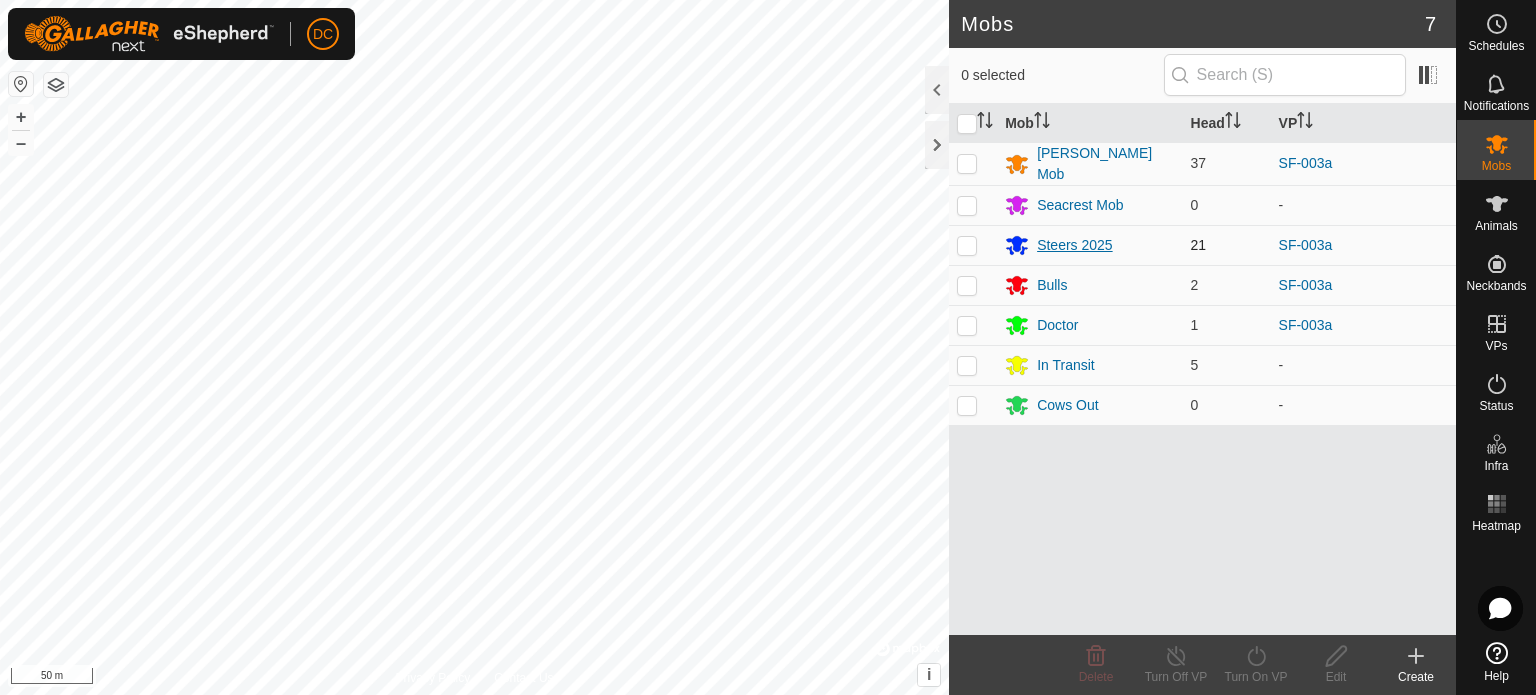 click on "Steers 2025" at bounding box center (1075, 245) 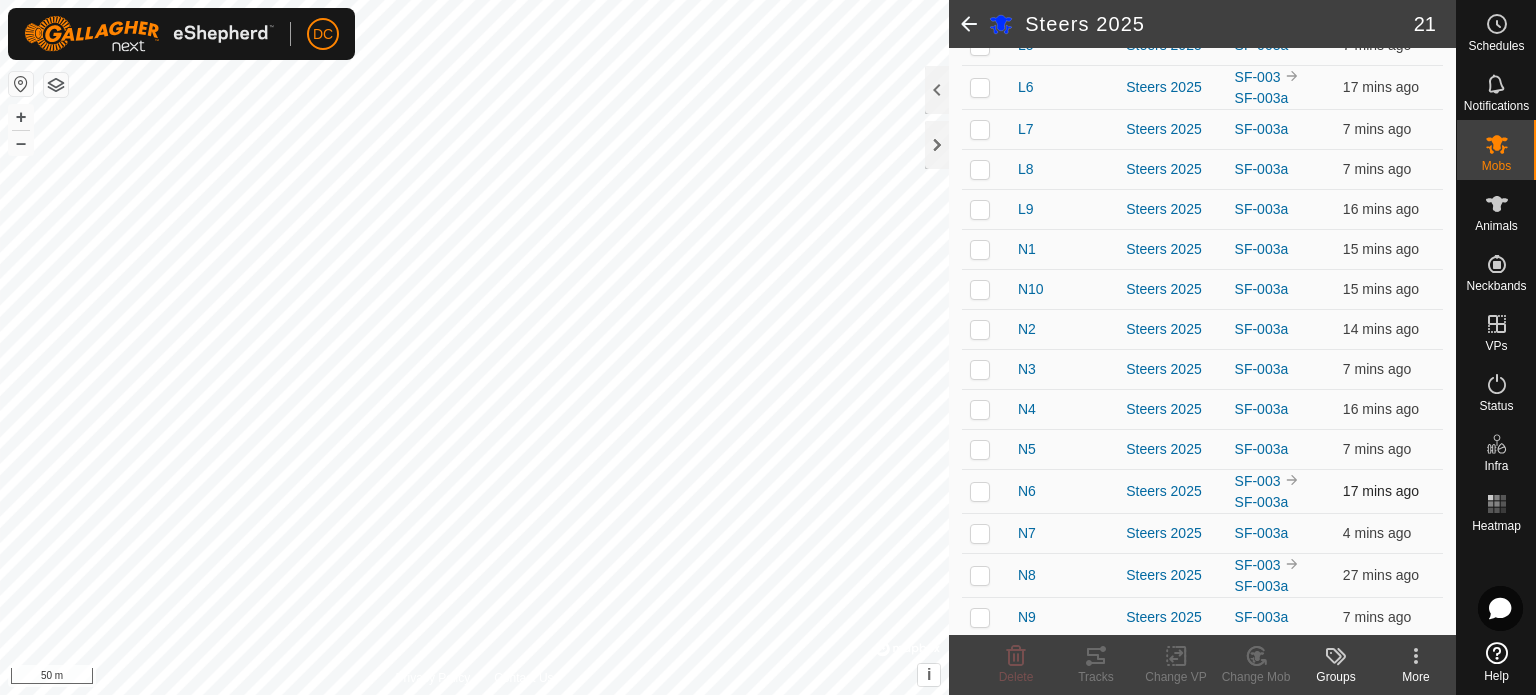 scroll, scrollTop: 0, scrollLeft: 0, axis: both 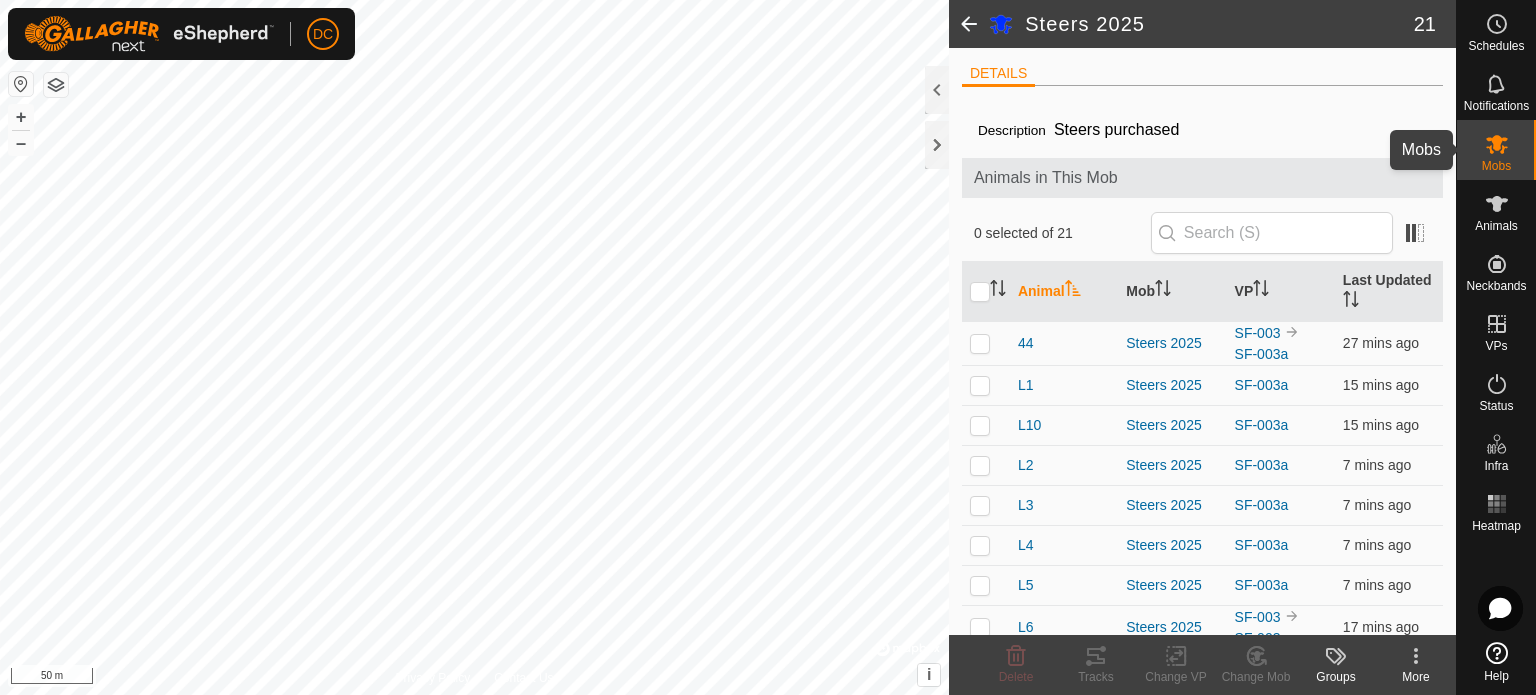 click 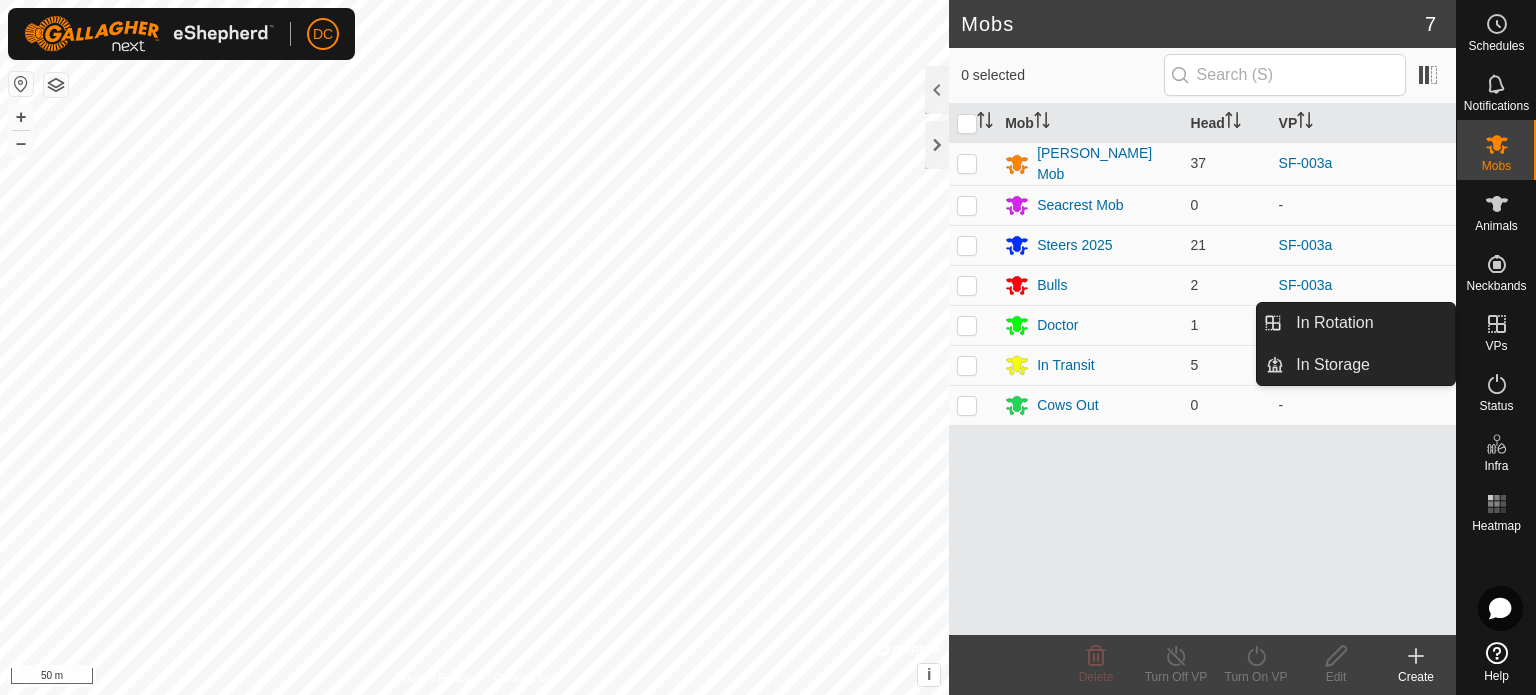 click 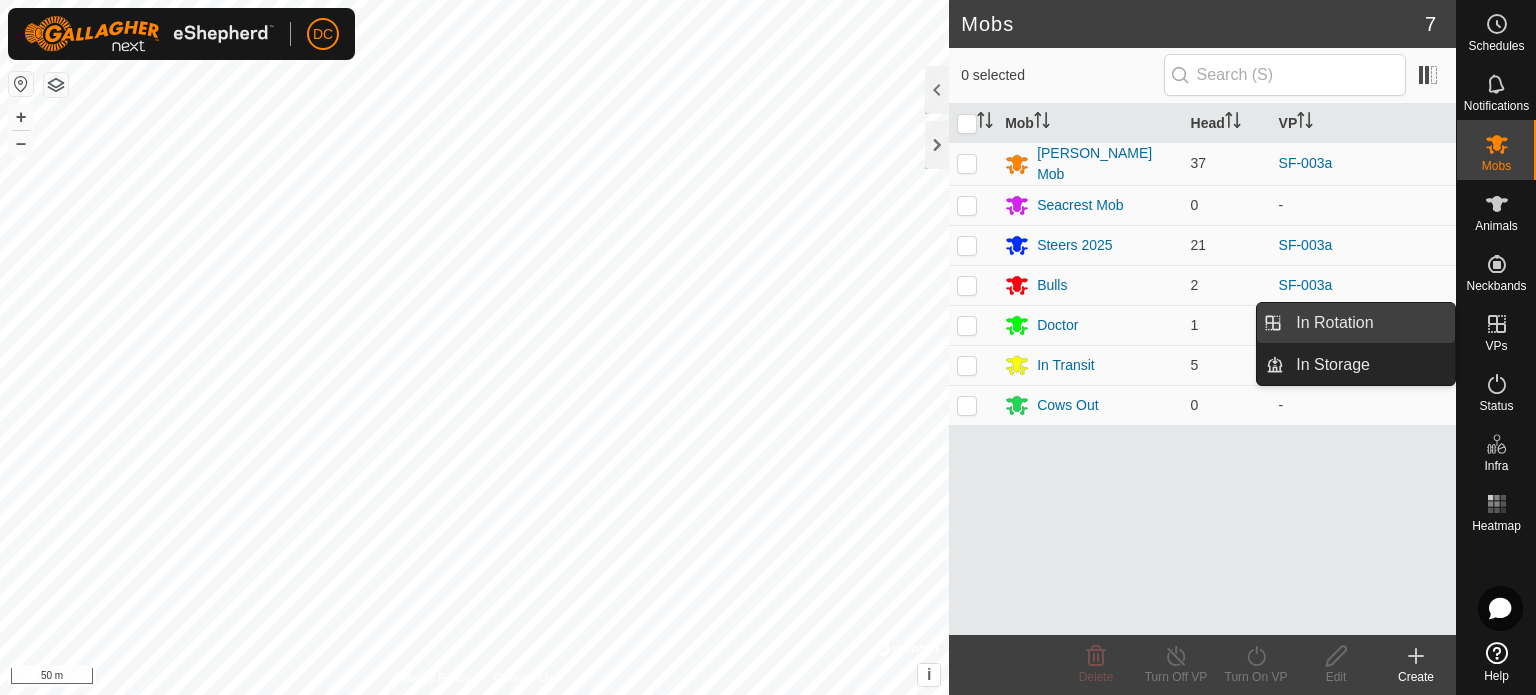 click on "In Rotation" at bounding box center (1369, 323) 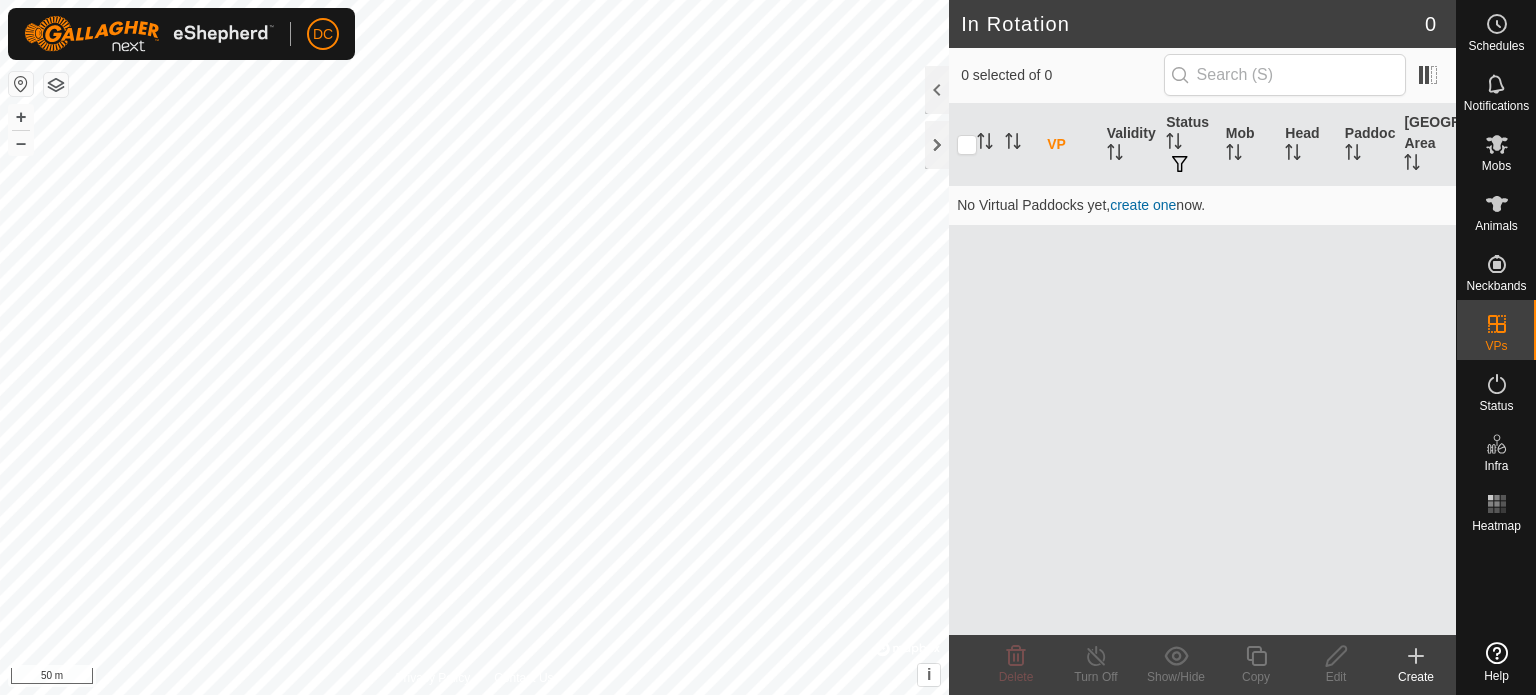 scroll, scrollTop: 0, scrollLeft: 0, axis: both 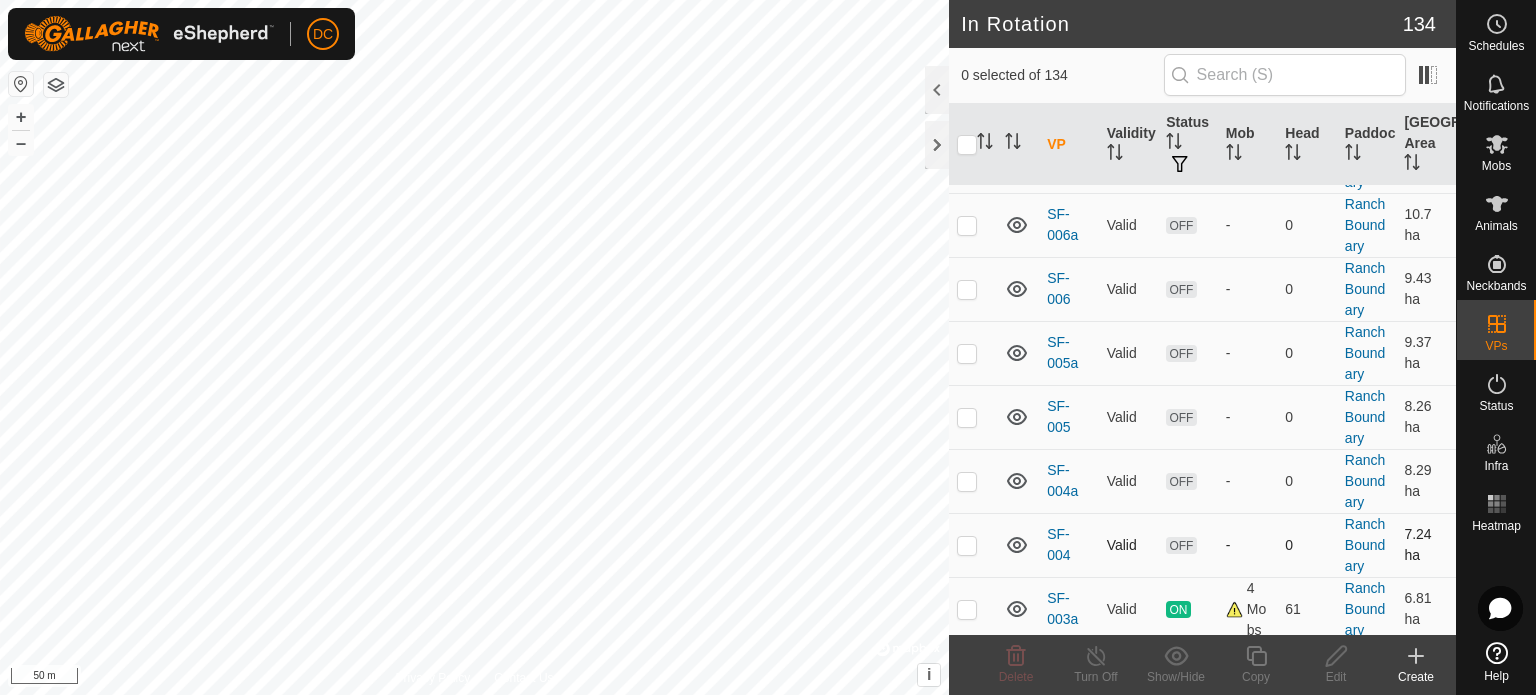 click at bounding box center (967, 545) 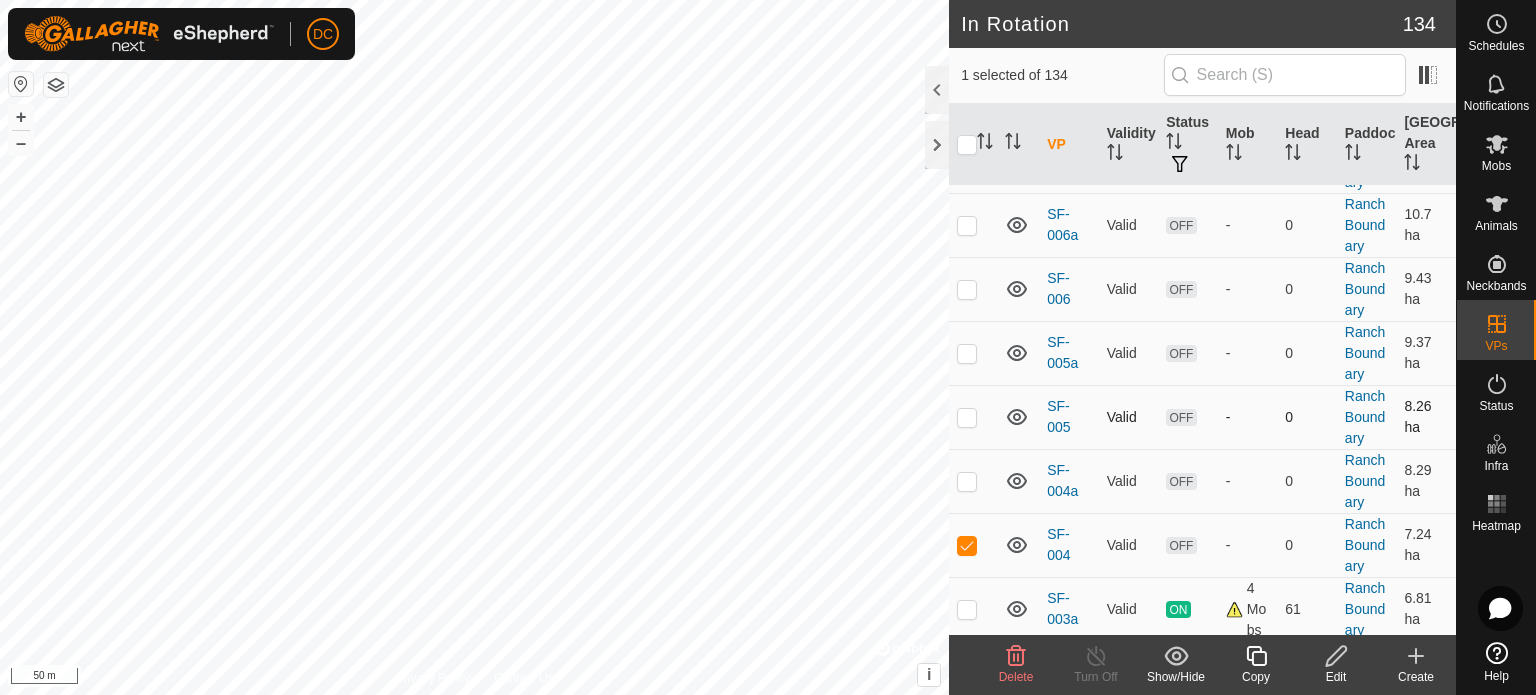 click at bounding box center (967, 417) 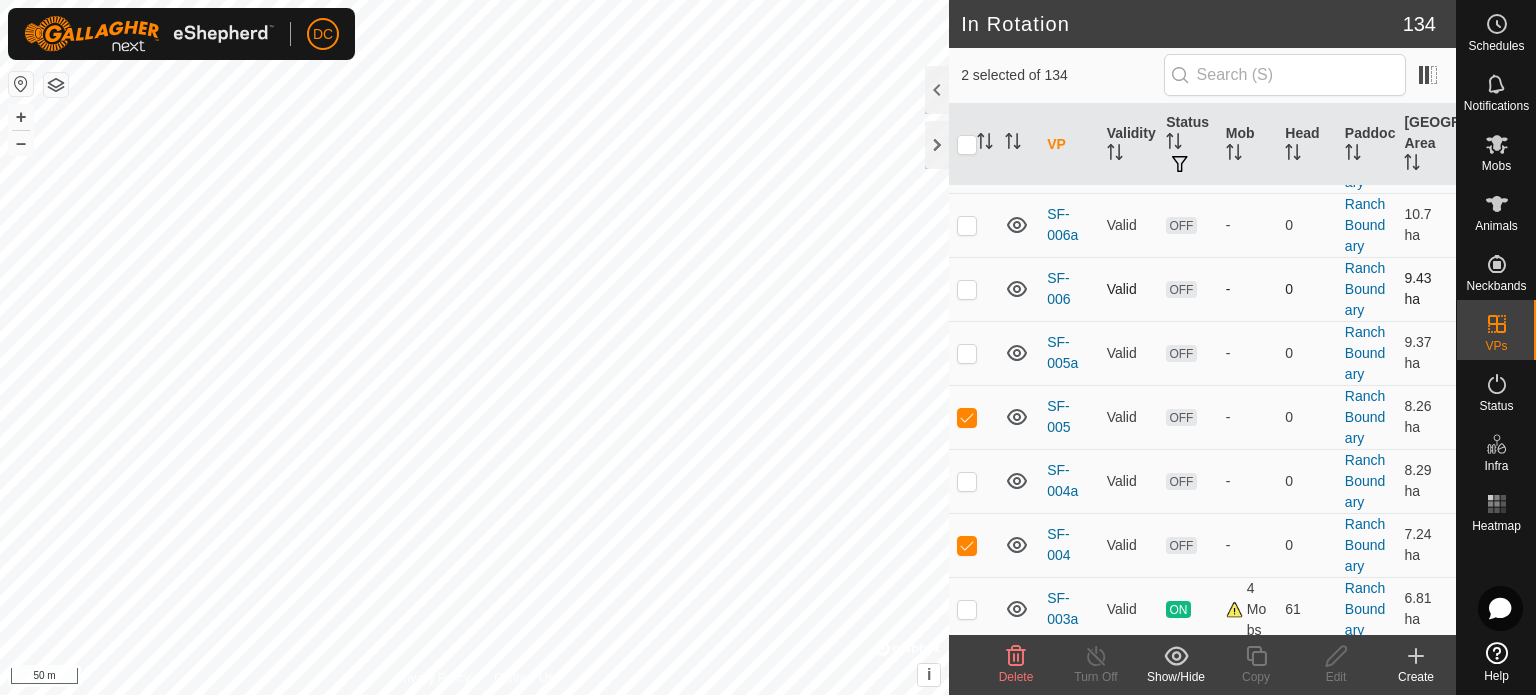 click at bounding box center (967, 289) 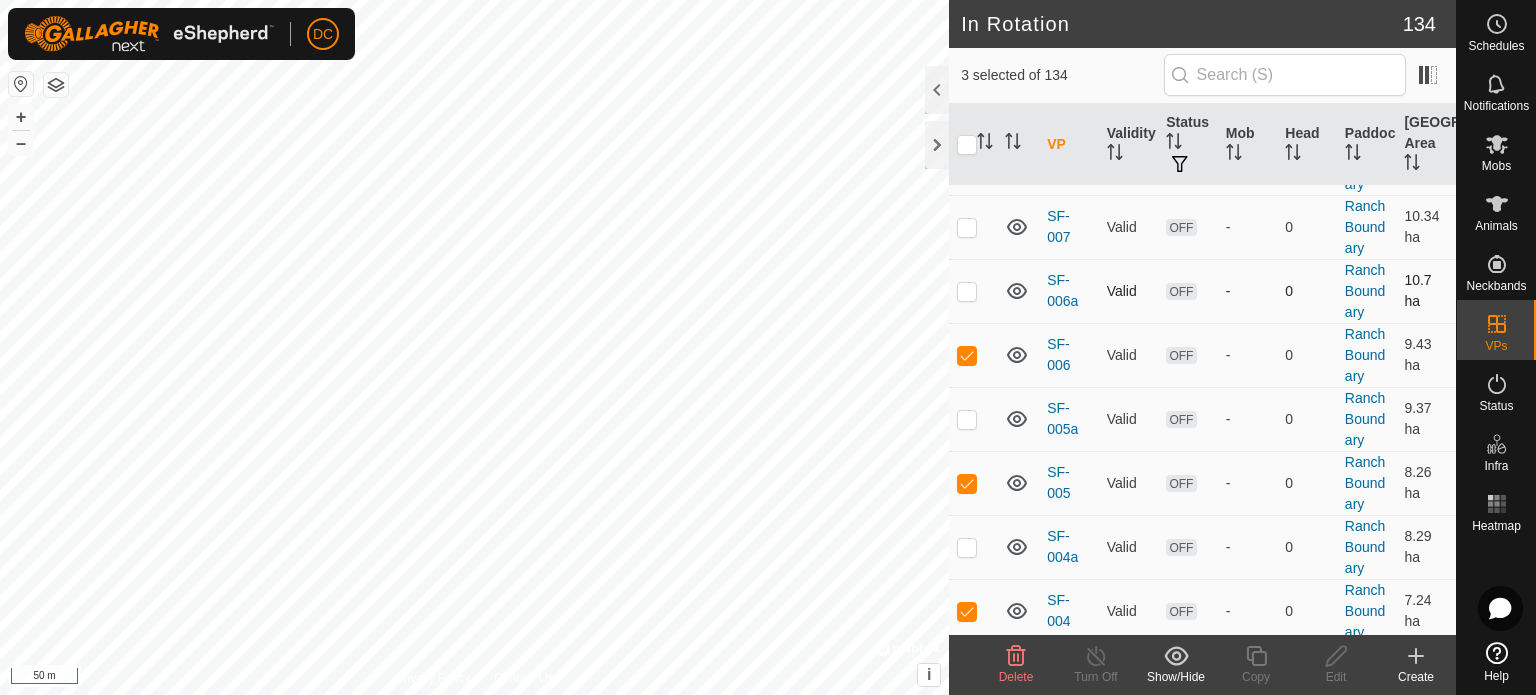 scroll, scrollTop: 1300, scrollLeft: 0, axis: vertical 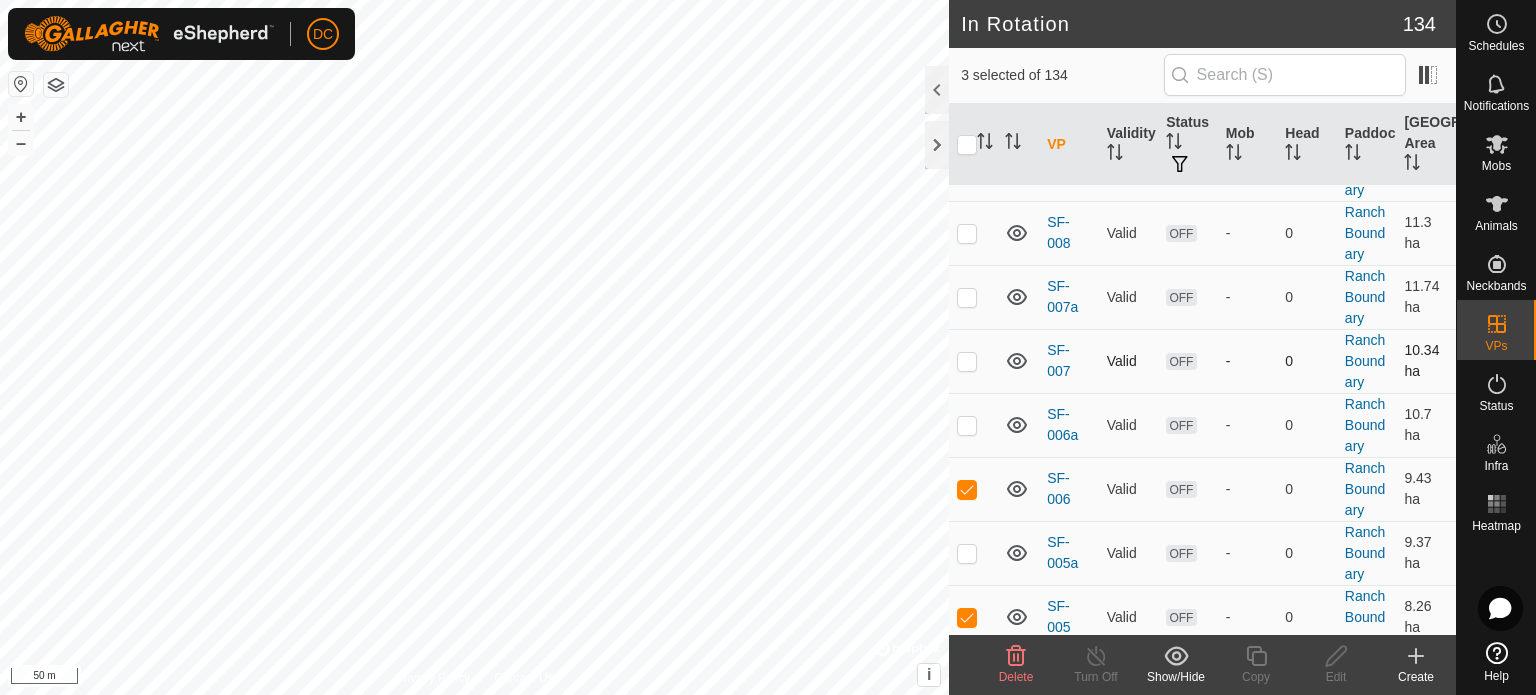 click at bounding box center [967, 361] 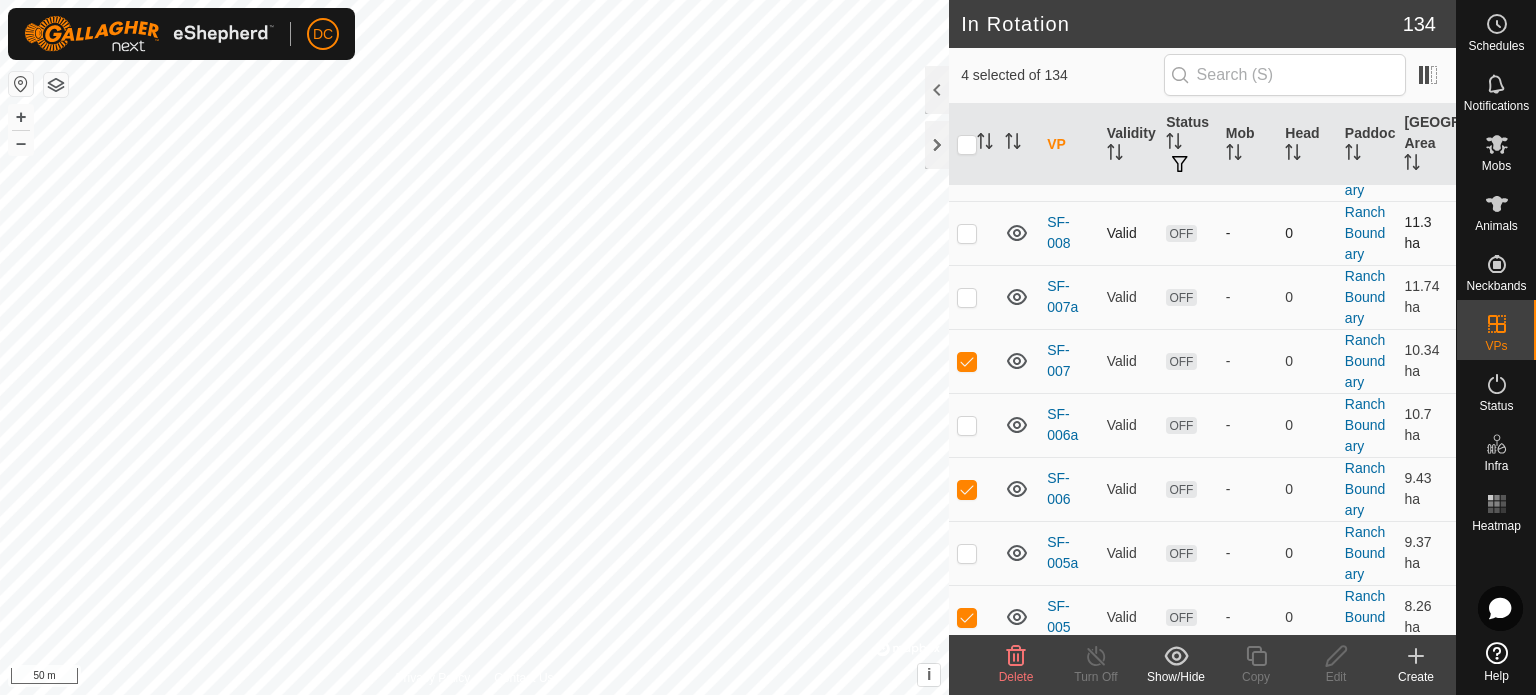click at bounding box center [967, 233] 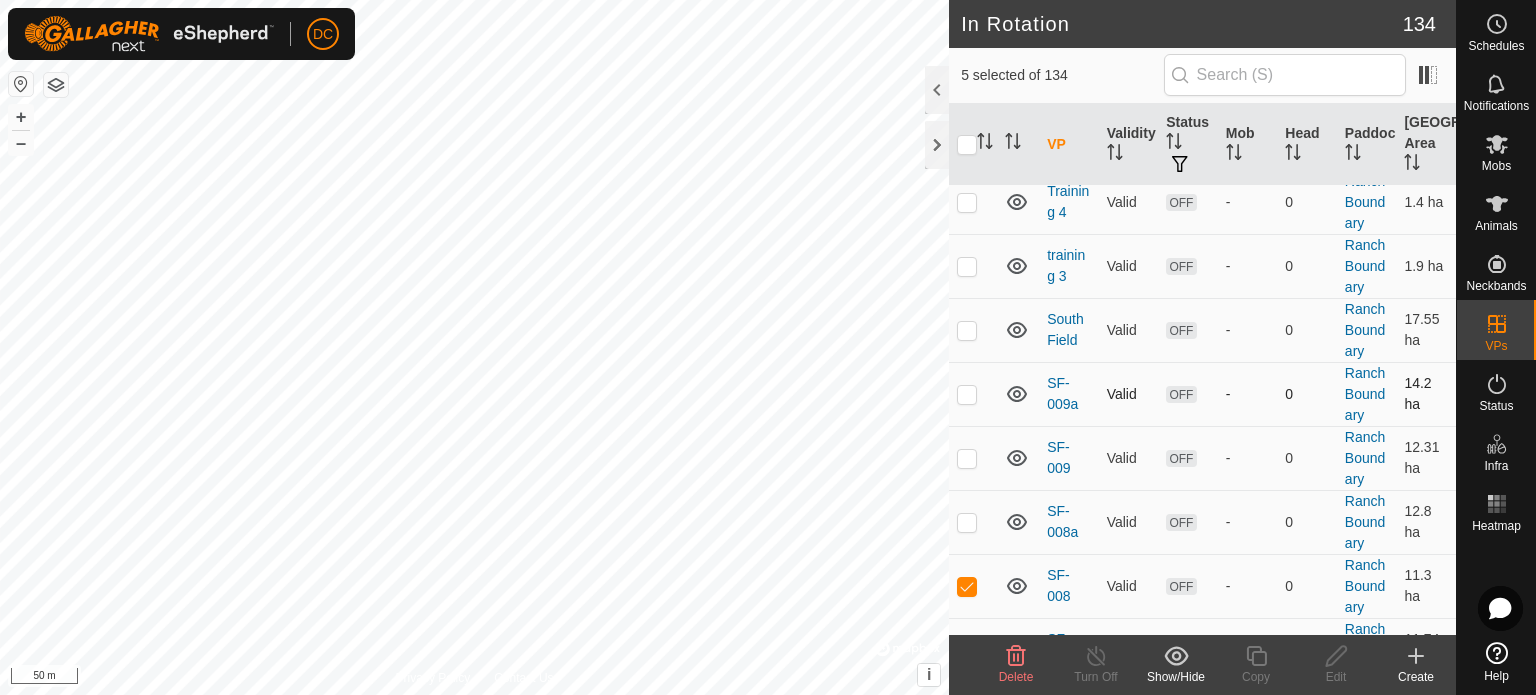 scroll, scrollTop: 900, scrollLeft: 0, axis: vertical 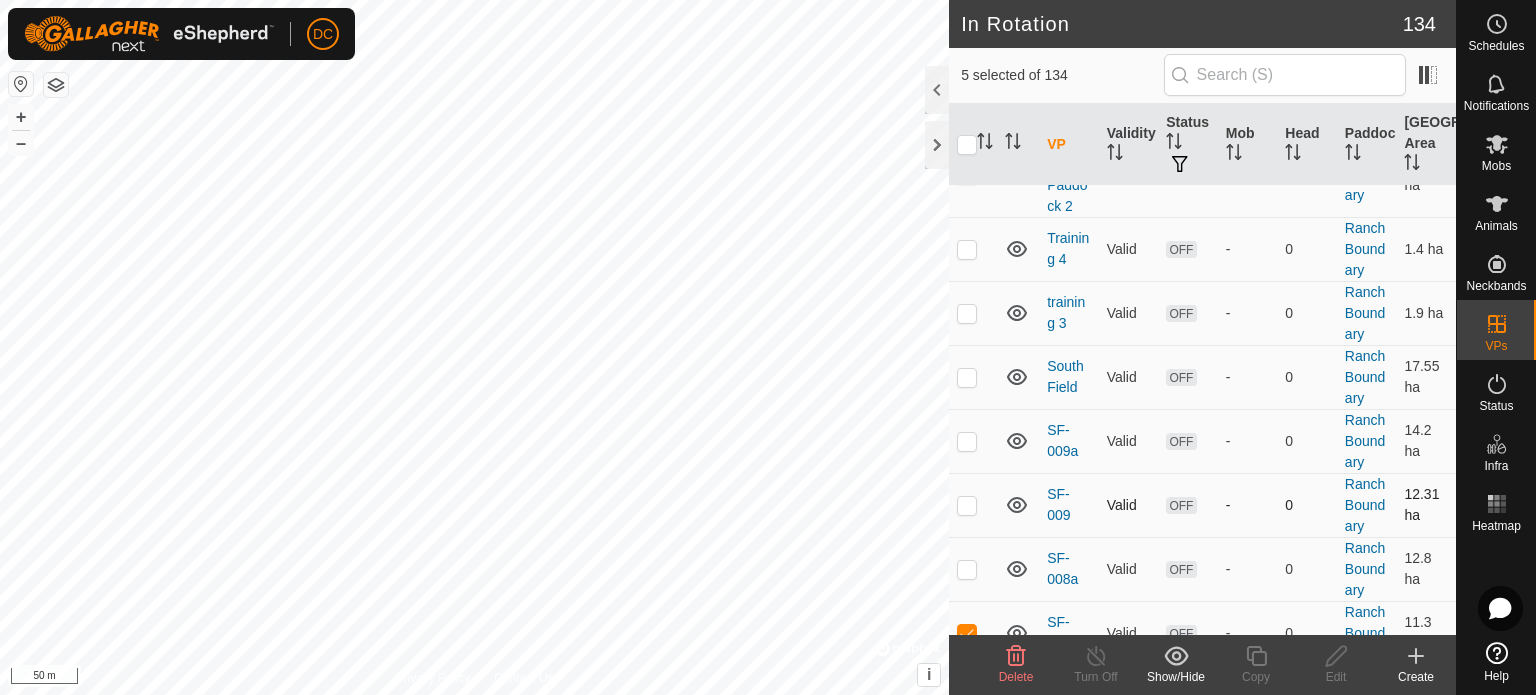 click at bounding box center [967, 505] 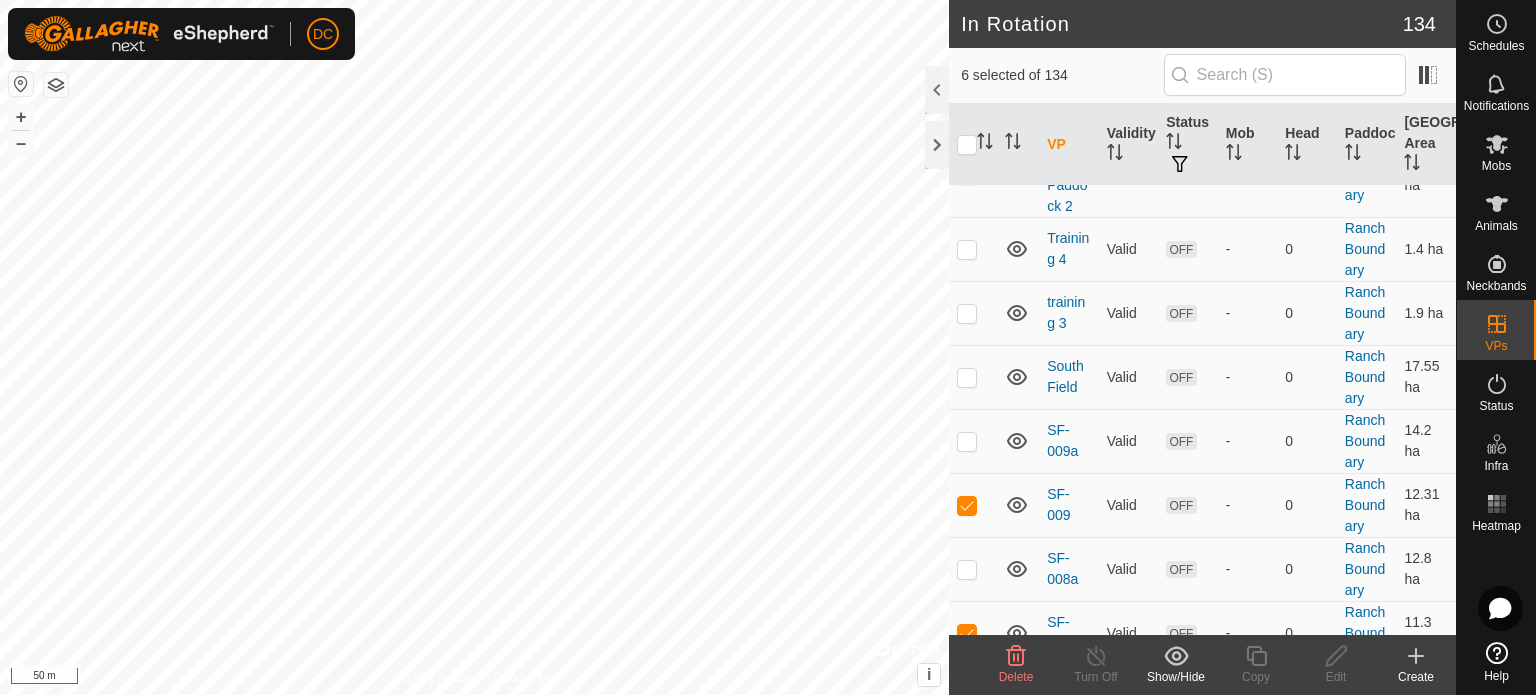 click 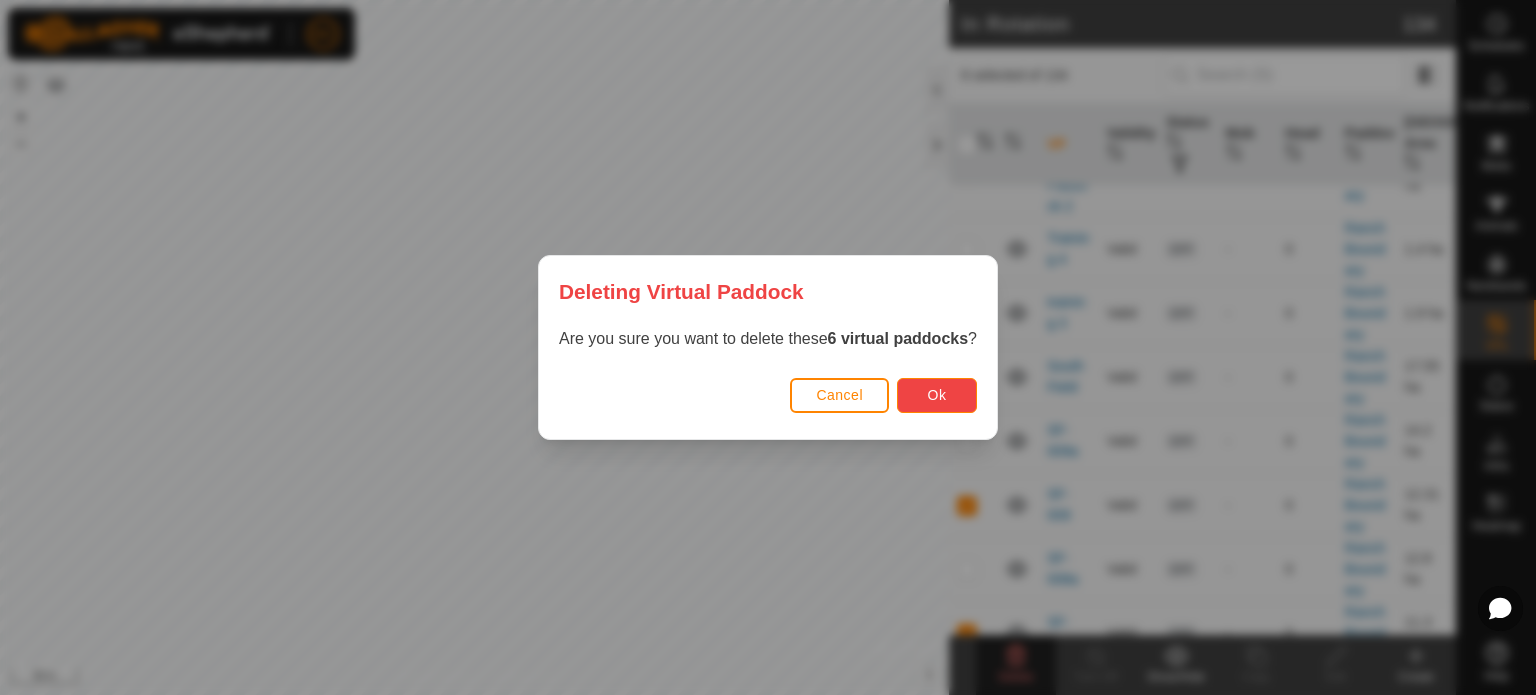 click on "Ok" at bounding box center (937, 395) 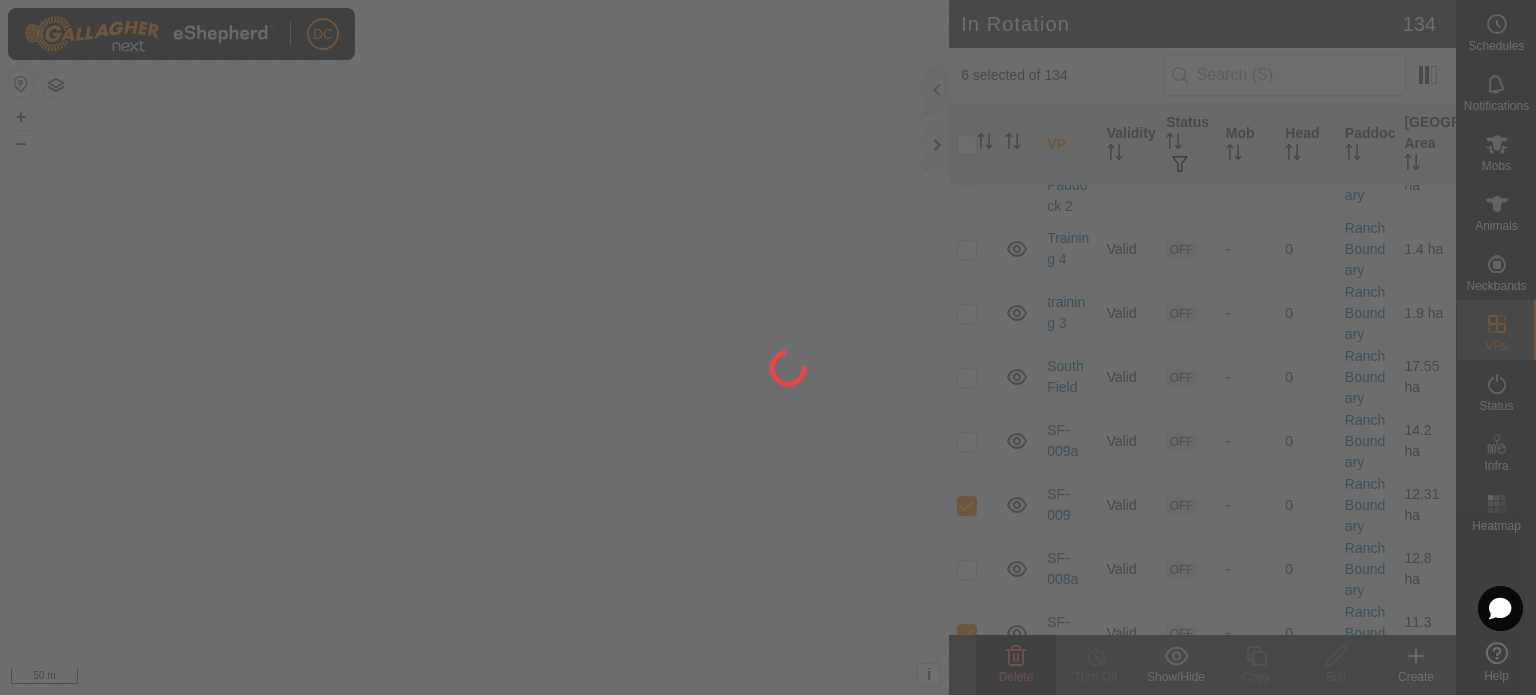 checkbox on "false" 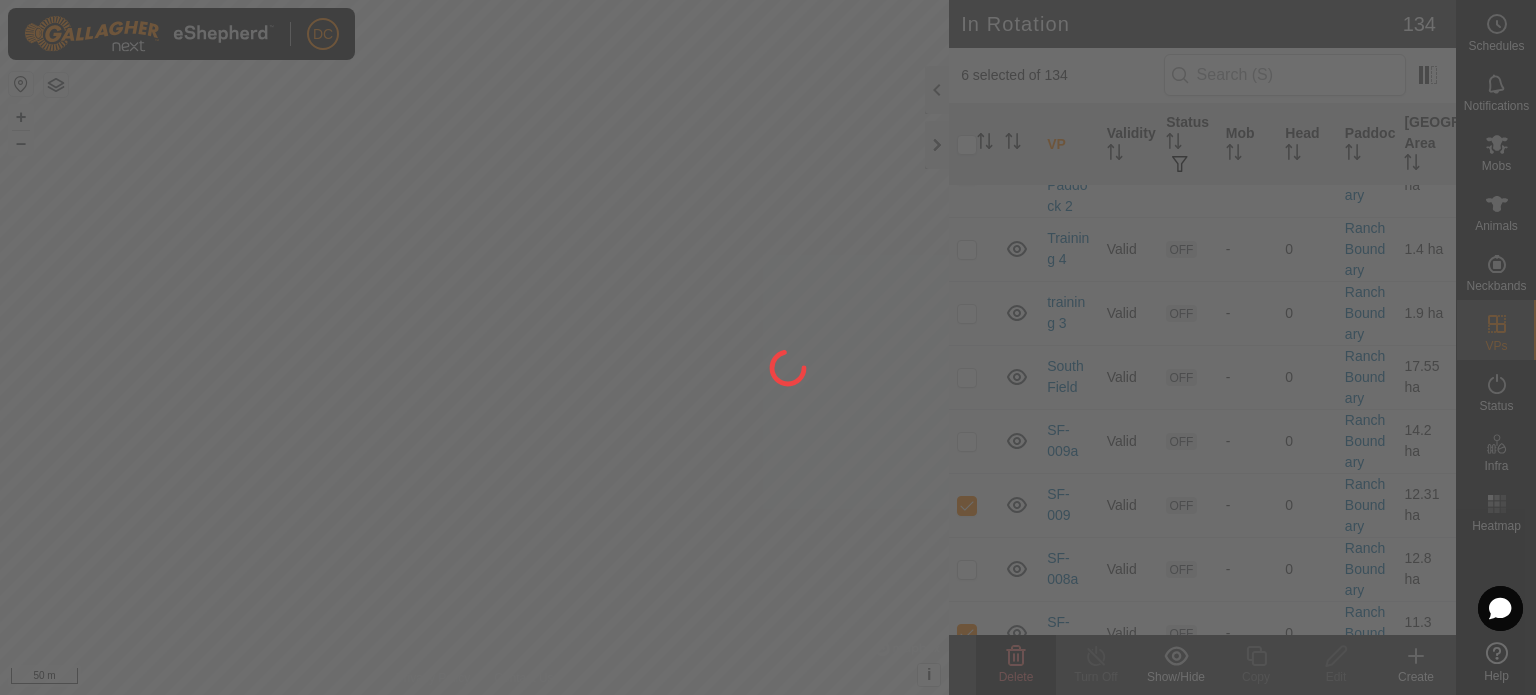 checkbox on "false" 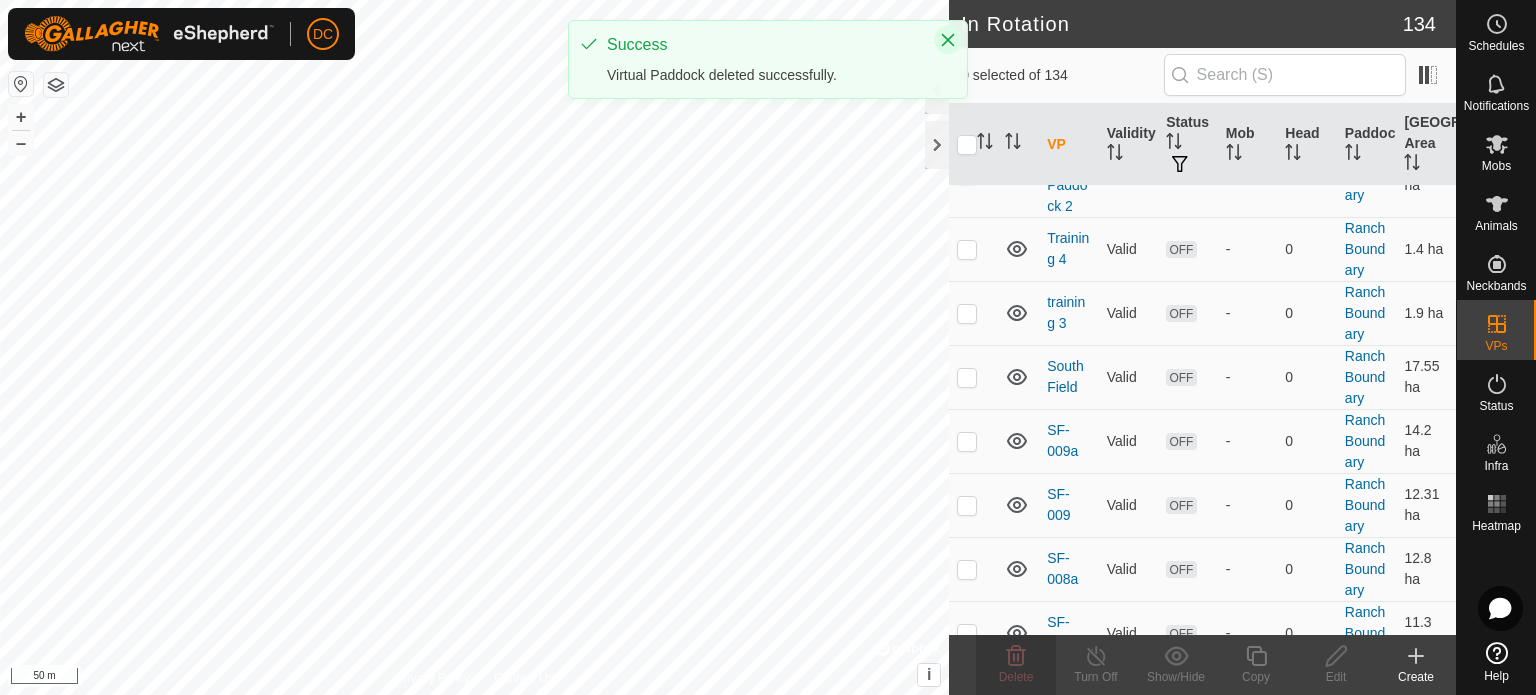 click 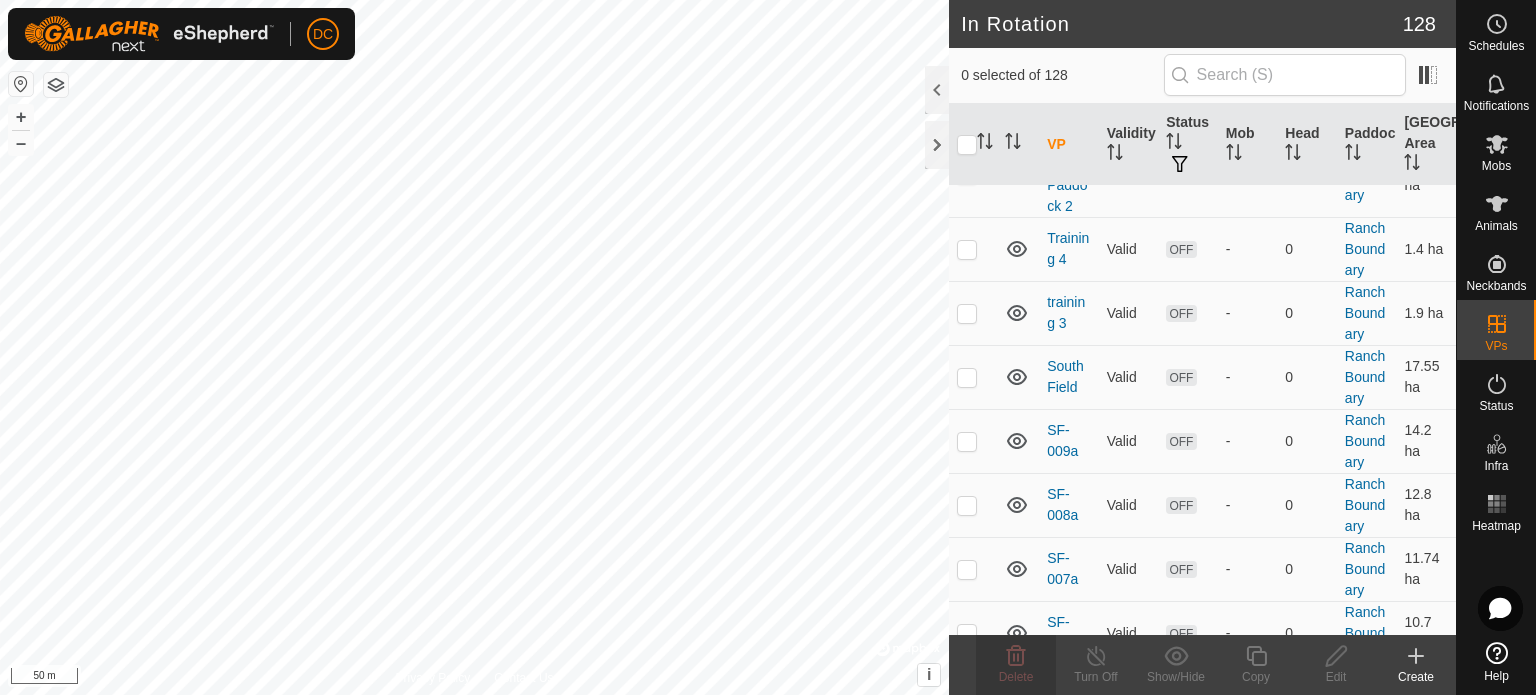 checkbox on "true" 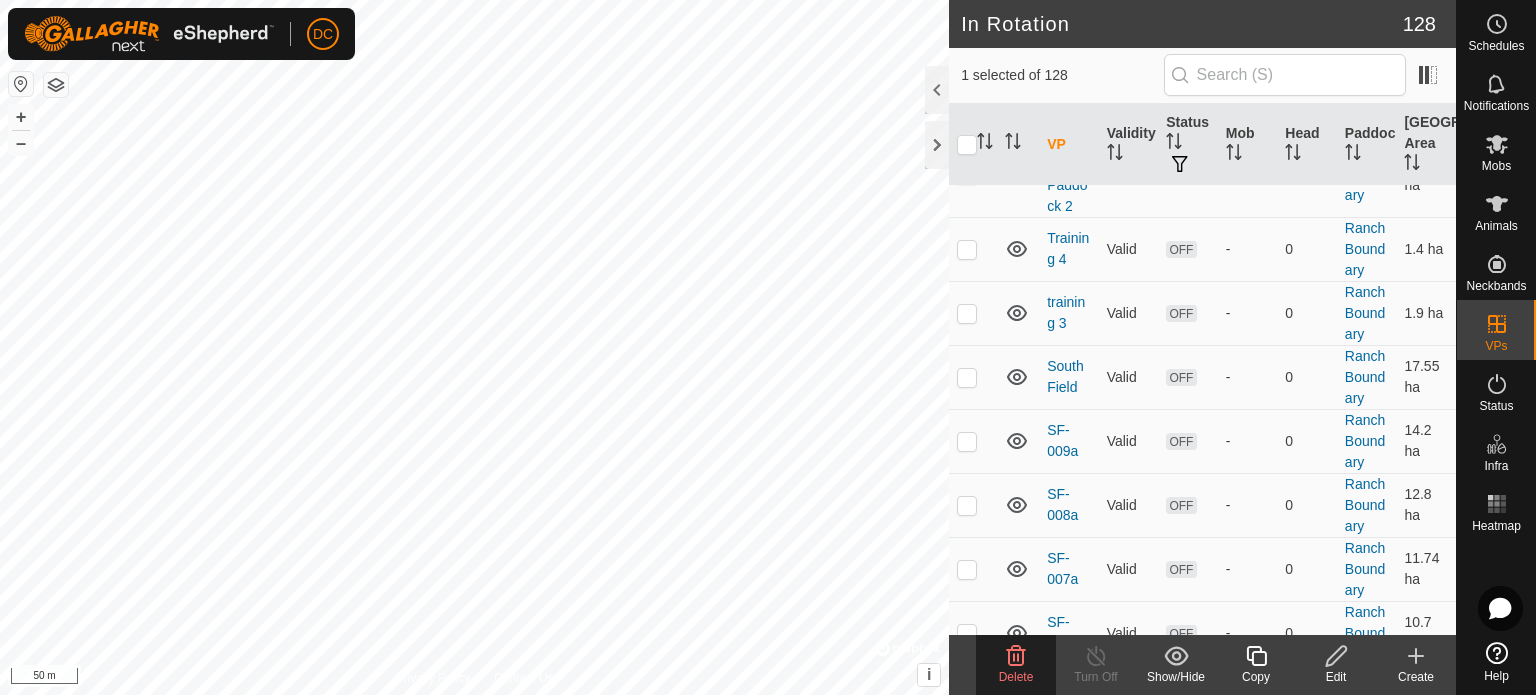 checkbox on "true" 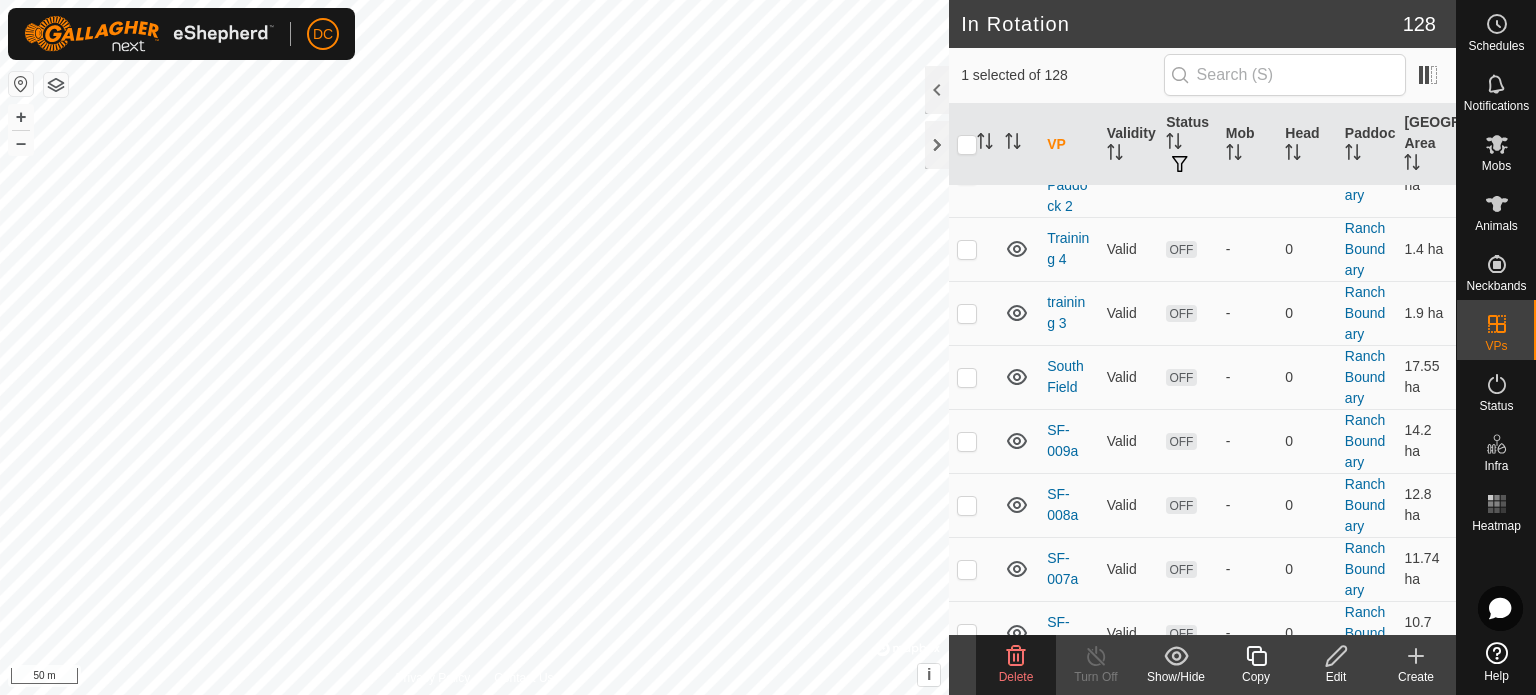 checkbox on "false" 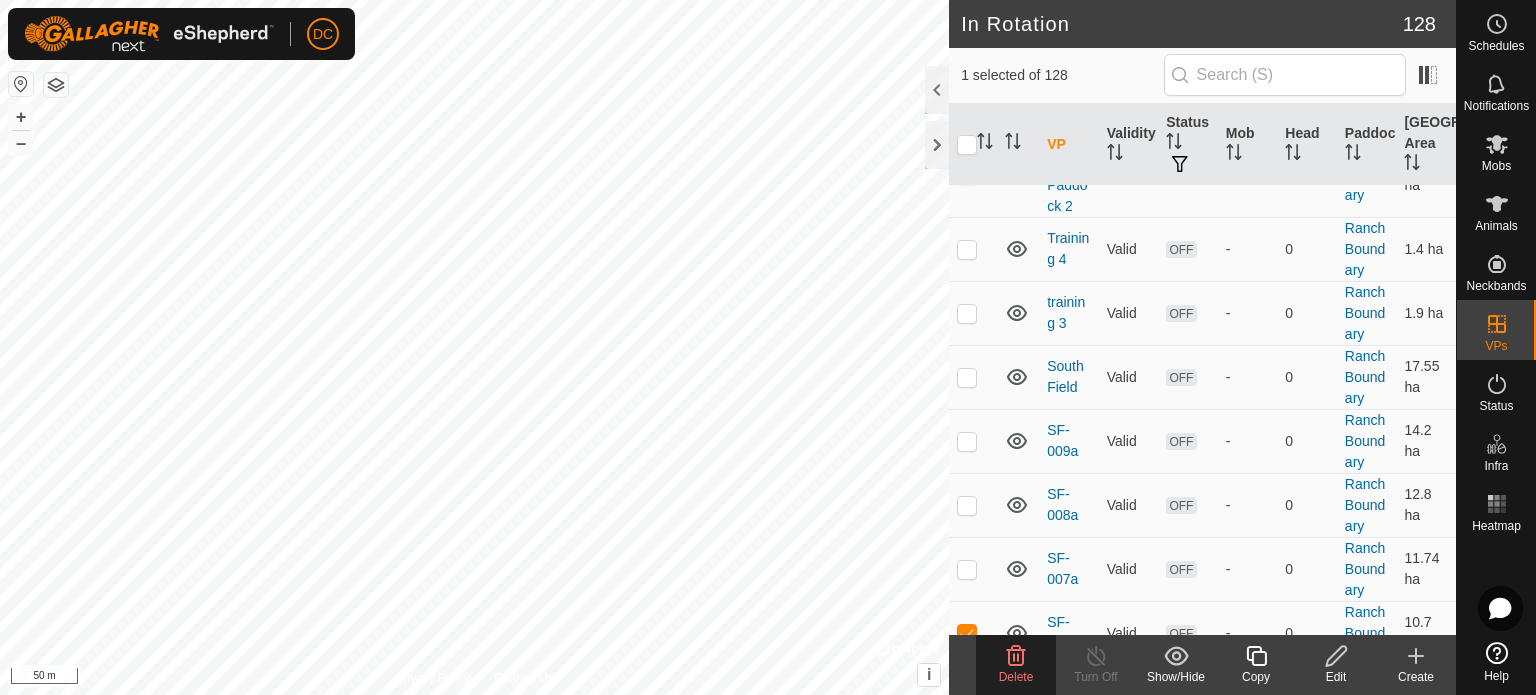 checkbox on "true" 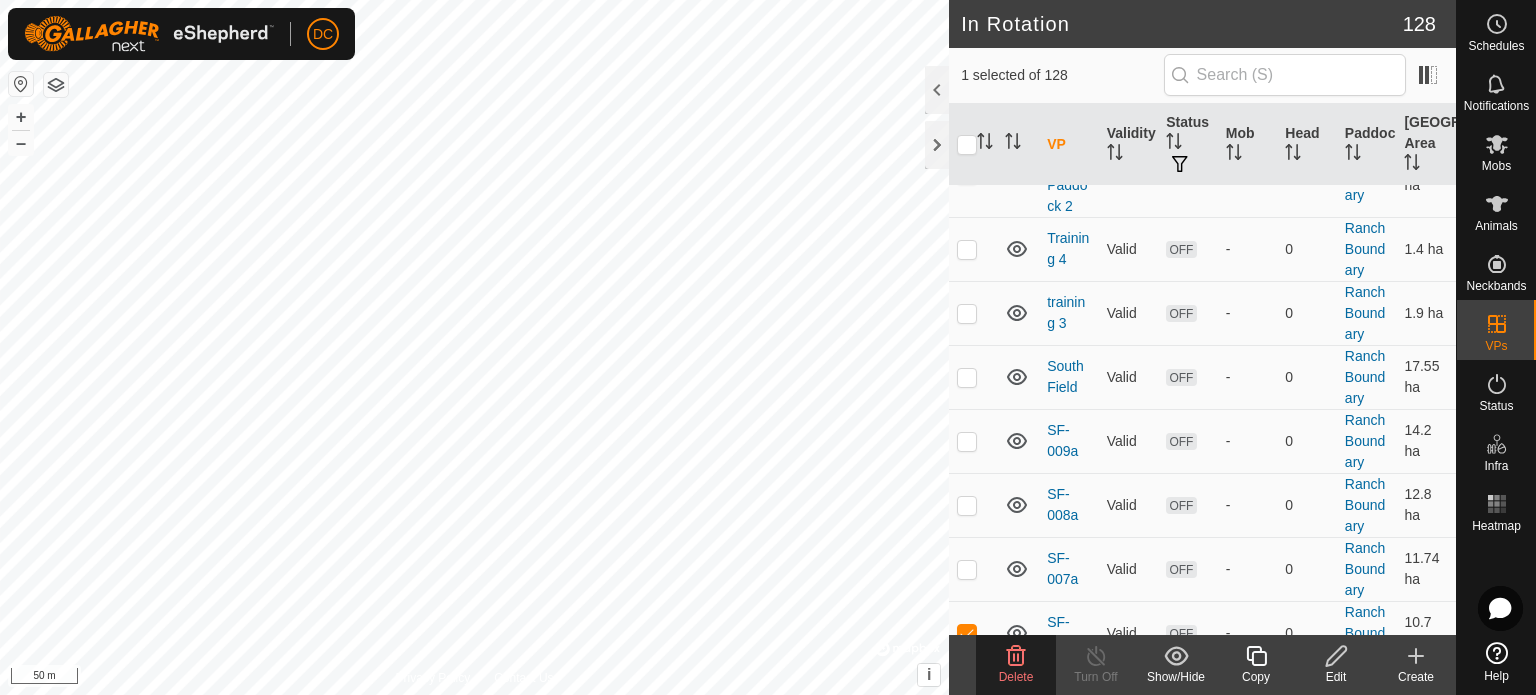 checkbox on "false" 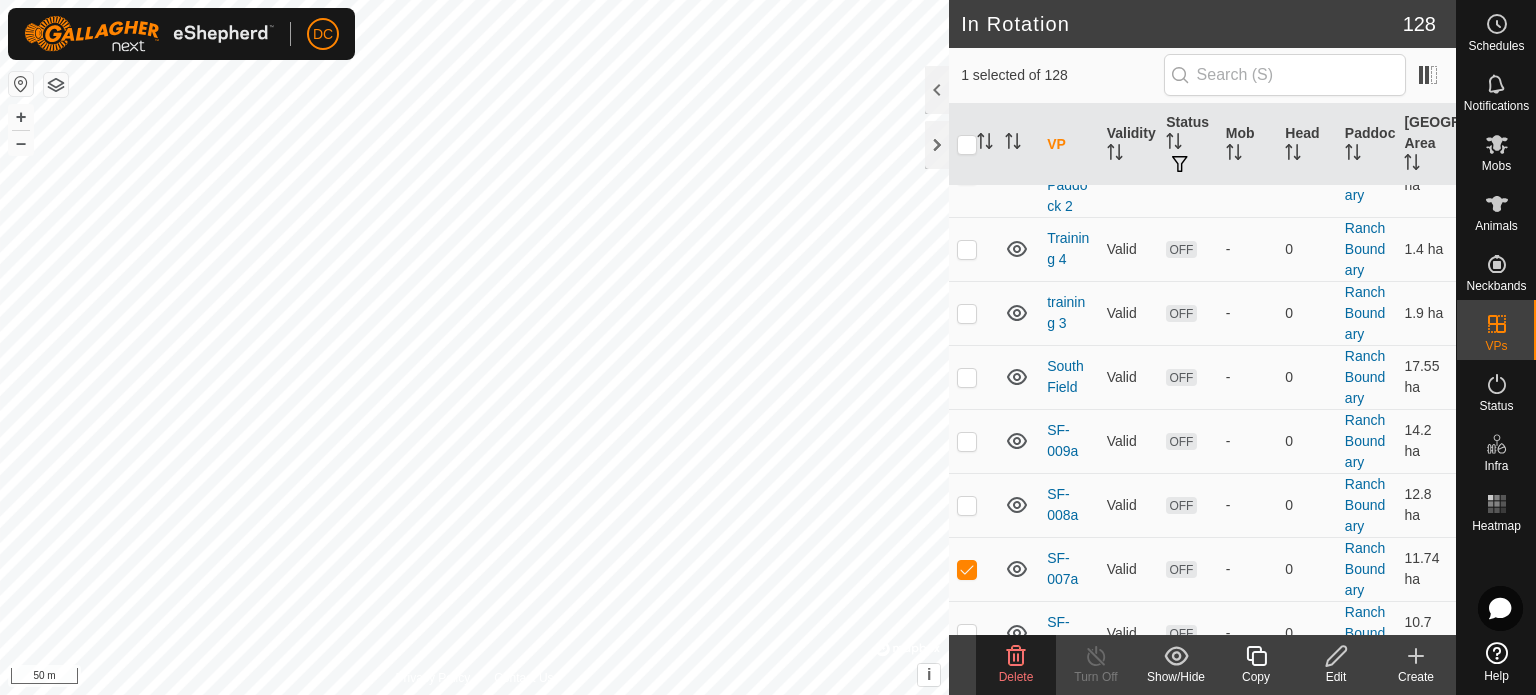 checkbox on "true" 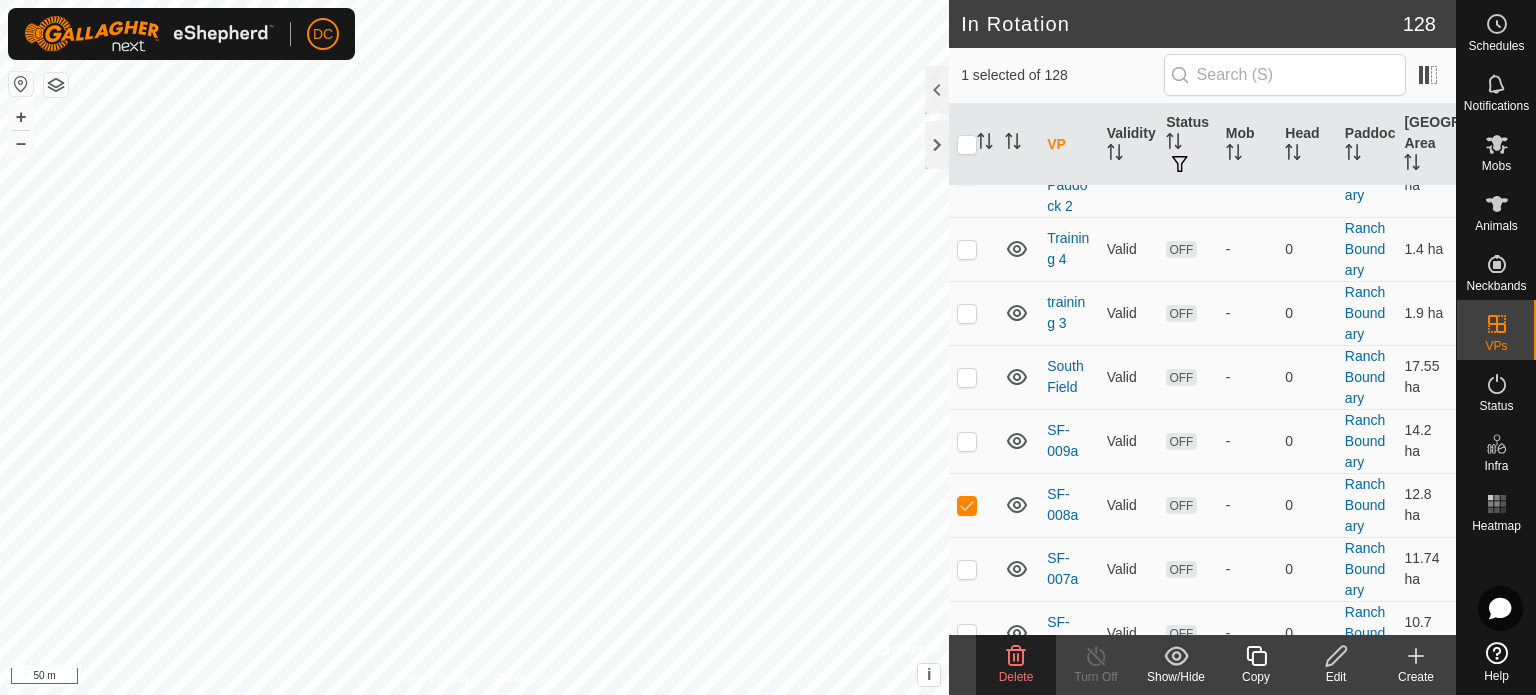 checkbox on "true" 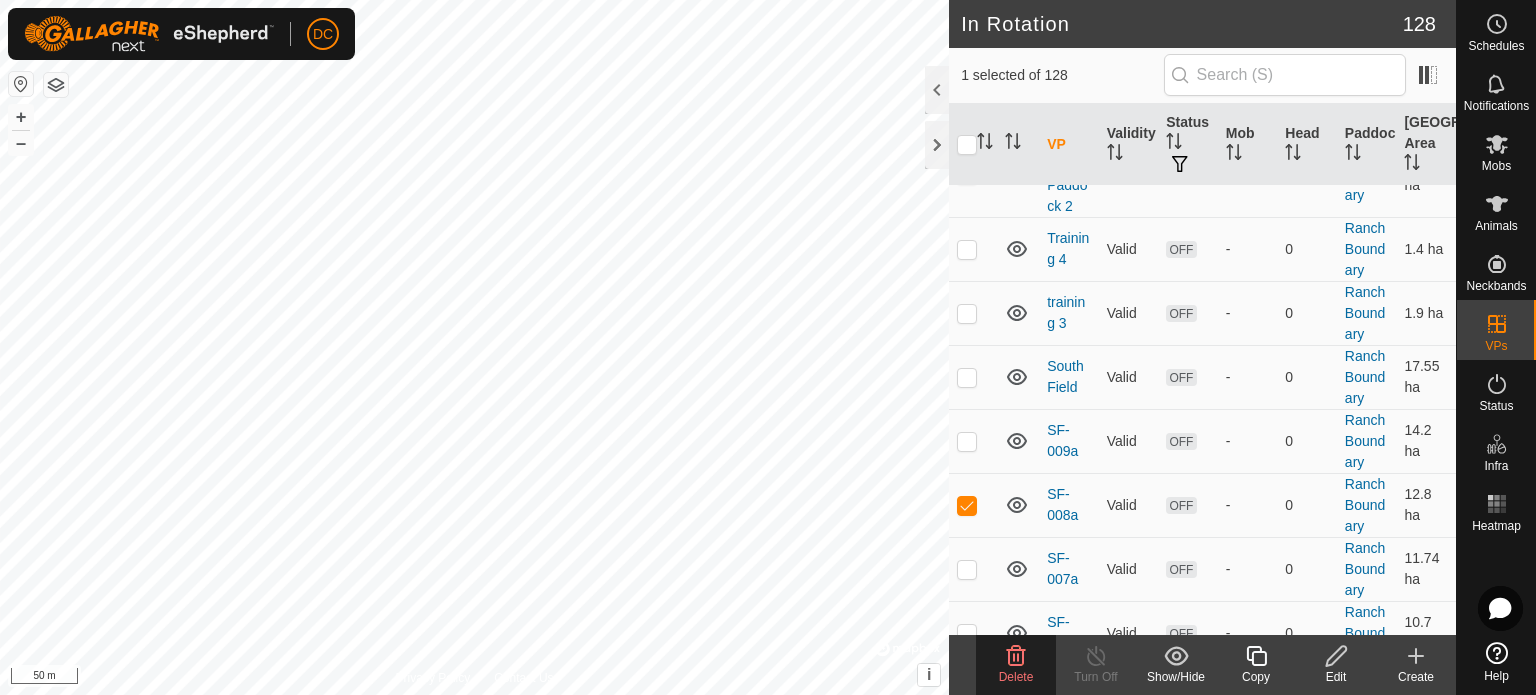 checkbox on "false" 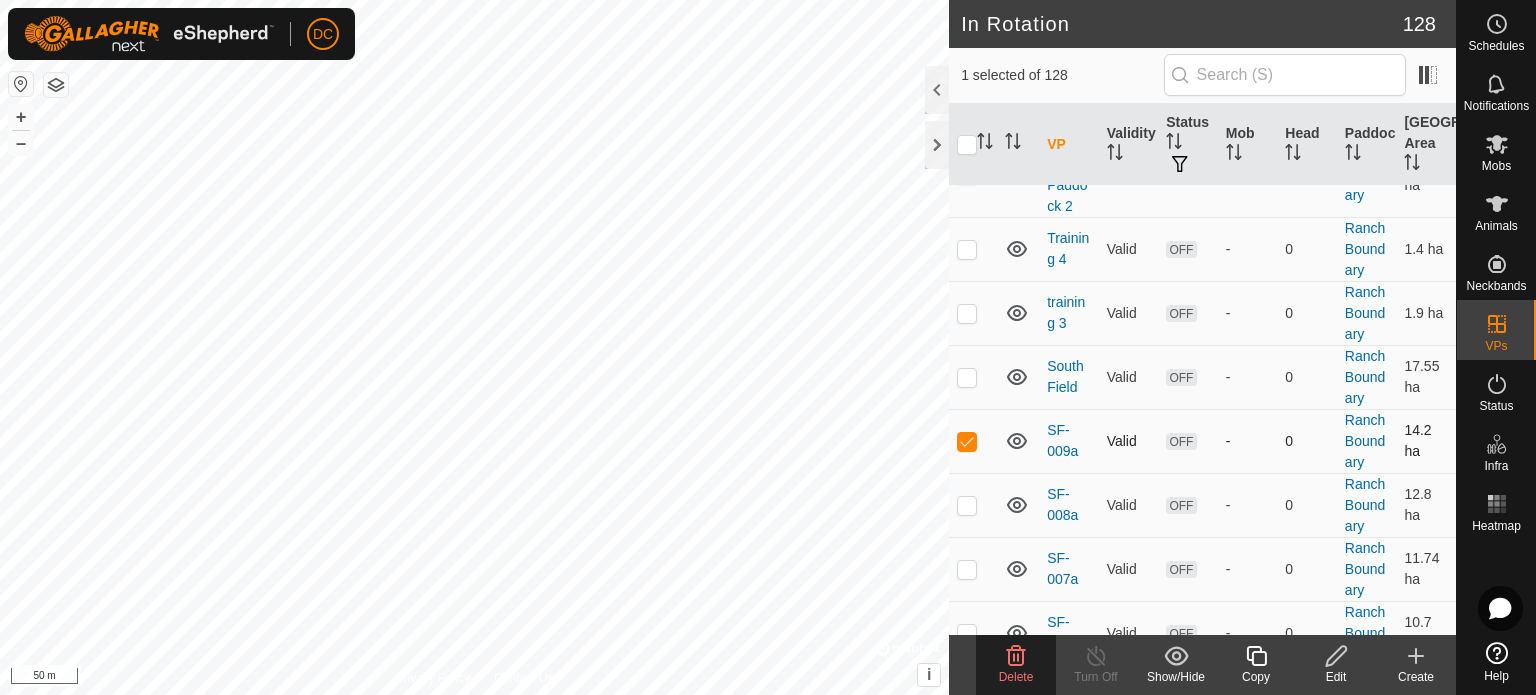 click at bounding box center [967, 441] 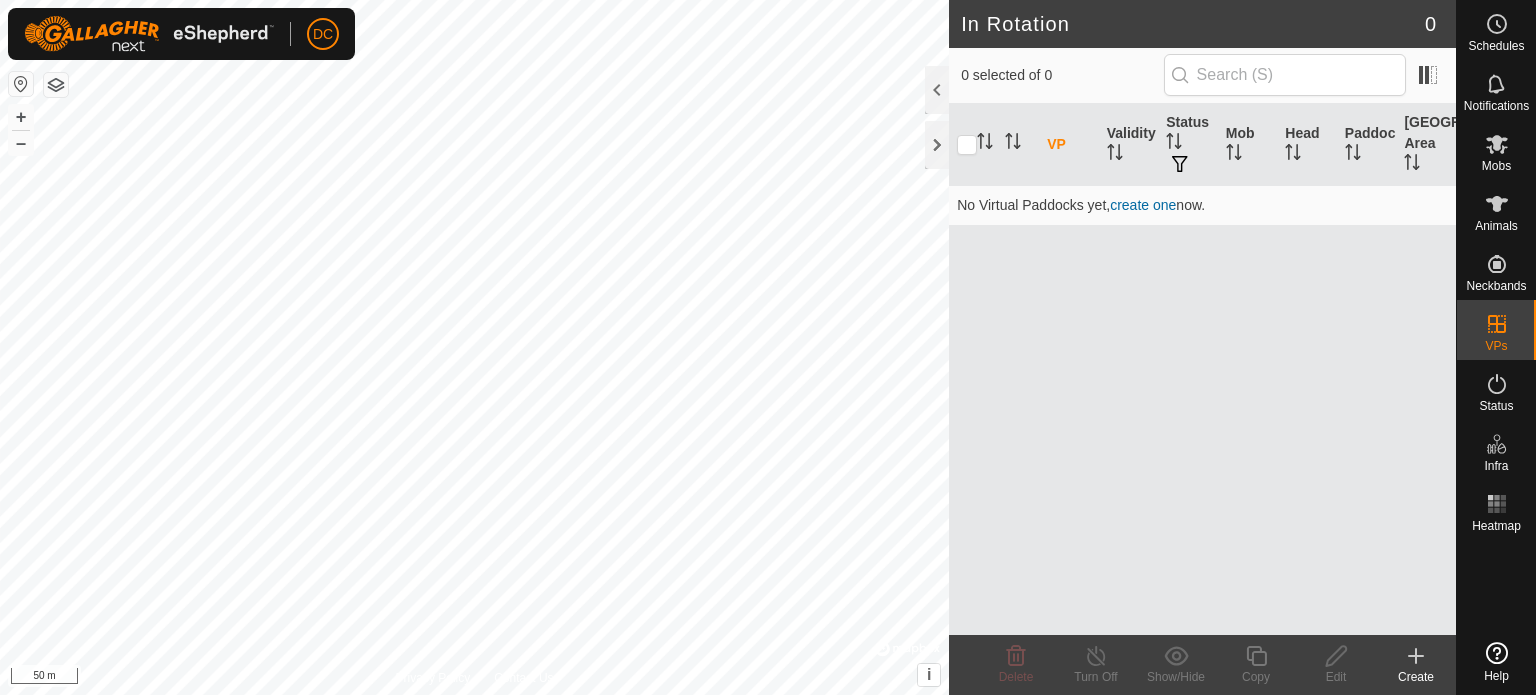 scroll, scrollTop: 0, scrollLeft: 0, axis: both 